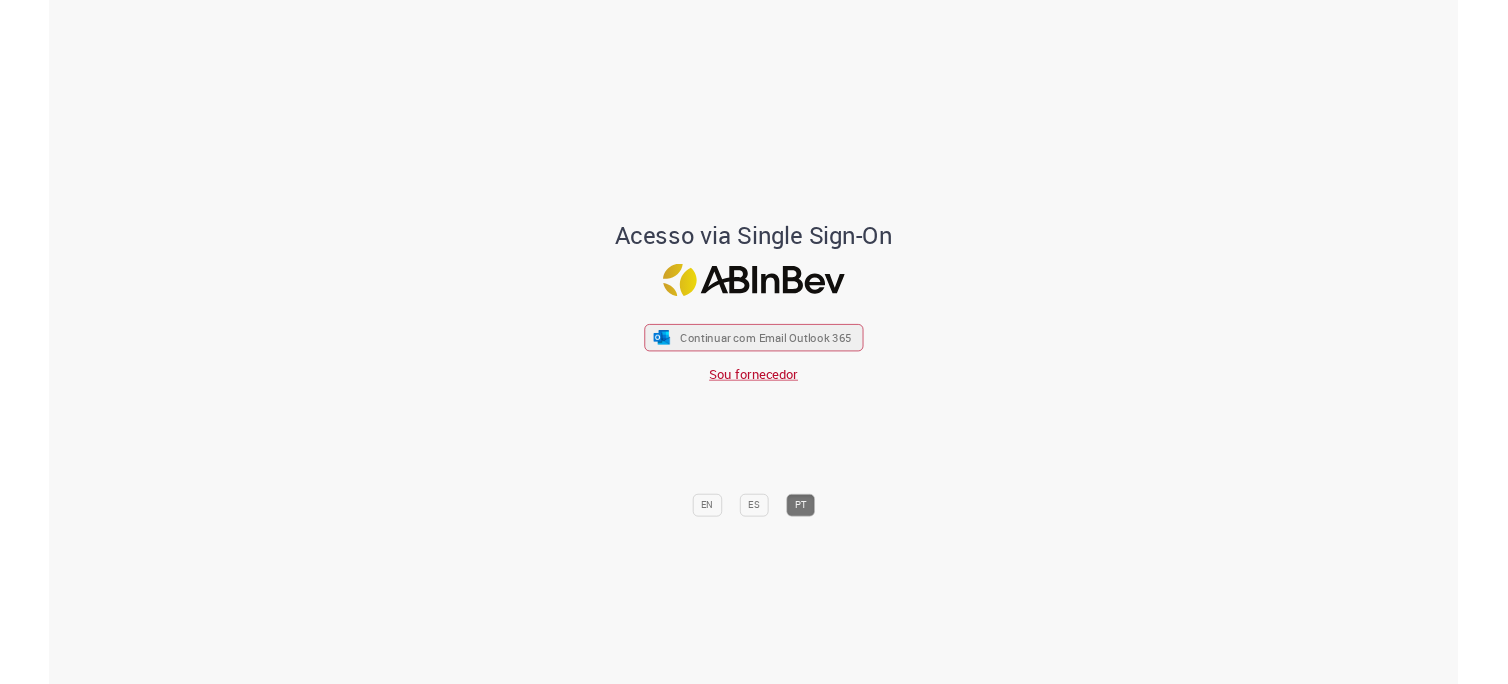 scroll, scrollTop: 0, scrollLeft: 0, axis: both 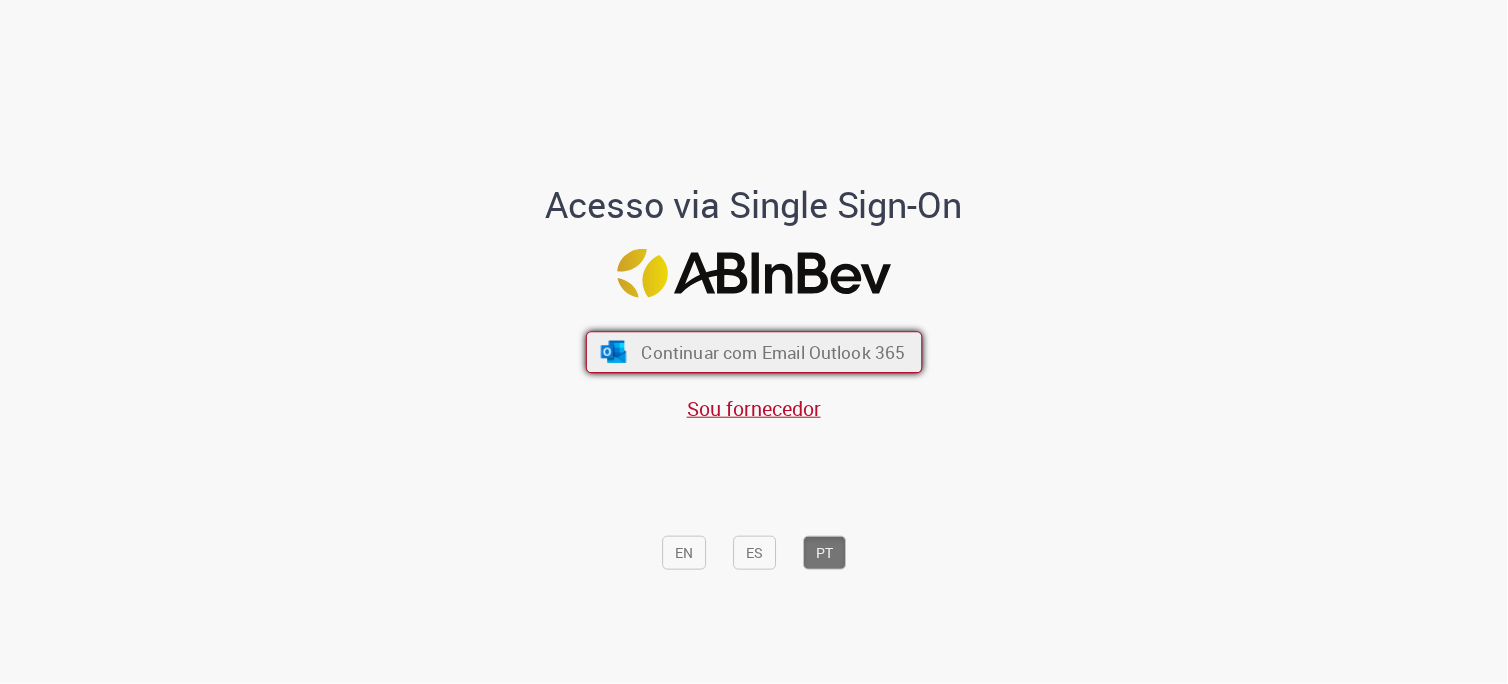 click on "Continuar com Email Outlook 365" at bounding box center (754, 353) 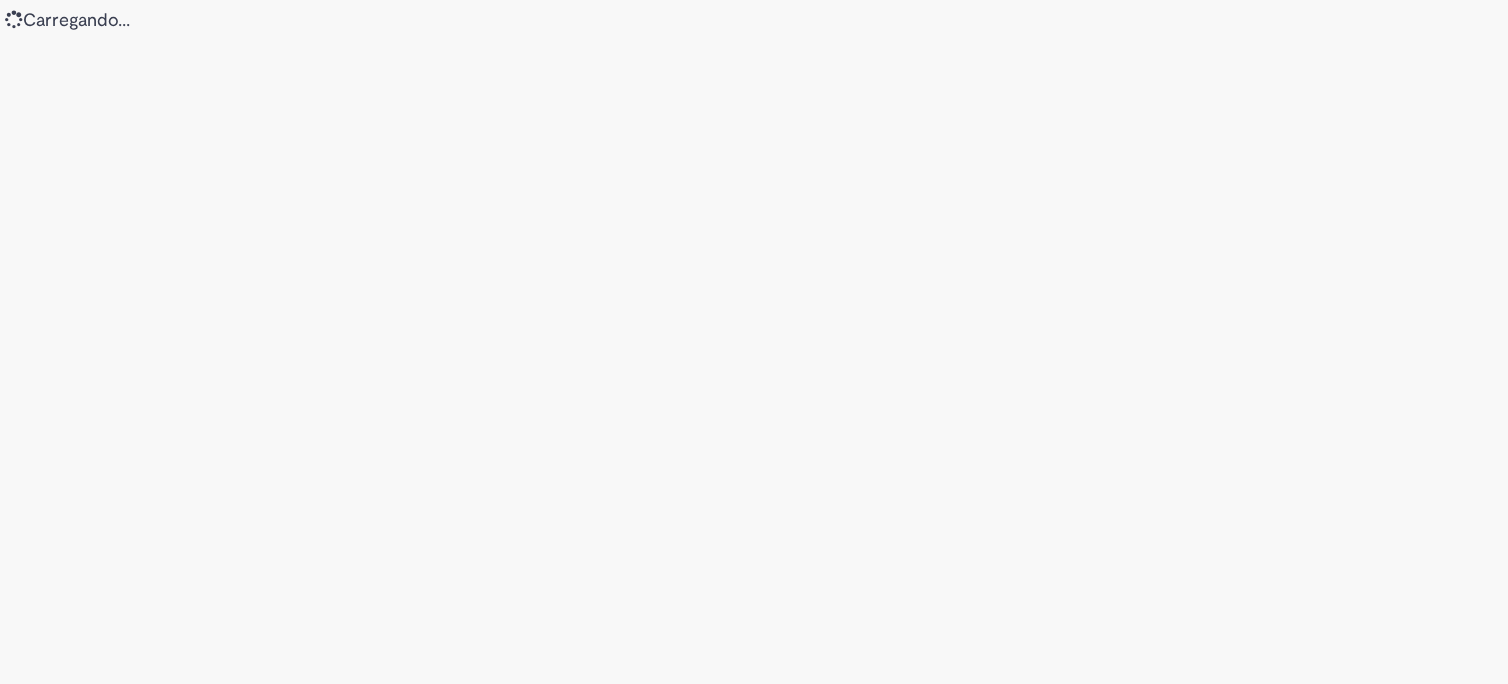 scroll, scrollTop: 0, scrollLeft: 0, axis: both 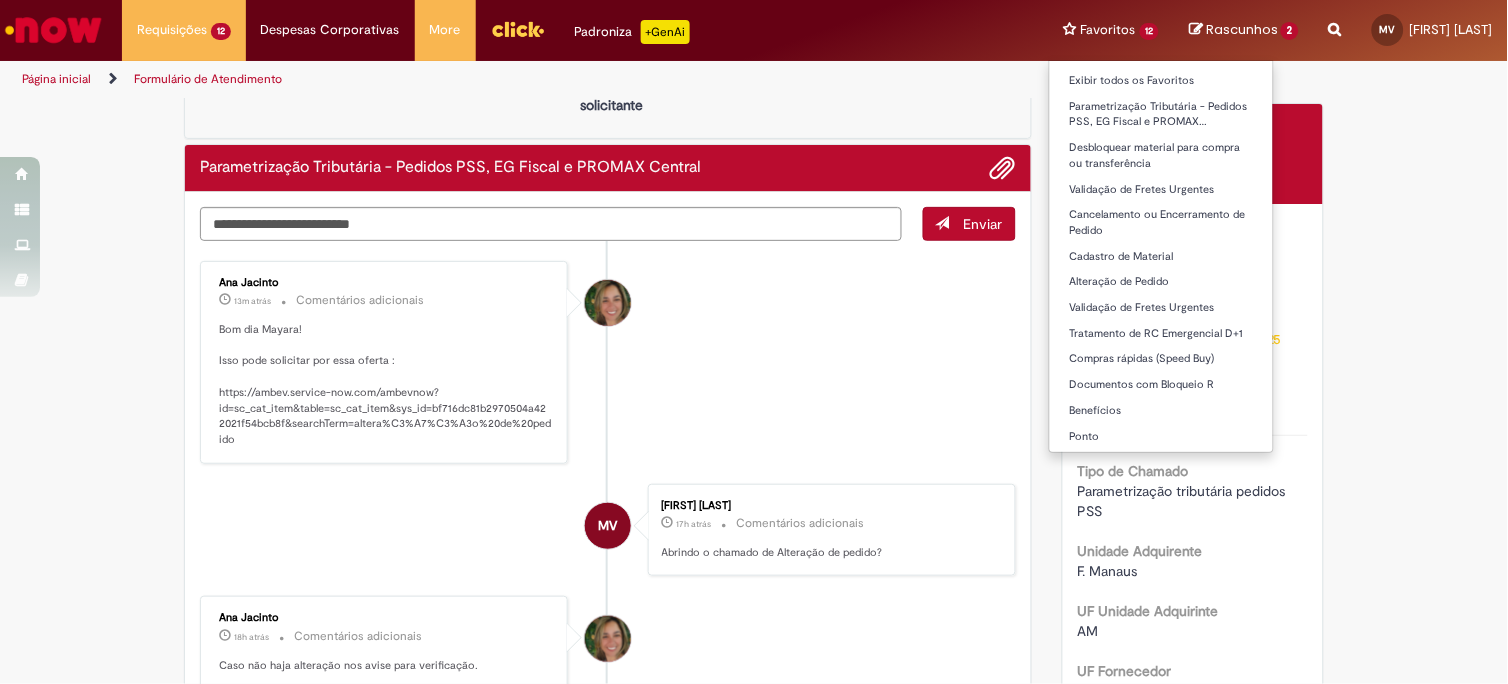 click on "Favoritos   12
Exibir todos os Favoritos
Parametrização Tributária - Pedidos PSS, EG Fiscal e PROMAX…
Desbloquear material para compra ou transferência
Validação de Fretes Urgentes
Cancelamento ou Encerramento de Pedido
Cadastro de Material
Alteração de Pedido
Validação de Fretes Urgentes
Tratamento de RC Emergencial D+1
Compras rápidas (Speed Buy)
Documentos com Bloqueio R
Benefícios
Ponto" at bounding box center (1112, 30) 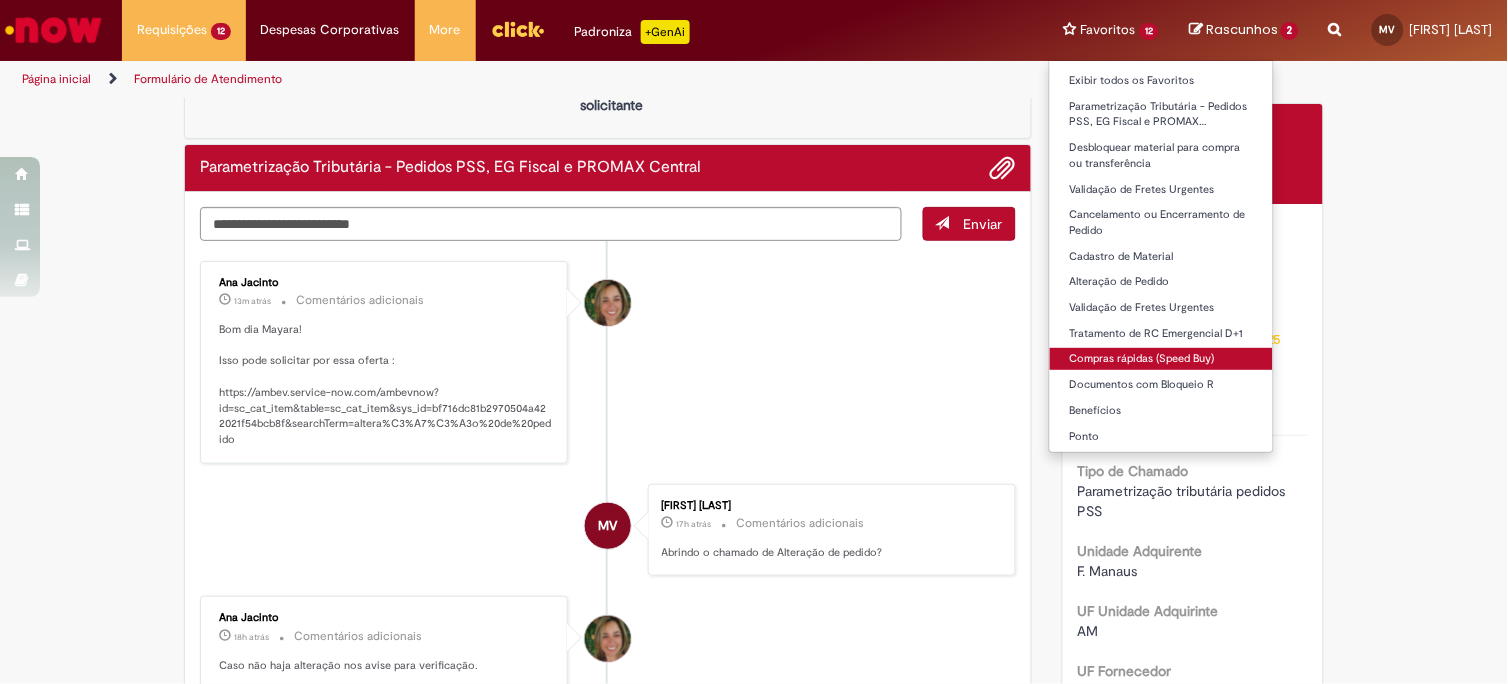 click on "Compras rápidas (Speed Buy)" at bounding box center [1162, 359] 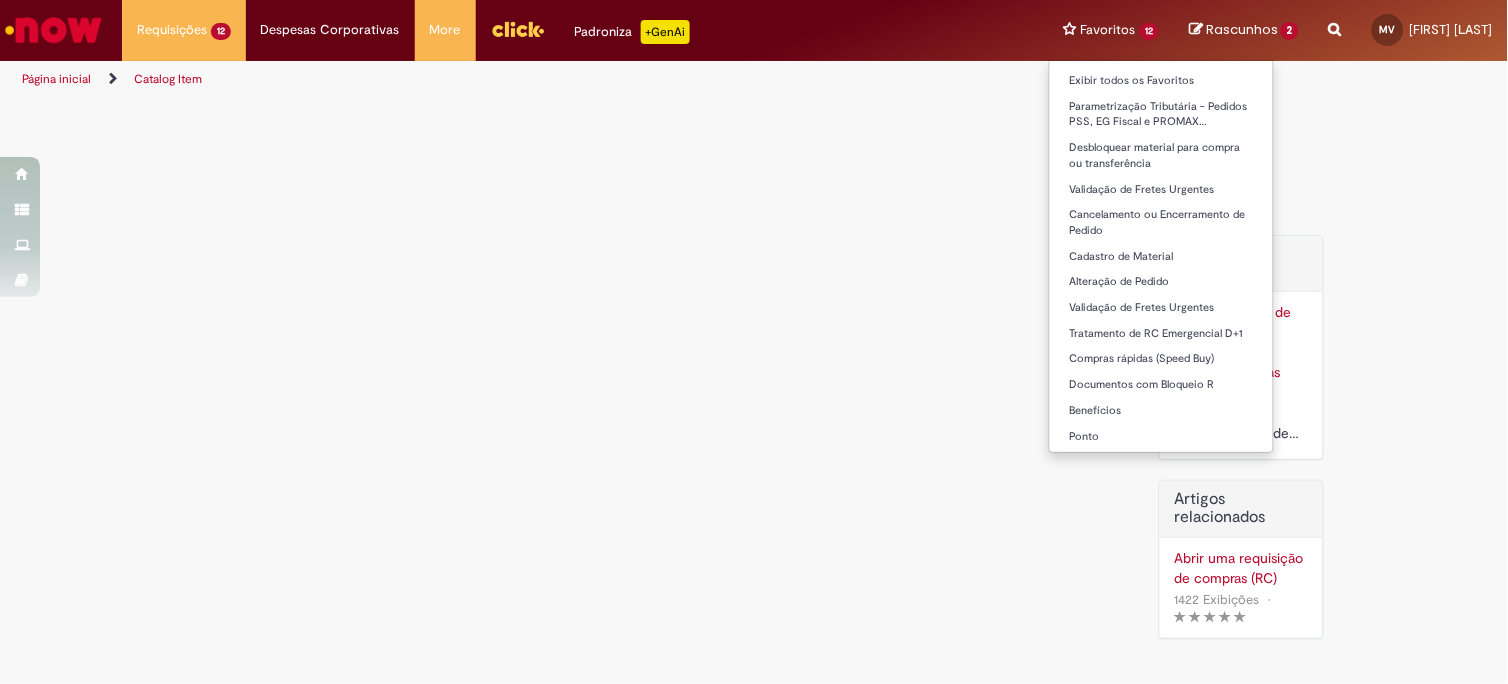 scroll, scrollTop: 0, scrollLeft: 0, axis: both 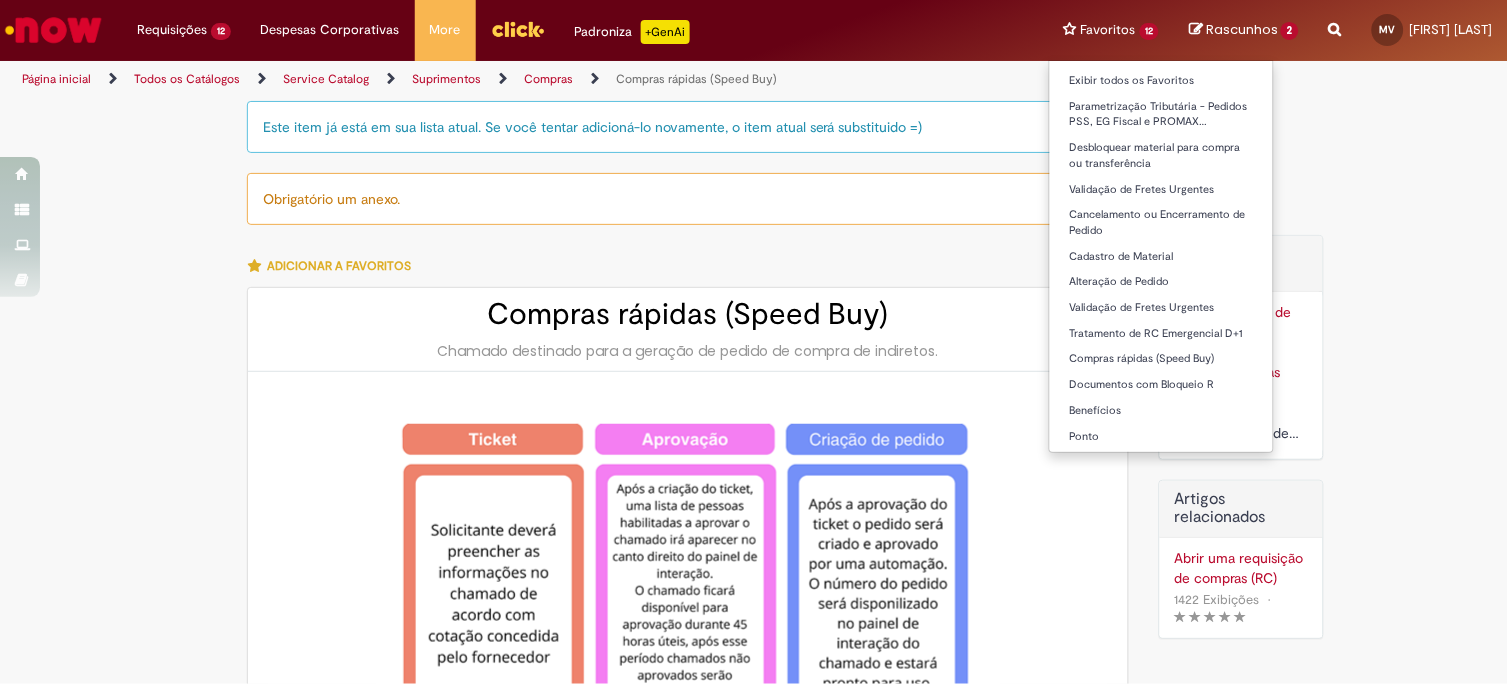 type on "********" 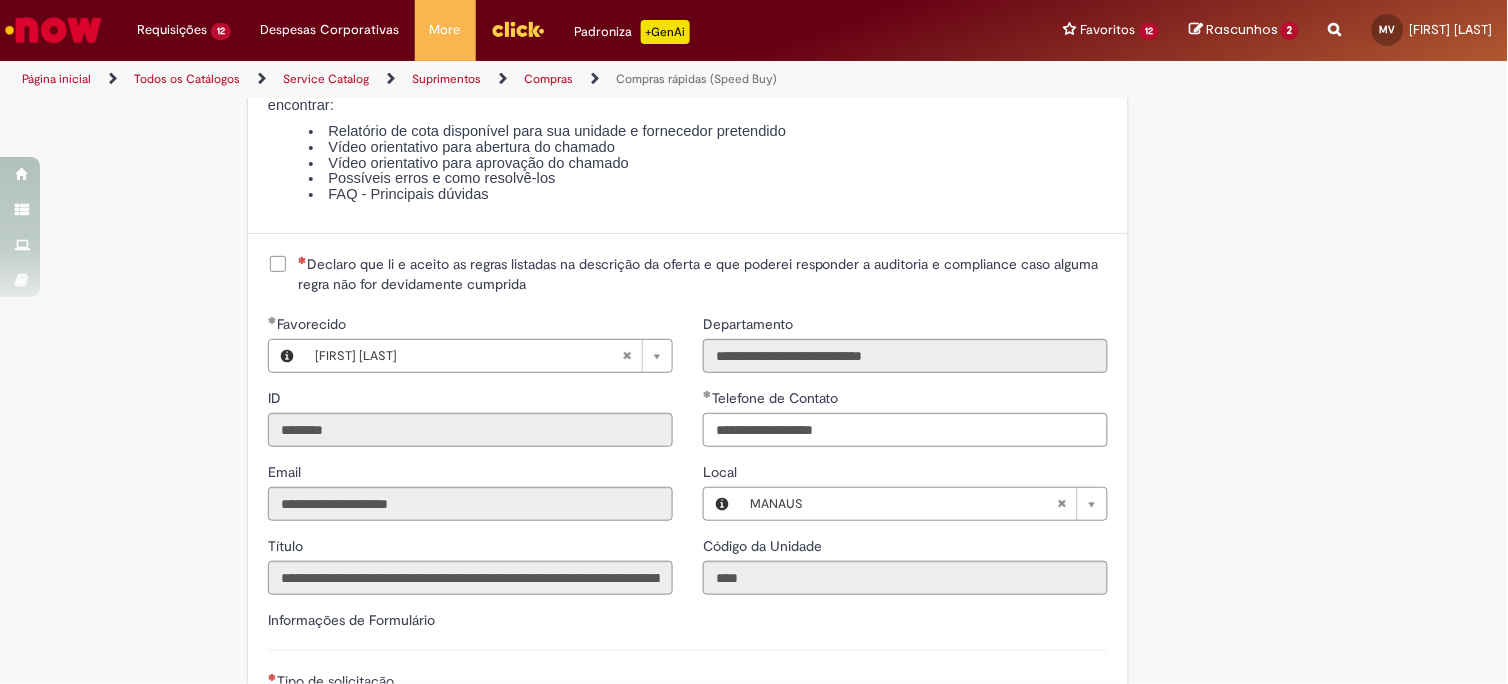 scroll, scrollTop: 2555, scrollLeft: 0, axis: vertical 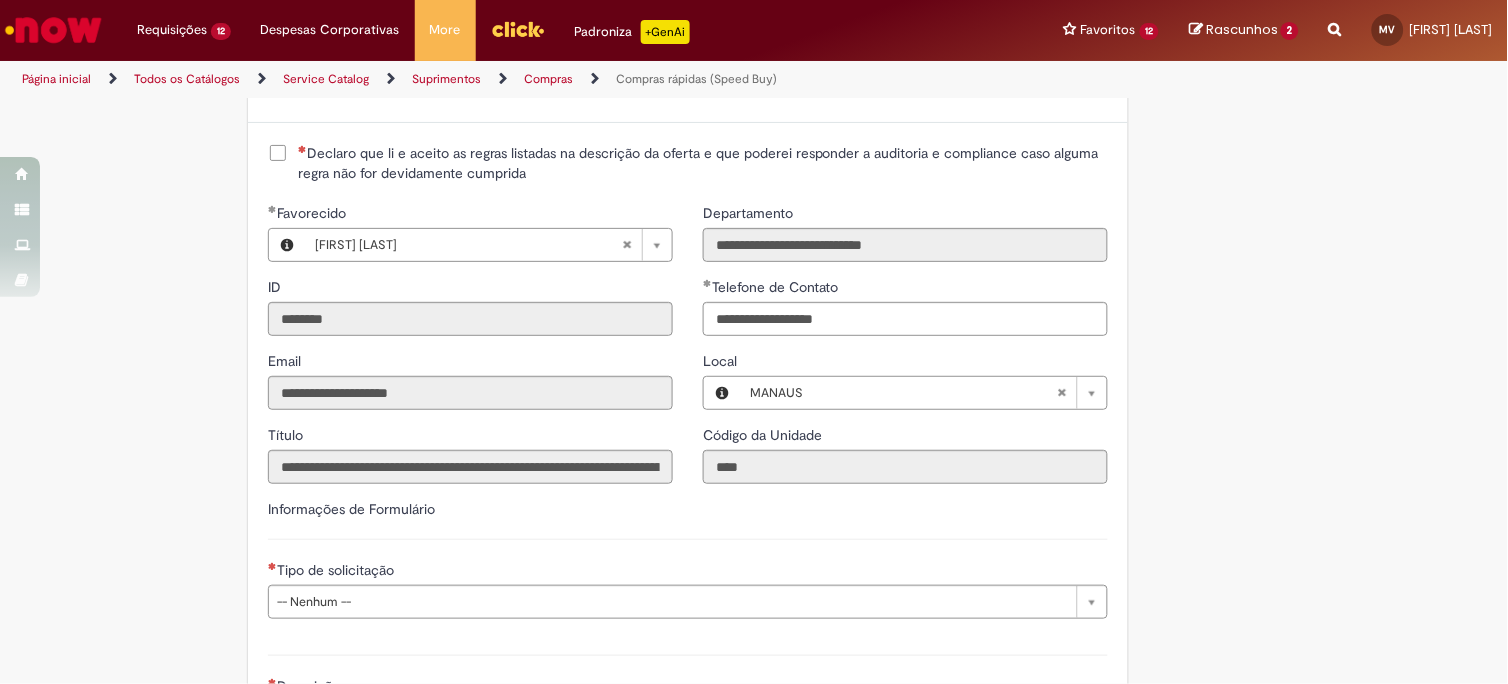 click on "Declaro que li e aceito as regras listadas na descrição da oferta e que poderei responder a auditoria e compliance caso alguma regra não for devidamente cumprida" at bounding box center [703, 163] 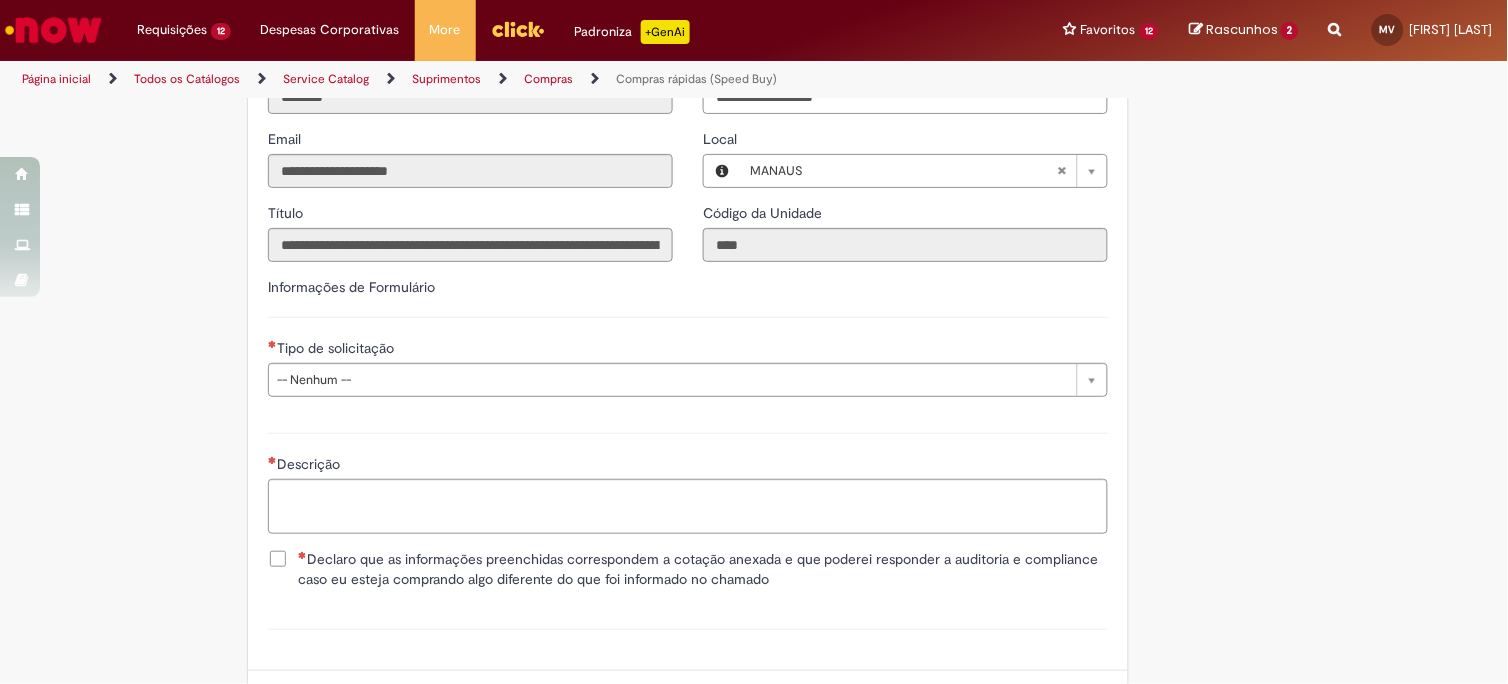 scroll, scrollTop: 2555, scrollLeft: 0, axis: vertical 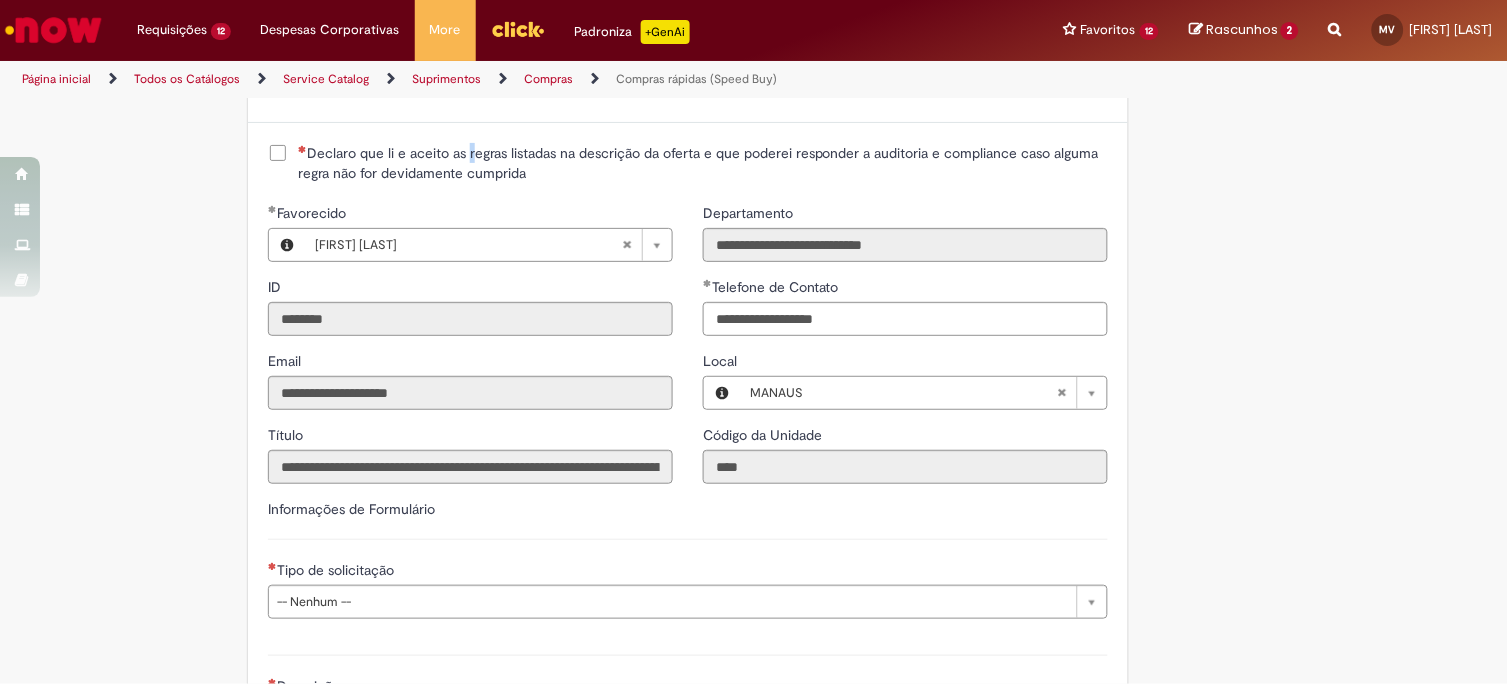 click on "Declaro que li e aceito as regras listadas na descrição da oferta e que poderei responder a auditoria e compliance caso alguma regra não for devidamente cumprida" at bounding box center (703, 163) 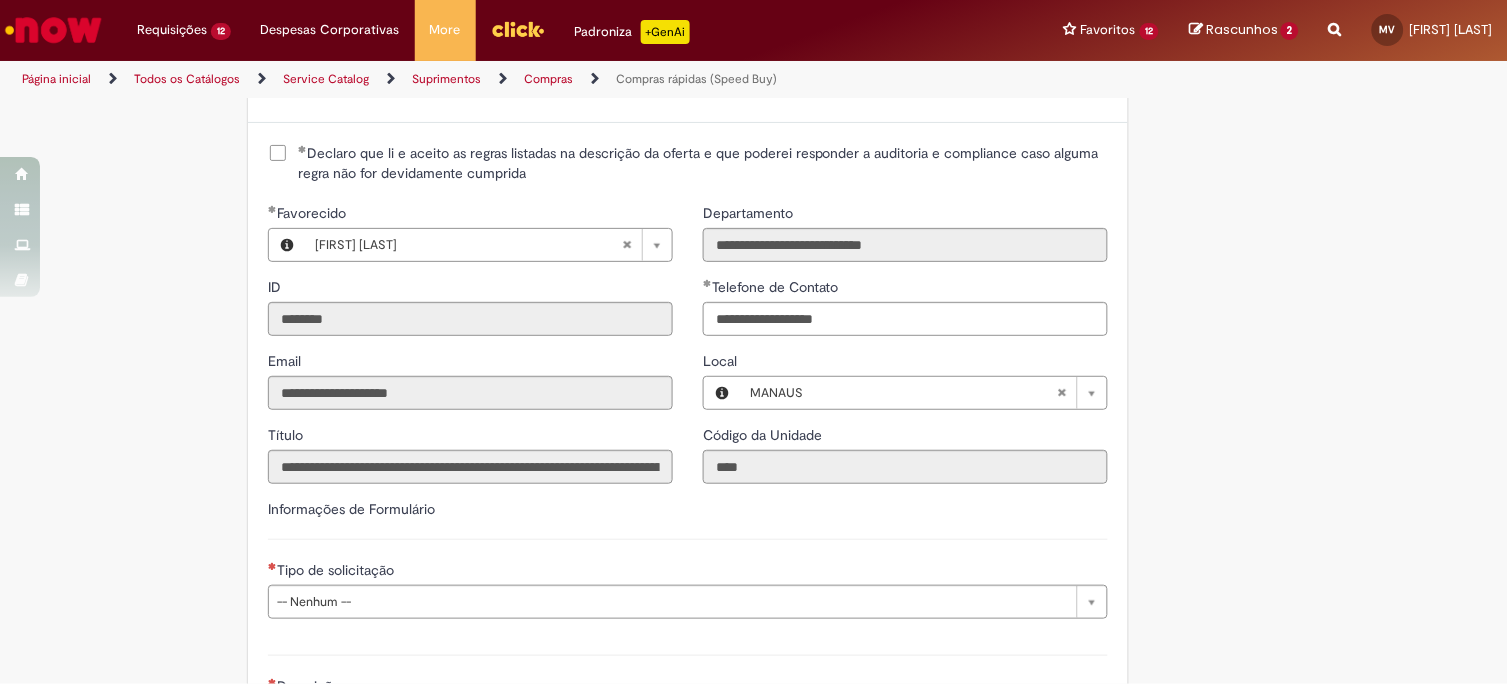 scroll, scrollTop: 2777, scrollLeft: 0, axis: vertical 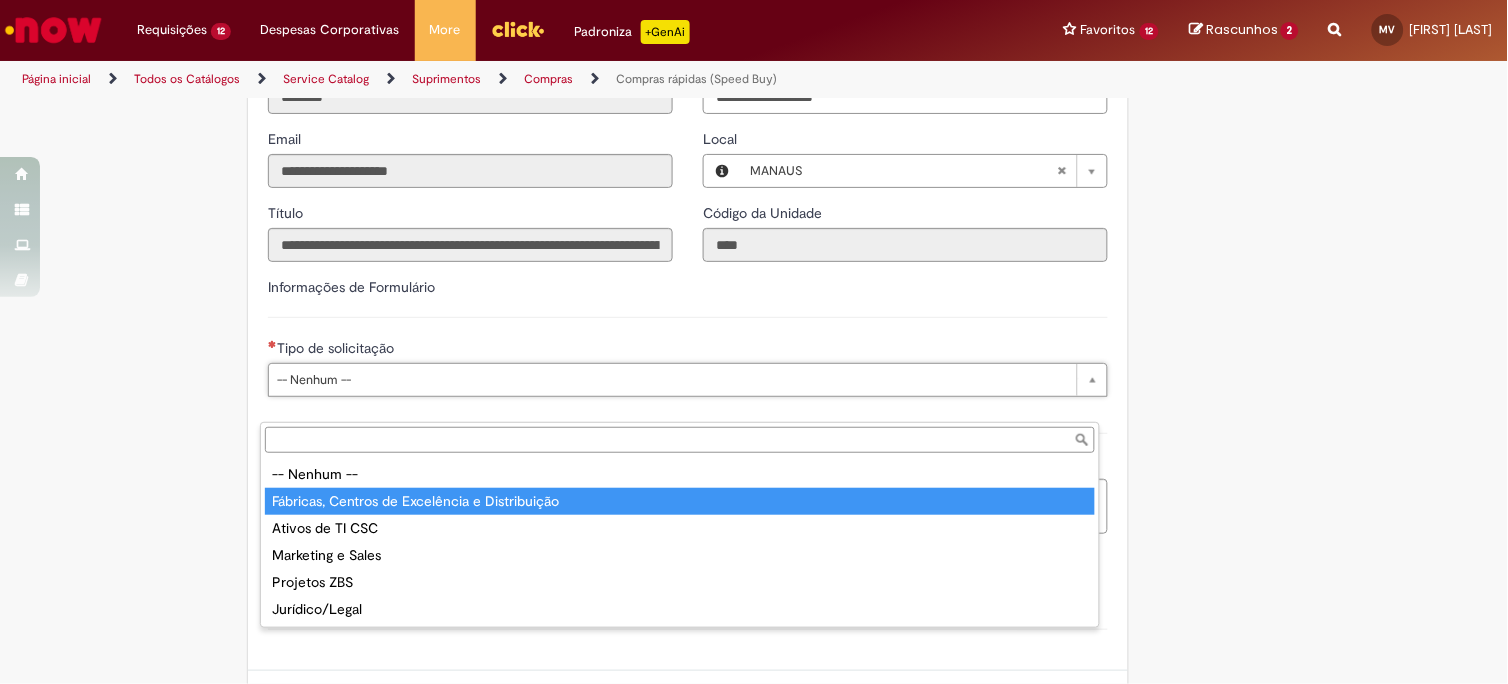 type on "**********" 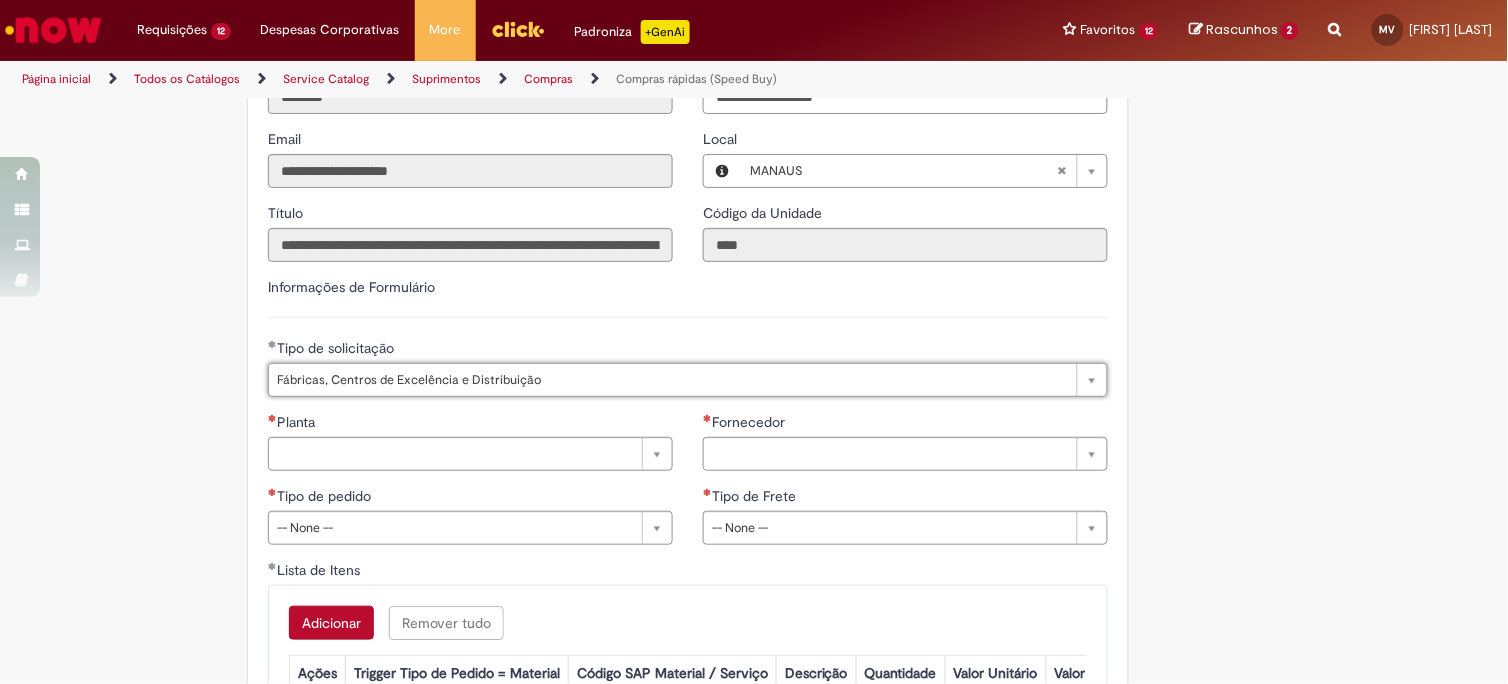 scroll, scrollTop: 3000, scrollLeft: 0, axis: vertical 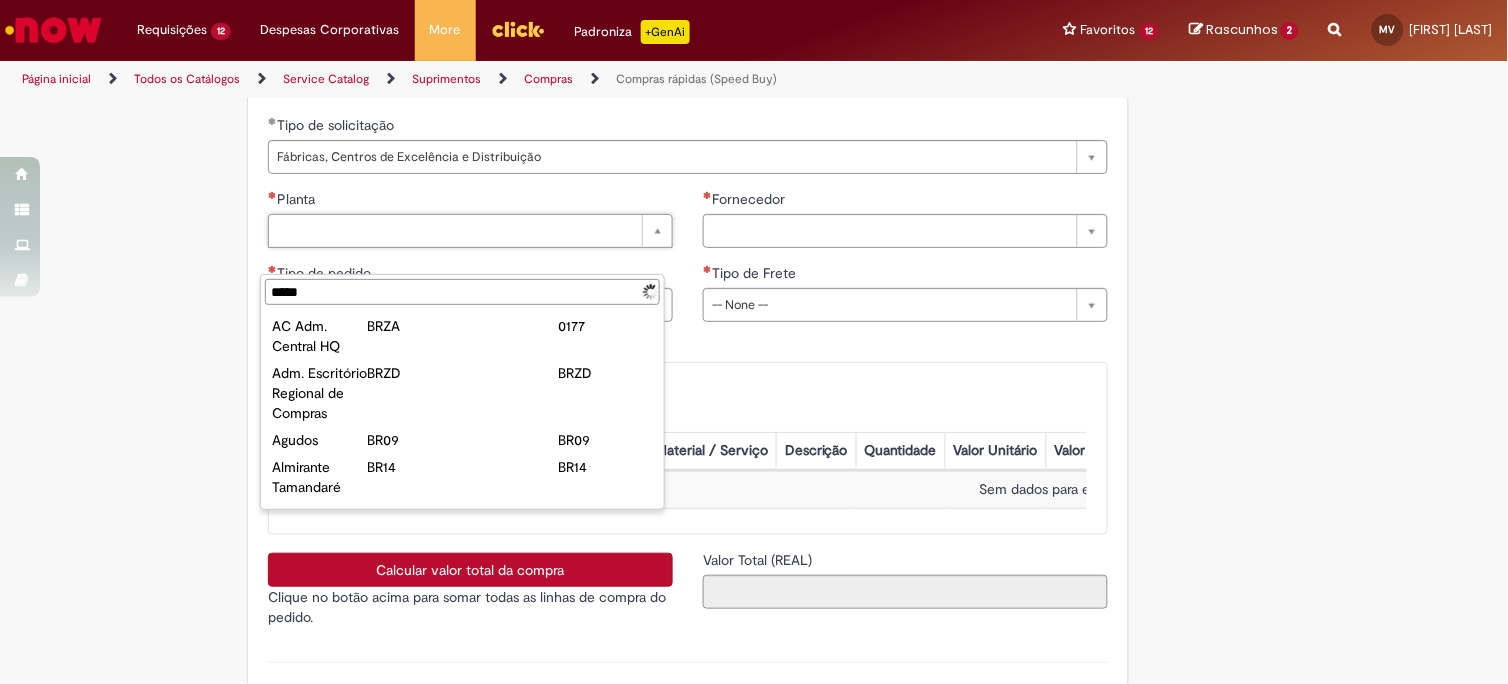 type on "******" 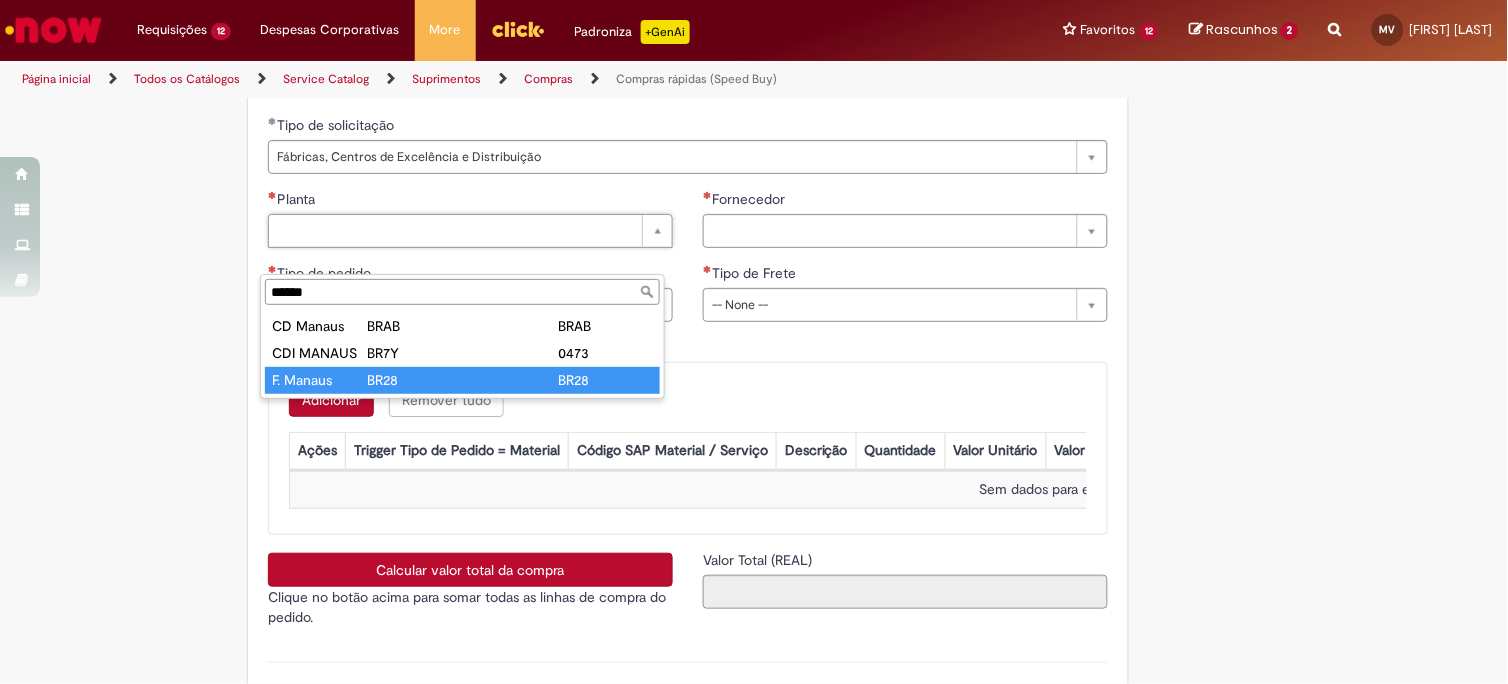 type on "*********" 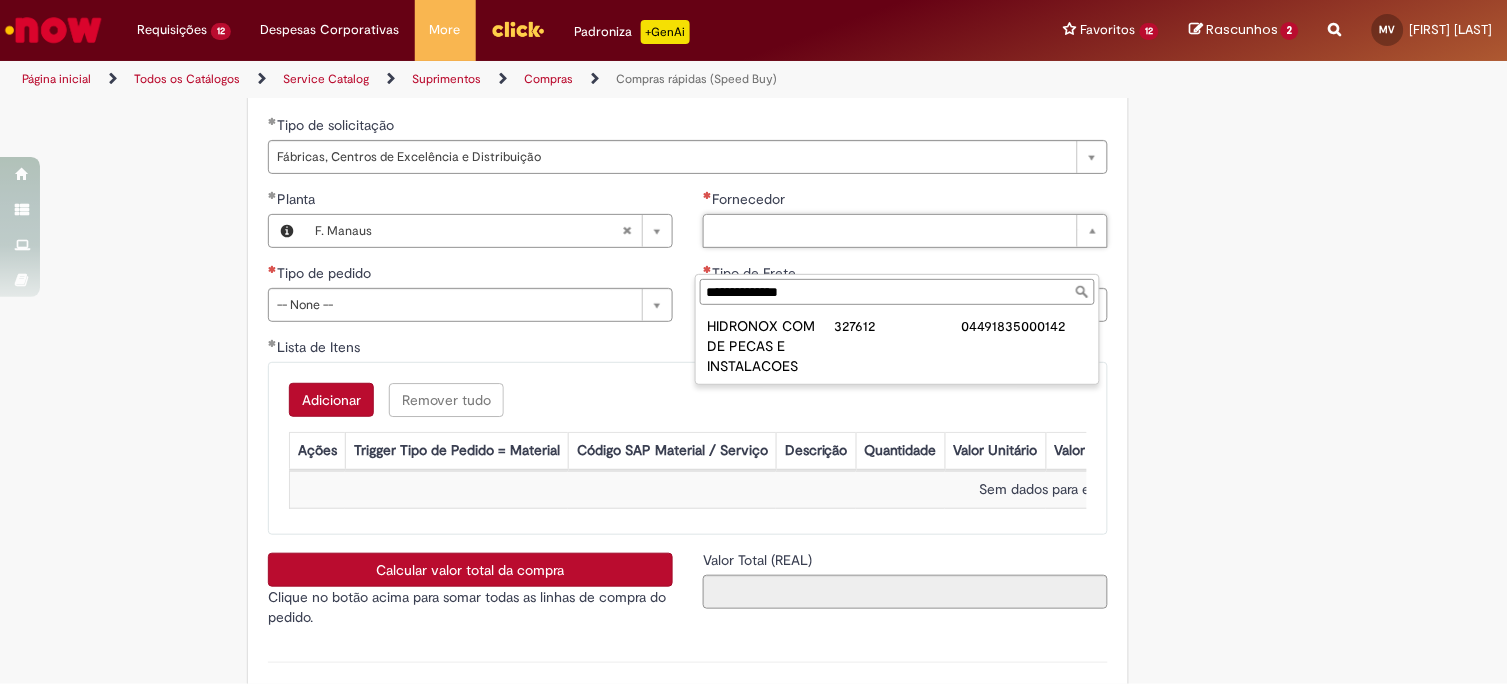 type on "**********" 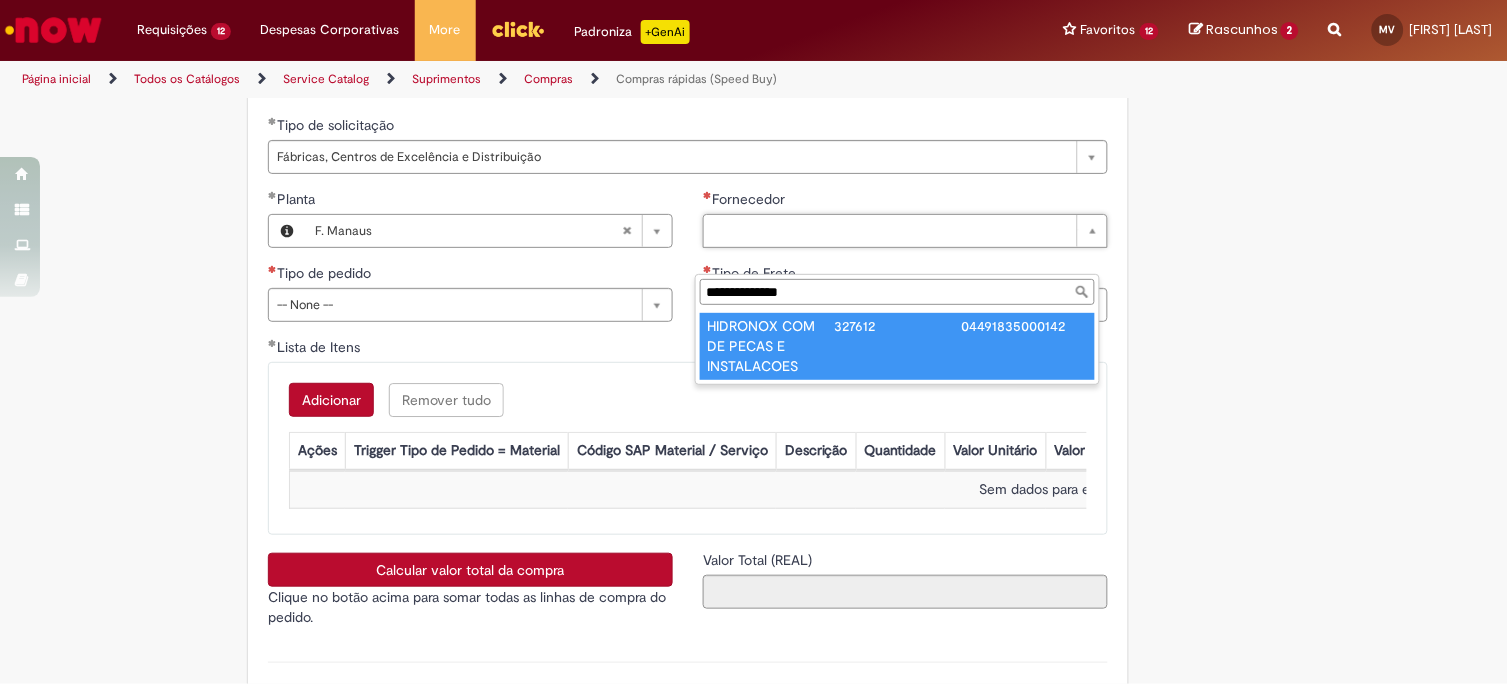 type on "**********" 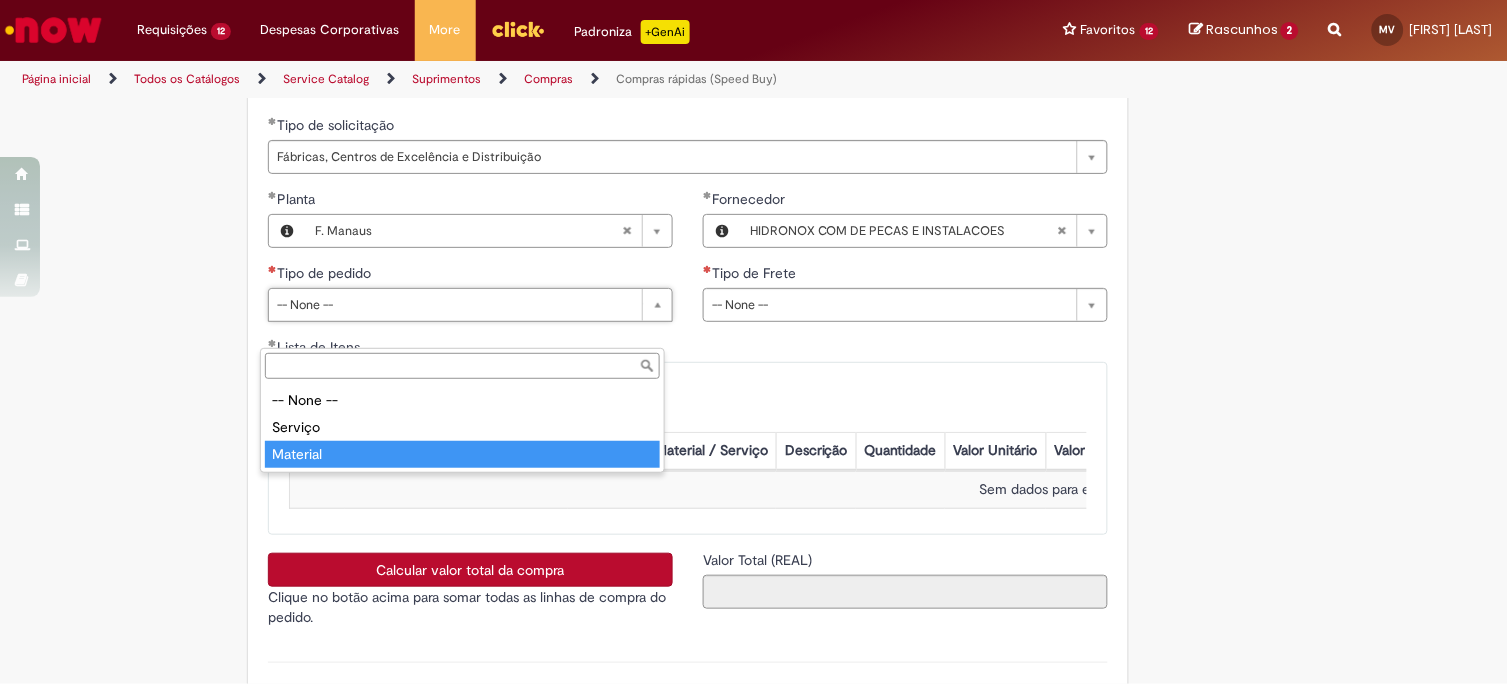 type on "********" 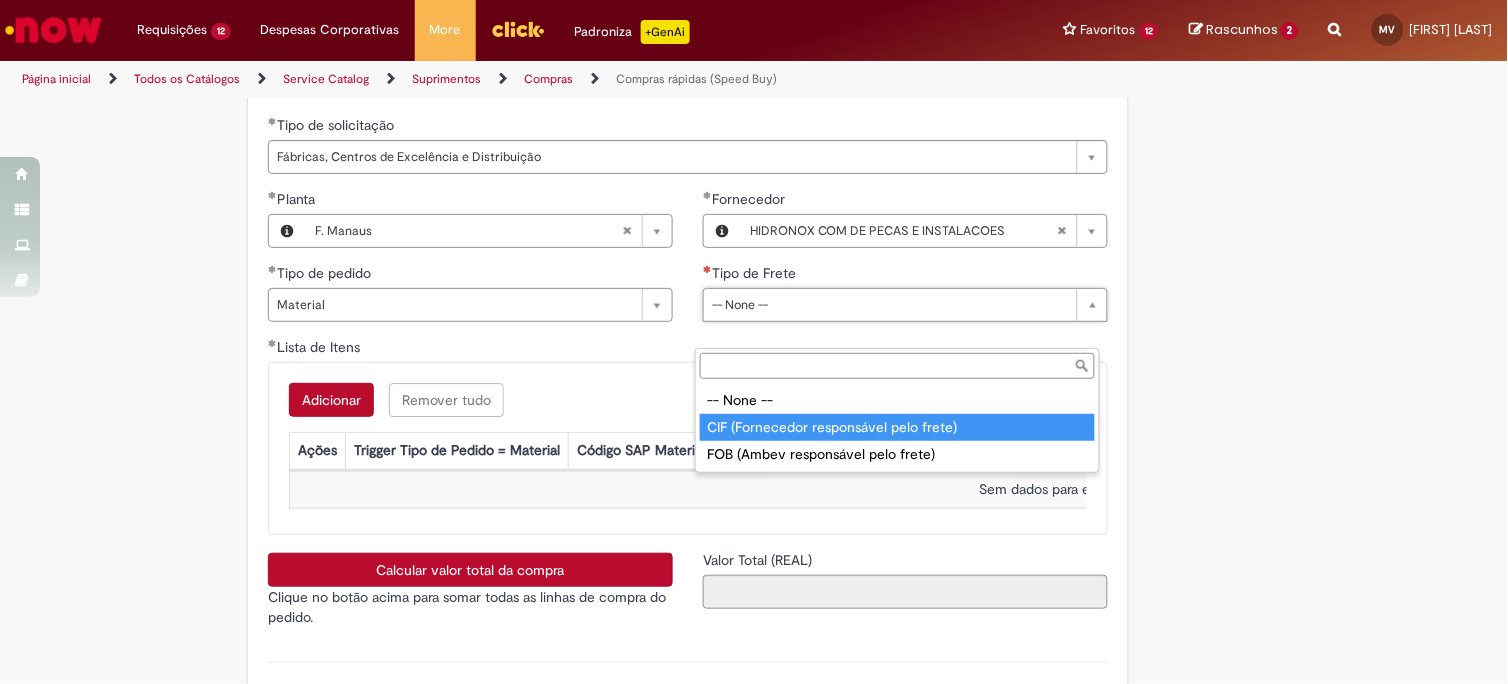 type on "**********" 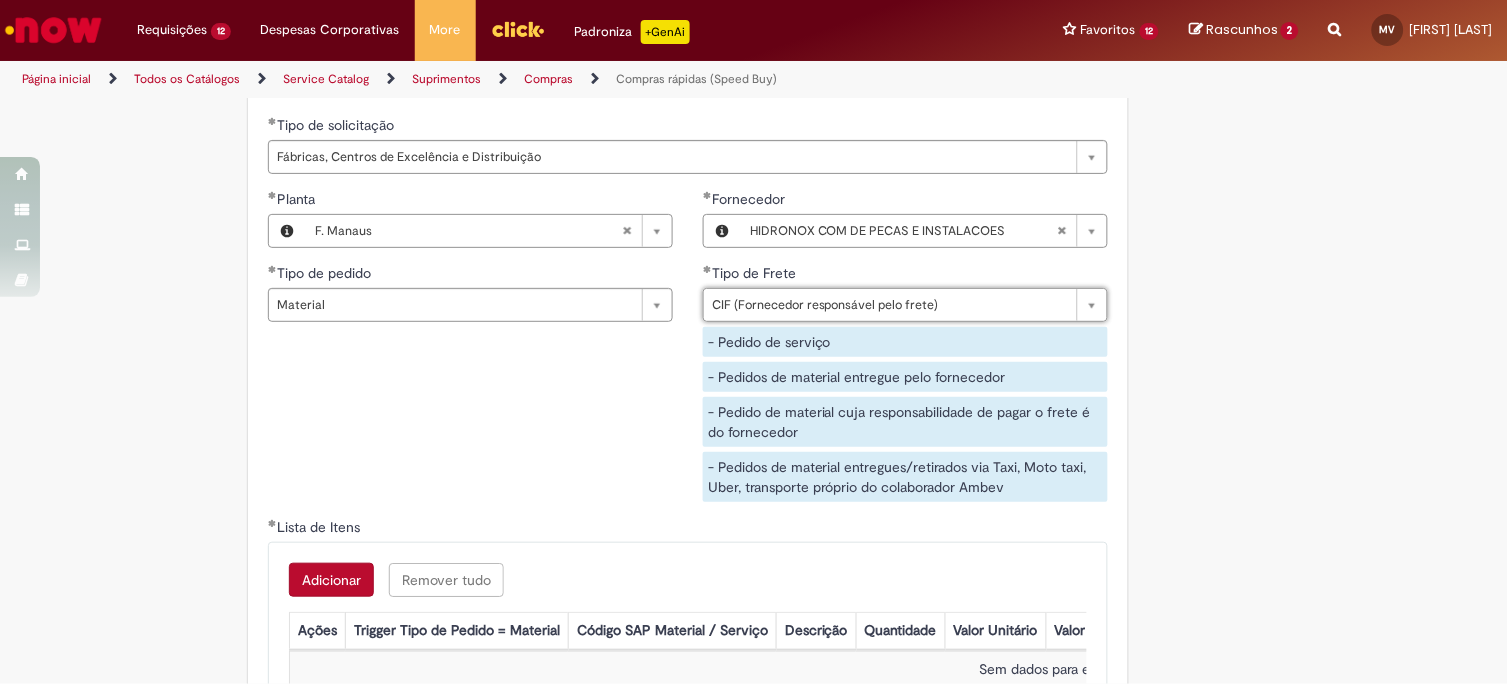 scroll, scrollTop: 3222, scrollLeft: 0, axis: vertical 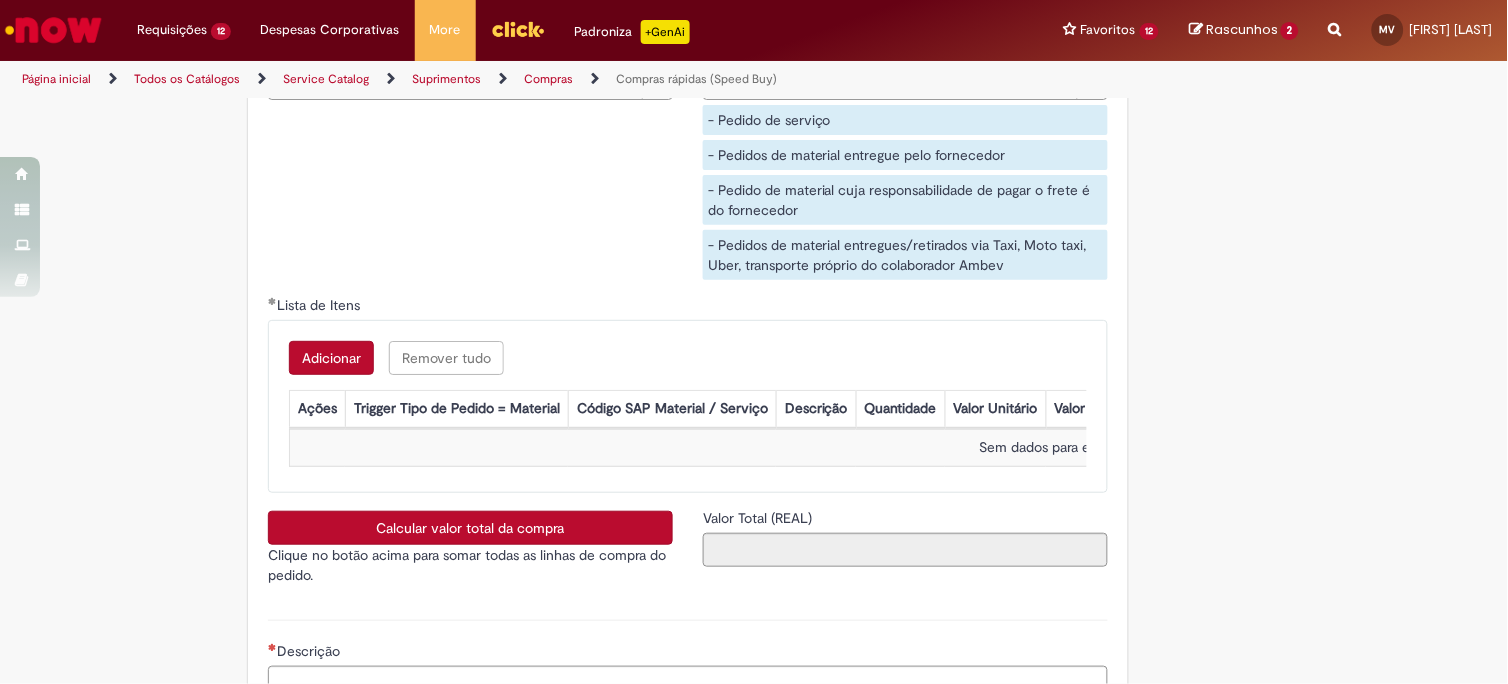 click on "Adicionar" at bounding box center [331, 358] 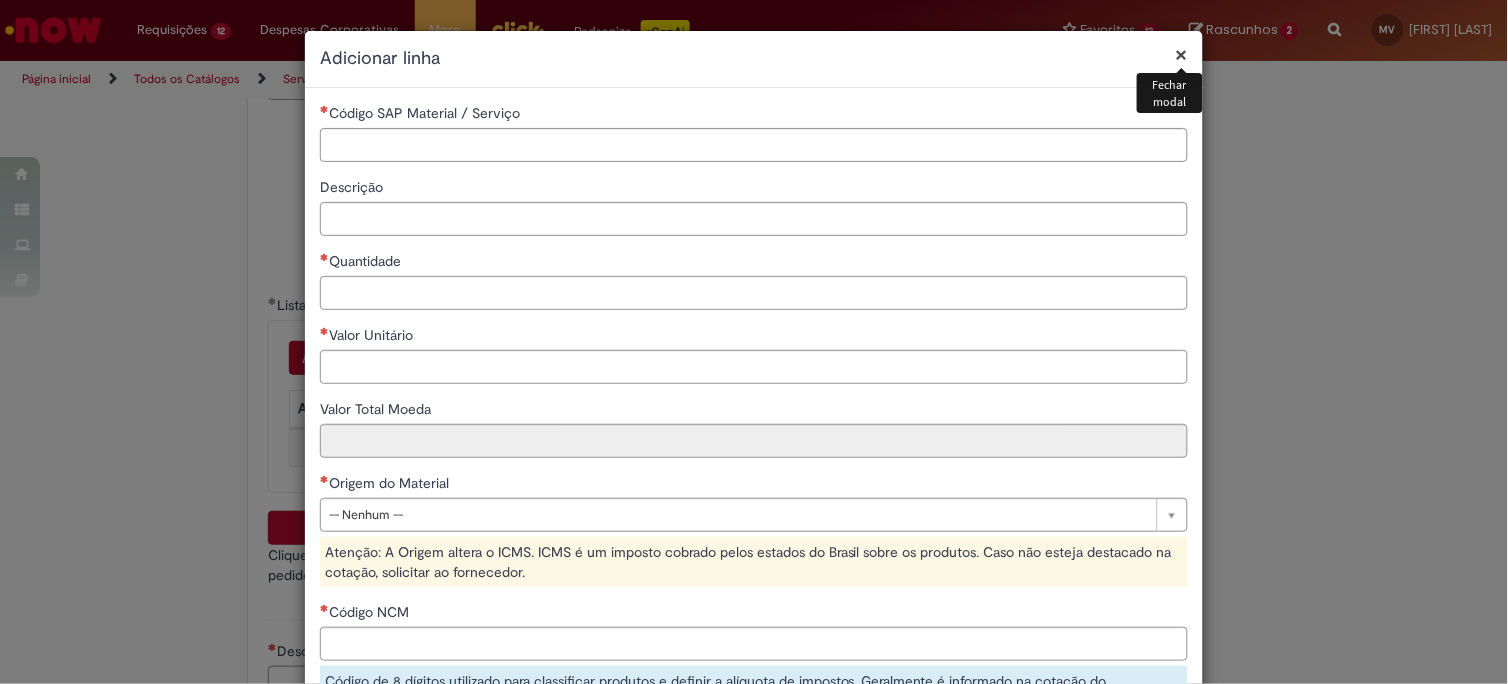 scroll, scrollTop: 111, scrollLeft: 0, axis: vertical 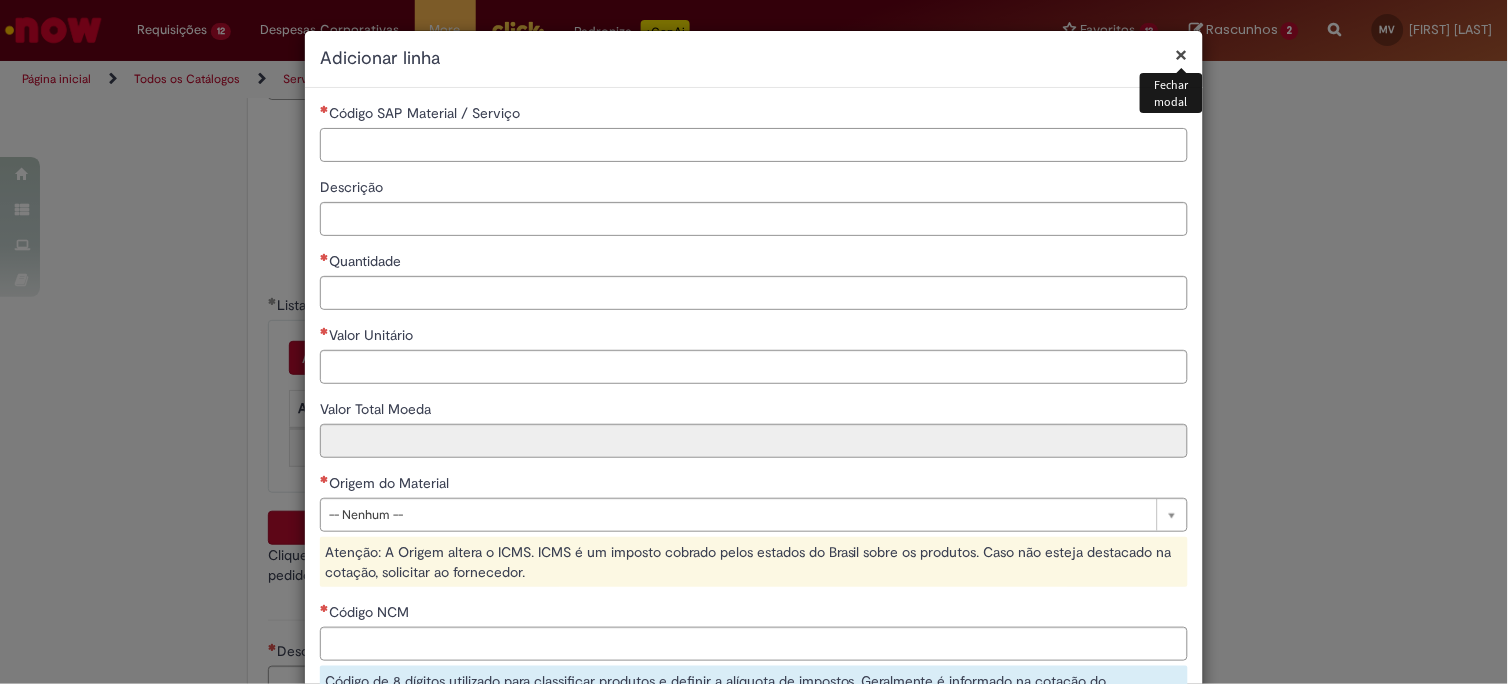 click on "Código SAP Material / Serviço" at bounding box center (754, 145) 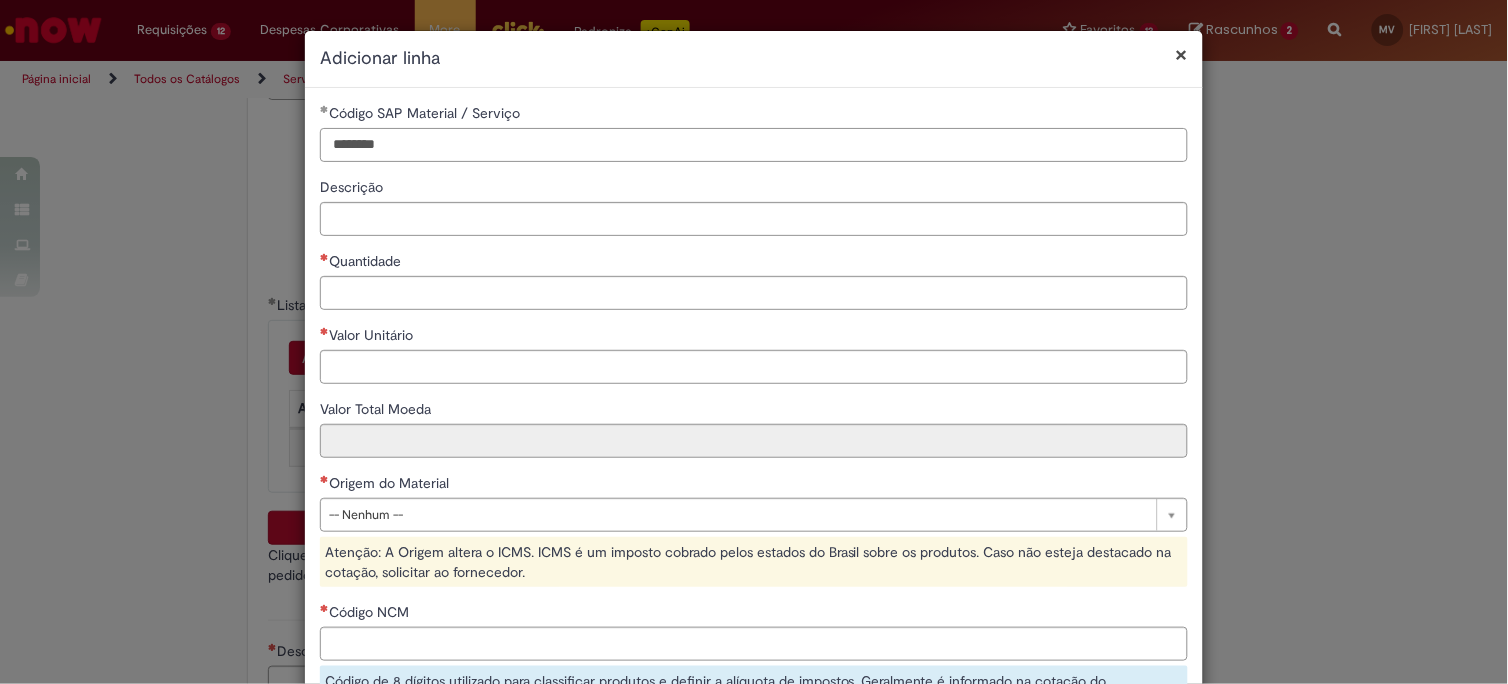 type on "********" 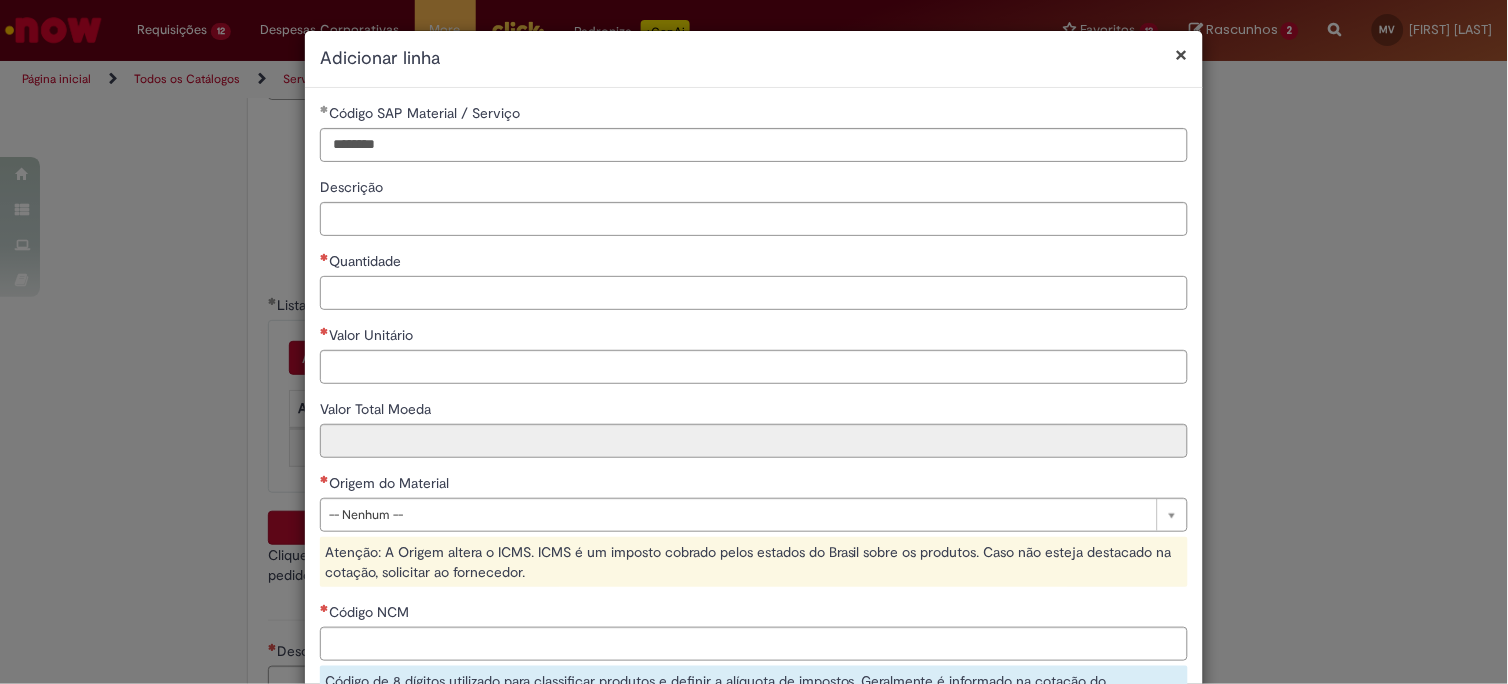 click on "Quantidade" at bounding box center (754, 293) 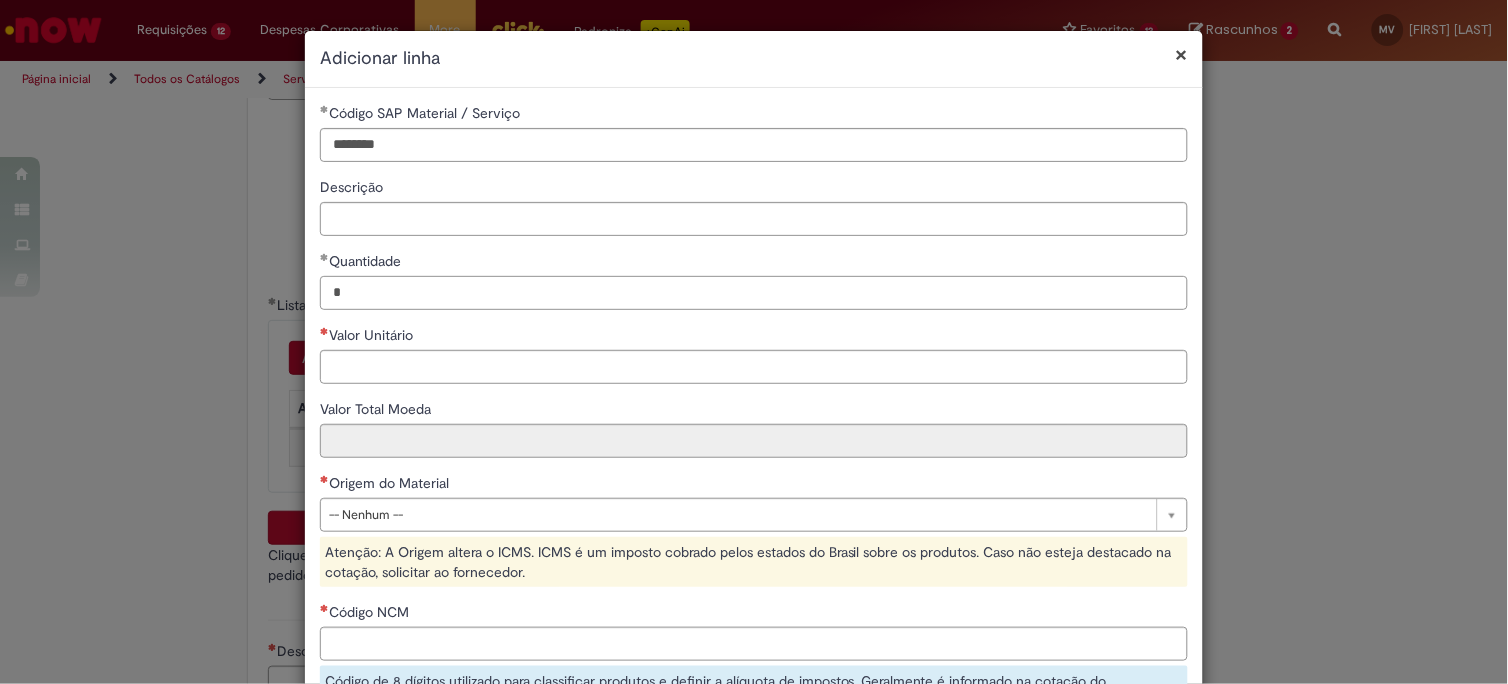 type on "*" 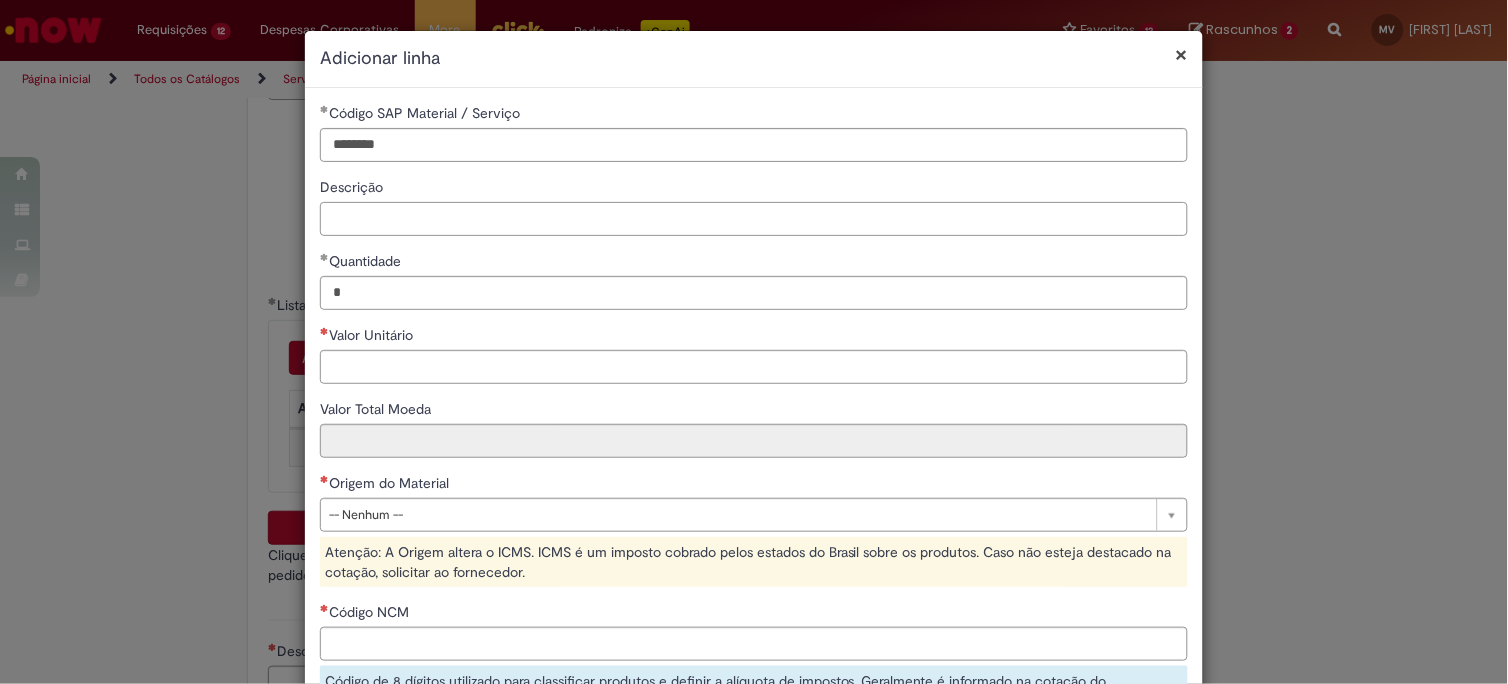 click on "Descrição" at bounding box center [754, 219] 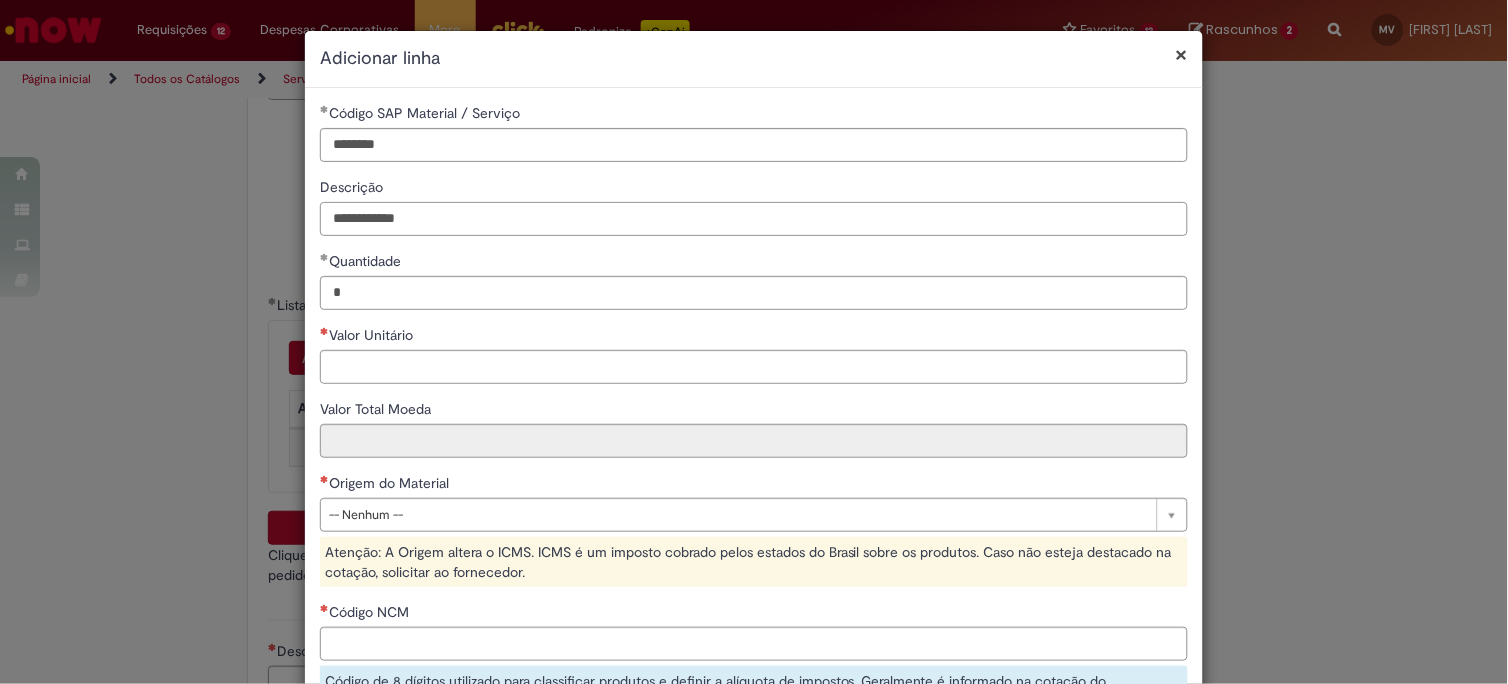 type on "**********" 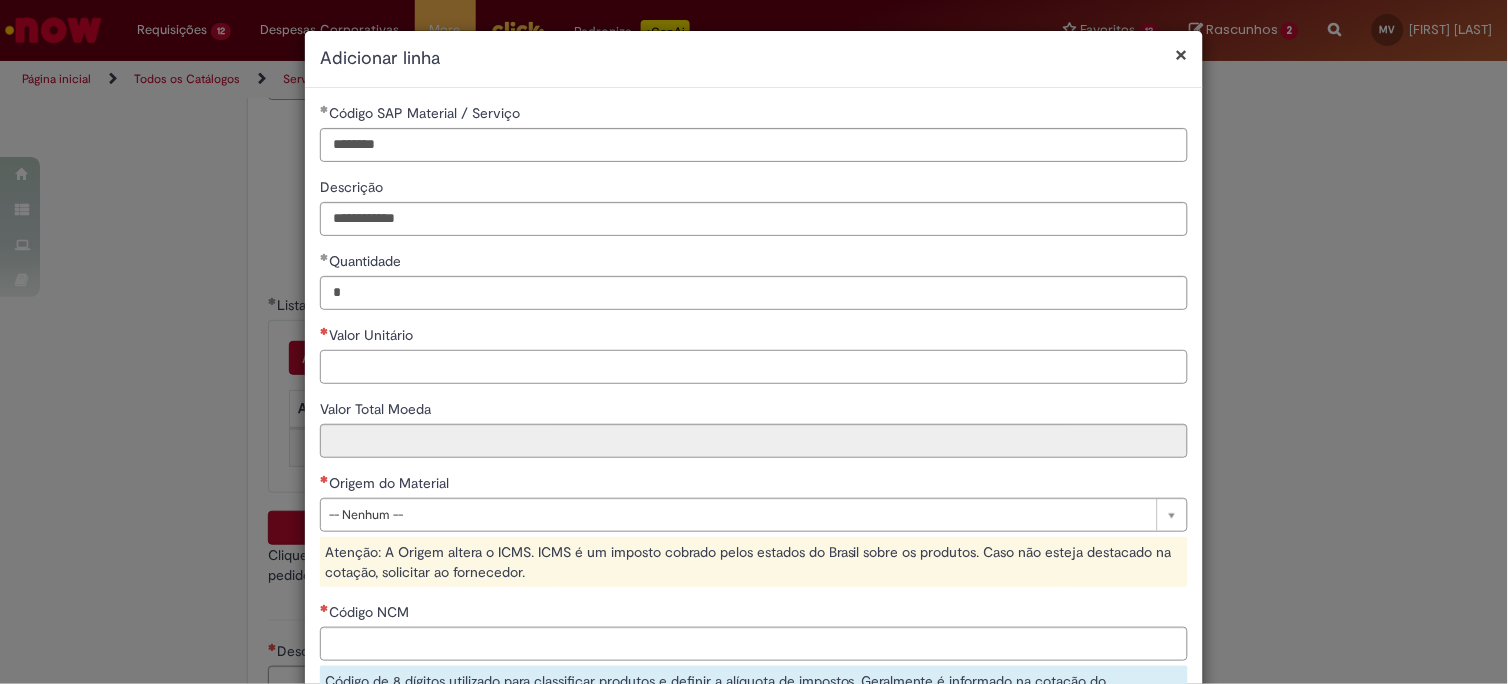 click on "Valor Unitário" at bounding box center [754, 367] 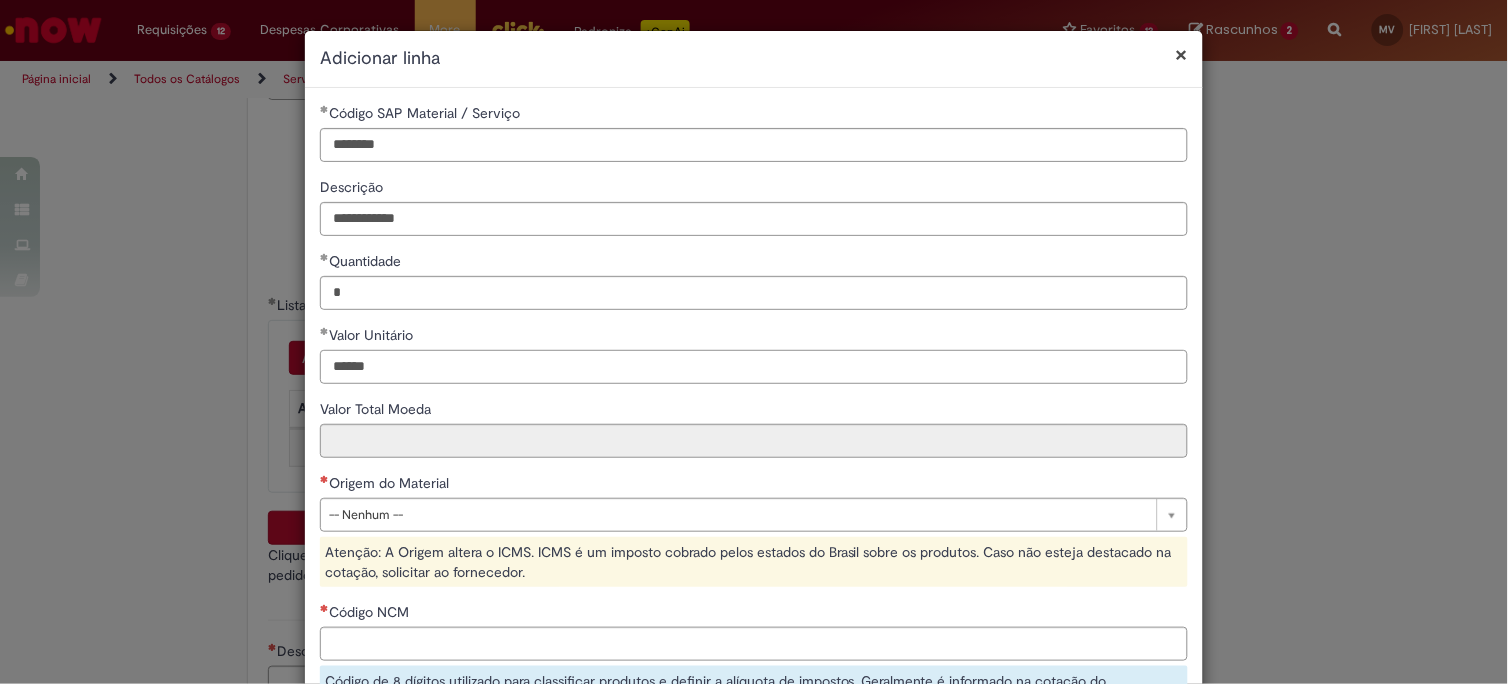 type on "******" 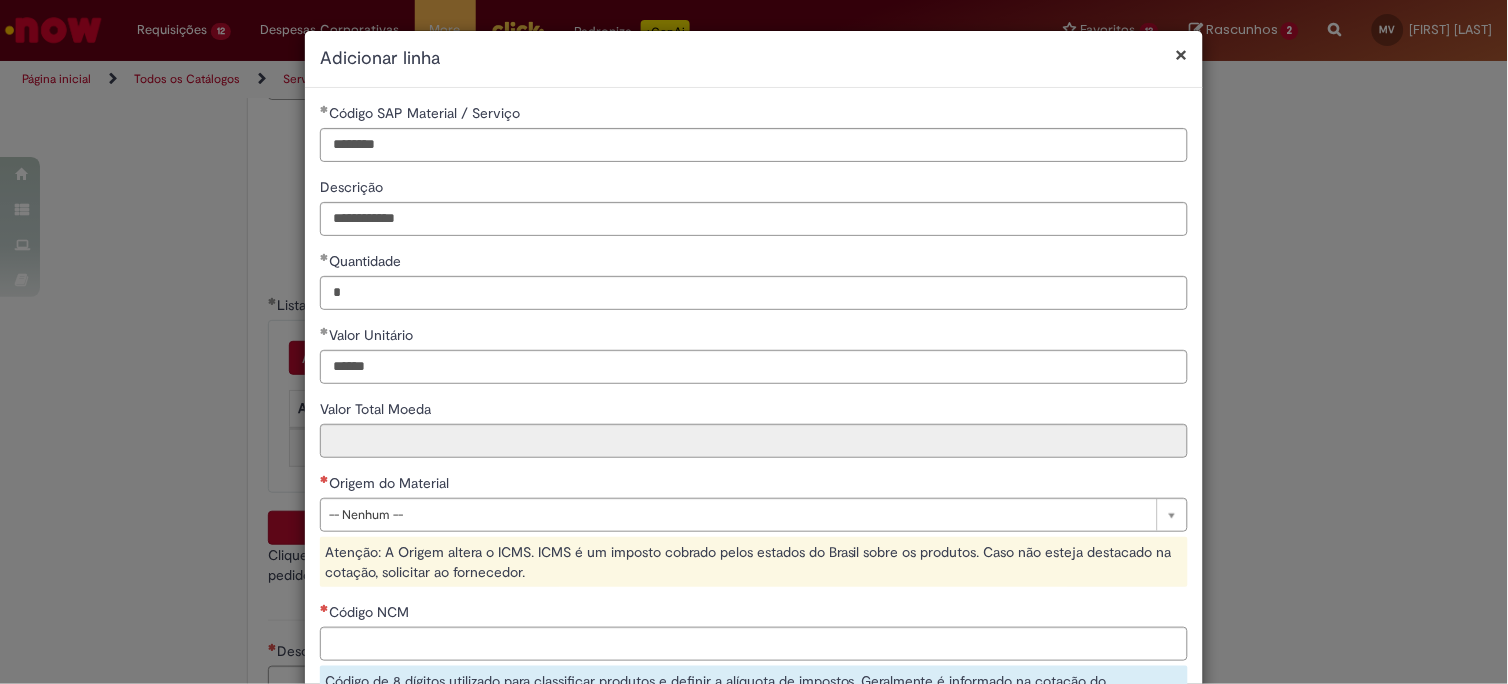 type on "********" 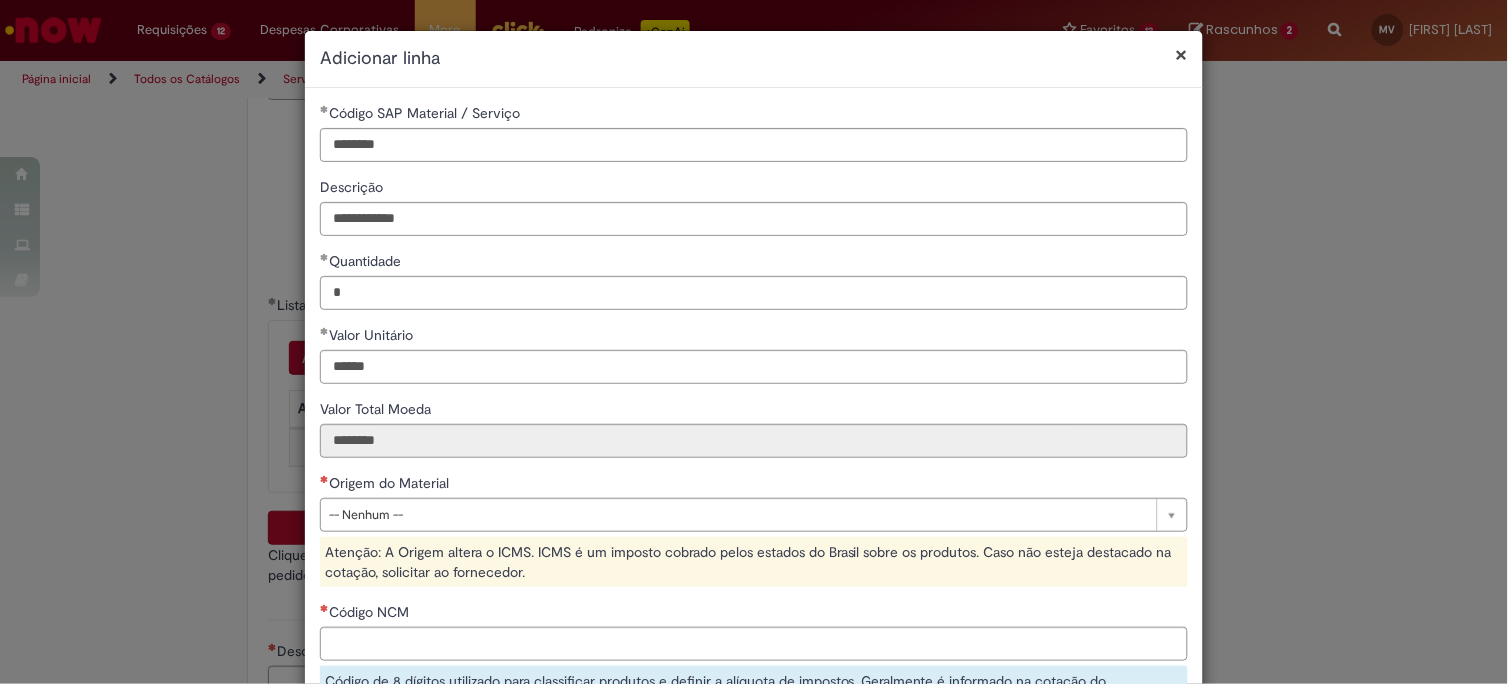 click on "**********" at bounding box center (754, 530) 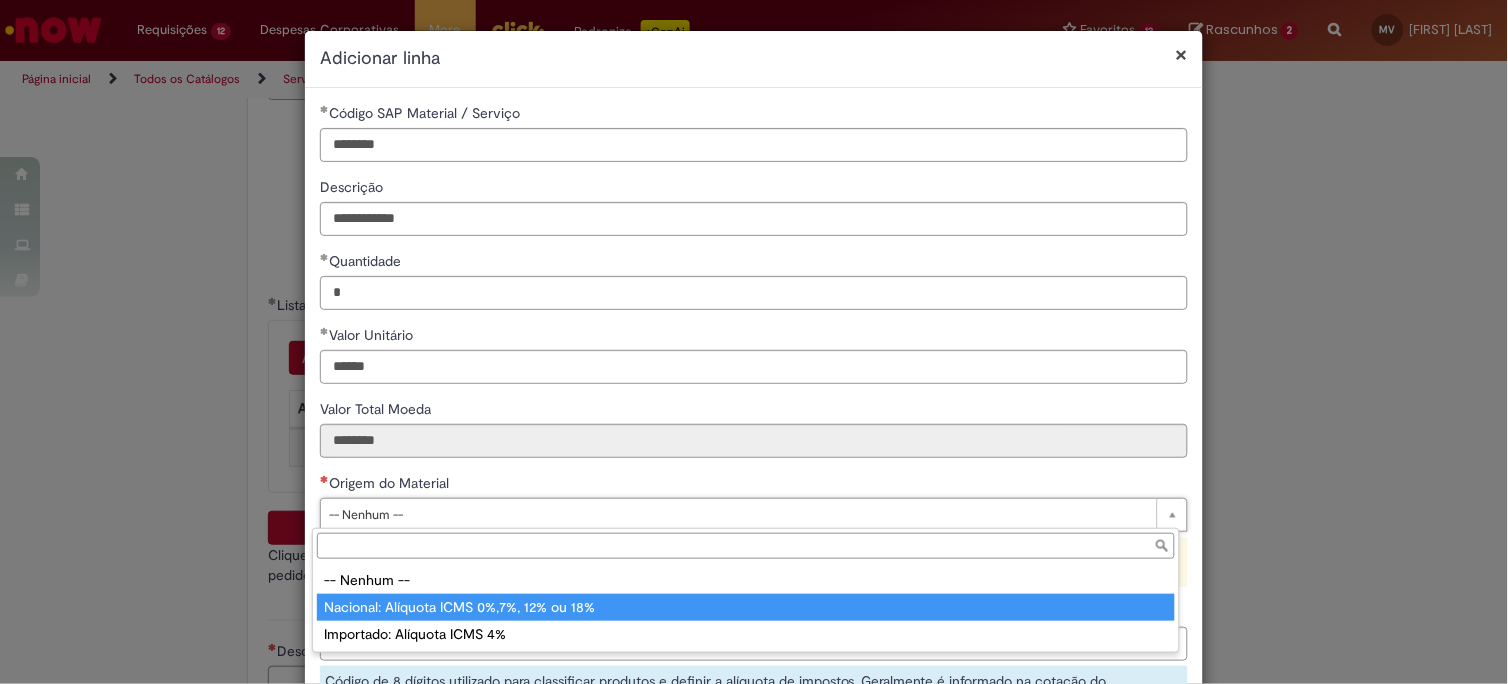 drag, startPoint x: 361, startPoint y: 602, endPoint x: 603, endPoint y: 474, distance: 273.76633 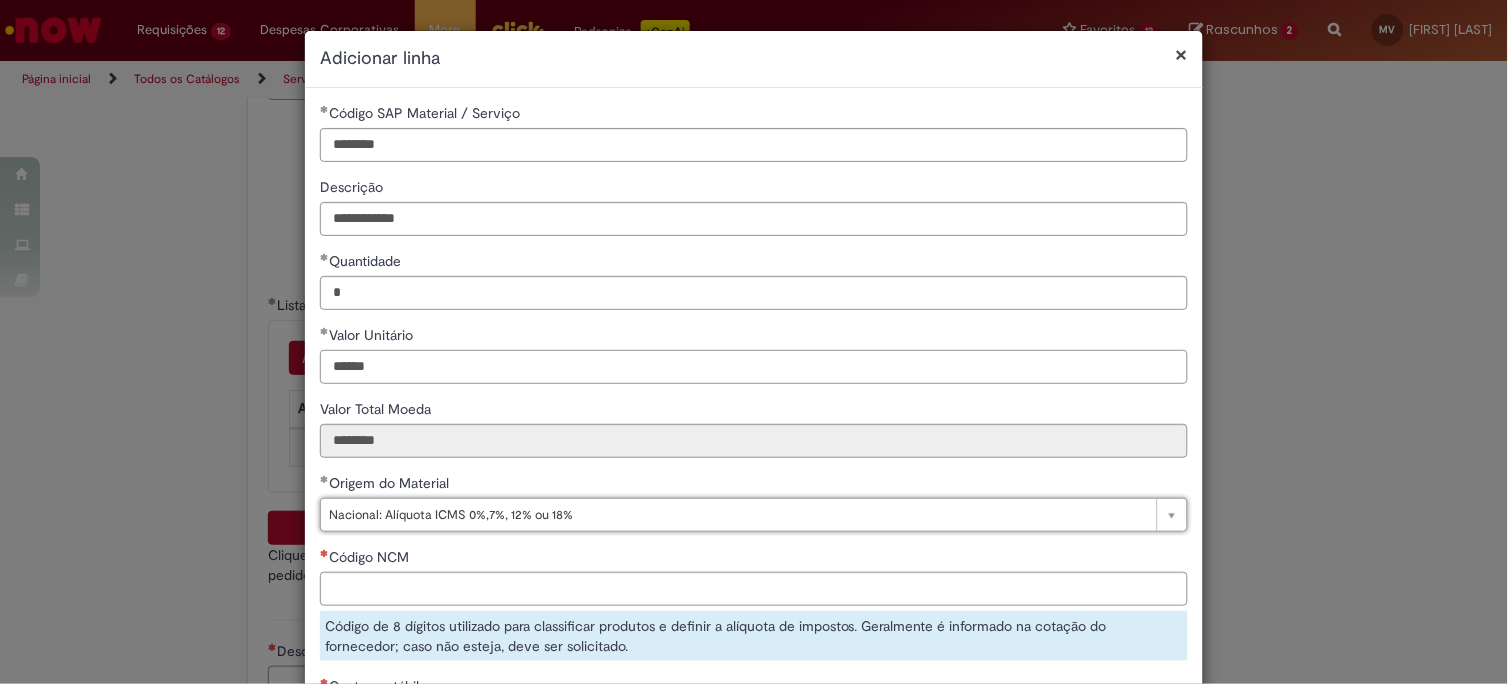 click on "******" at bounding box center (754, 367) 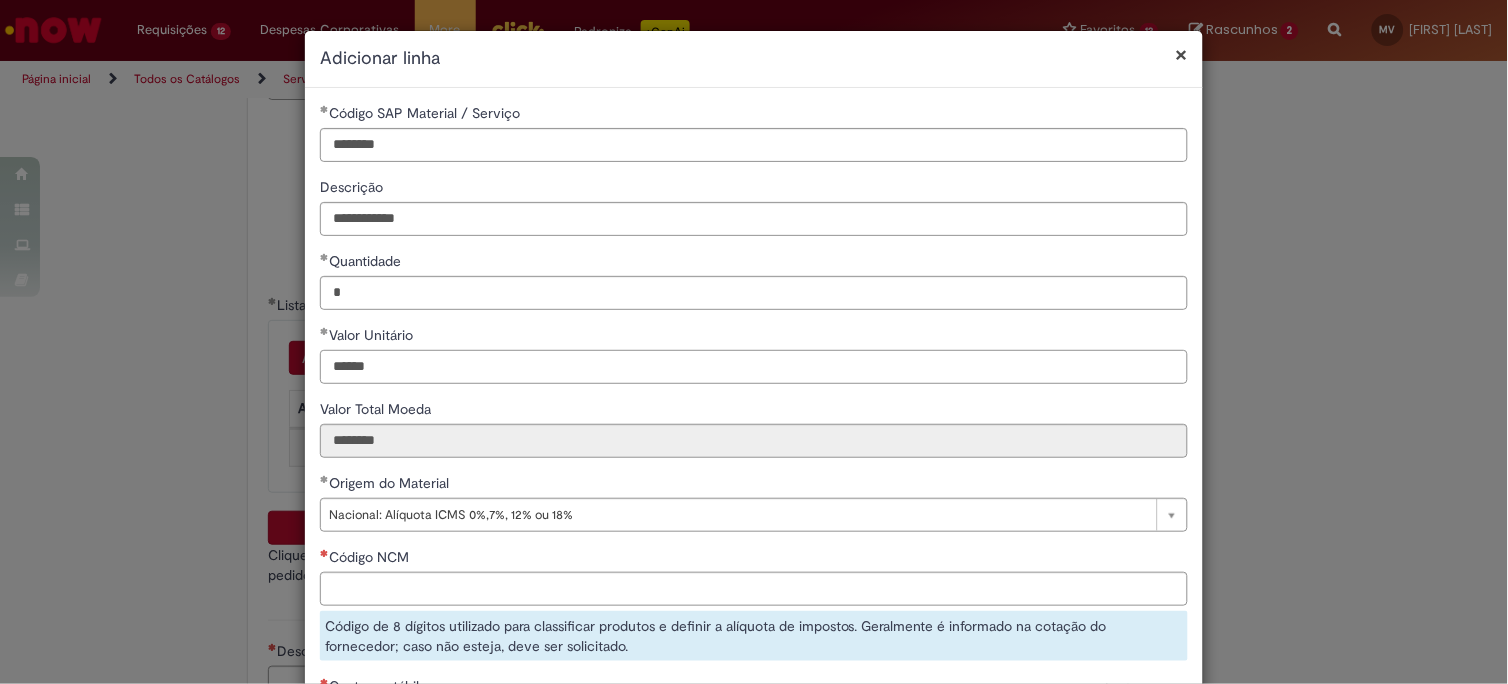 type on "******" 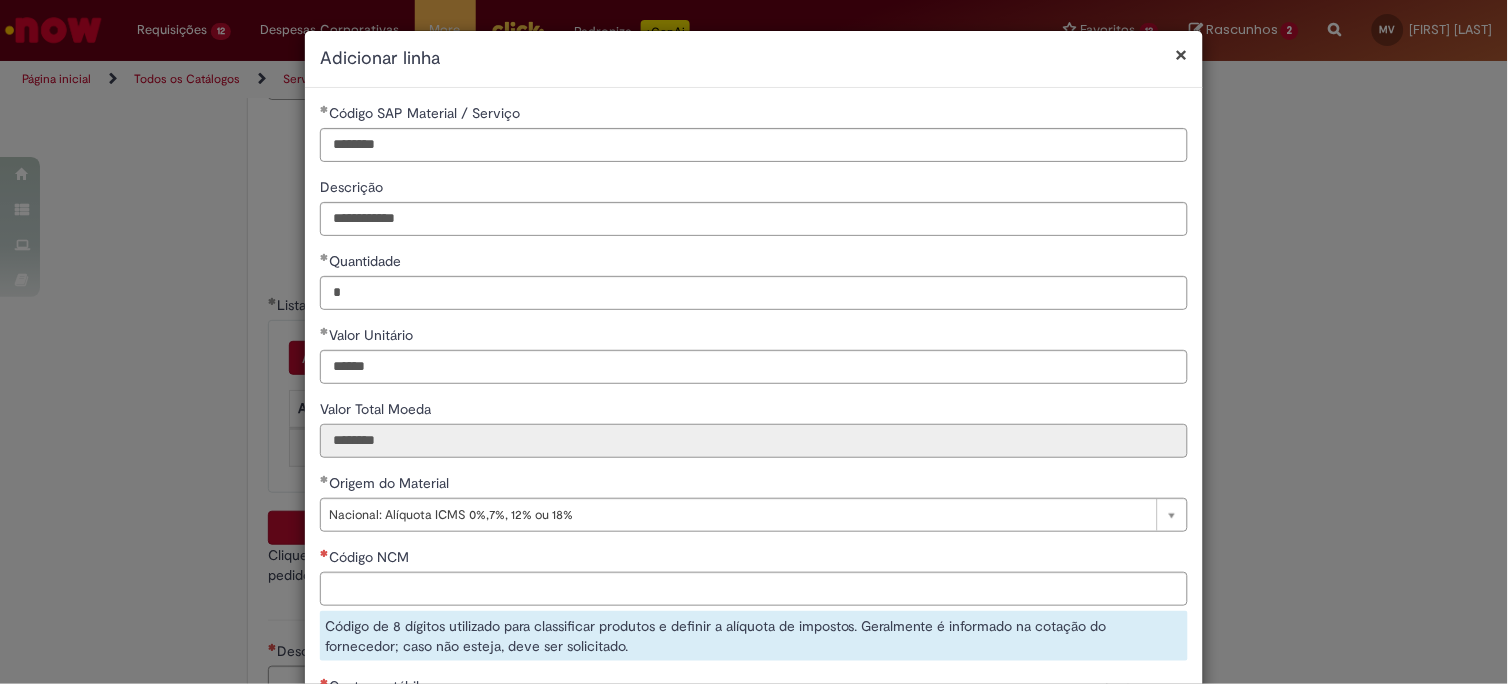 type on "********" 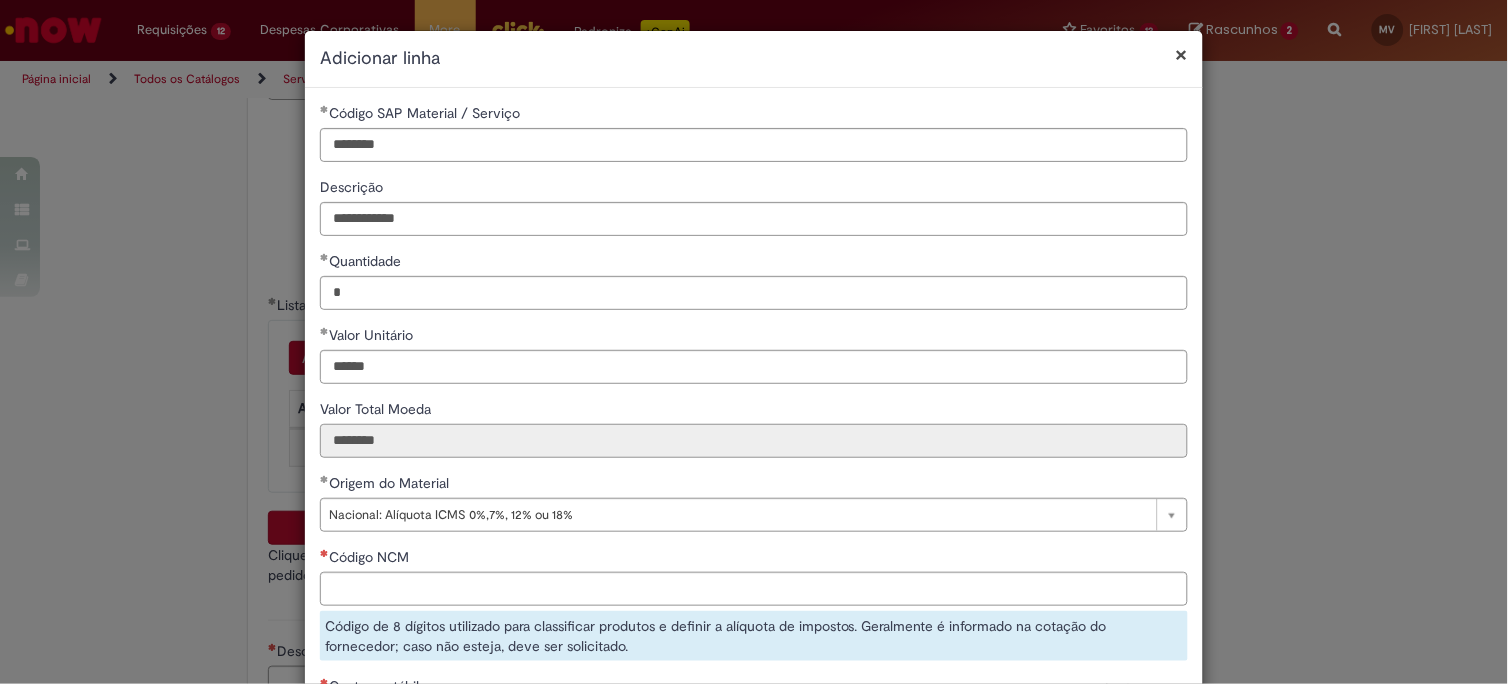 click on "********" at bounding box center (754, 441) 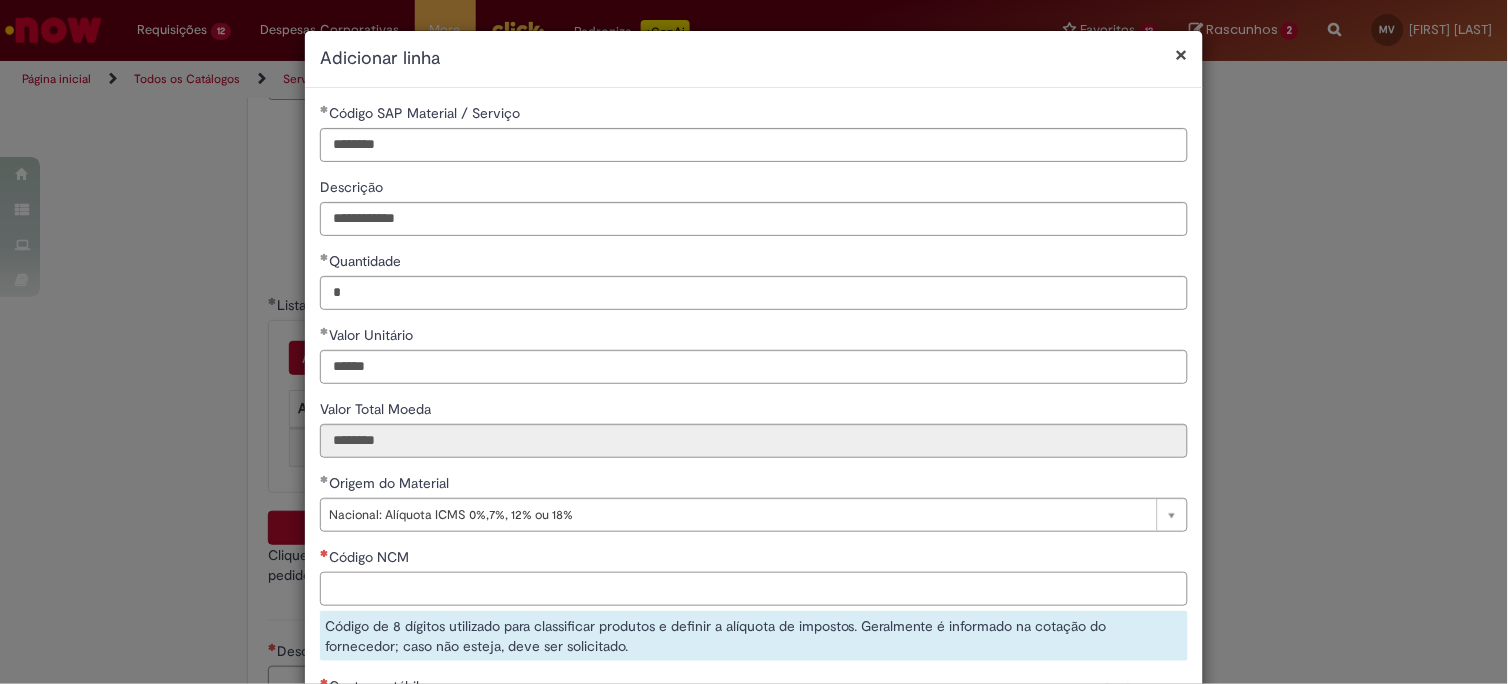 click on "Código NCM" at bounding box center [754, 589] 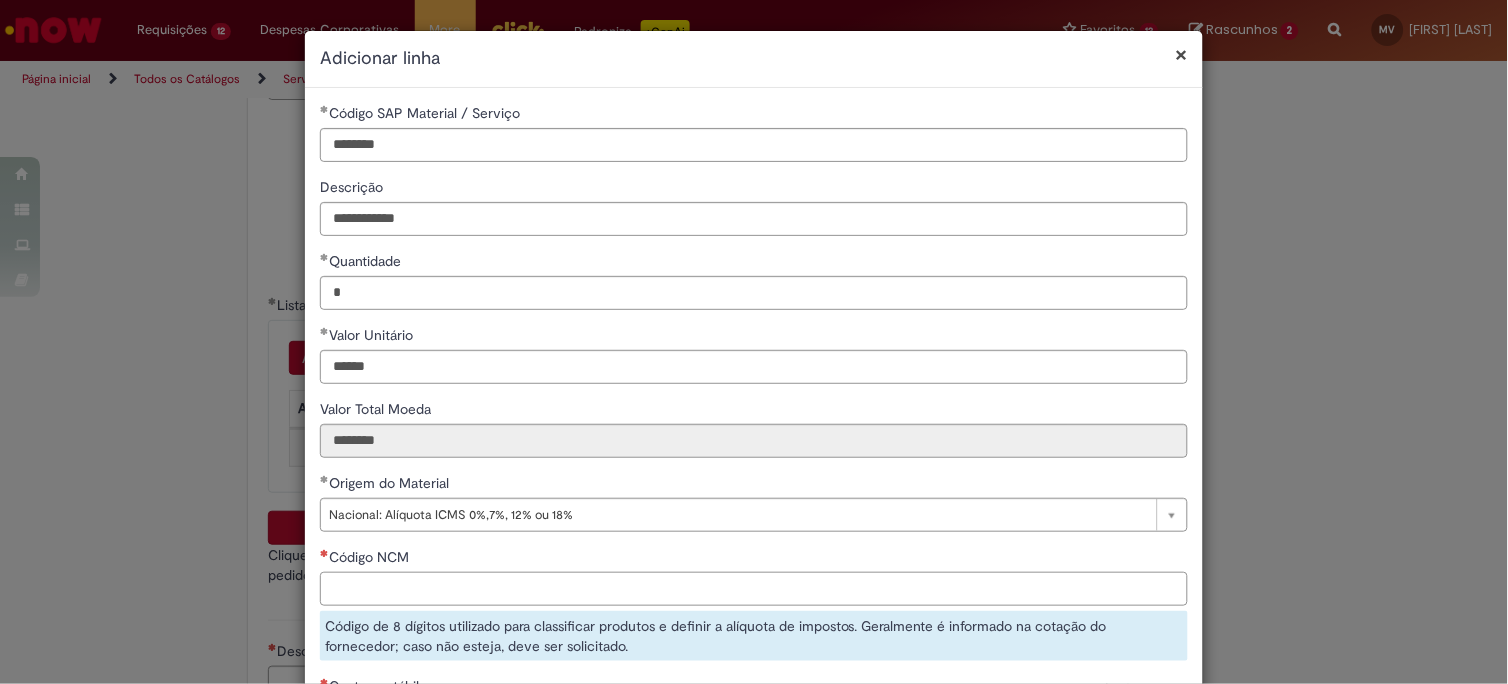 paste on "**********" 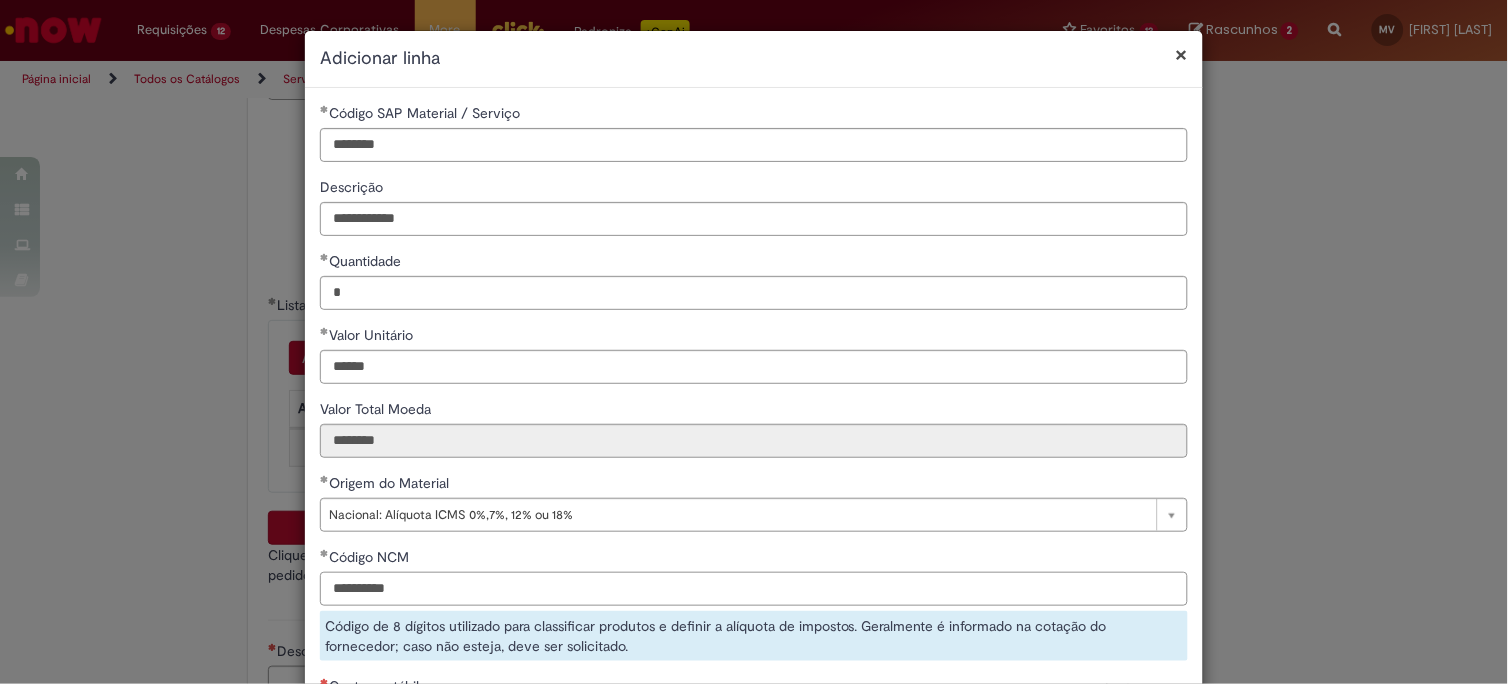 click on "**********" at bounding box center [754, 589] 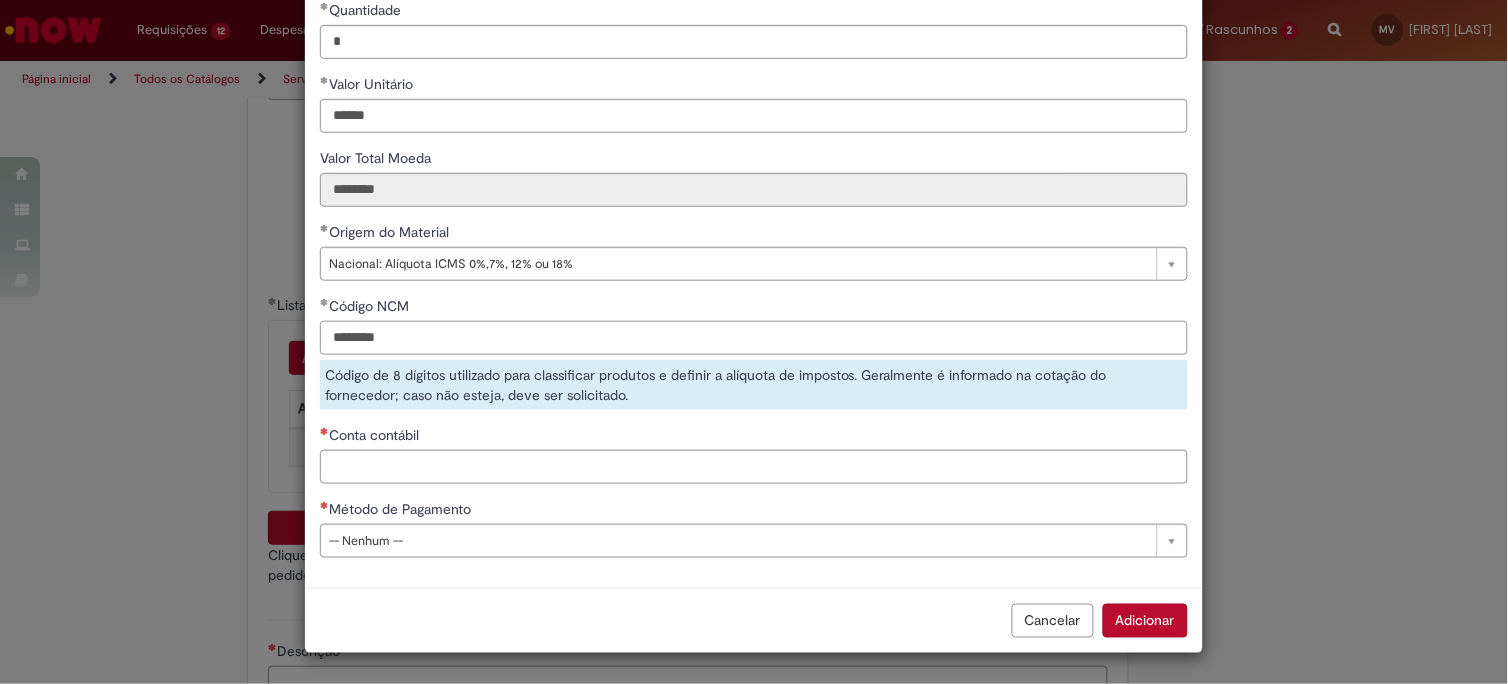 type on "********" 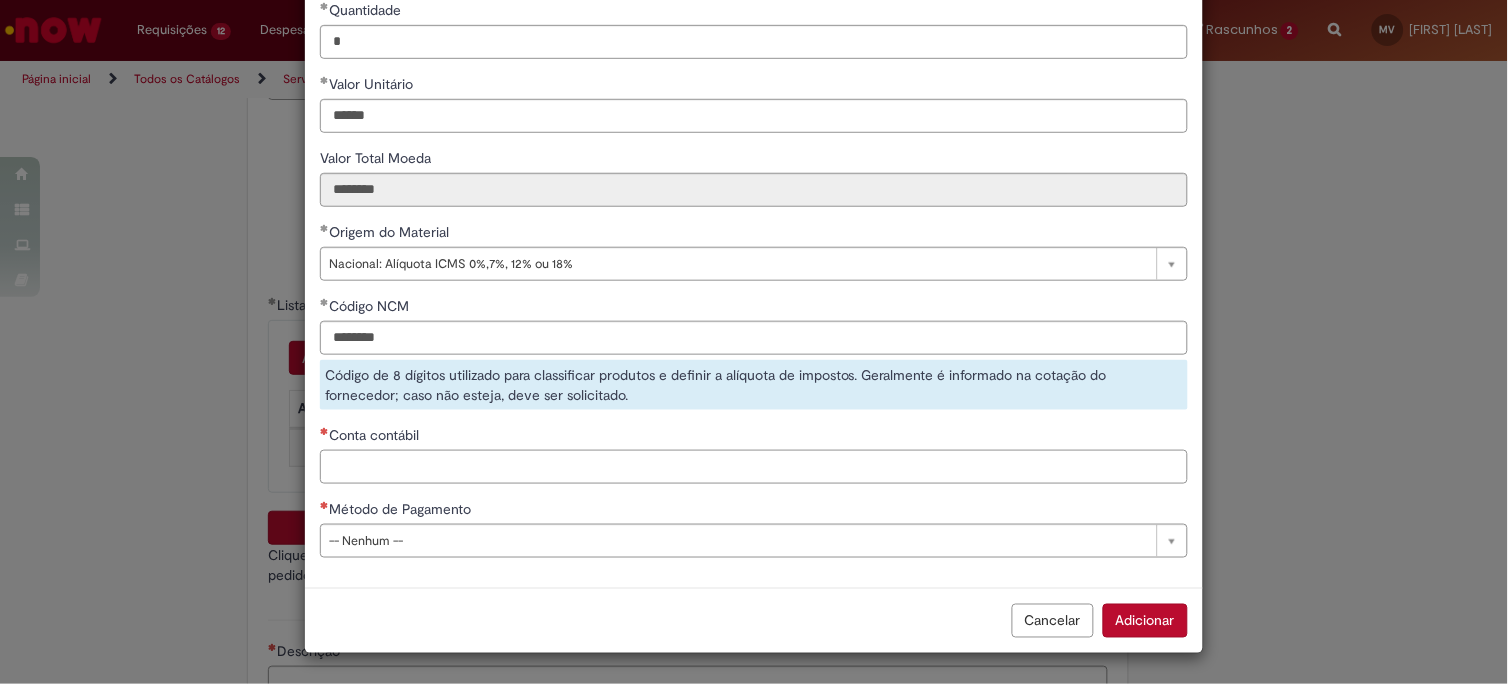 click on "Conta contábil" at bounding box center [754, 467] 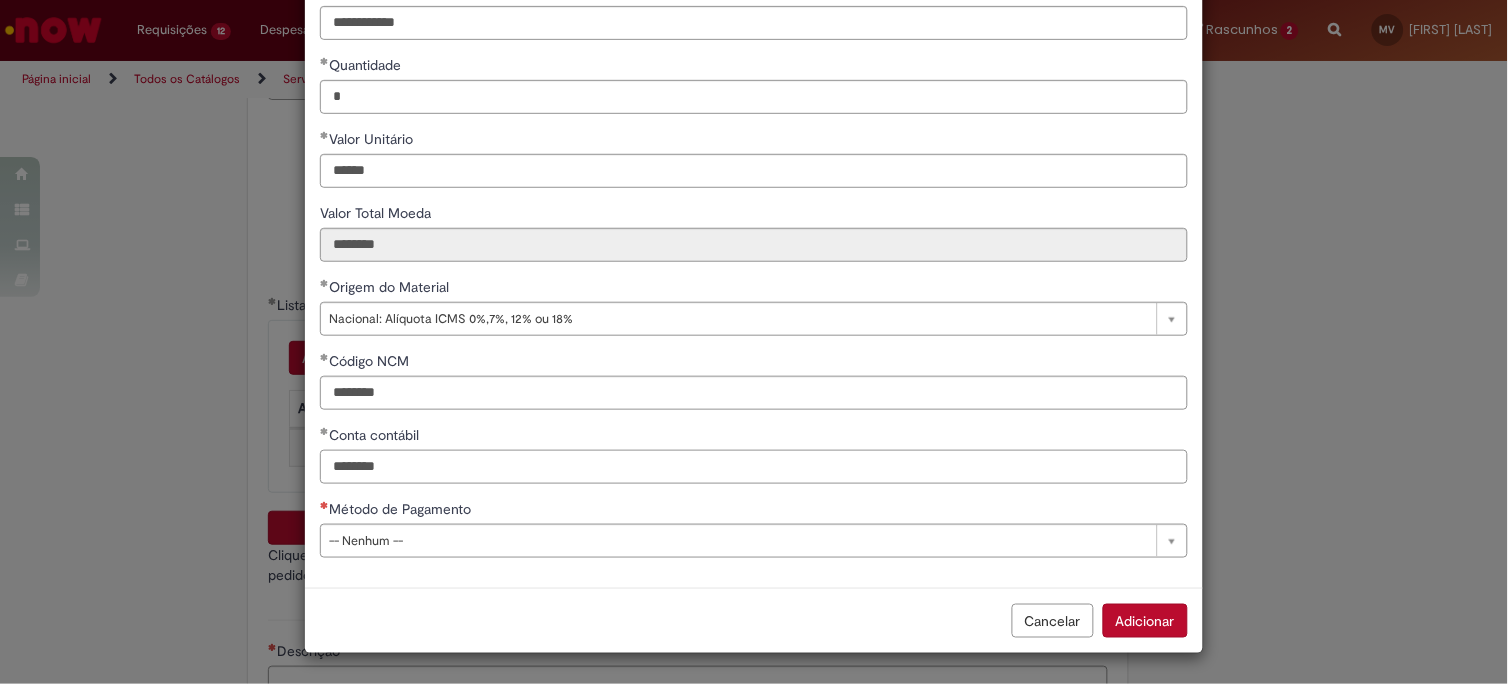 type on "********" 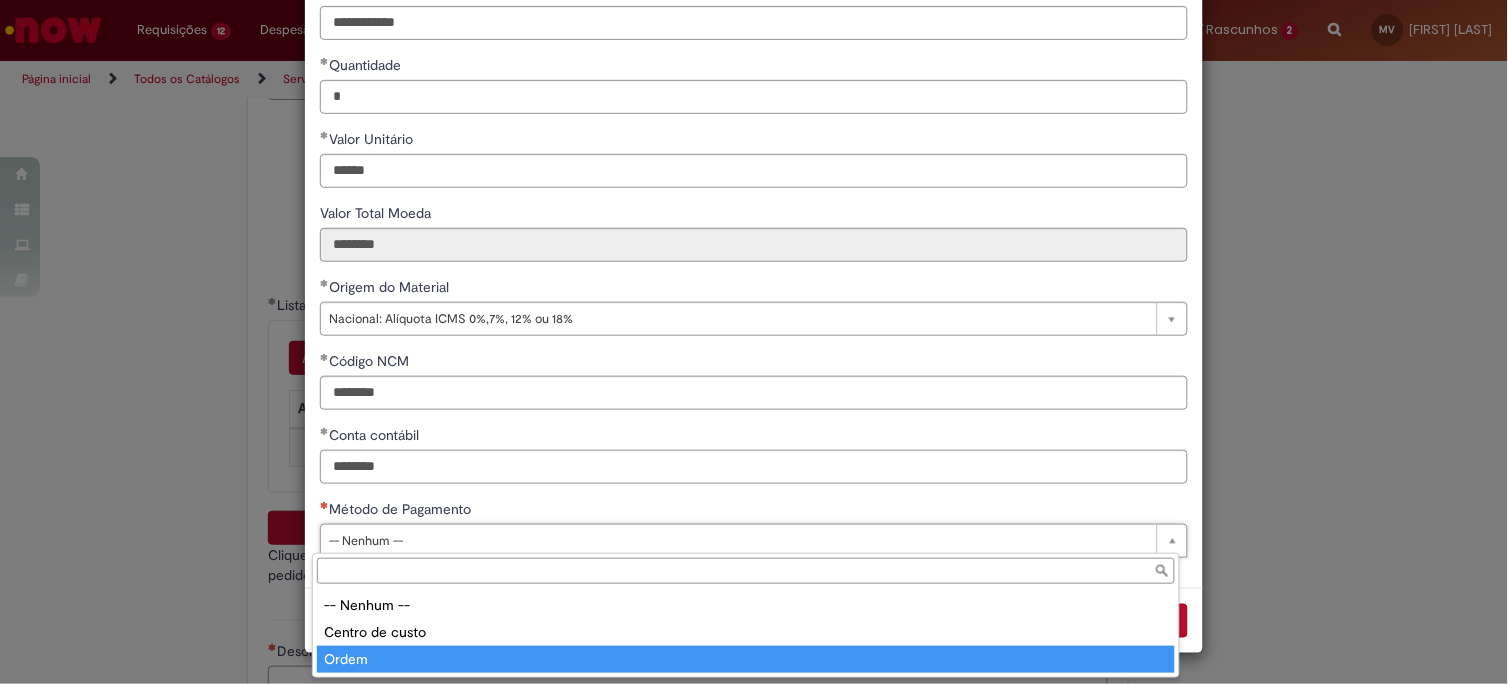 type on "*****" 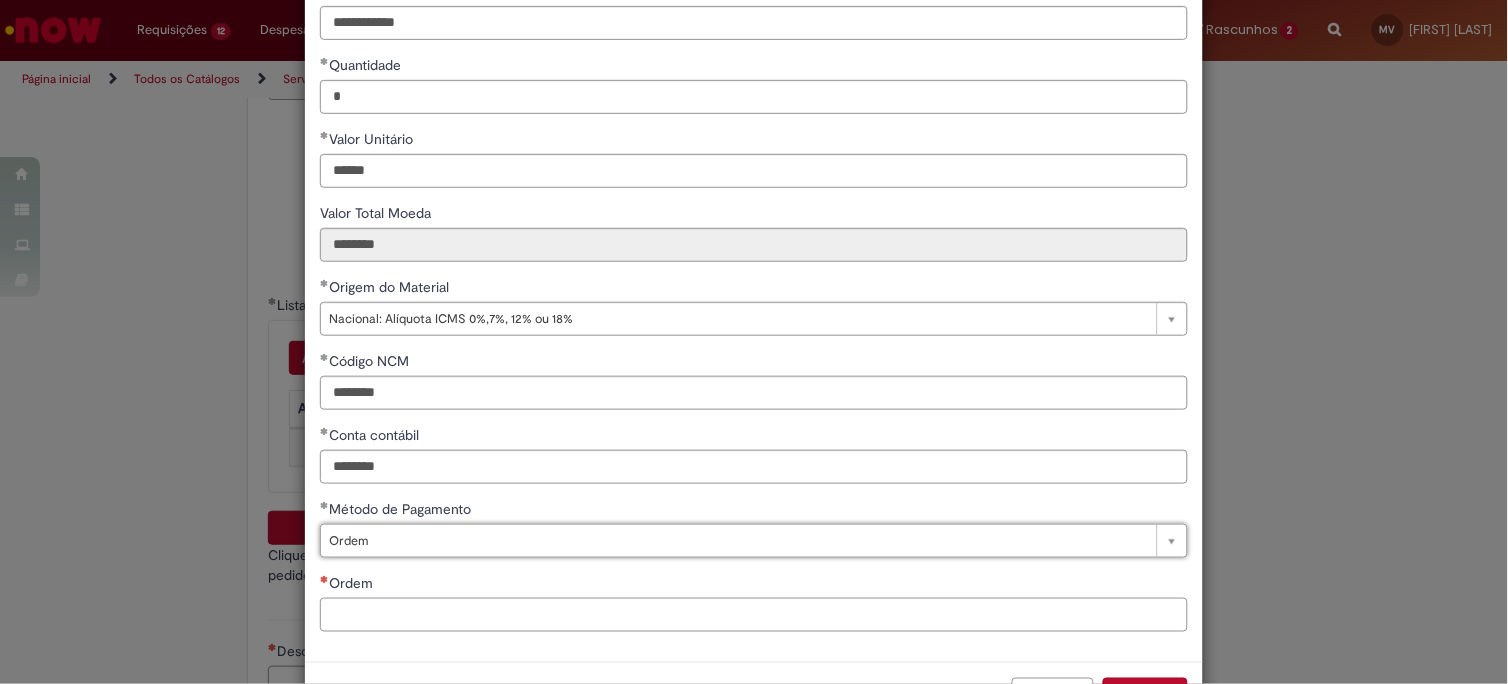 click on "Ordem" at bounding box center [754, 615] 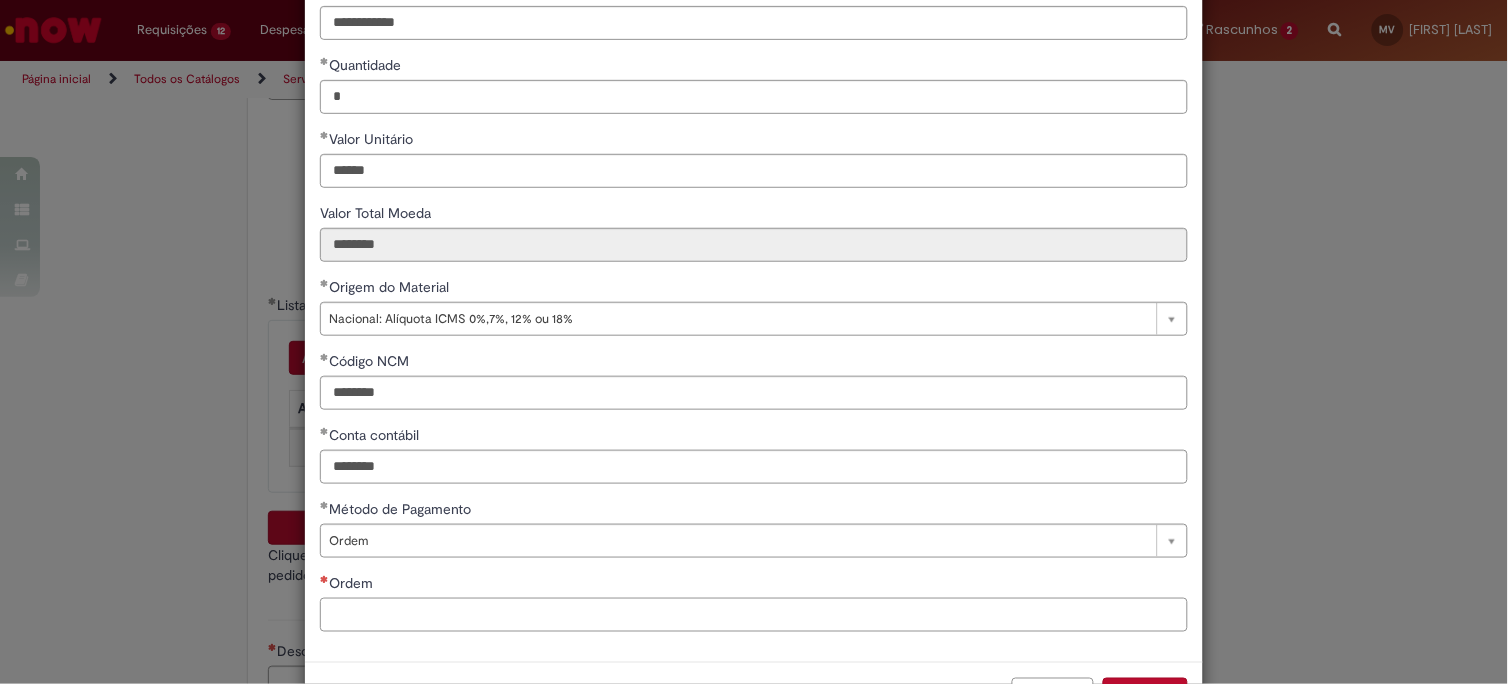 paste on "**********" 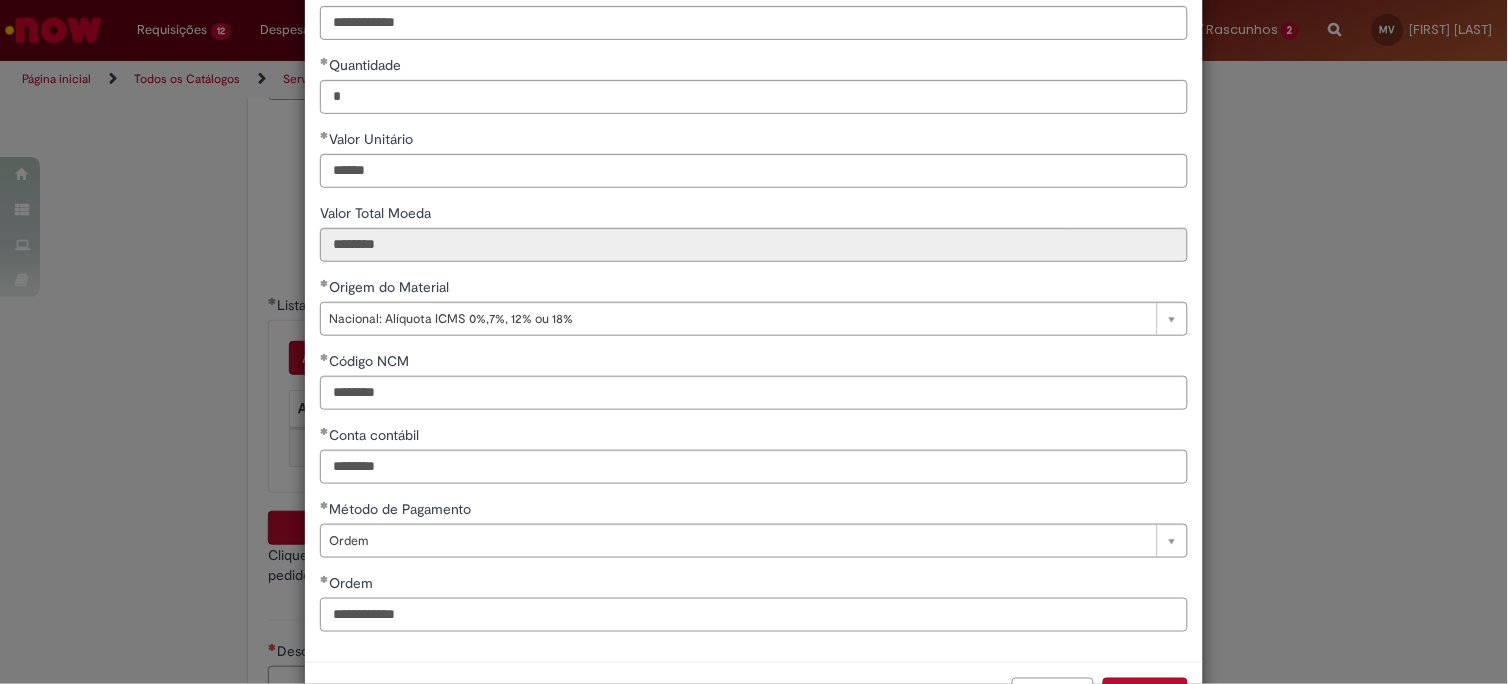 scroll, scrollTop: 270, scrollLeft: 0, axis: vertical 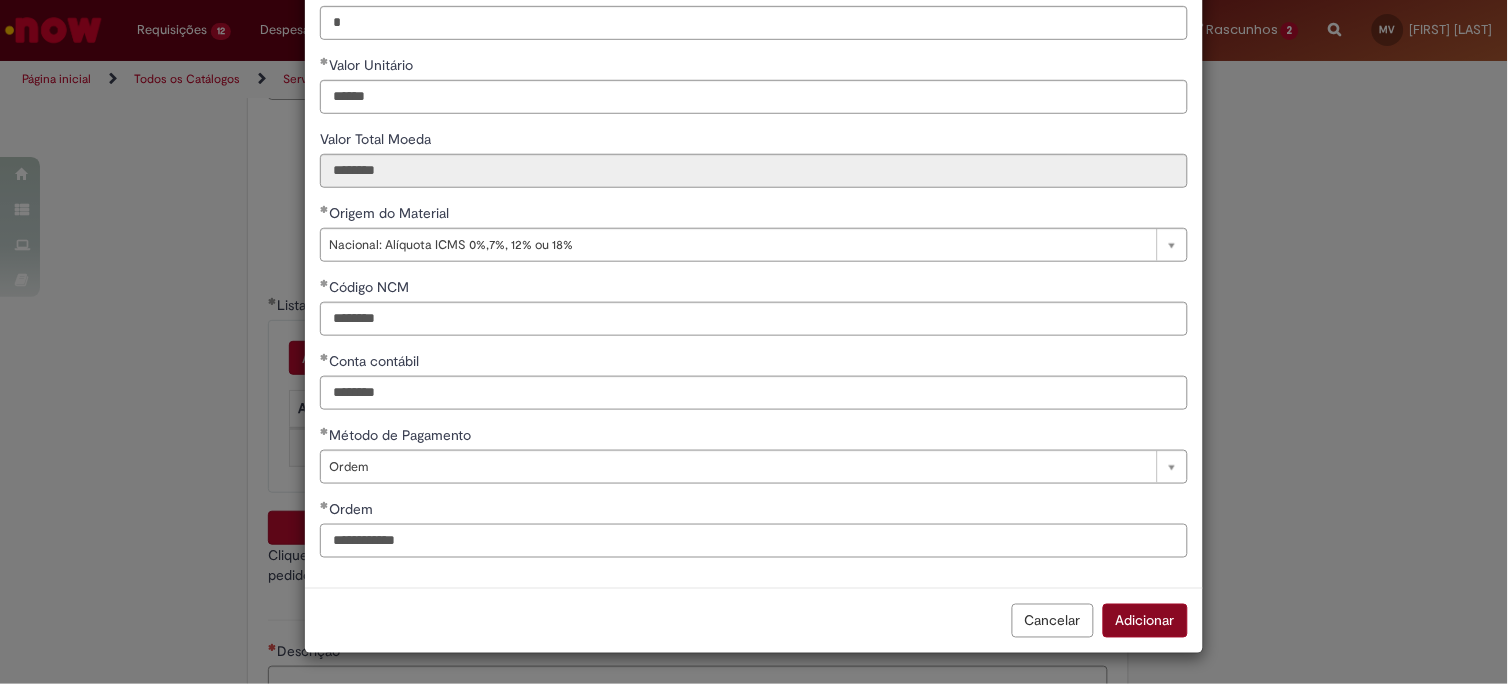 type on "**********" 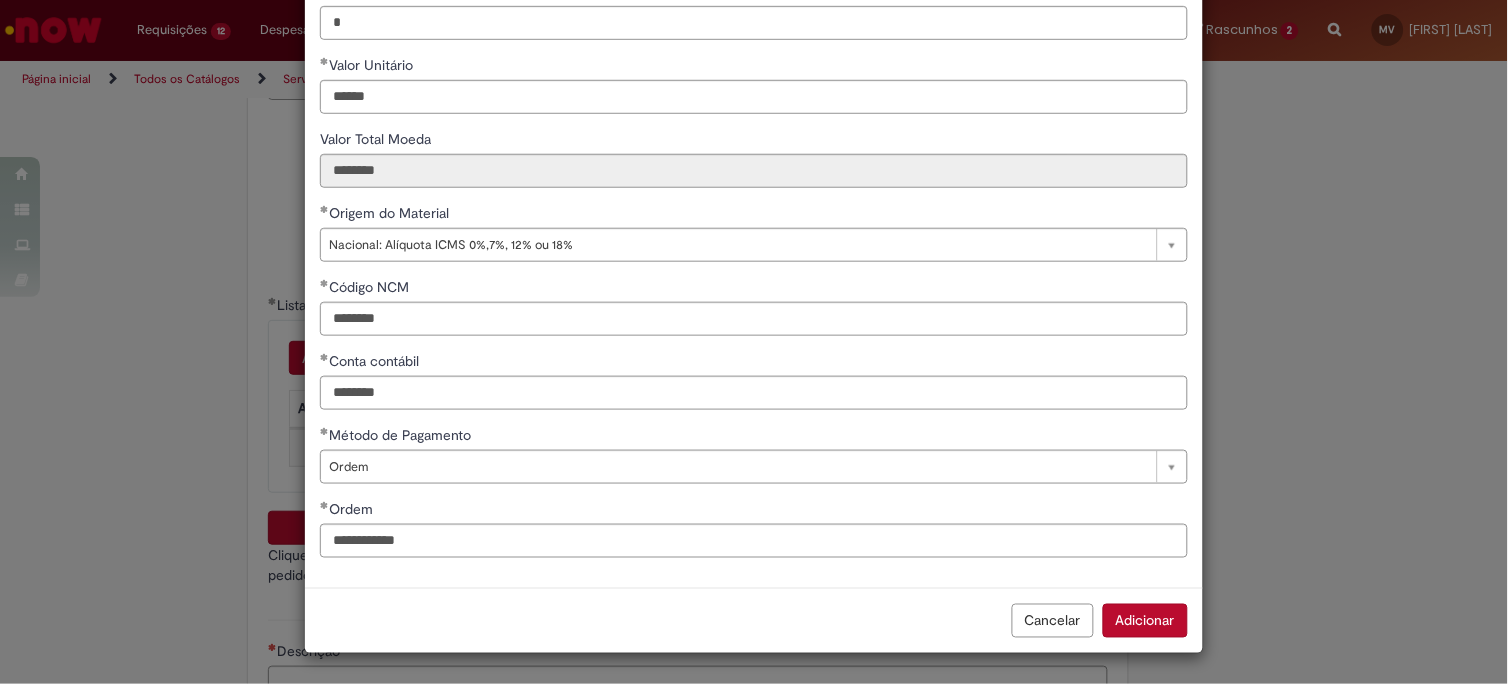 click on "Adicionar" at bounding box center (1145, 621) 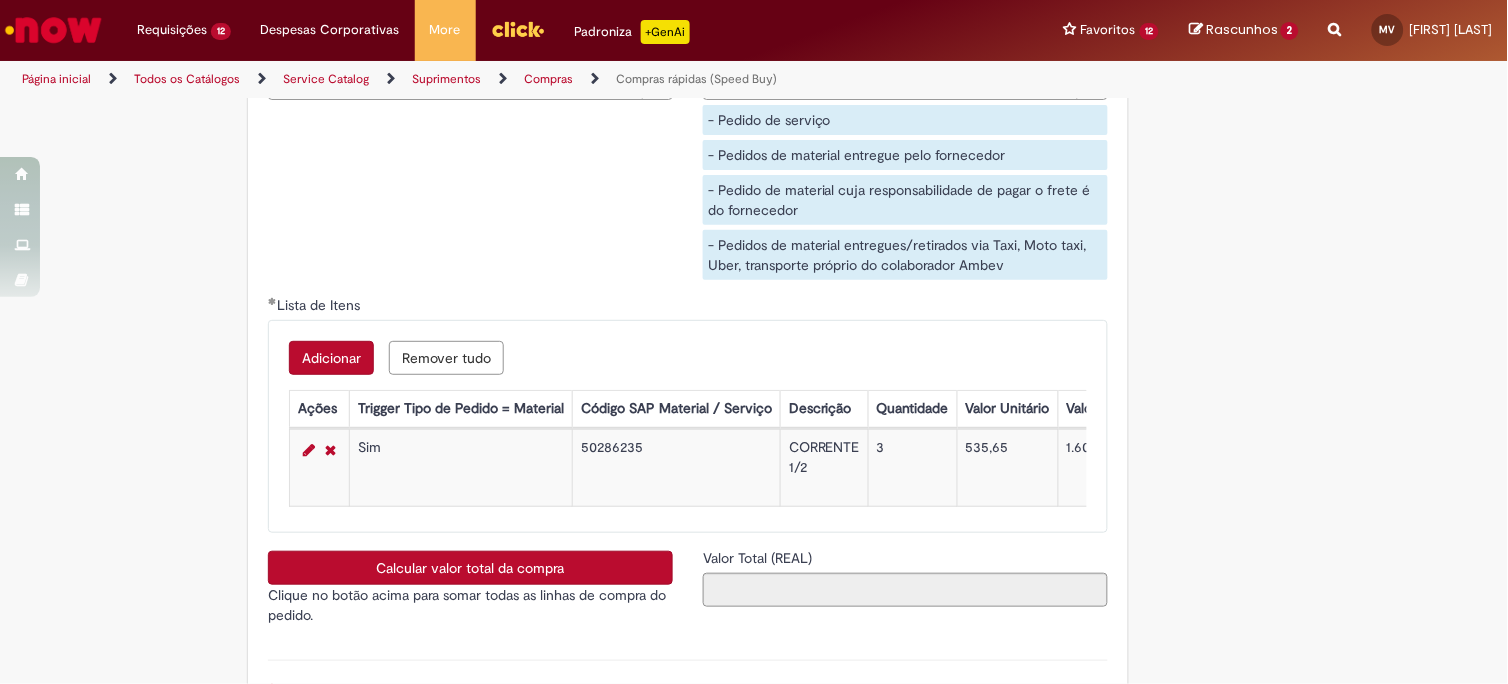 click on "Adicionar" at bounding box center (331, 358) 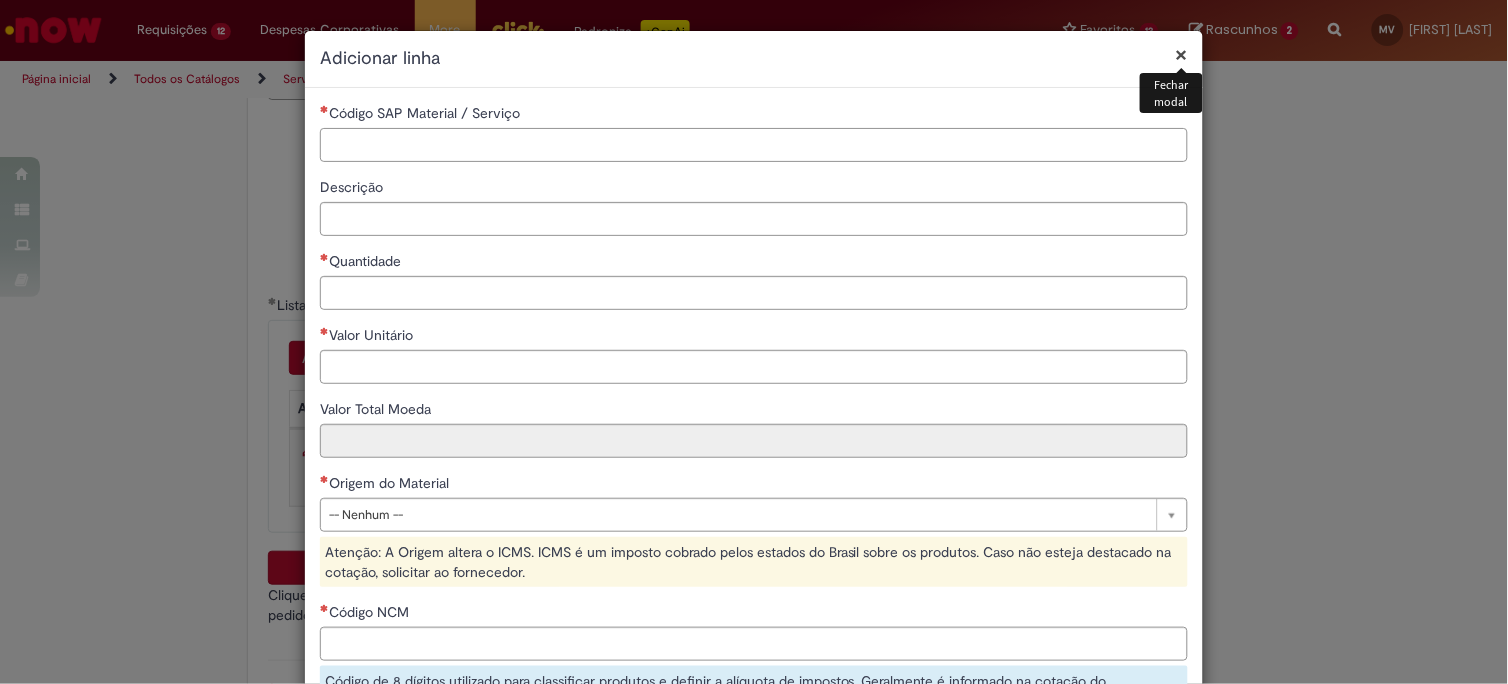 click on "Código SAP Material / Serviço" at bounding box center (754, 145) 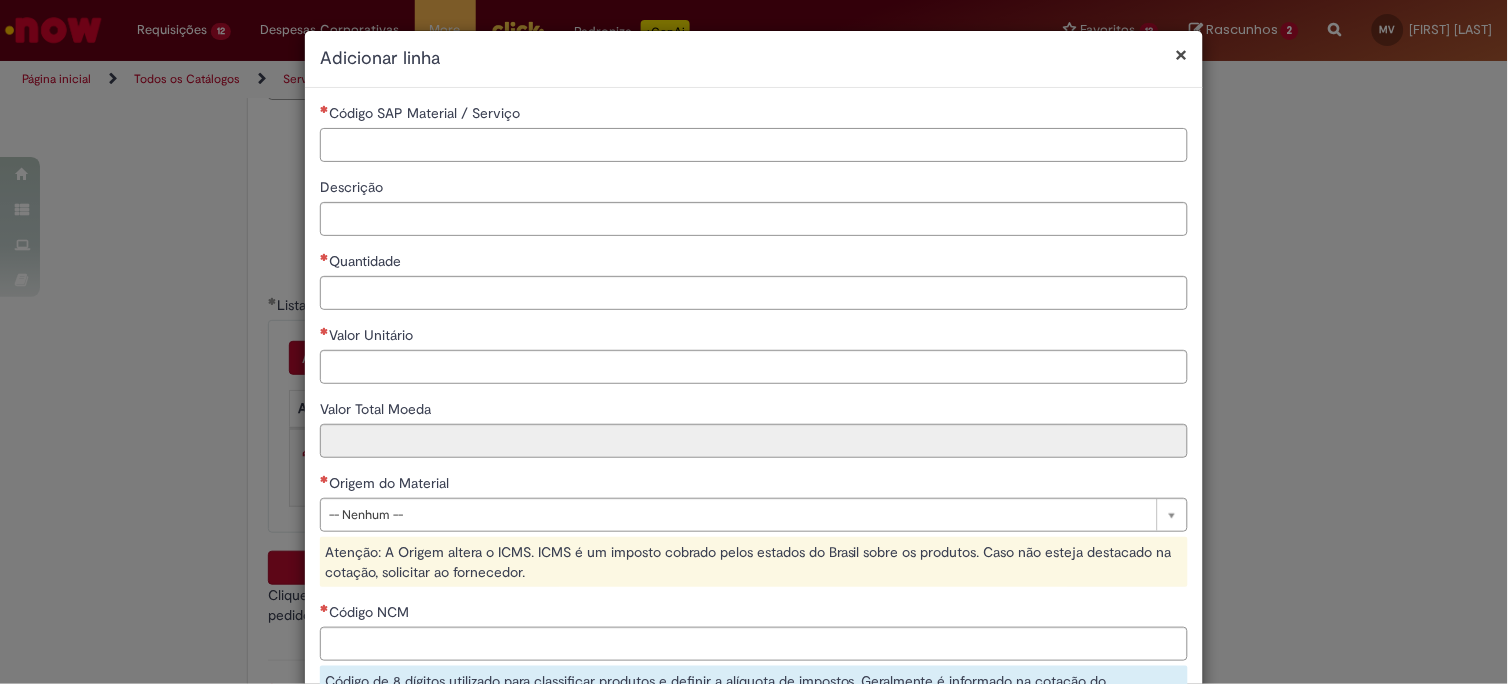 paste on "********" 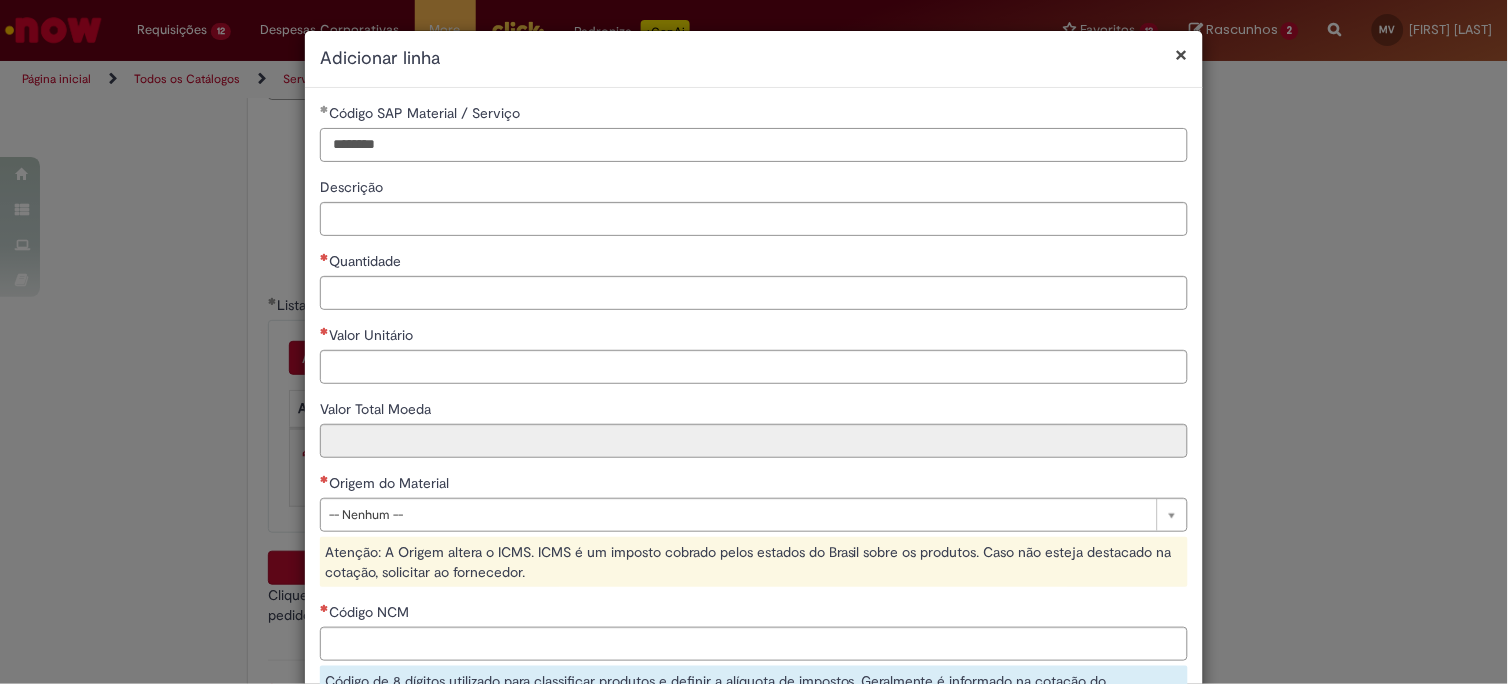 type on "********" 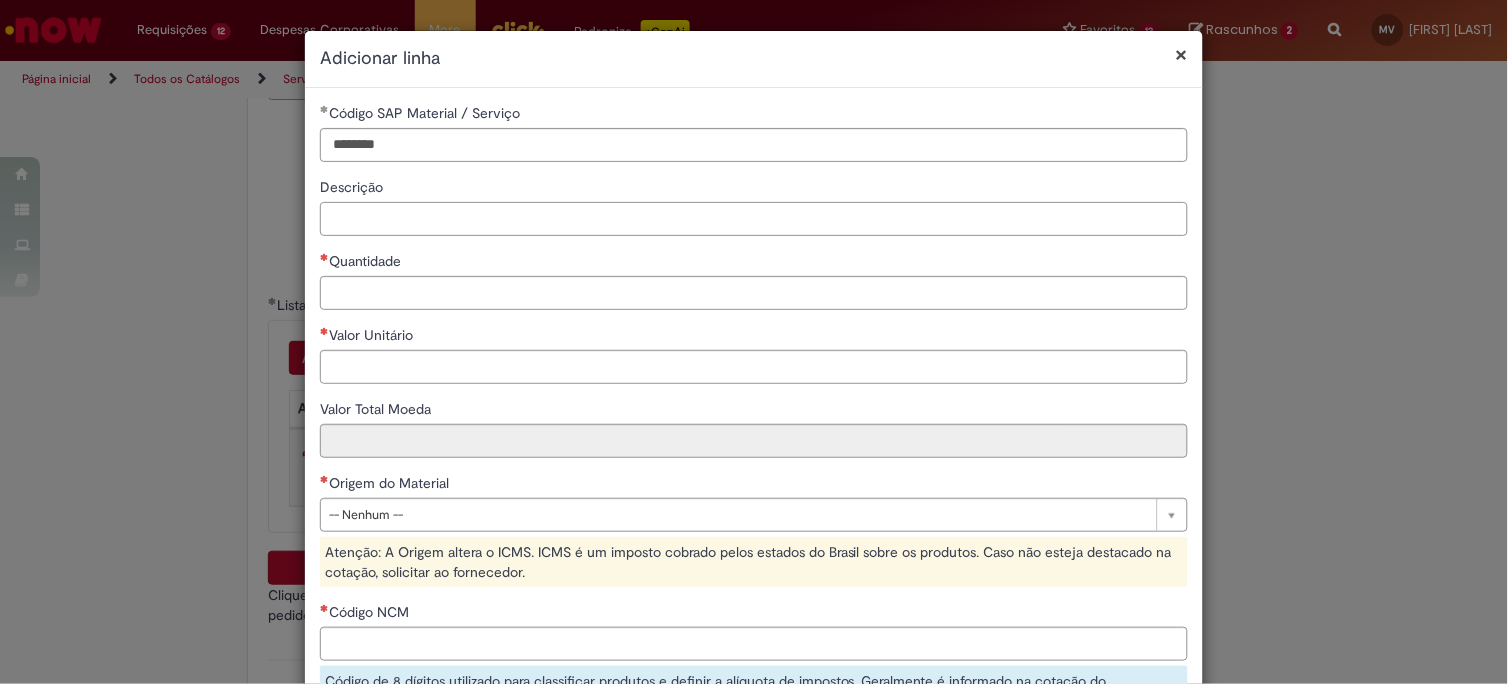 click on "Descrição" at bounding box center (754, 219) 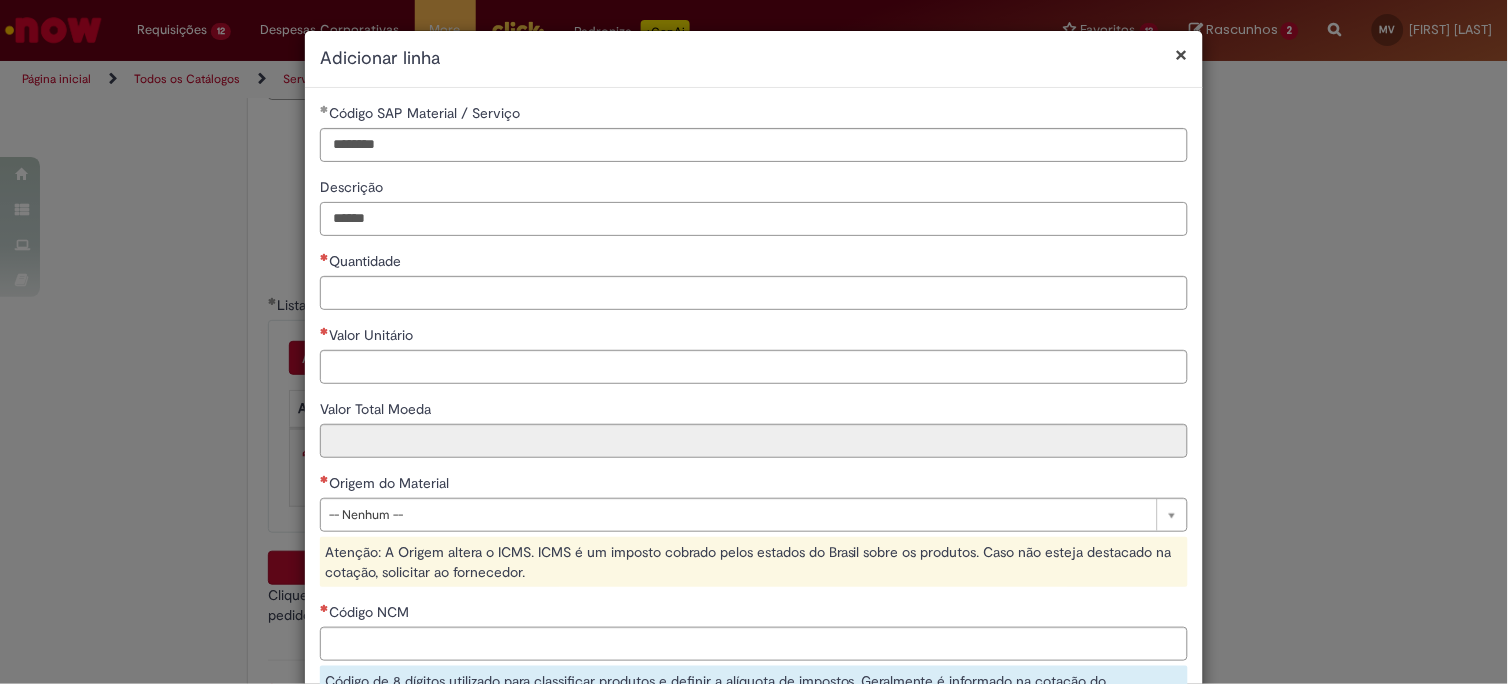 type on "******" 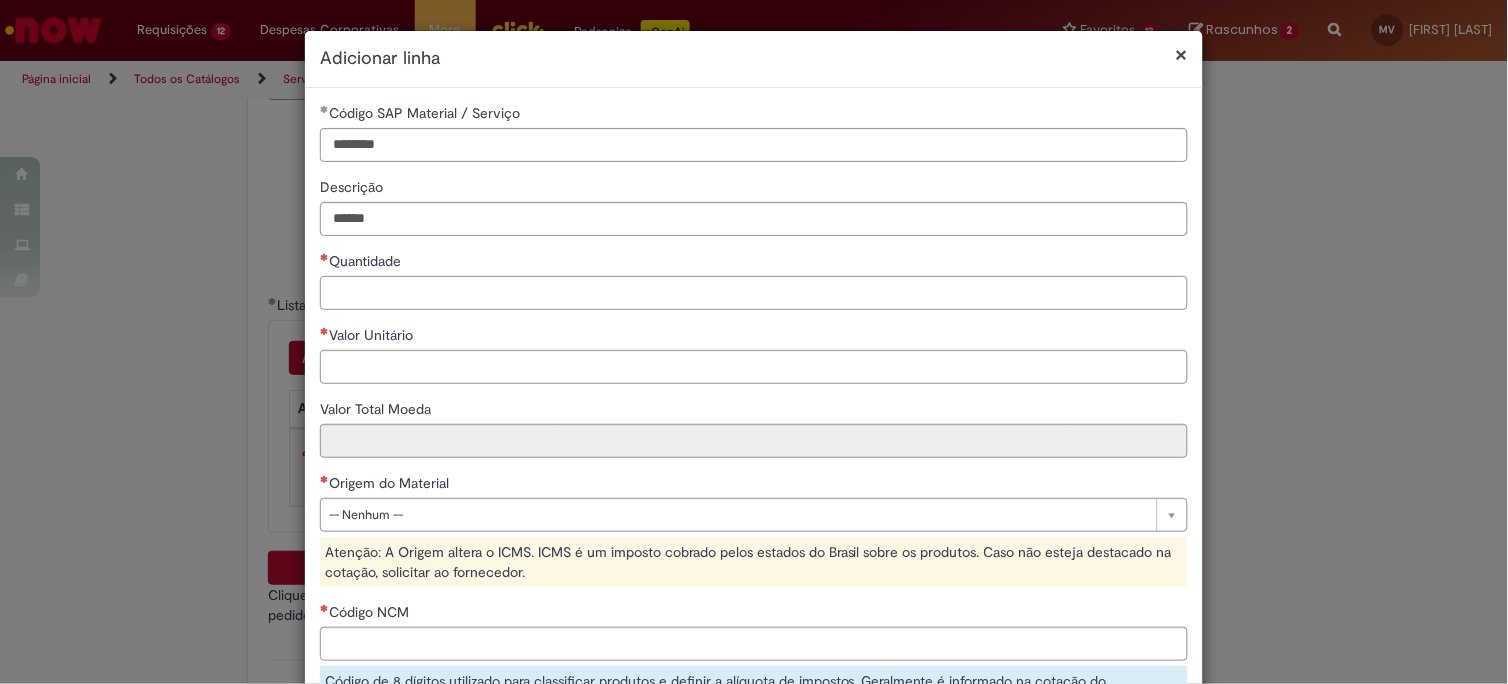 click on "Quantidade" at bounding box center (754, 293) 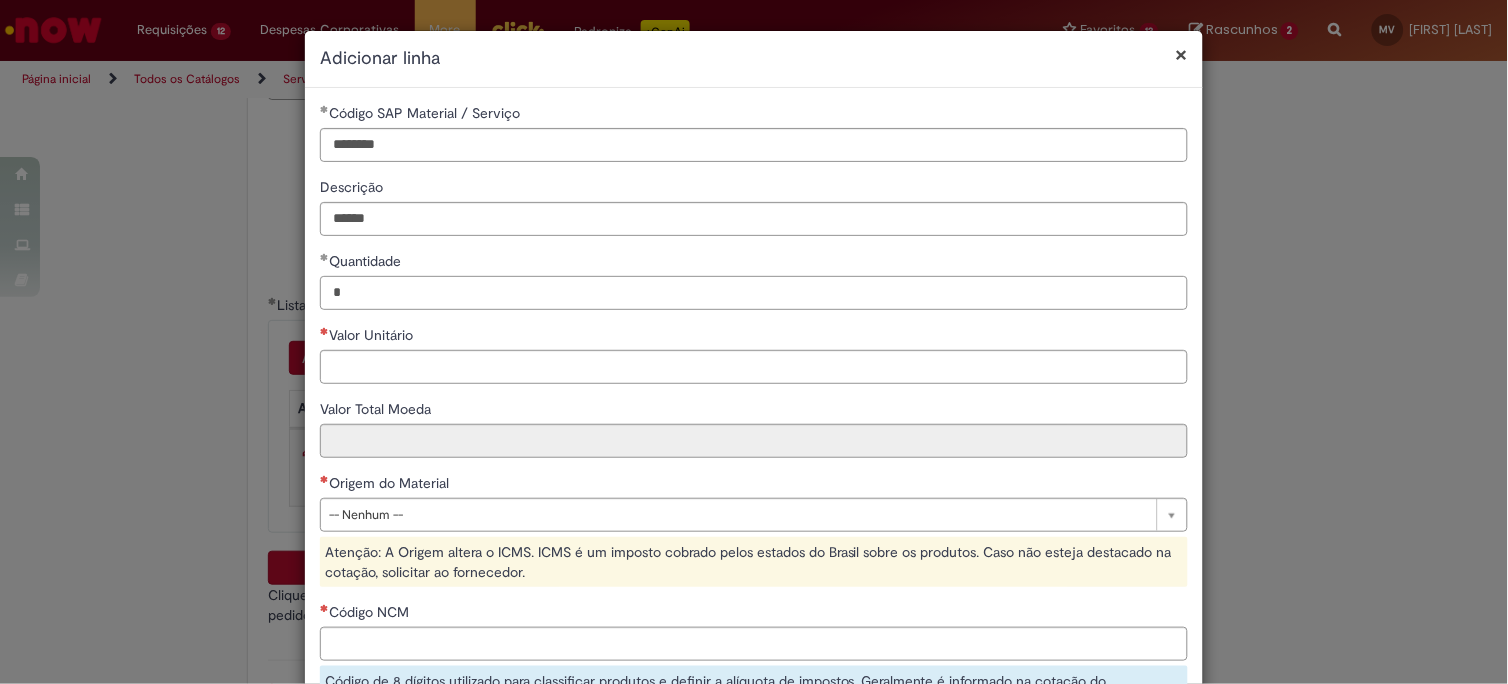 type on "*" 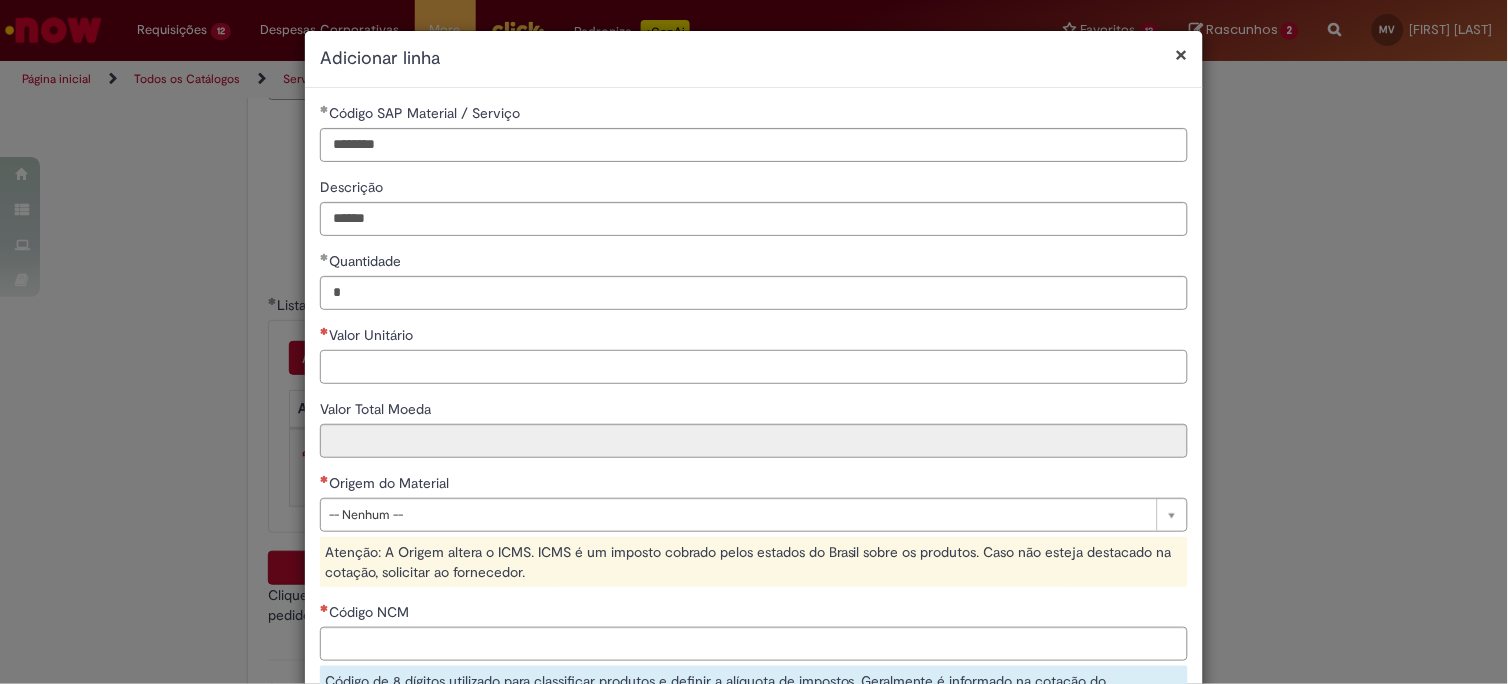click on "Valor Unitário" at bounding box center (754, 367) 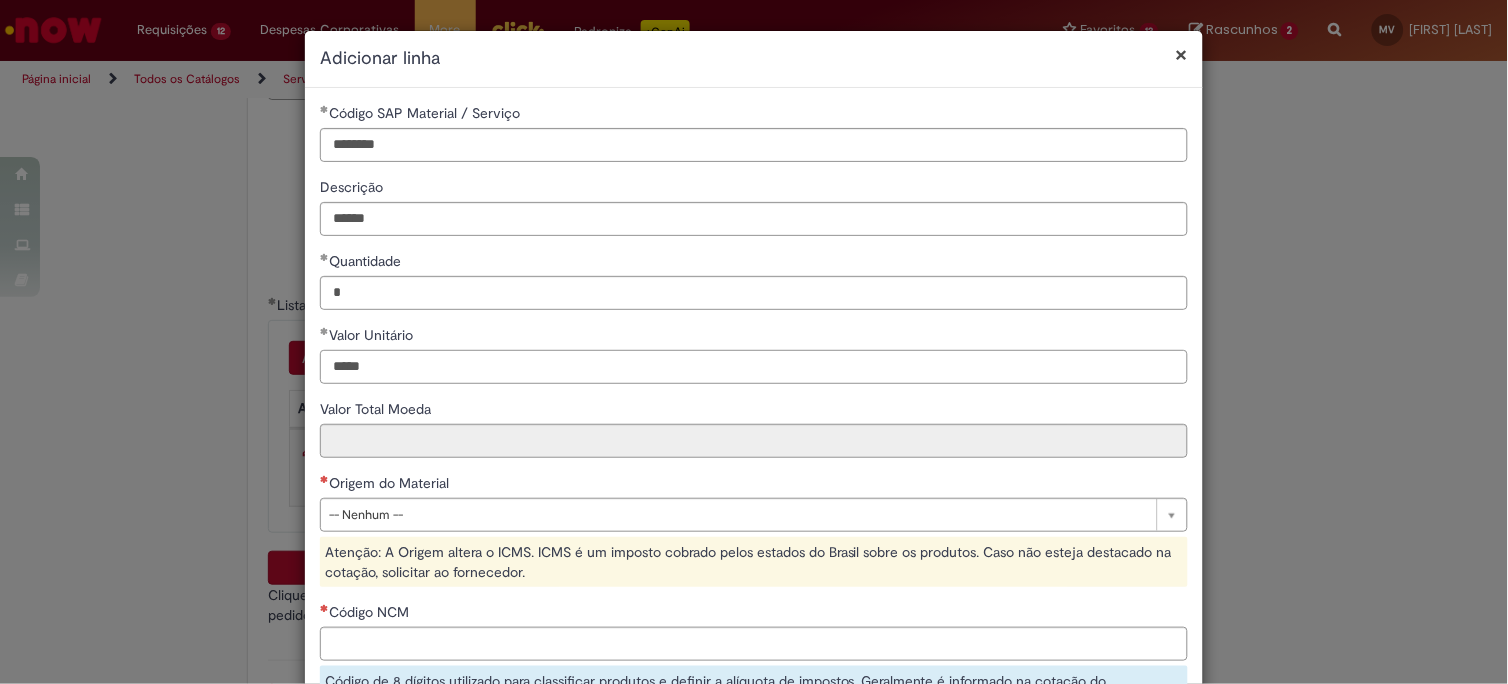 type on "*****" 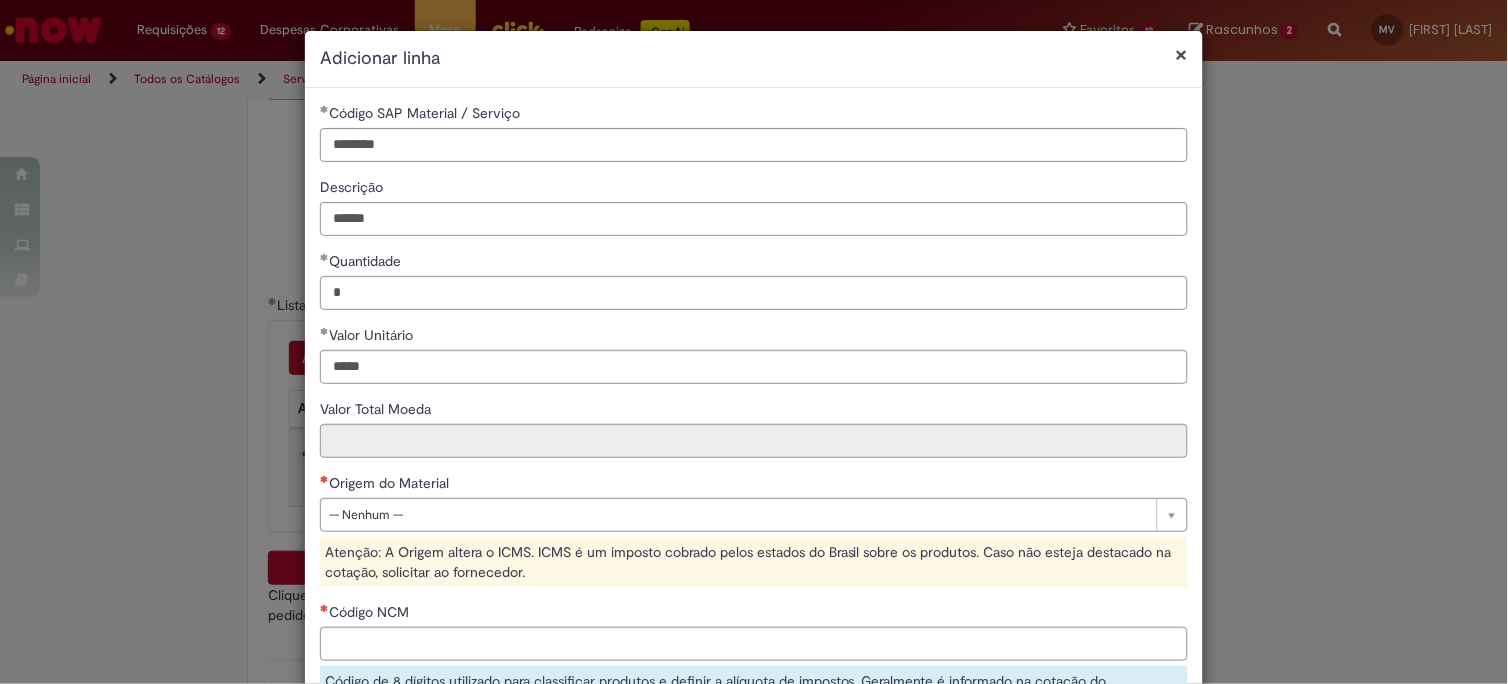 type on "******" 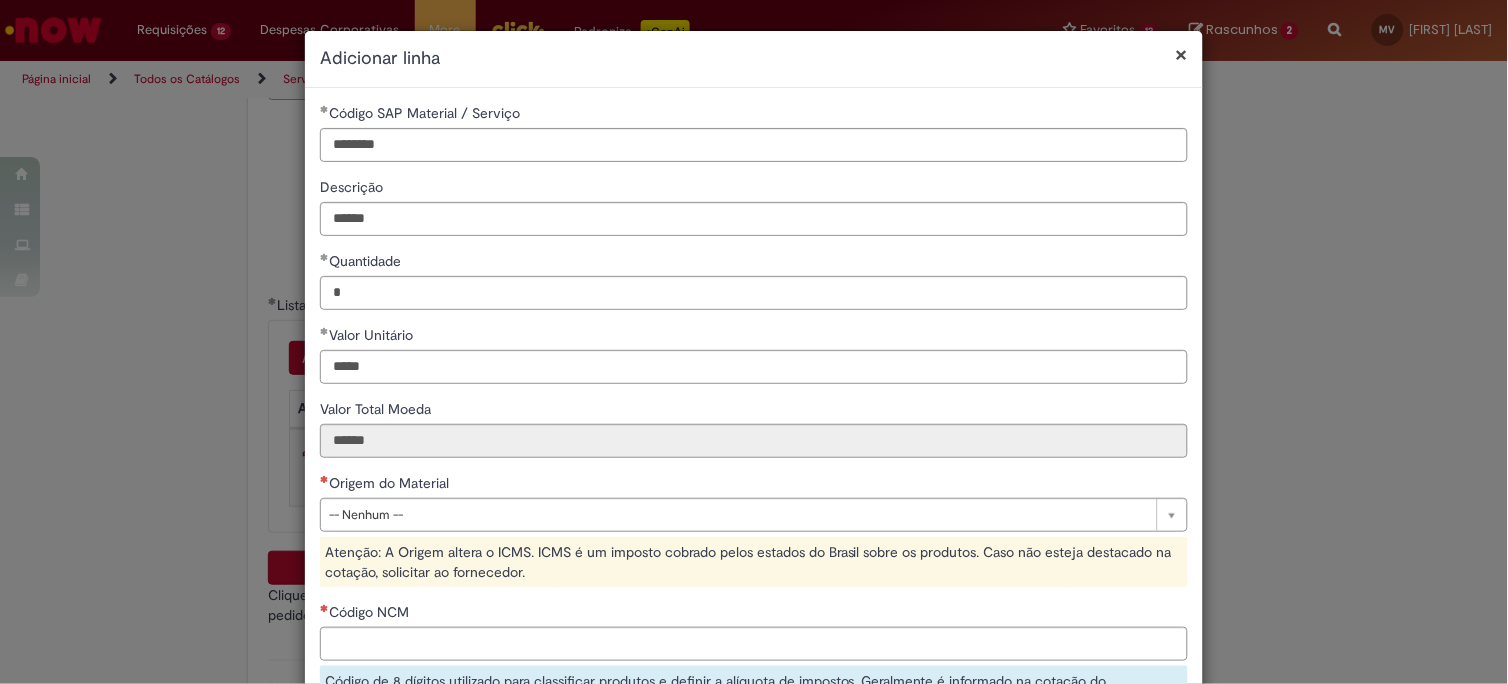 drag, startPoint x: 457, startPoint y: 458, endPoint x: 474, endPoint y: 460, distance: 17.117243 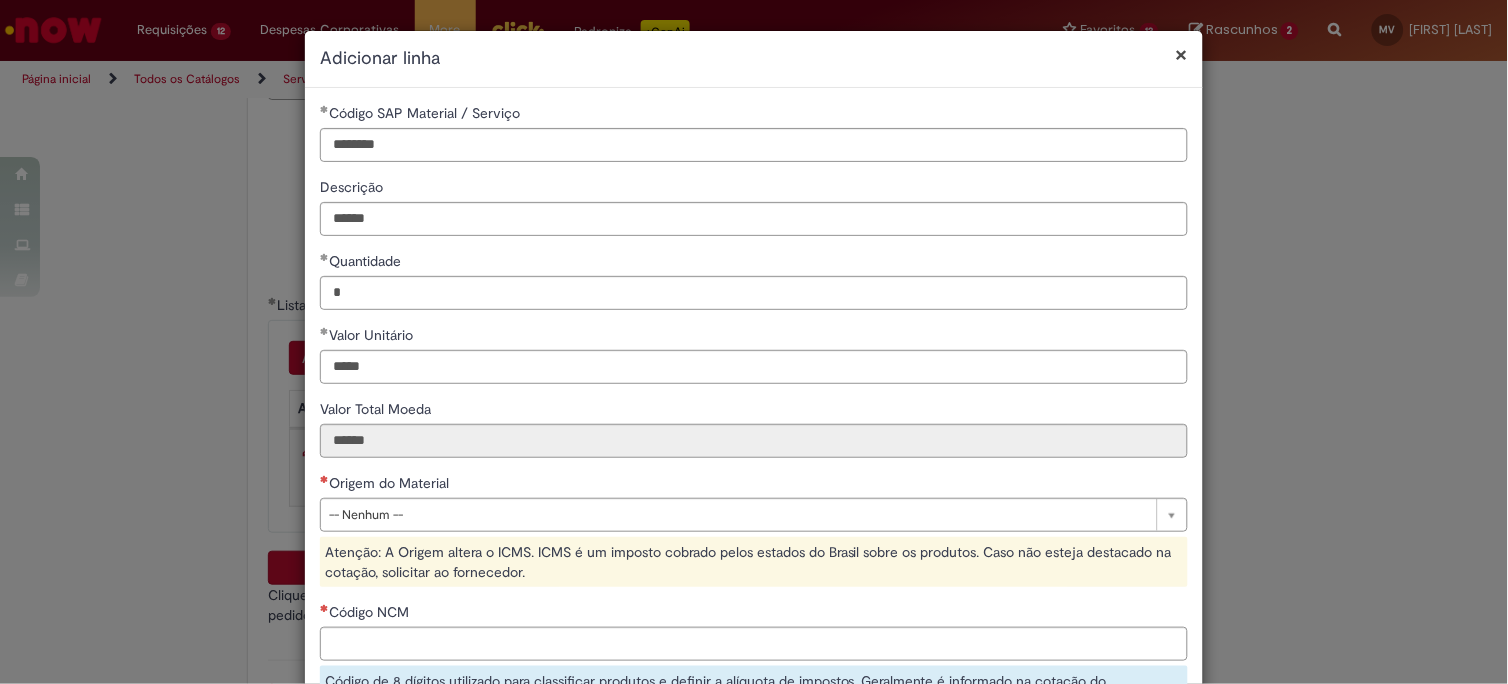 click on "**********" at bounding box center (754, 491) 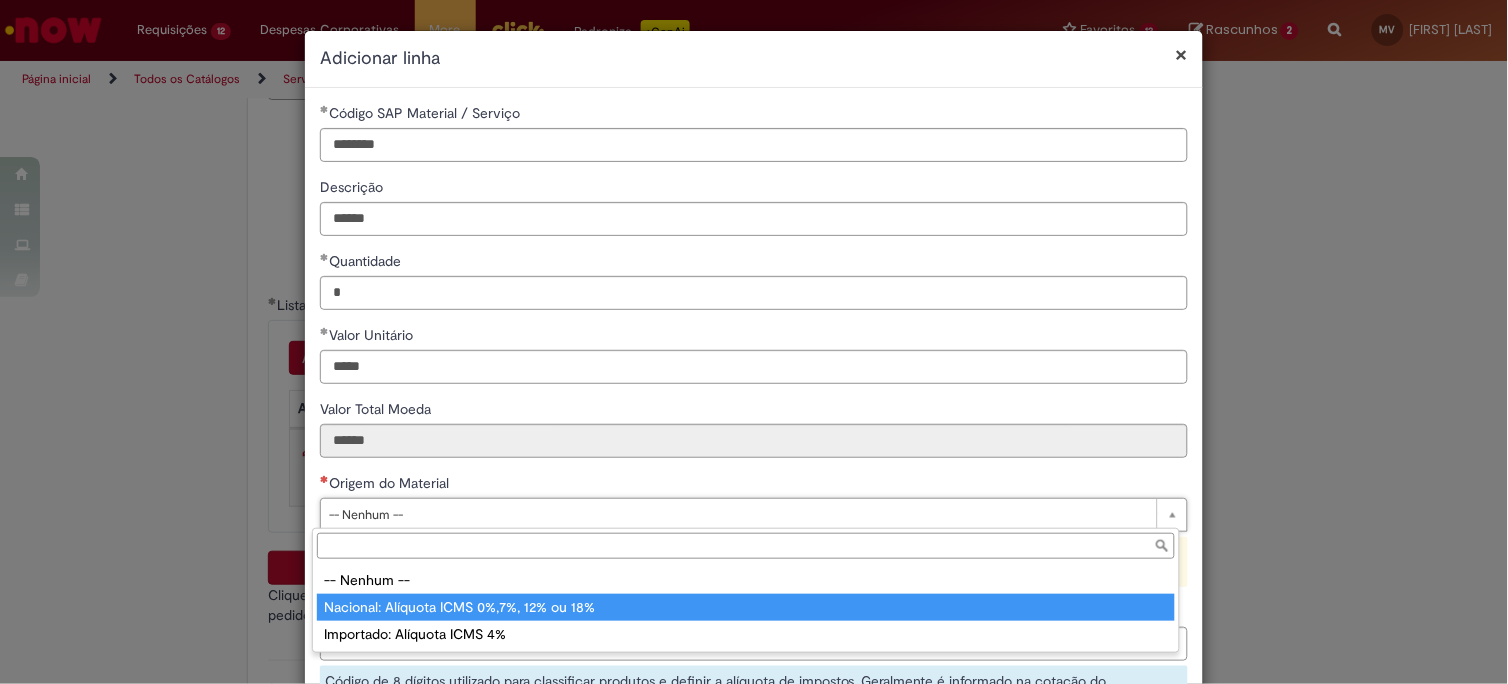 type on "**********" 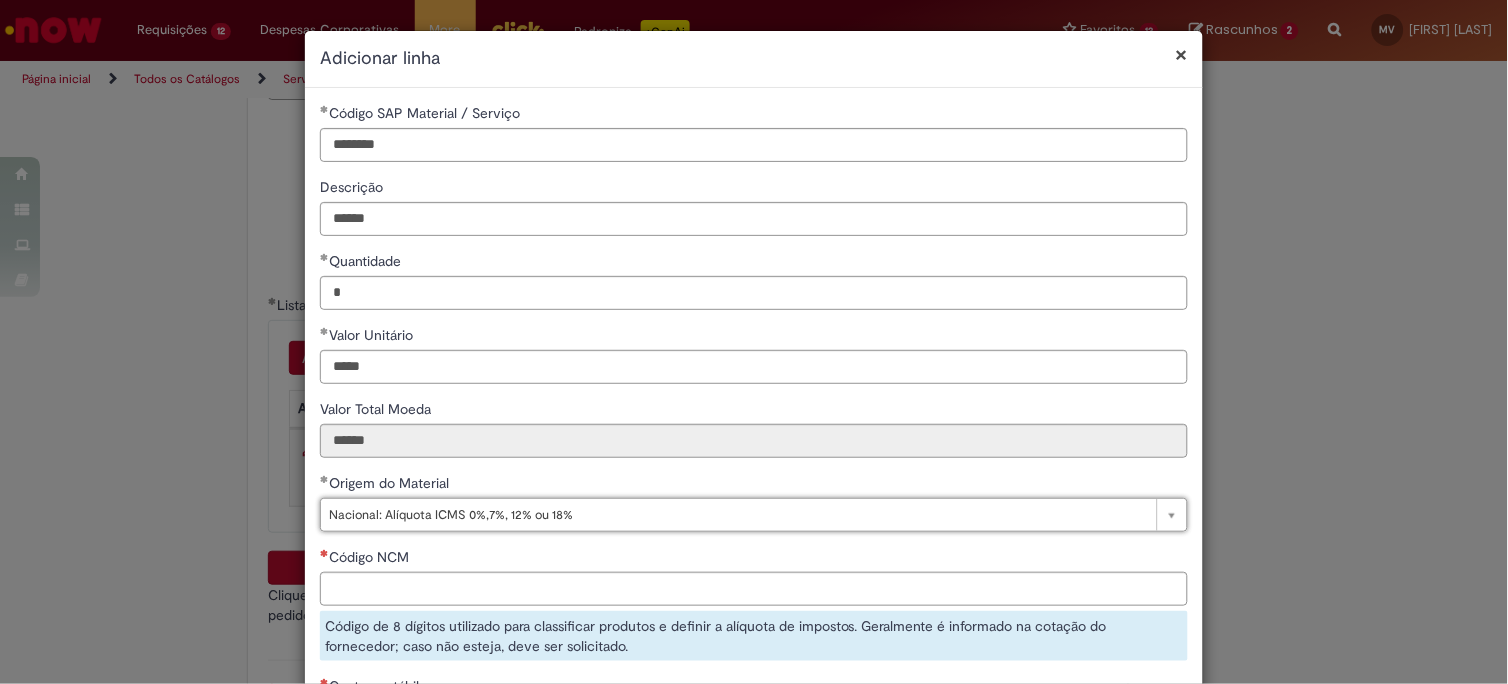 scroll, scrollTop: 222, scrollLeft: 0, axis: vertical 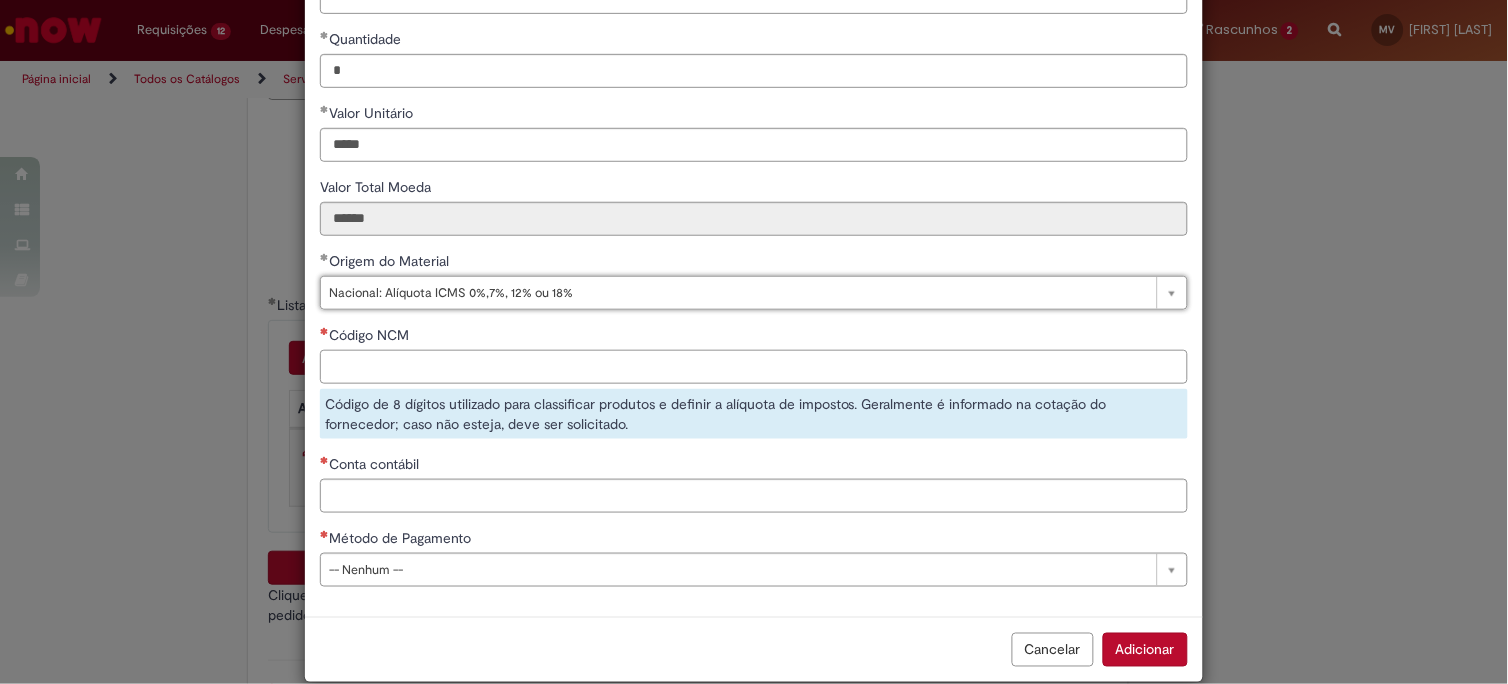 click on "Código NCM" at bounding box center [754, 367] 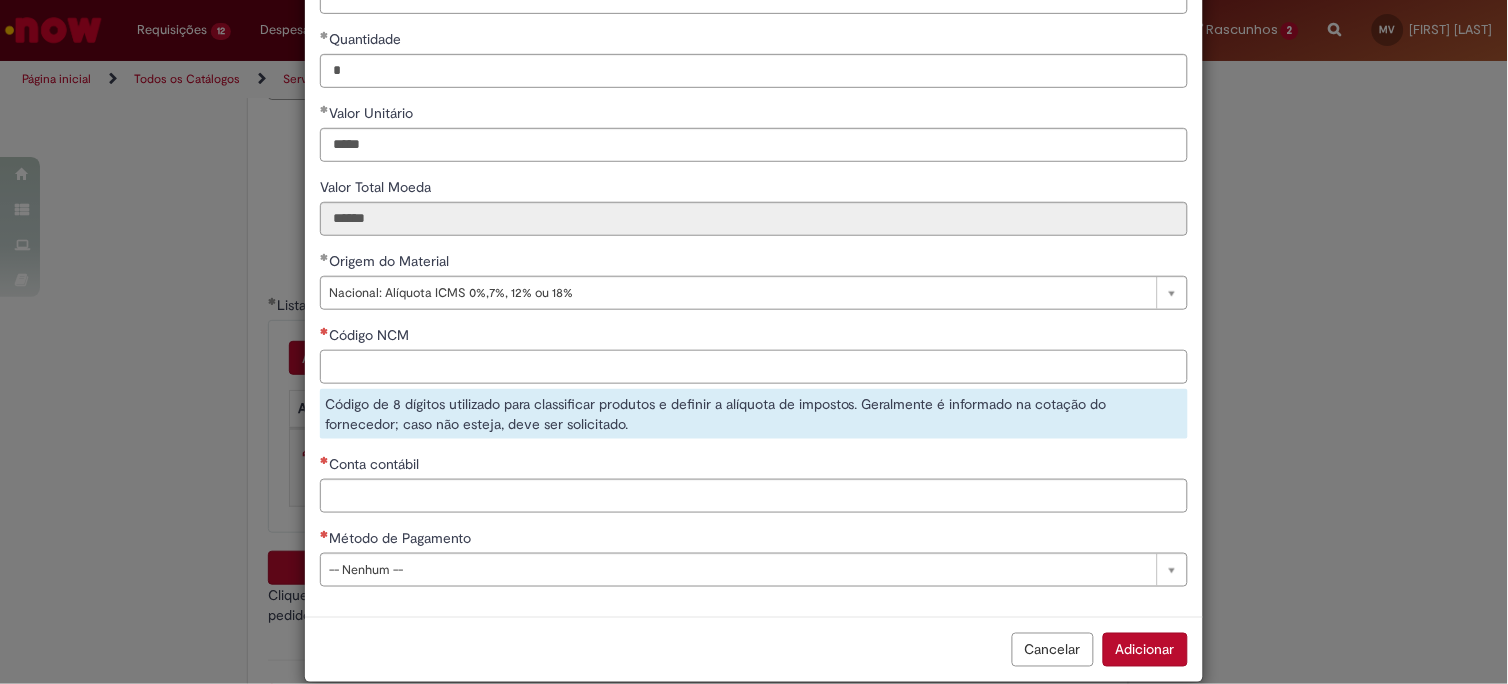 paste on "**********" 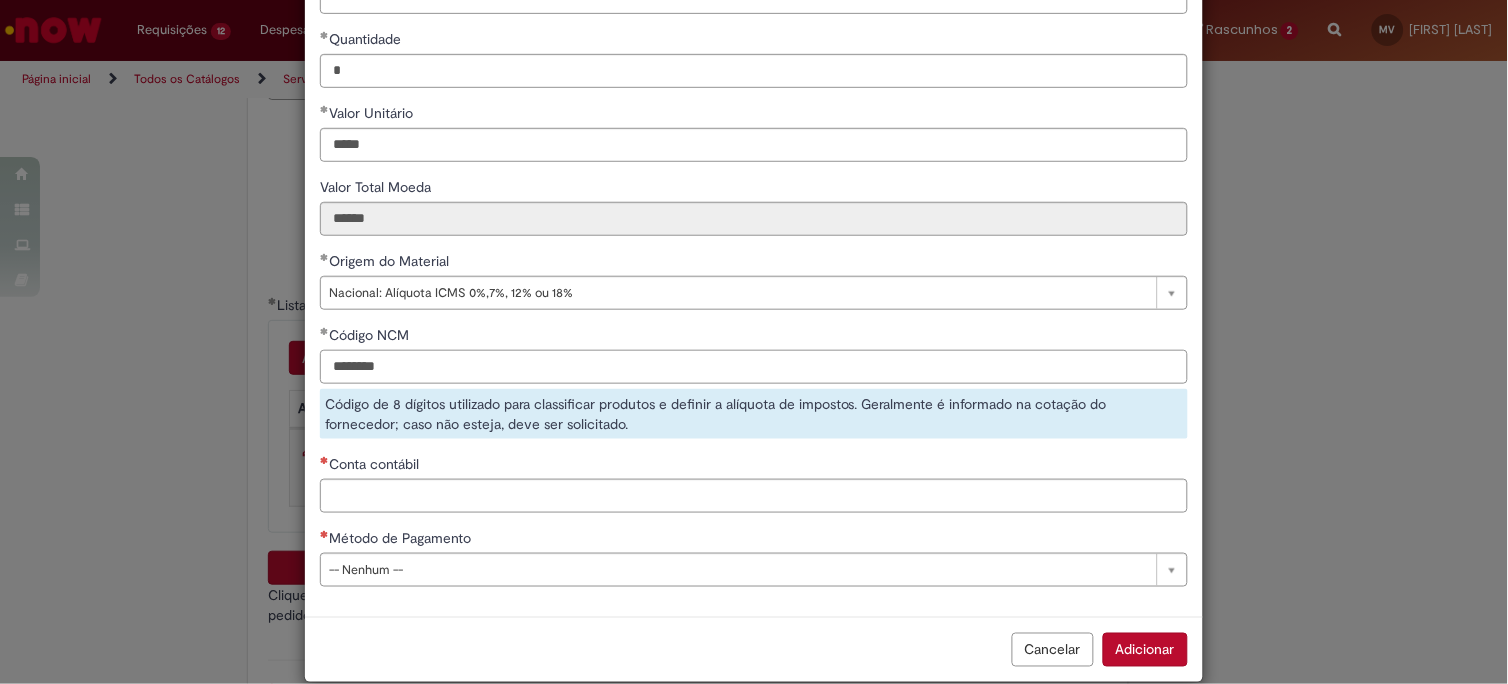type on "********" 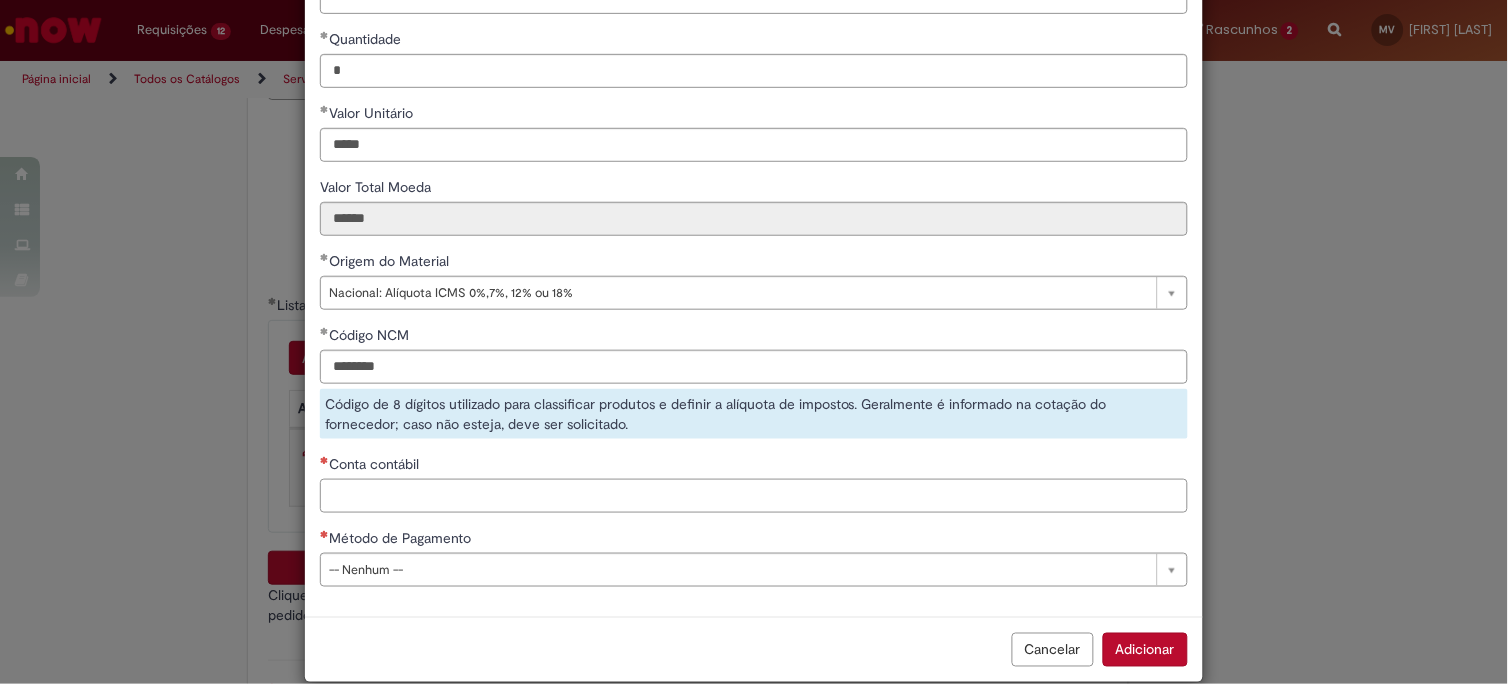 click on "**********" at bounding box center (754, 241) 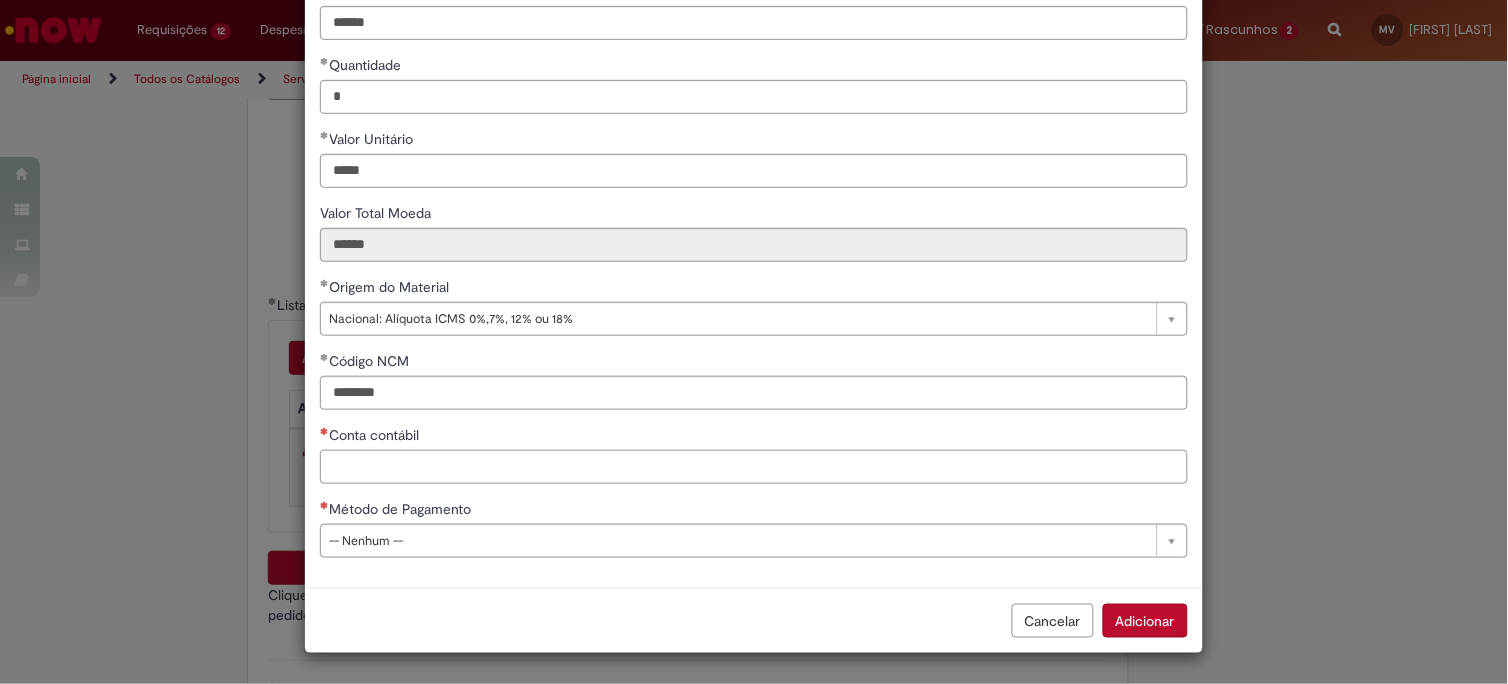 scroll, scrollTop: 196, scrollLeft: 0, axis: vertical 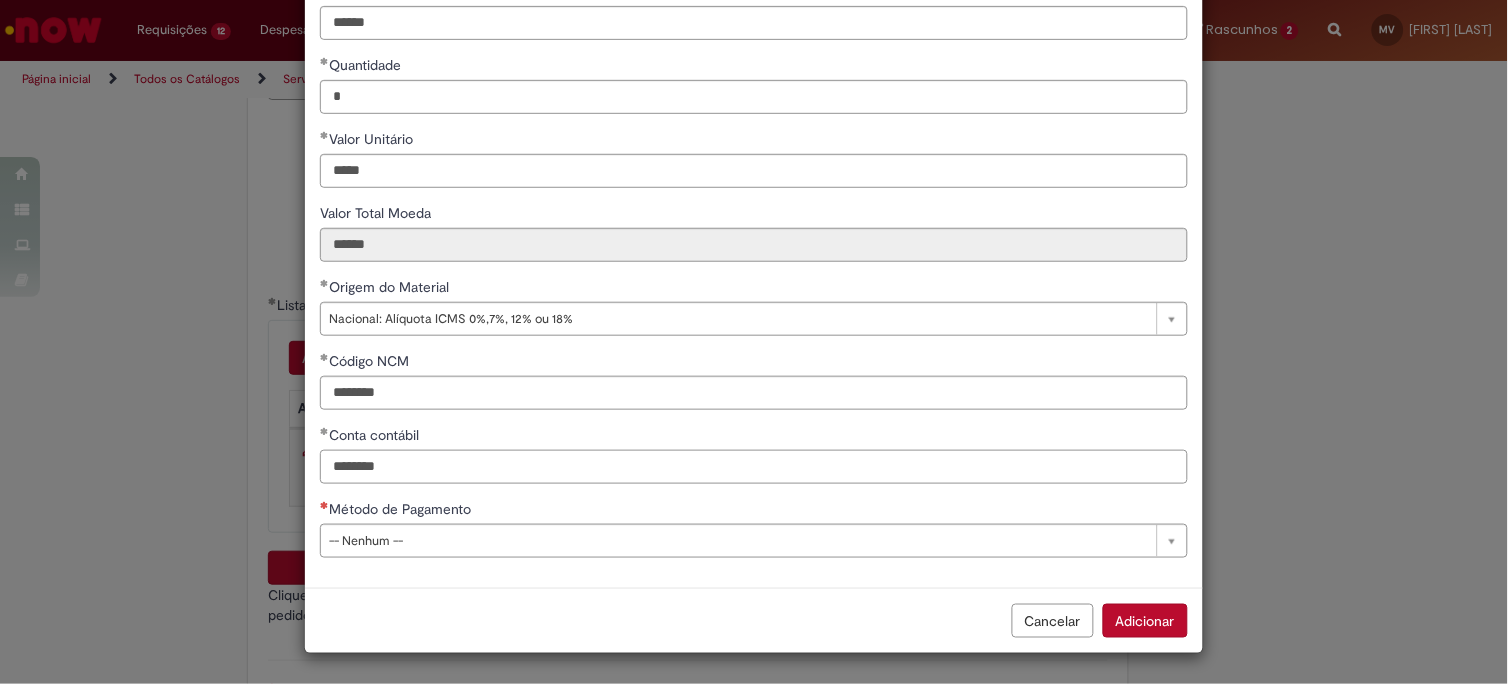type on "********" 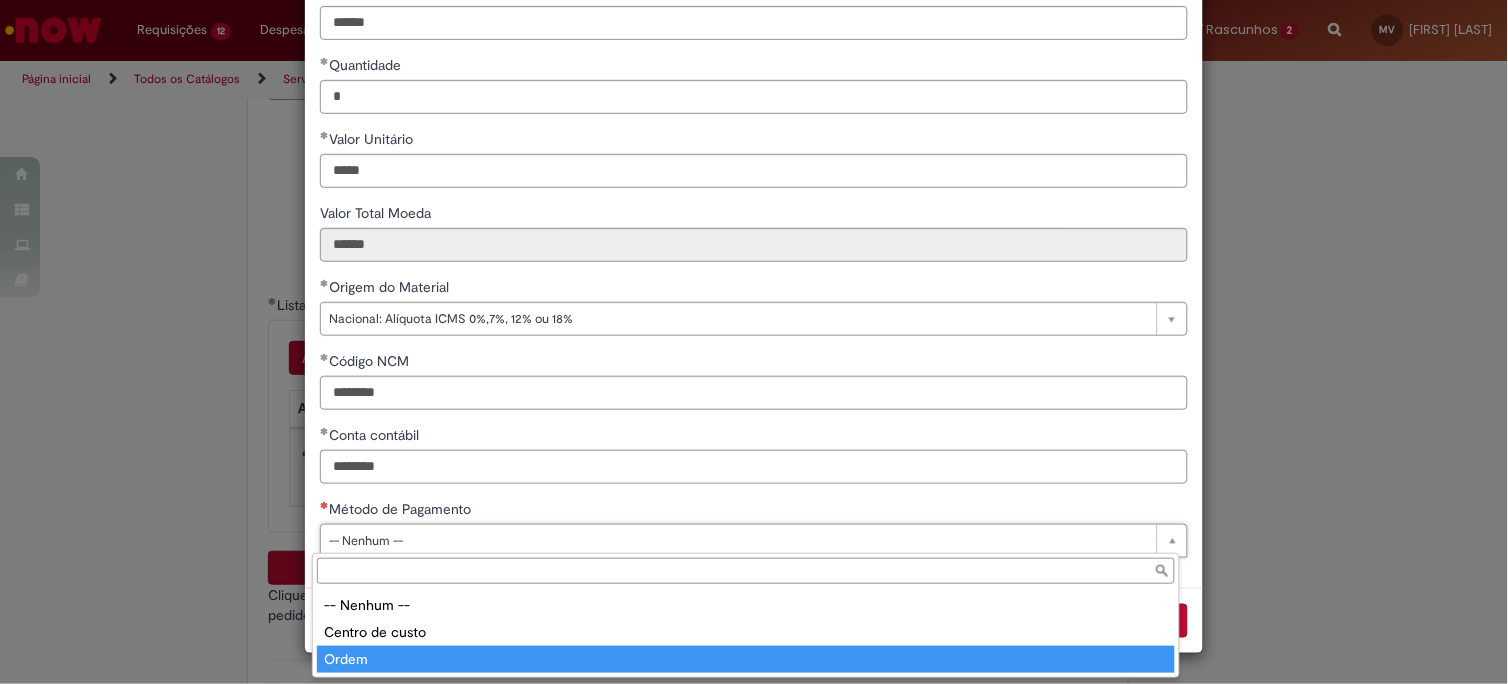 type on "*****" 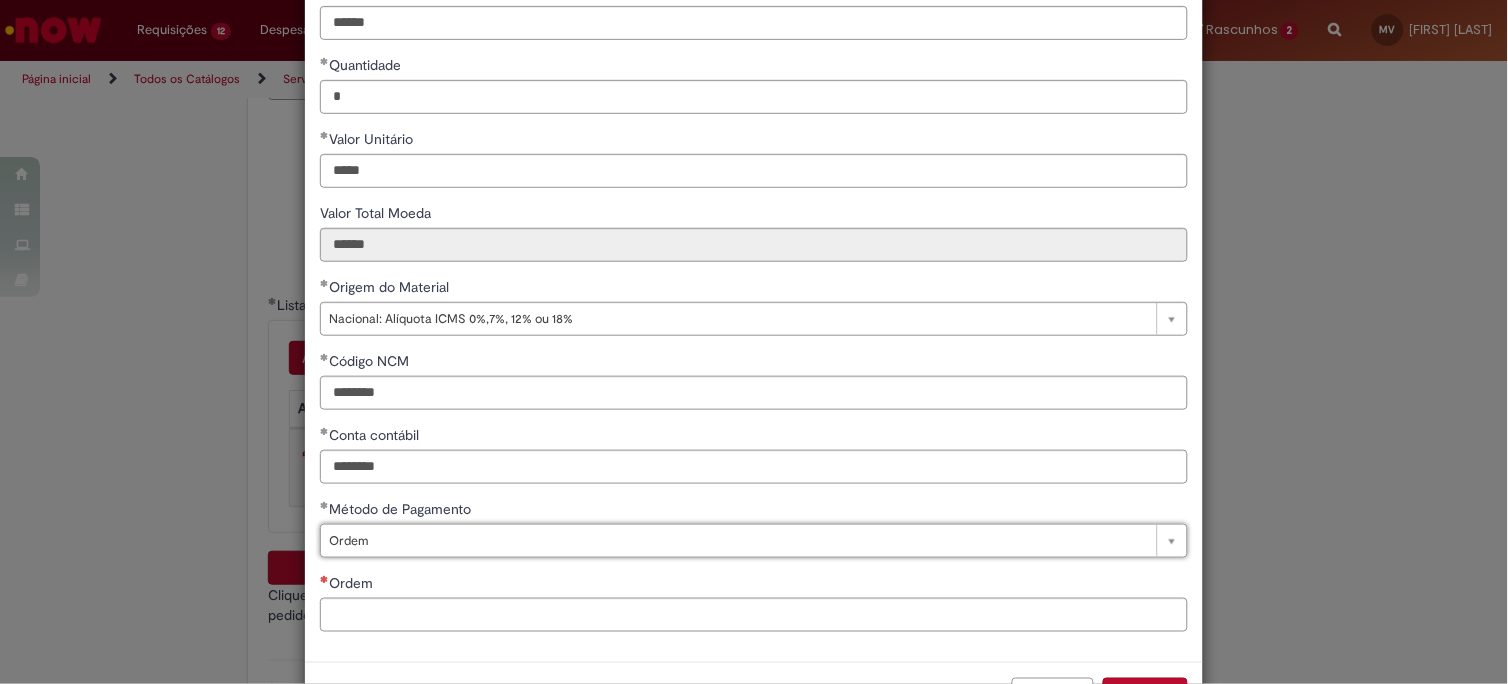 scroll, scrollTop: 270, scrollLeft: 0, axis: vertical 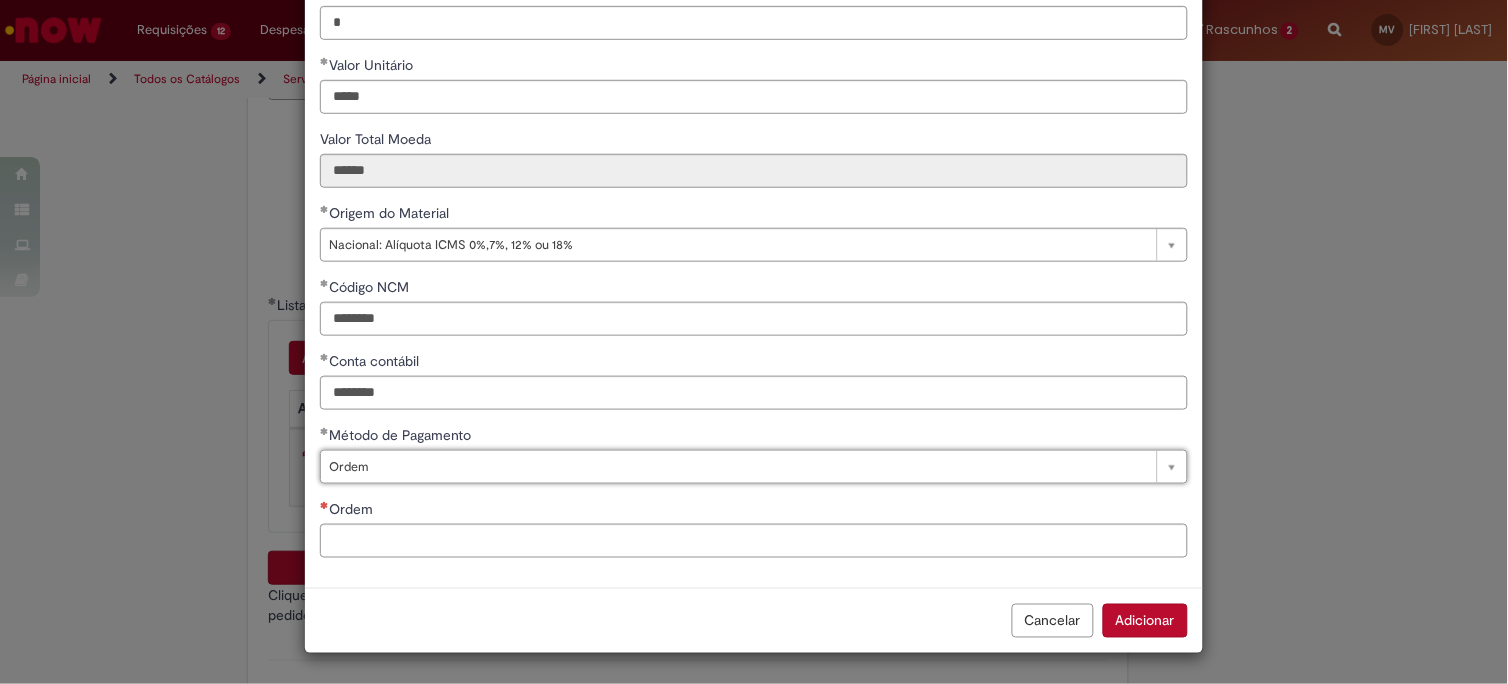 paste on "**********" 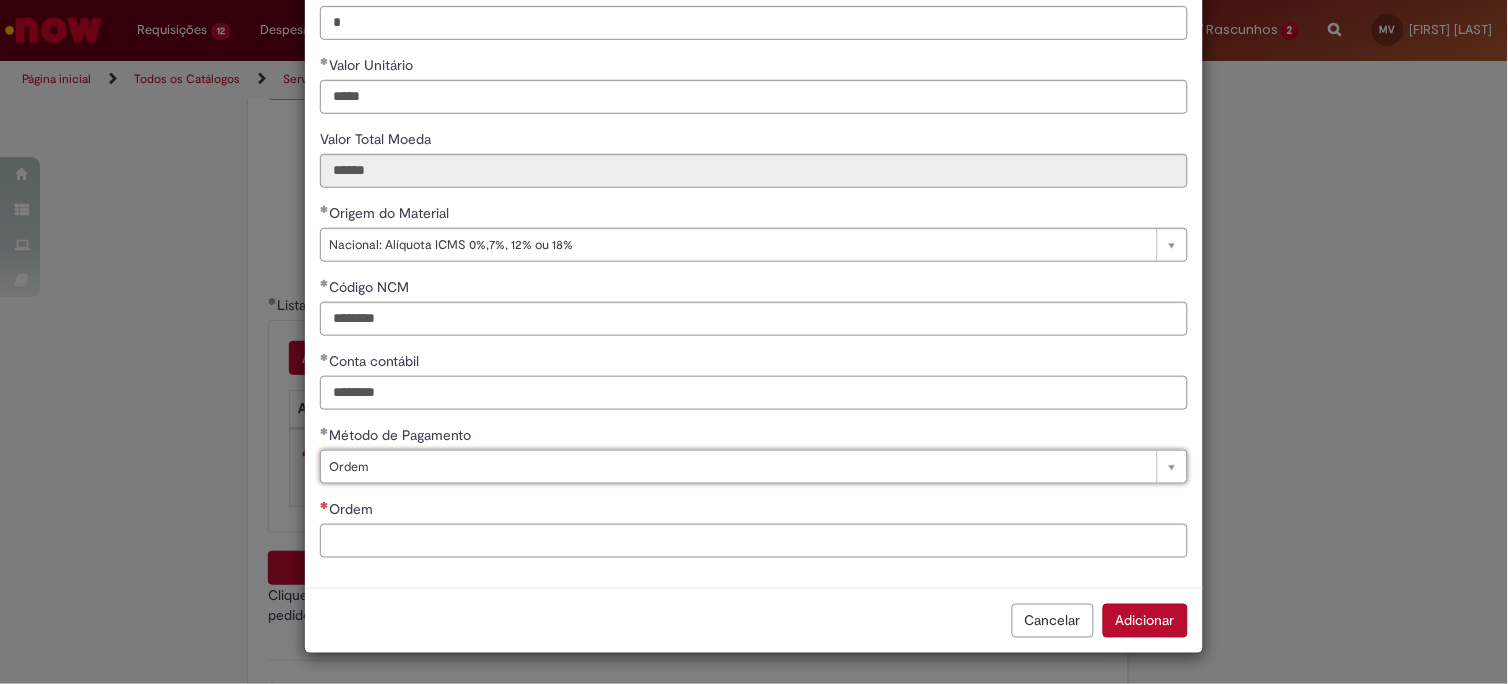 type on "**********" 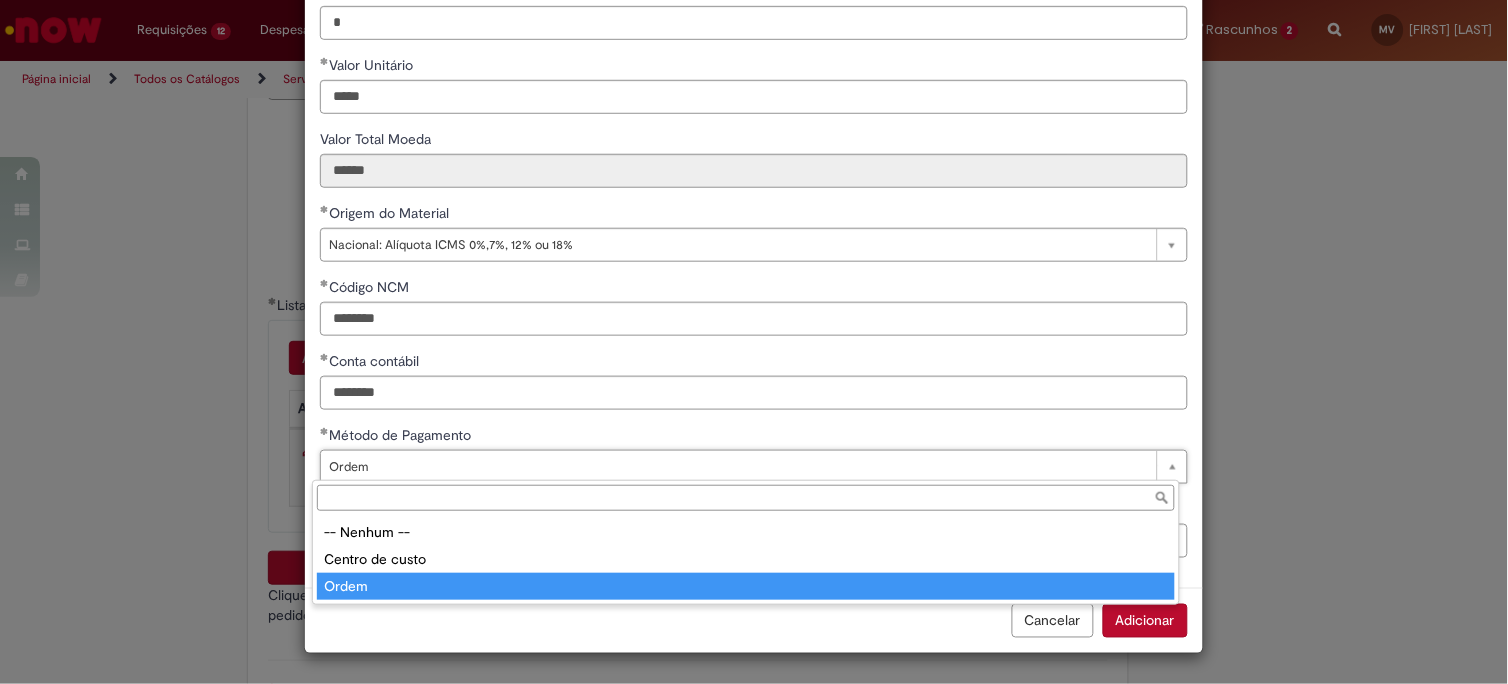type 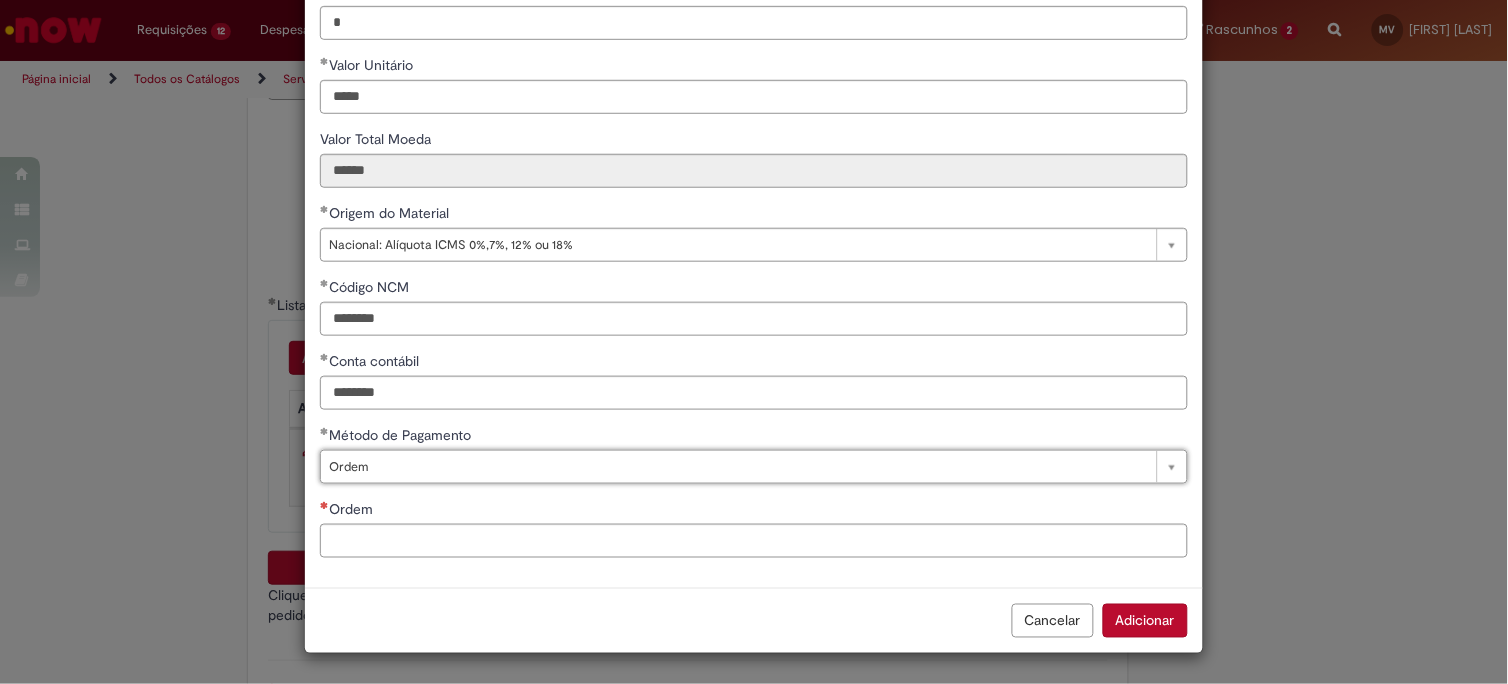 scroll, scrollTop: 0, scrollLeft: 42, axis: horizontal 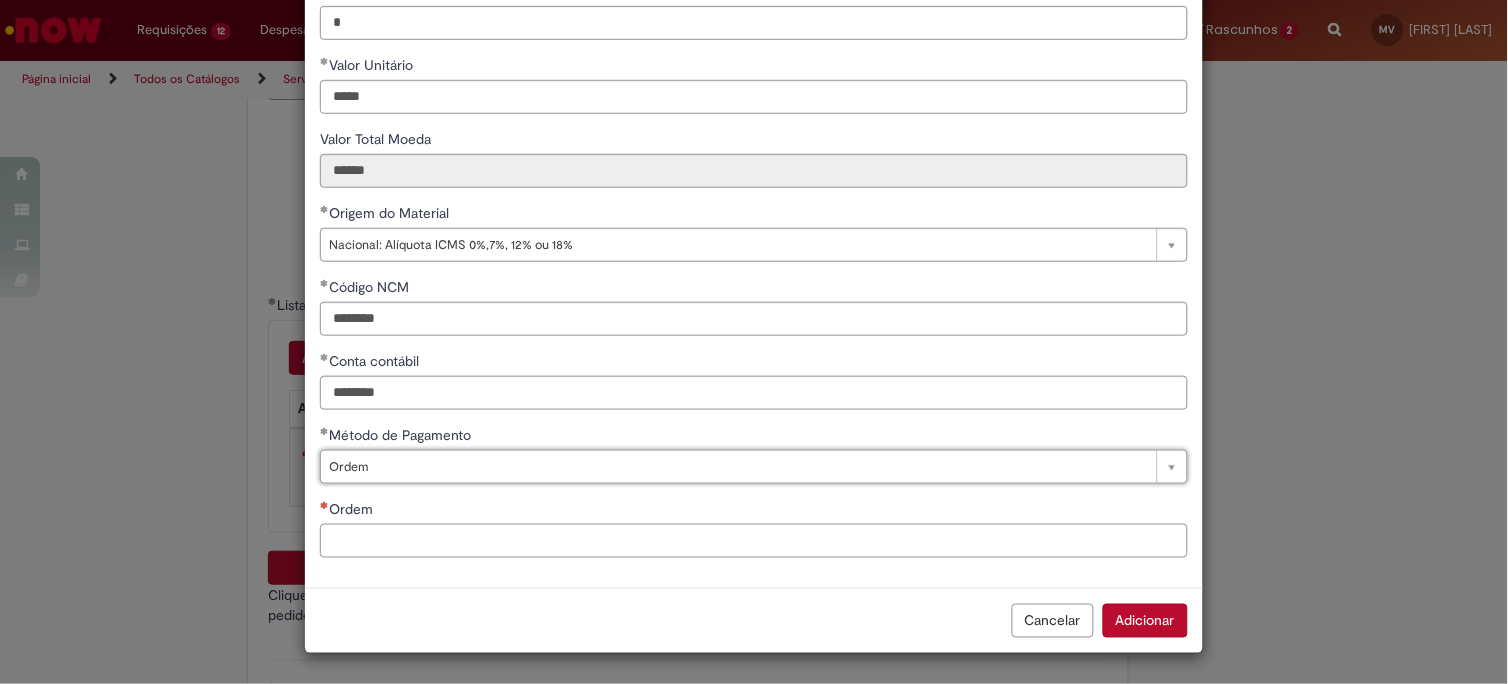 click on "Ordem" at bounding box center (754, 541) 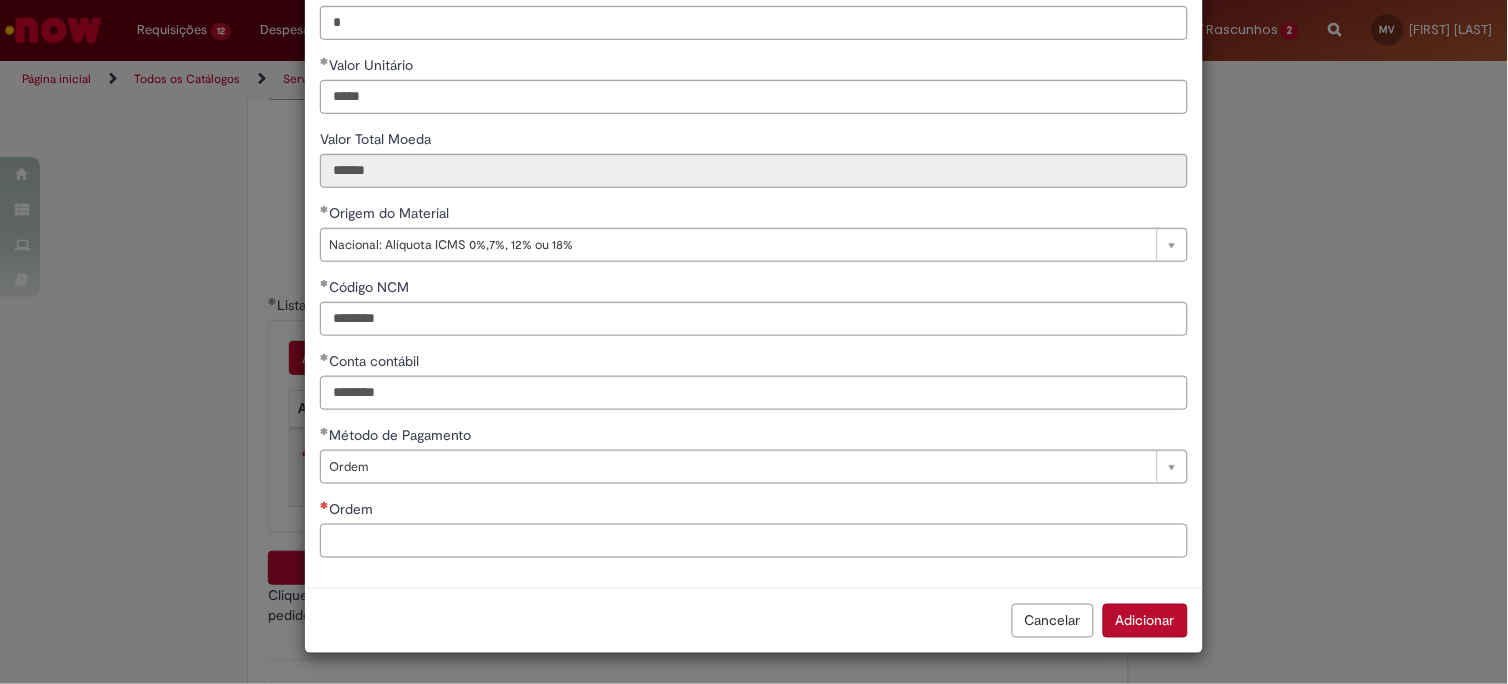 paste on "**********" 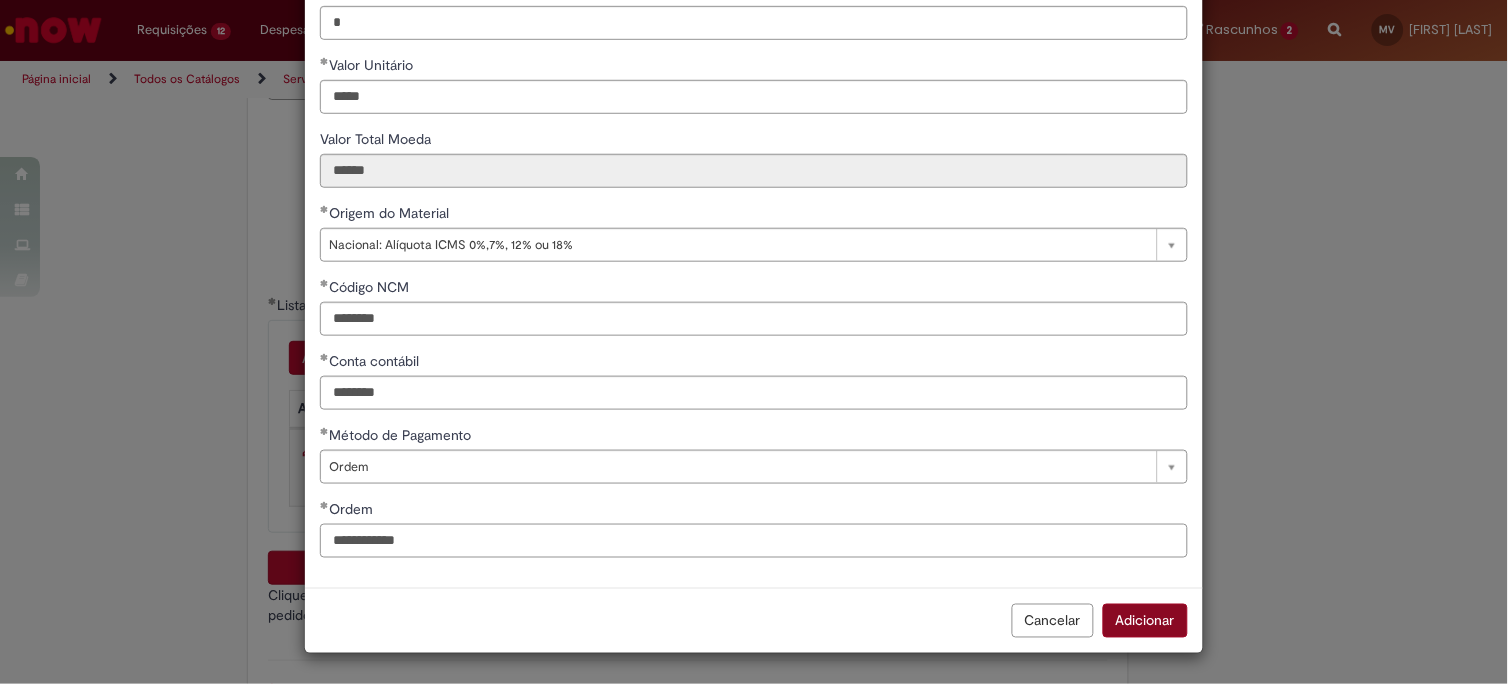 type on "**********" 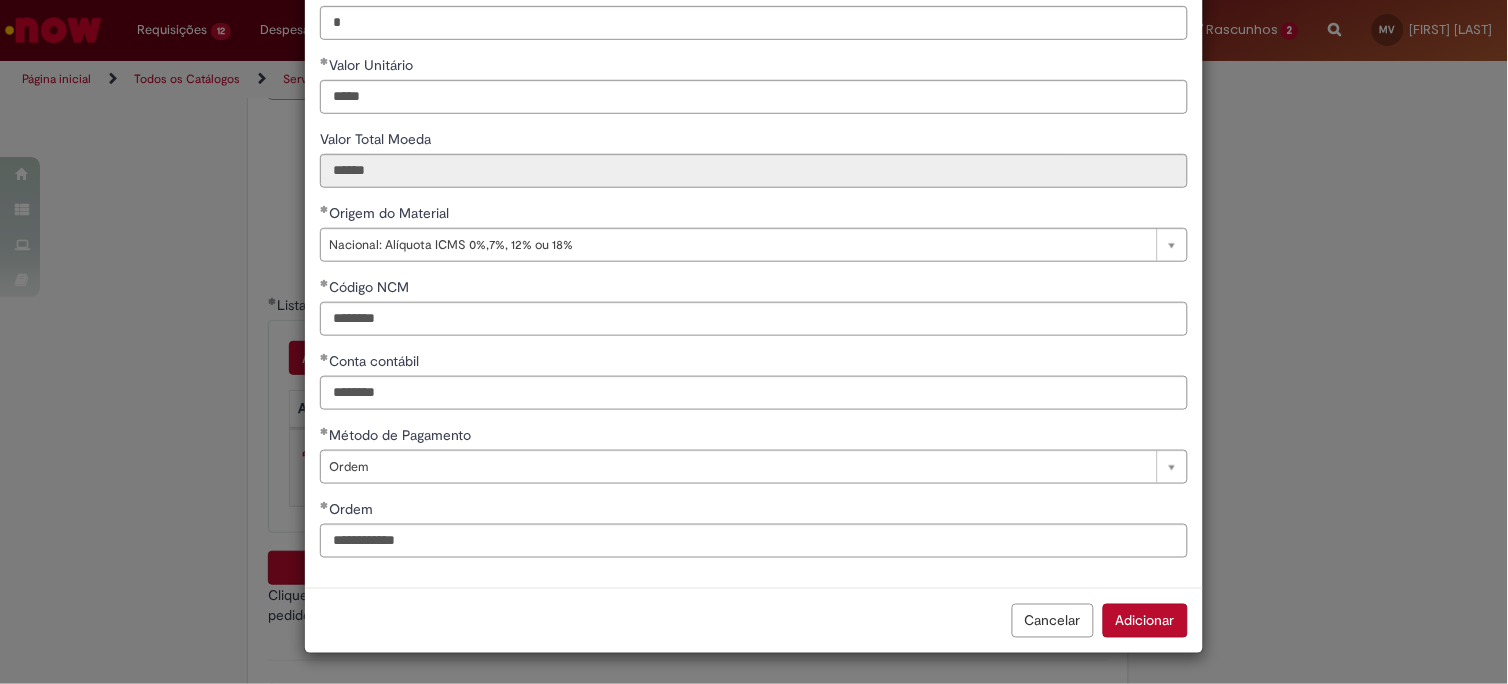 click on "Adicionar" at bounding box center [1145, 621] 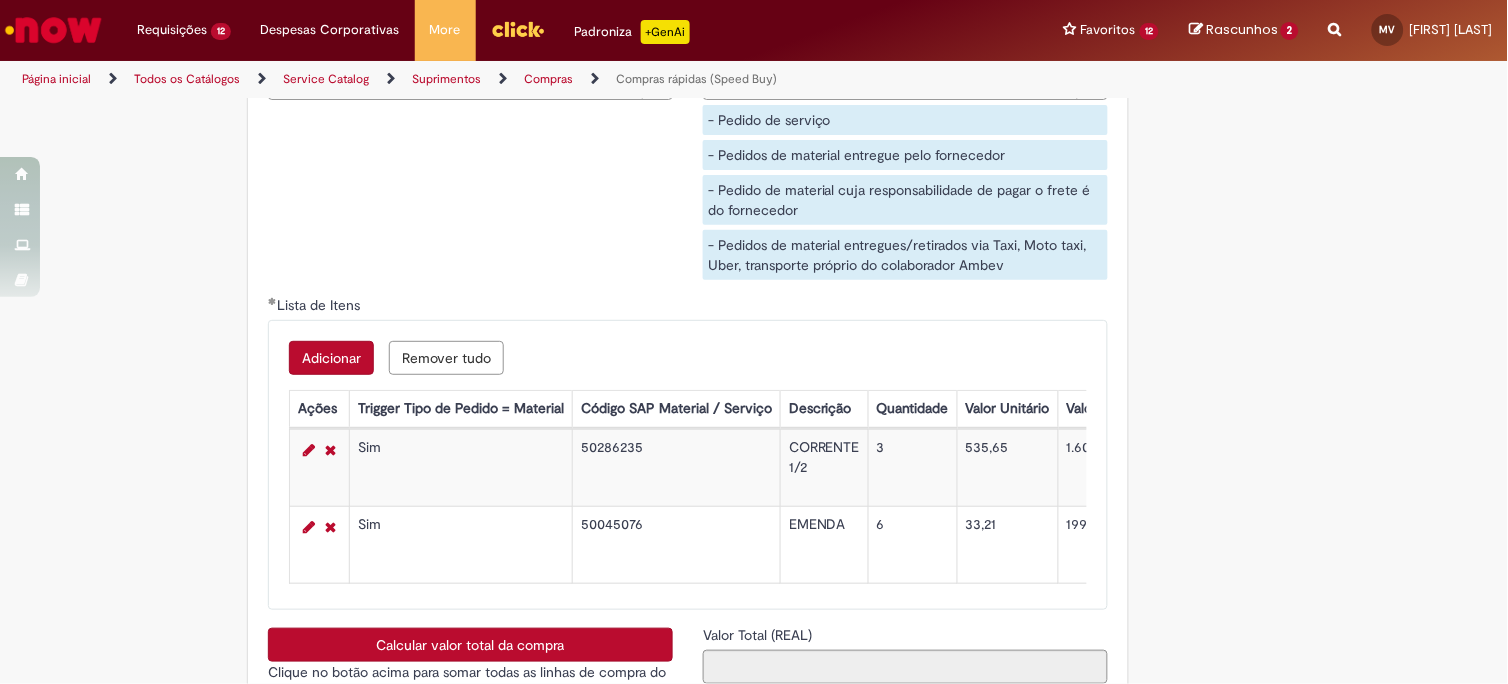 scroll, scrollTop: 3444, scrollLeft: 0, axis: vertical 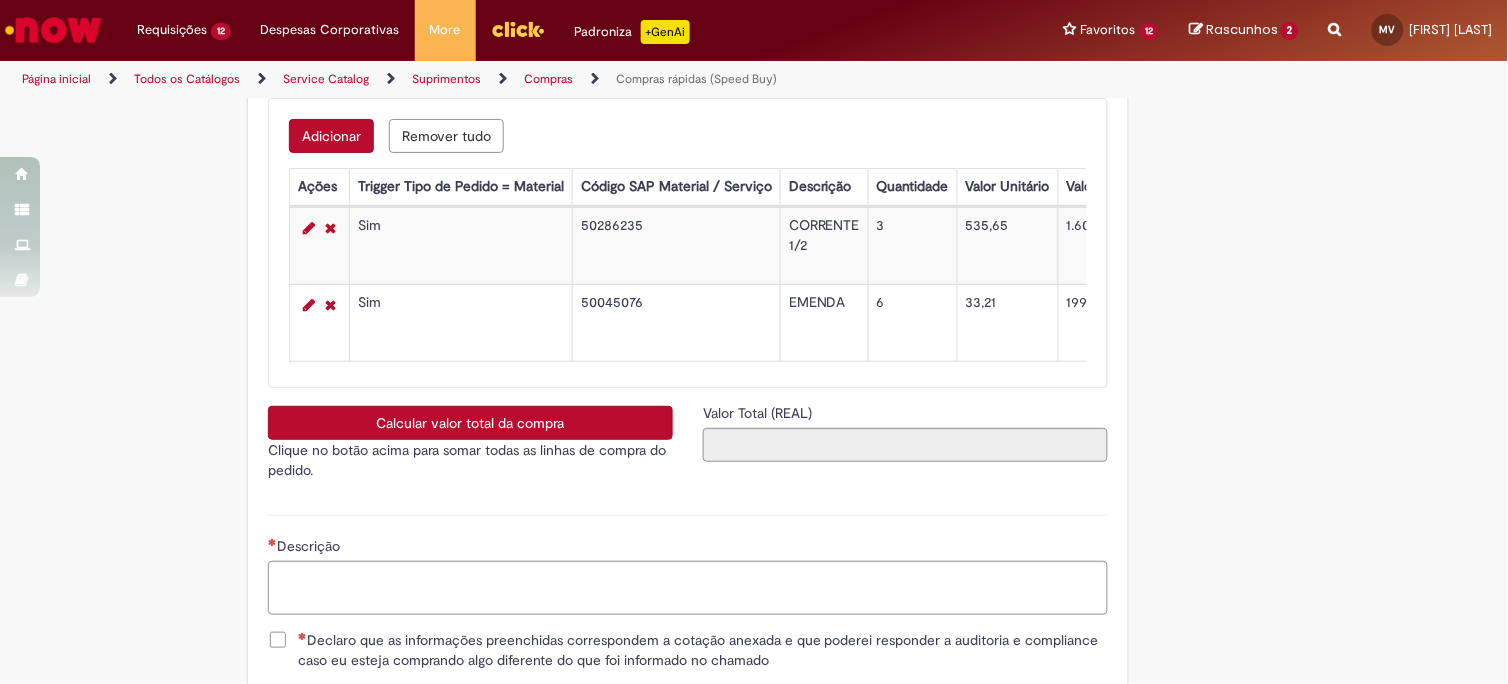click on "Adicionar" at bounding box center (331, 136) 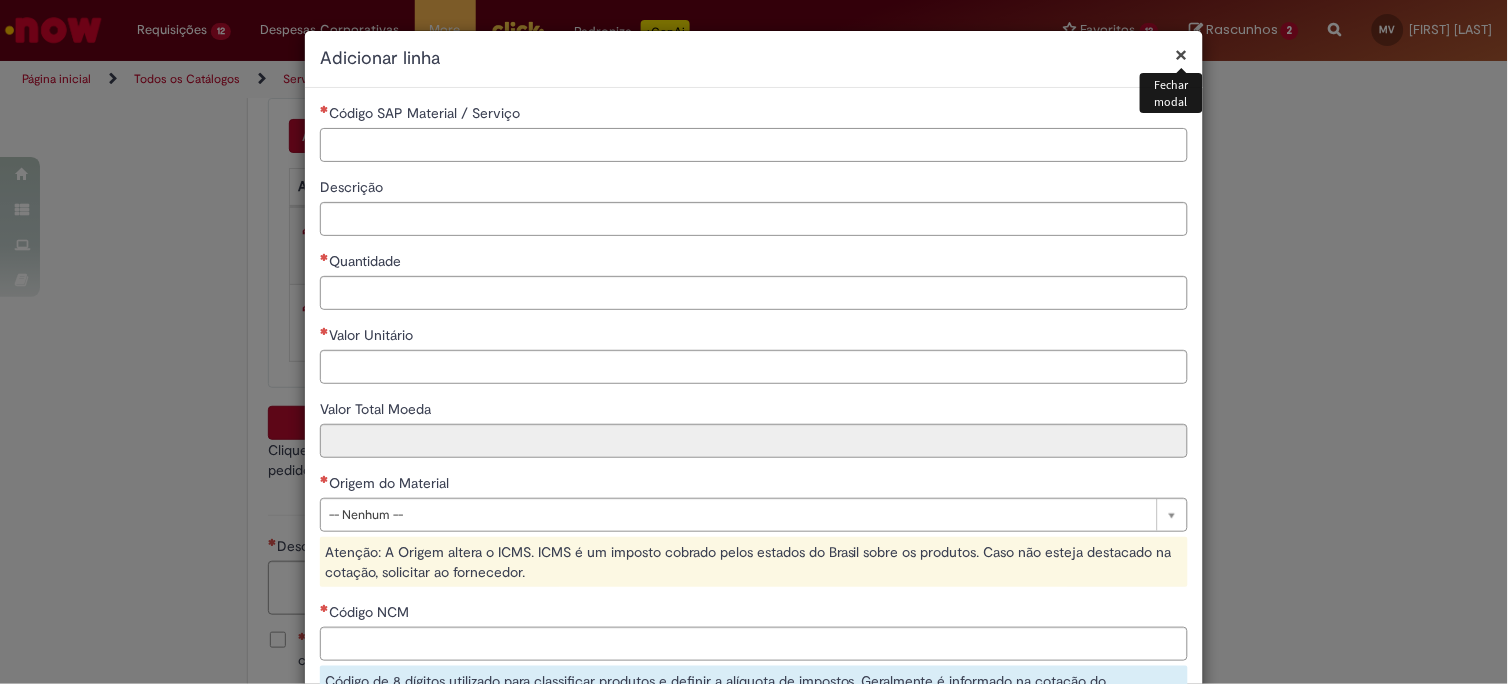 click on "Código SAP Material / Serviço" at bounding box center (754, 145) 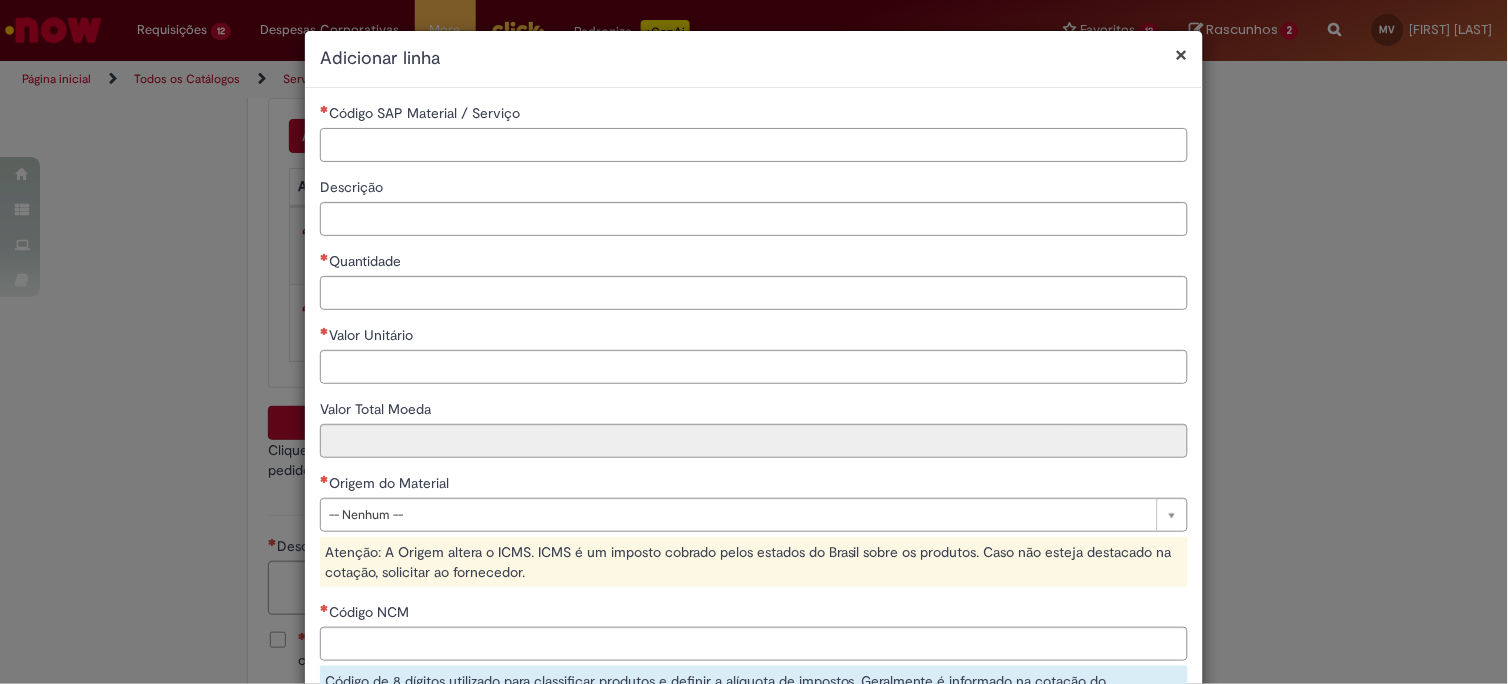 paste on "********" 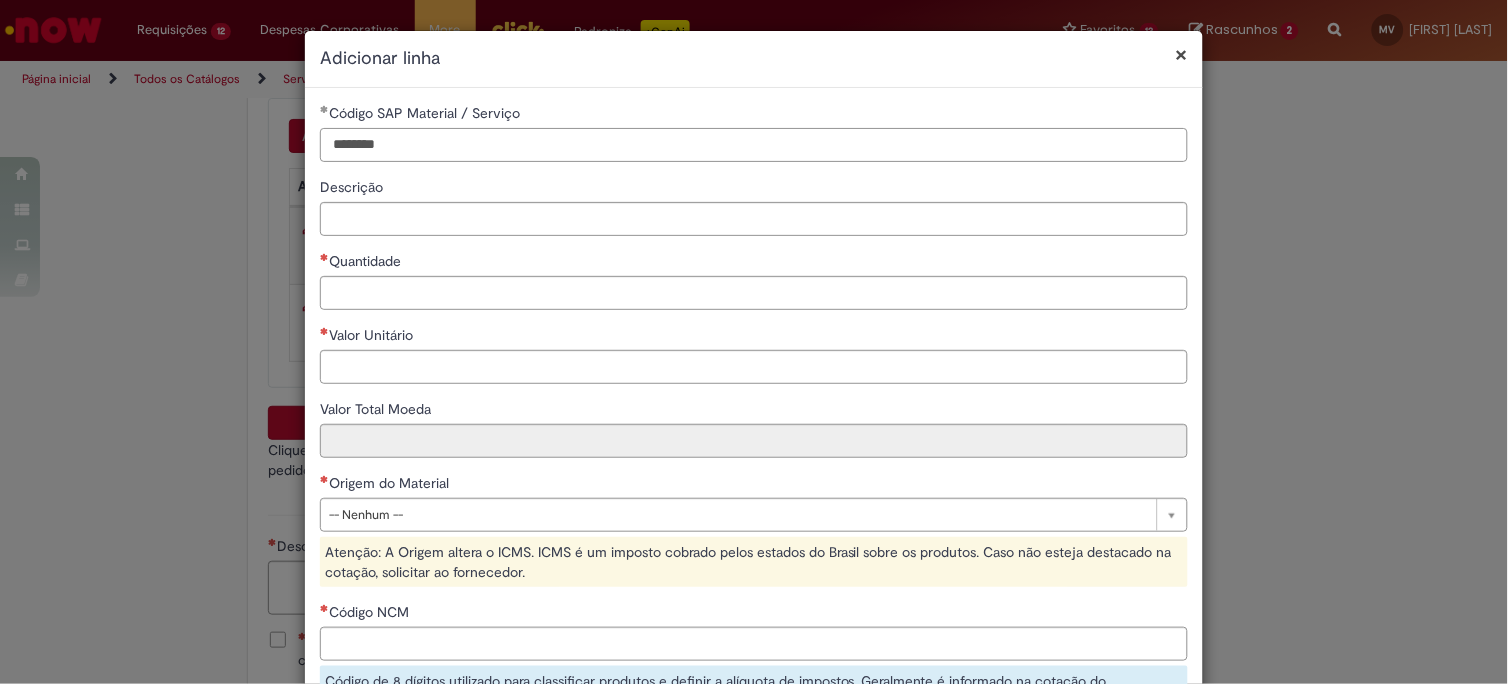 type on "********" 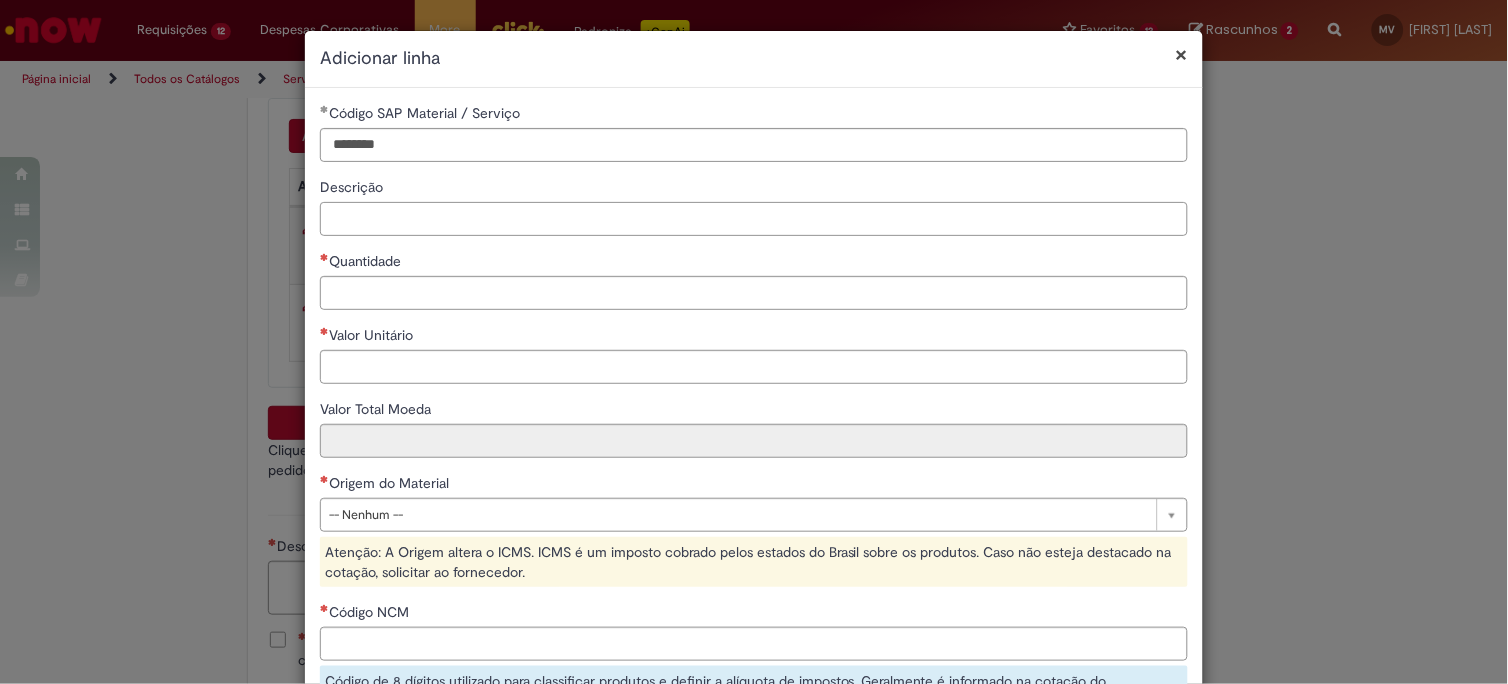 click on "Descrição" at bounding box center (754, 219) 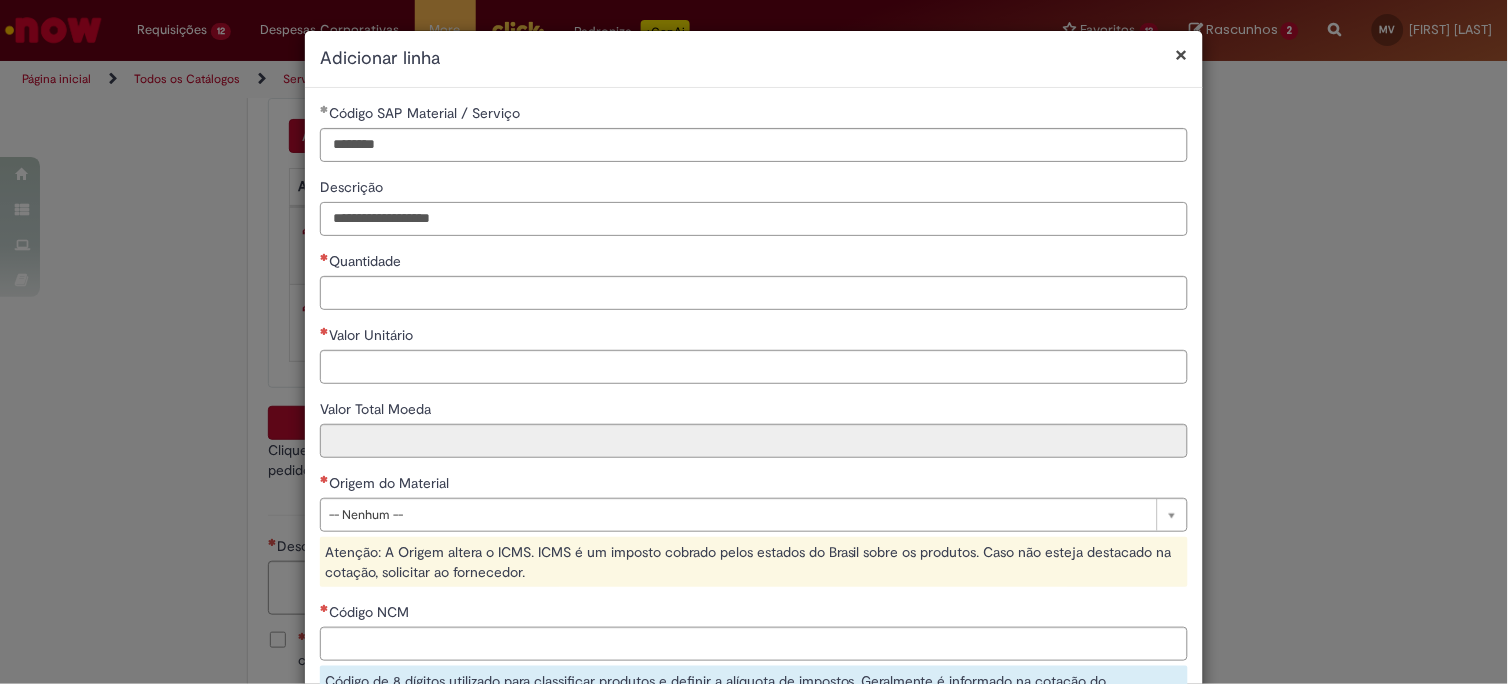 type on "**********" 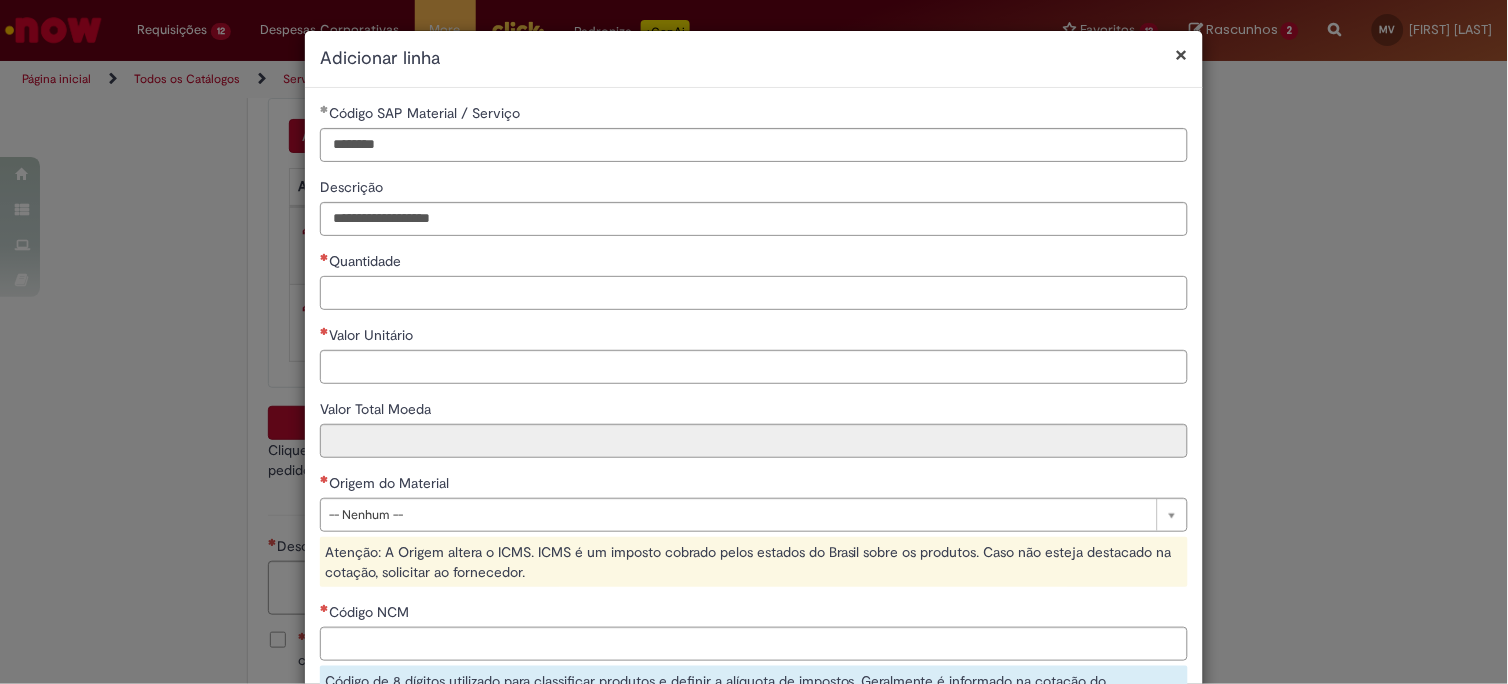 click on "Quantidade" at bounding box center [754, 293] 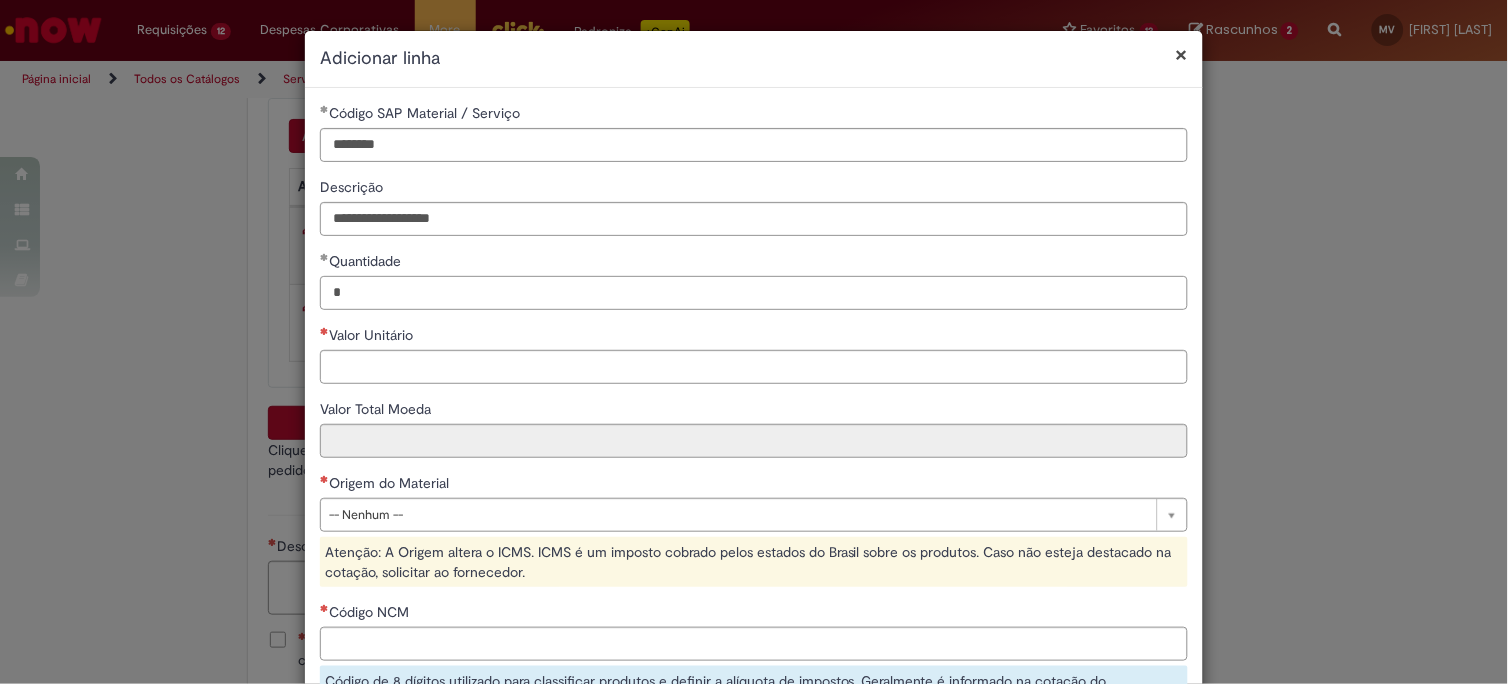 type on "*" 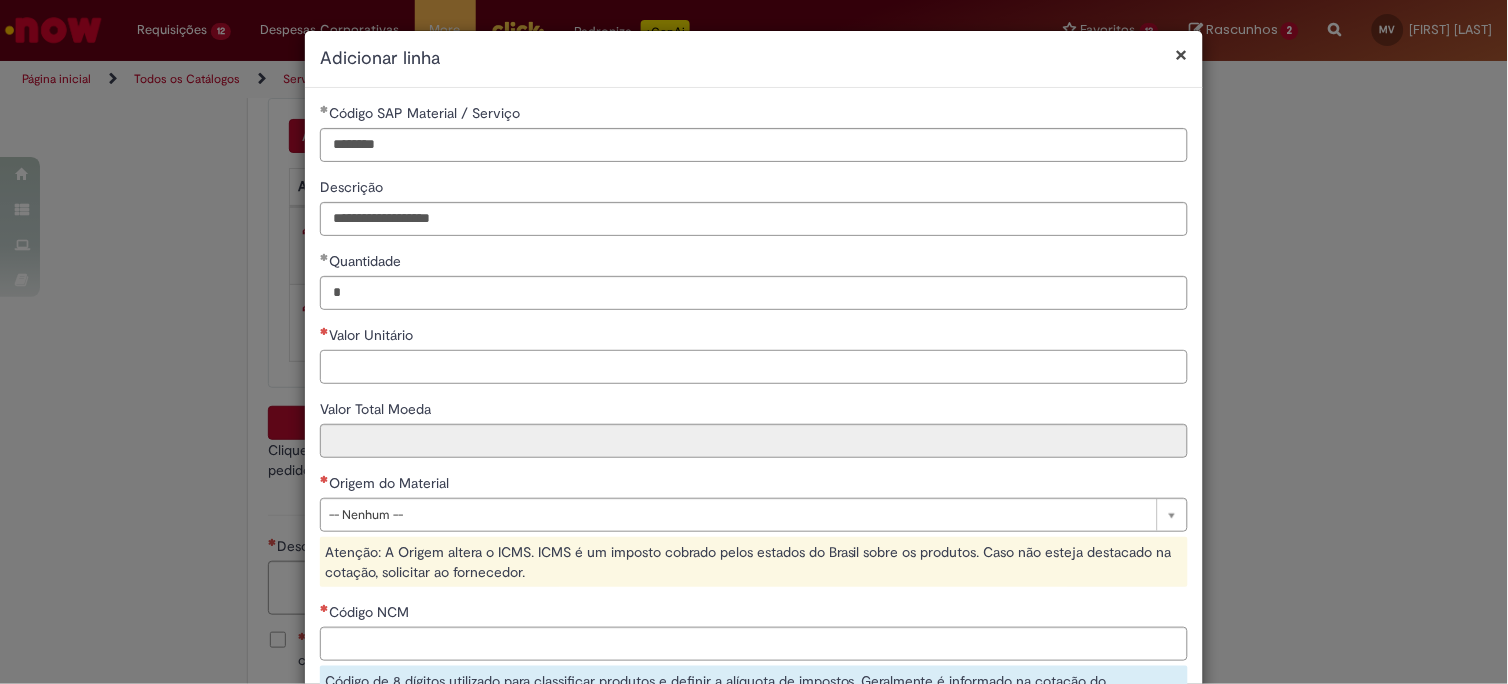 drag, startPoint x: 328, startPoint y: 362, endPoint x: 1016, endPoint y: 134, distance: 724.79517 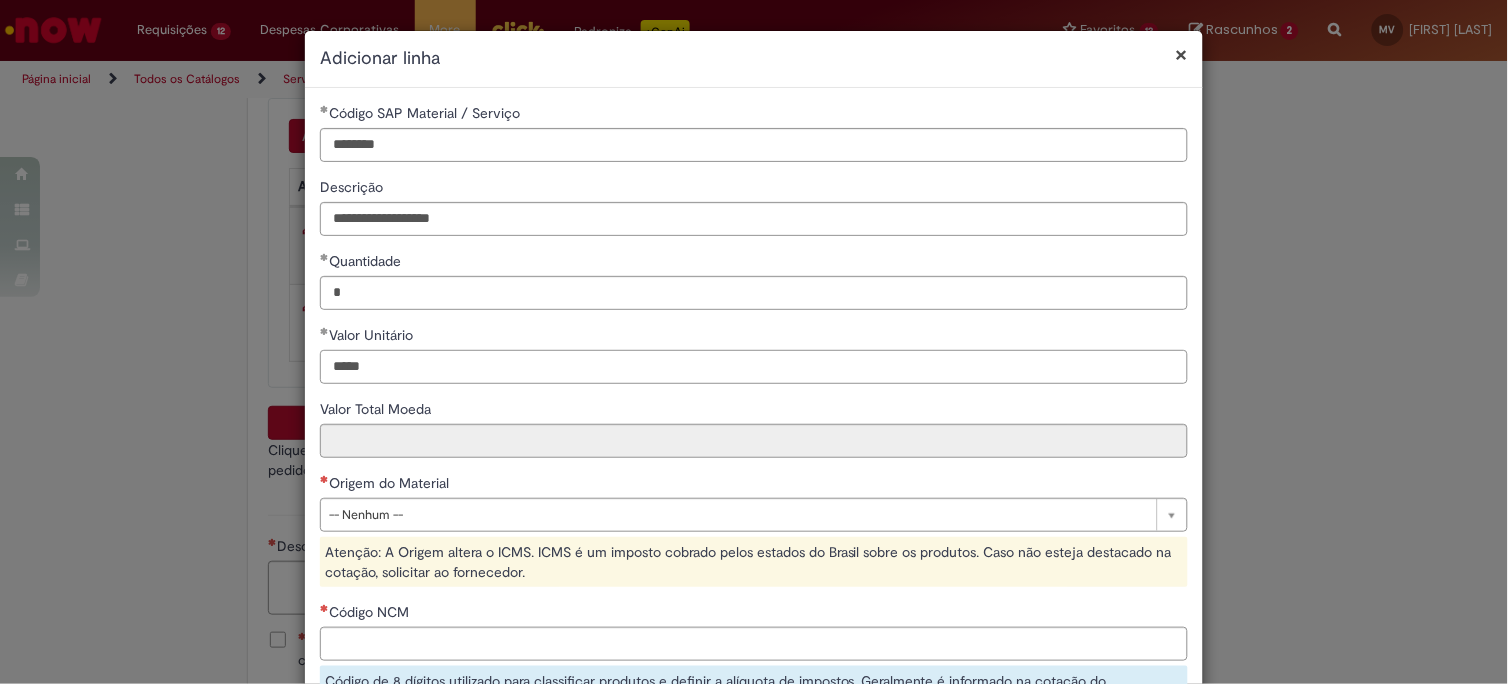 type on "*****" 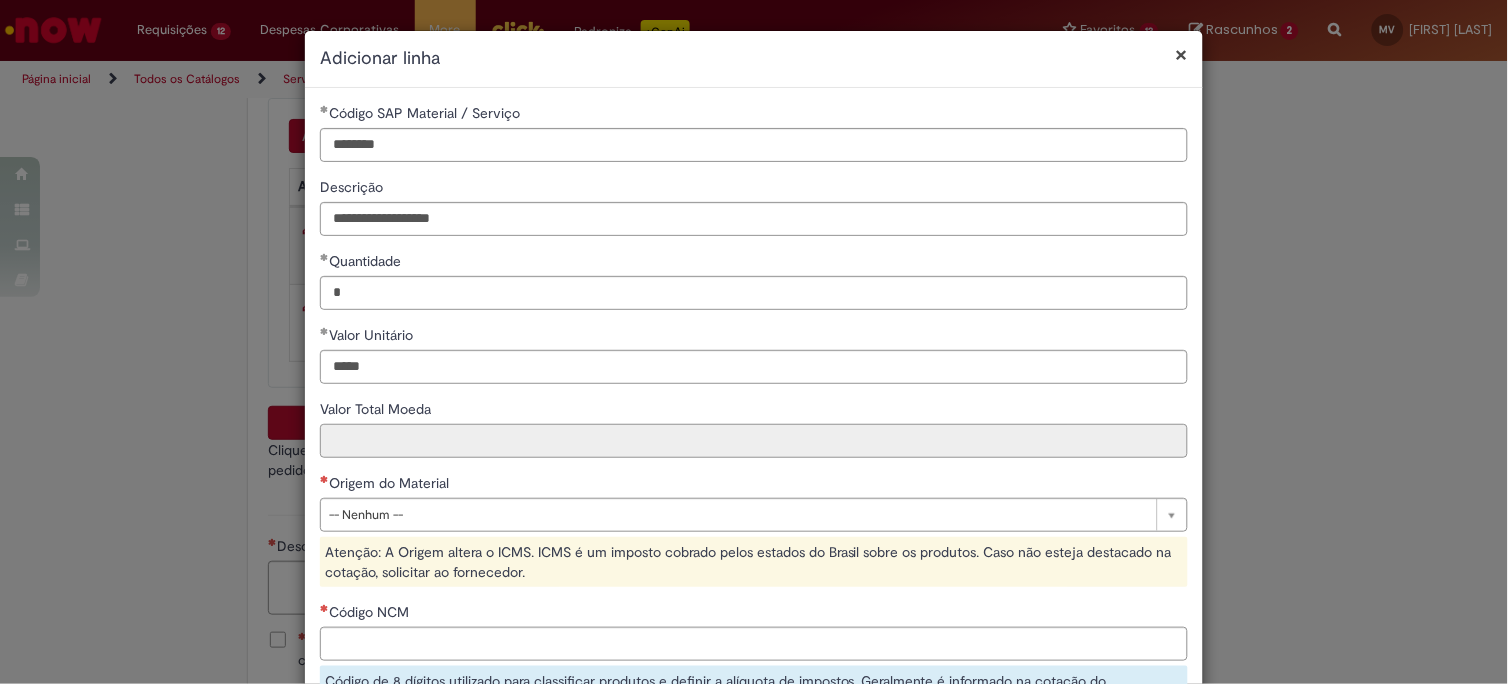 click on "Valor Total Moeda" at bounding box center [754, 441] 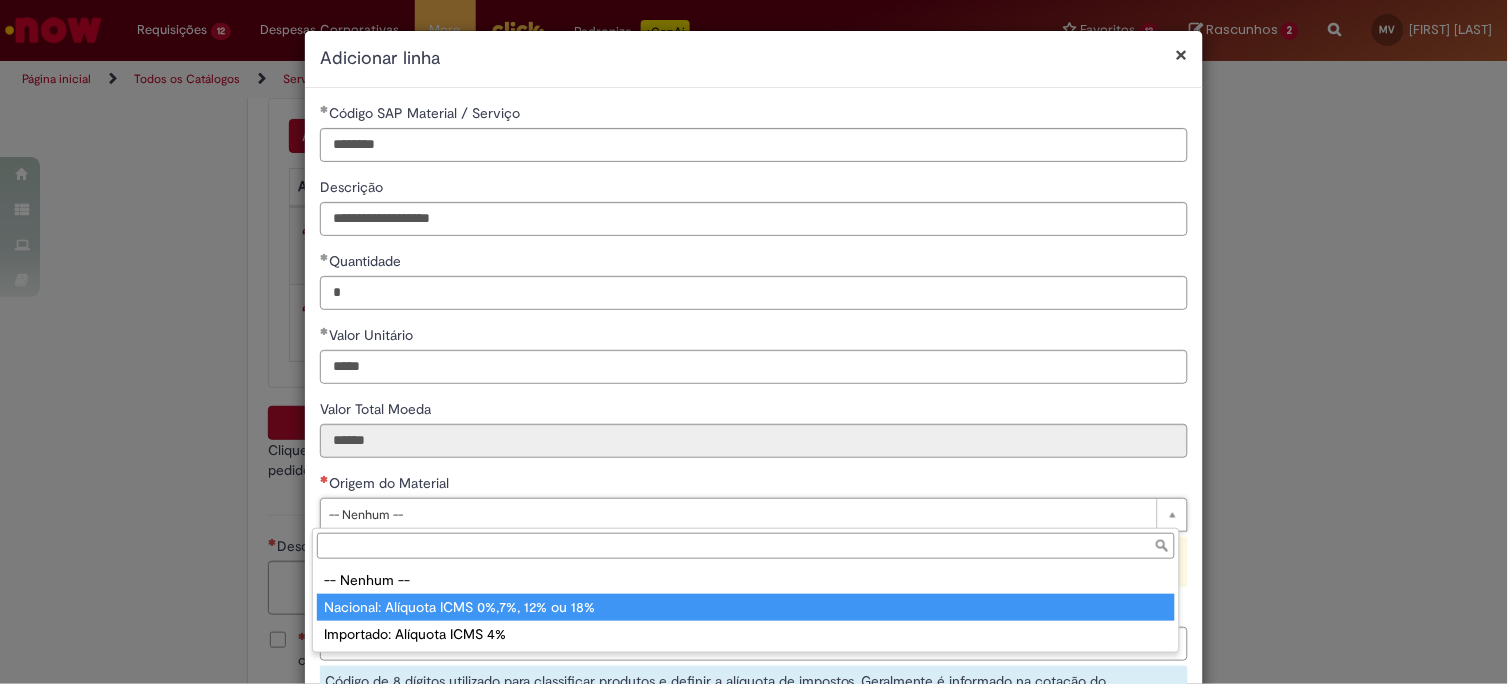 type on "**********" 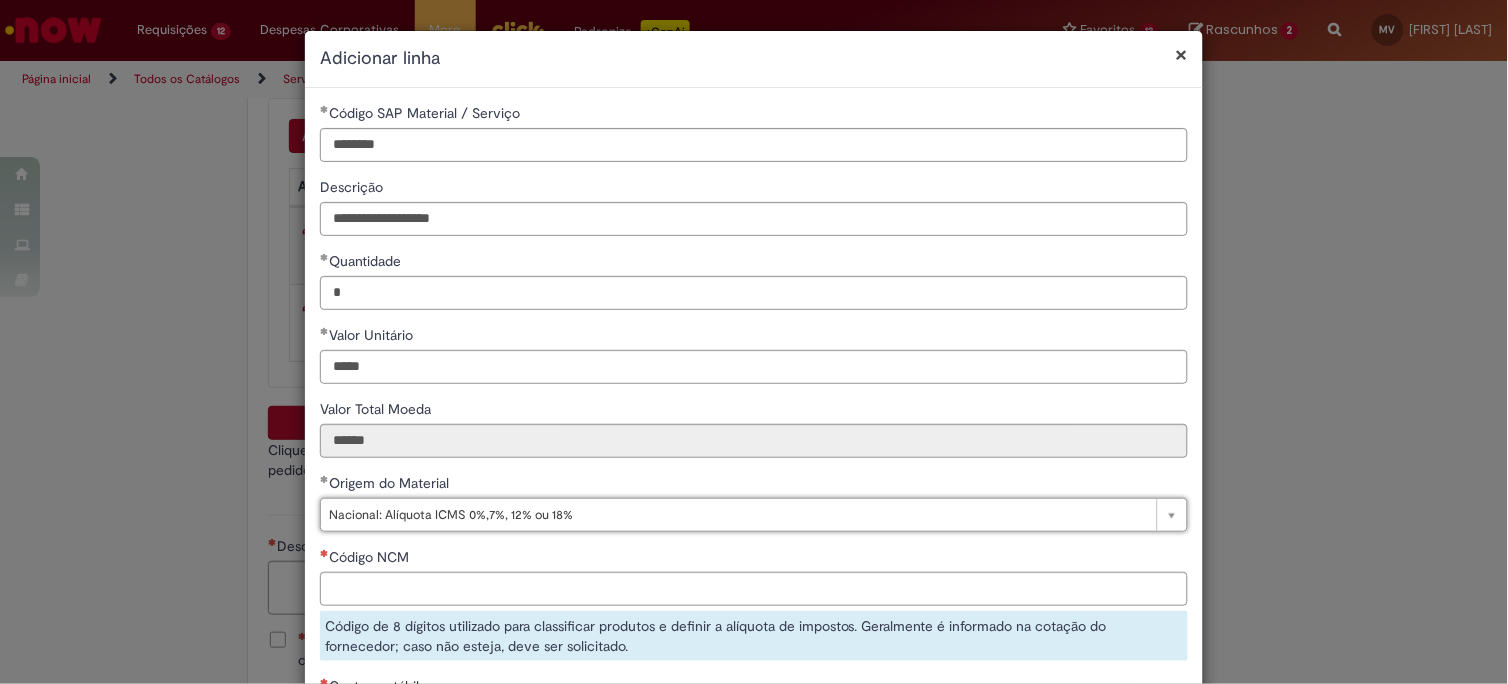 scroll, scrollTop: 111, scrollLeft: 0, axis: vertical 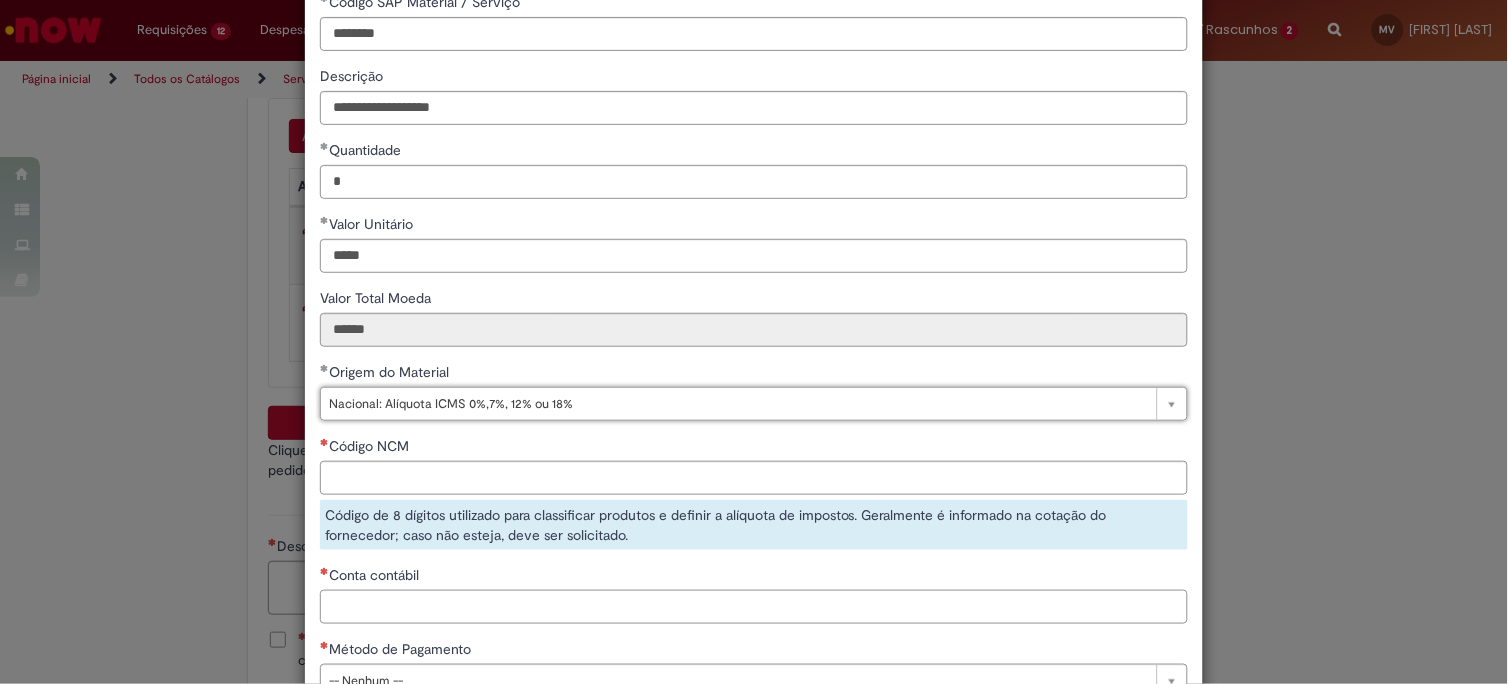 click on "Conta contábil" at bounding box center [754, 607] 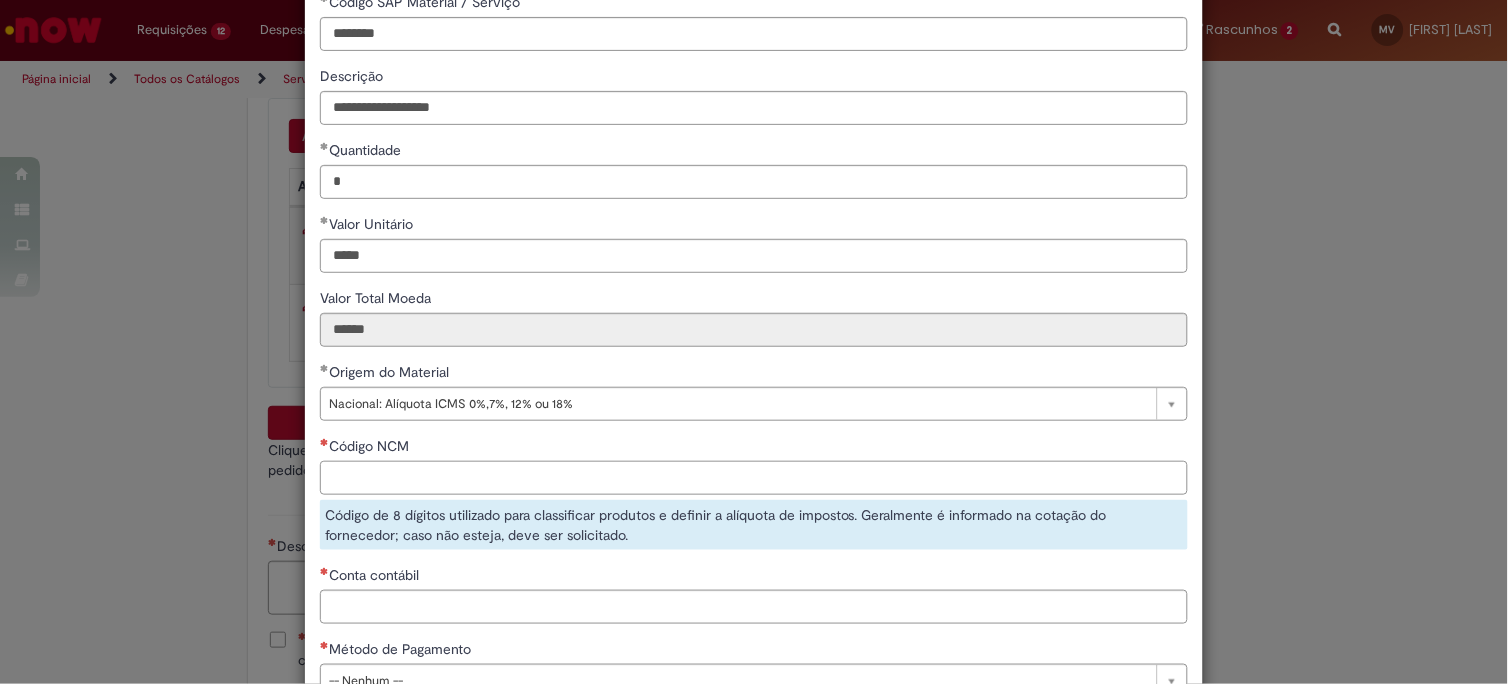 click on "Código NCM" at bounding box center (754, 478) 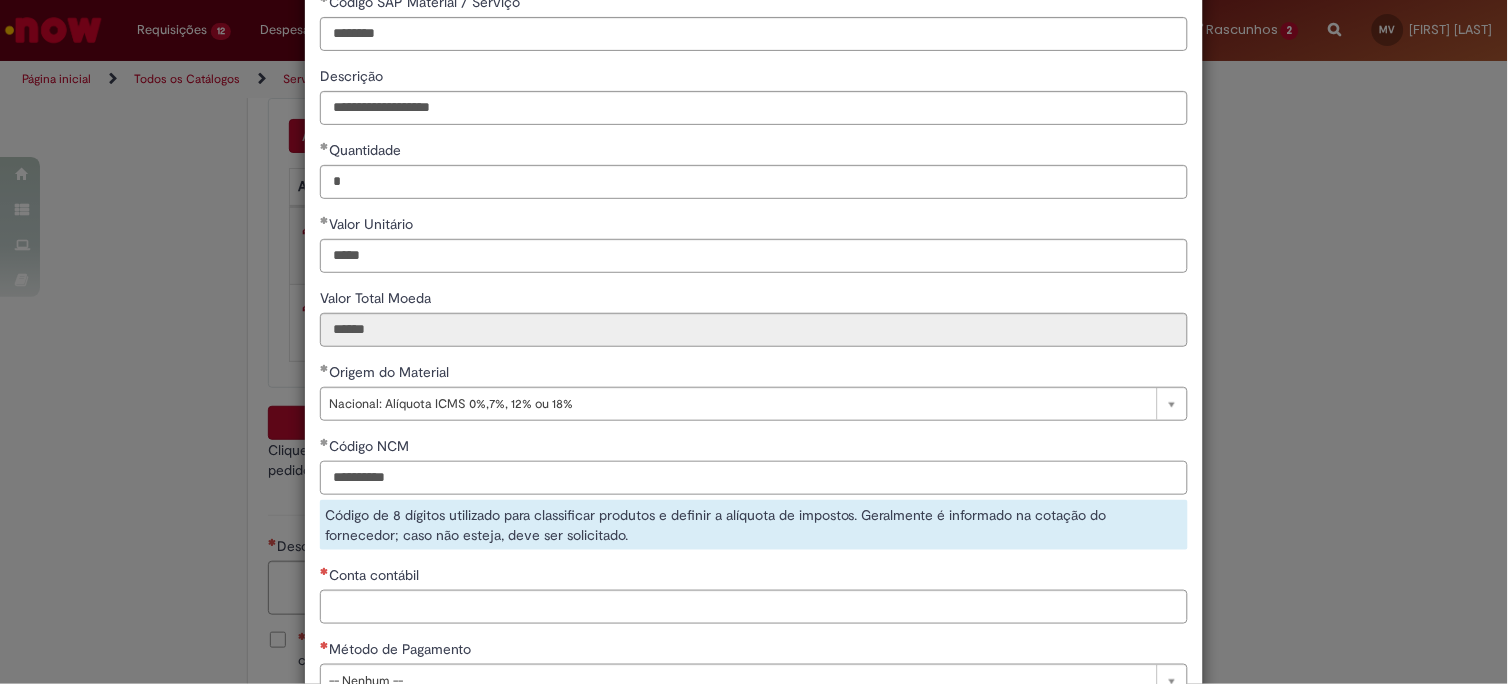 click on "**********" at bounding box center [754, 478] 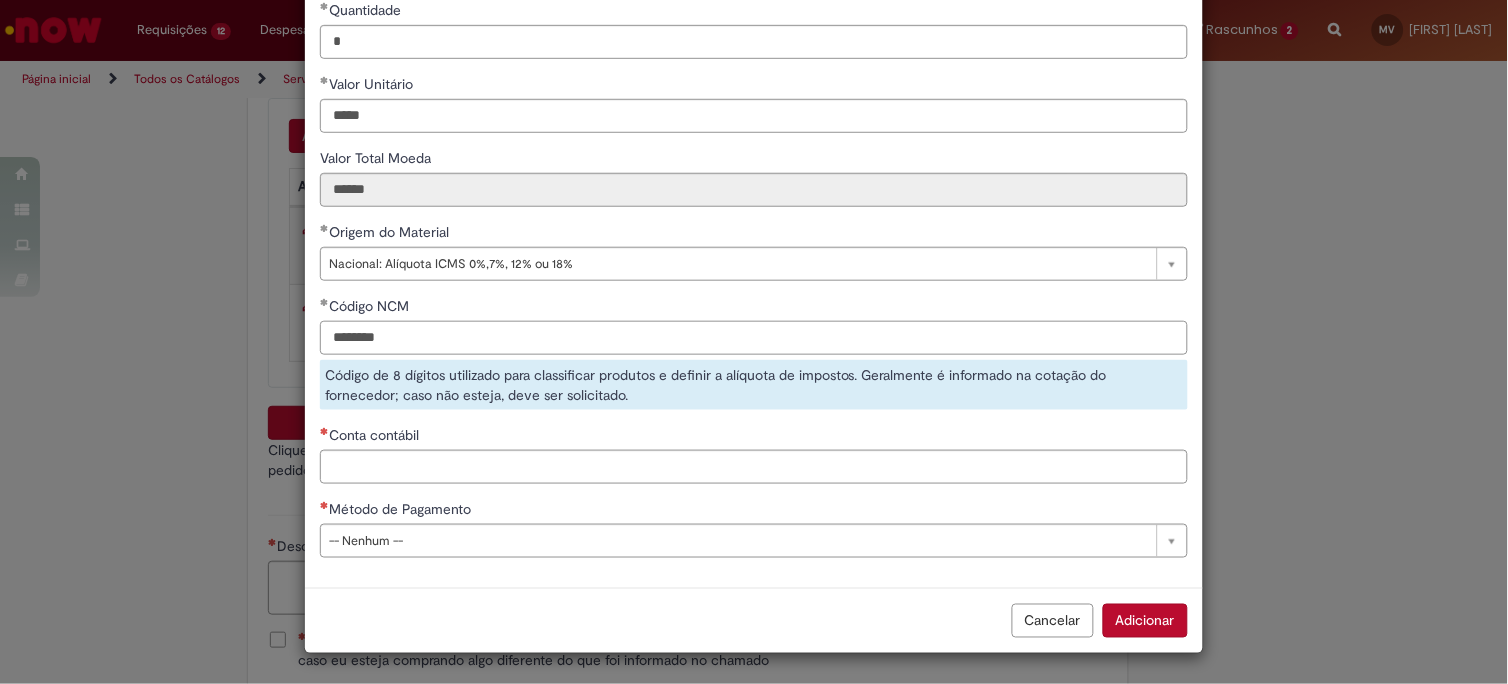 type on "********" 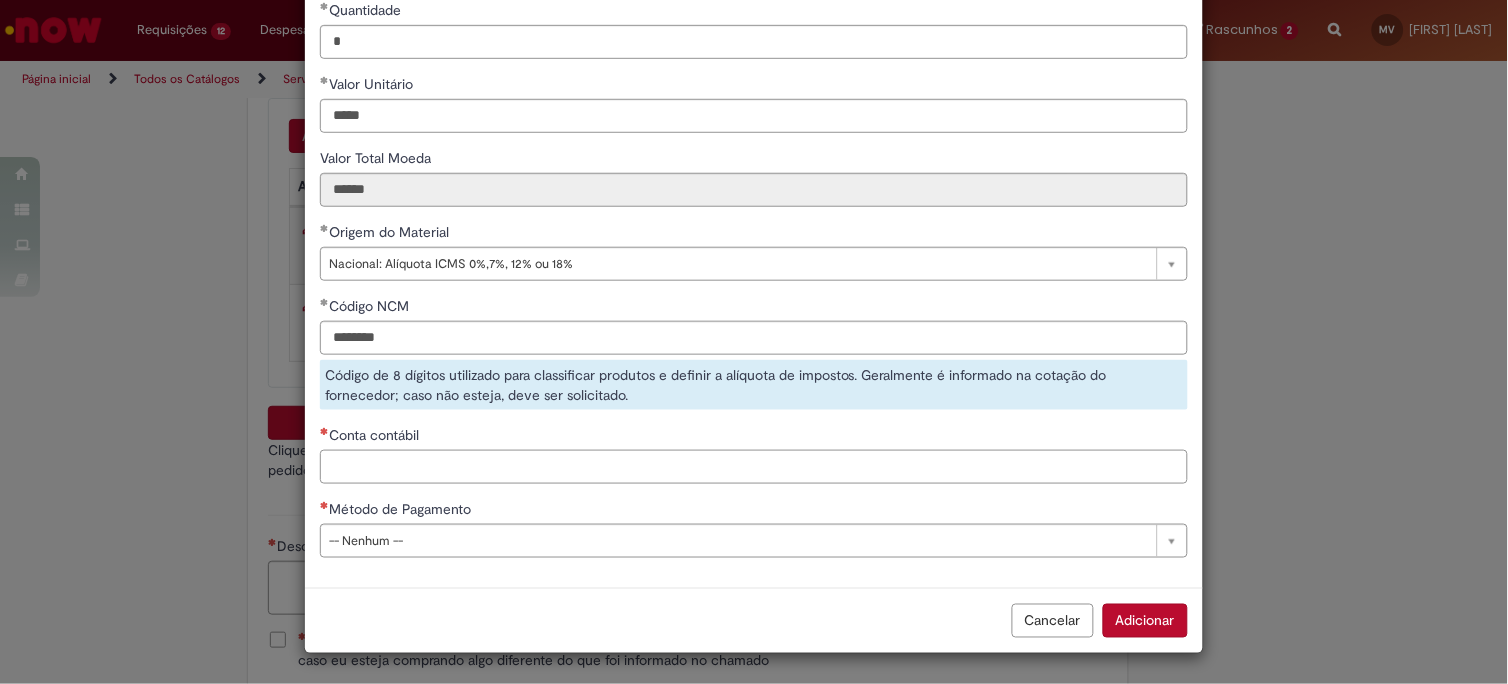 click on "Conta contábil" at bounding box center (754, 467) 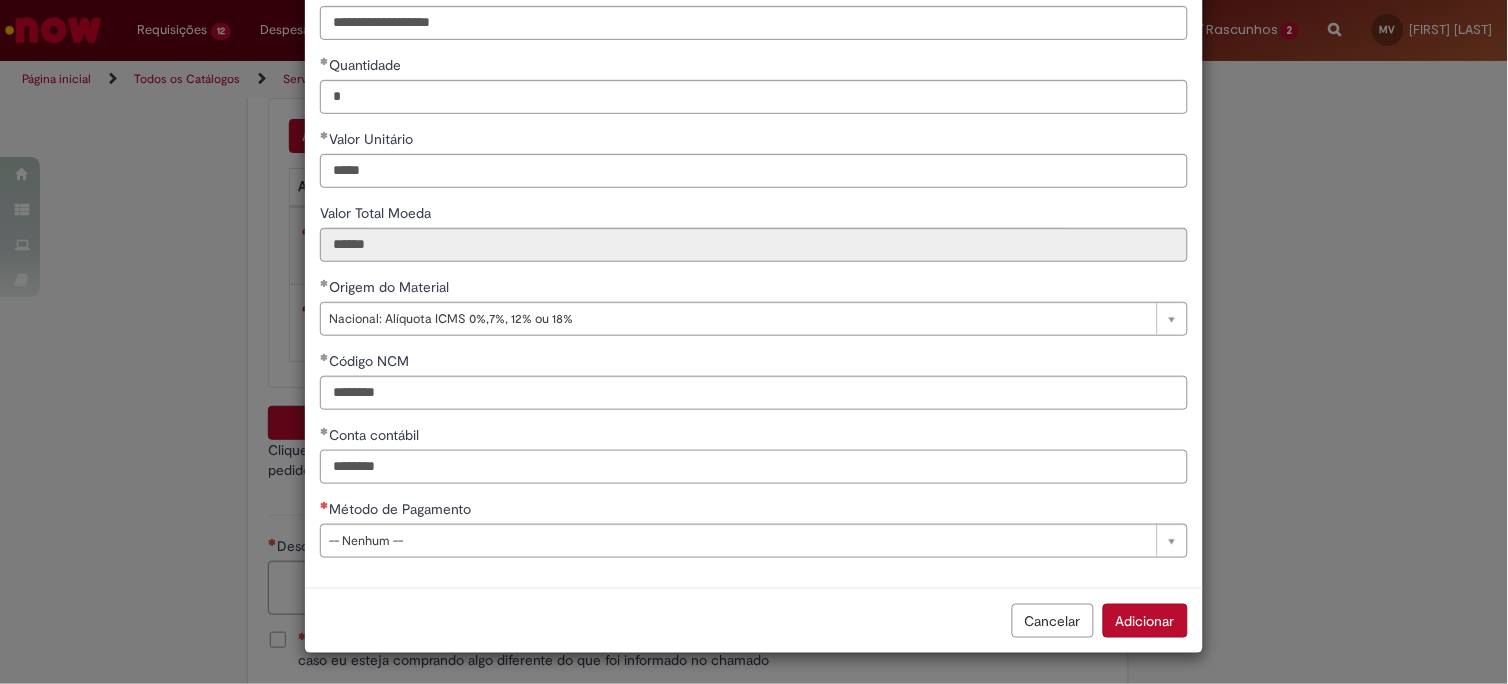 type on "********" 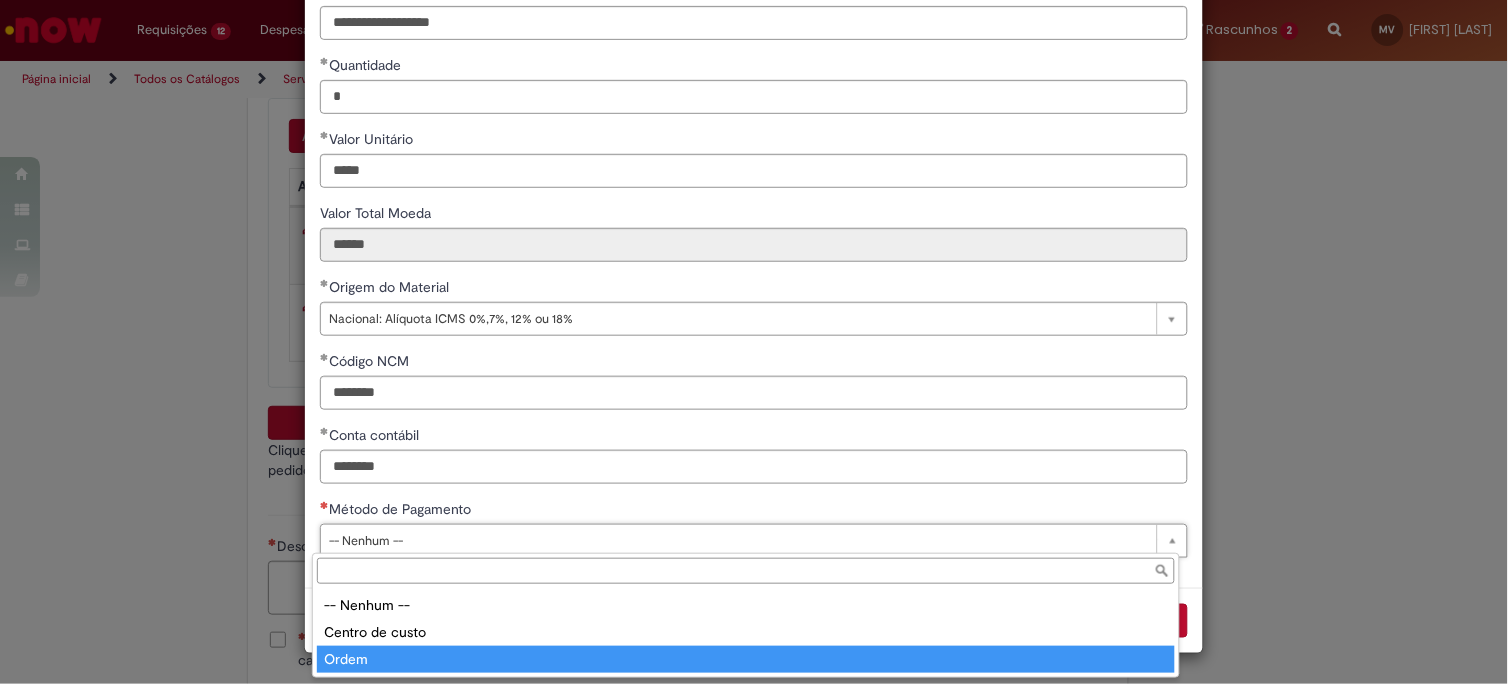 type on "*****" 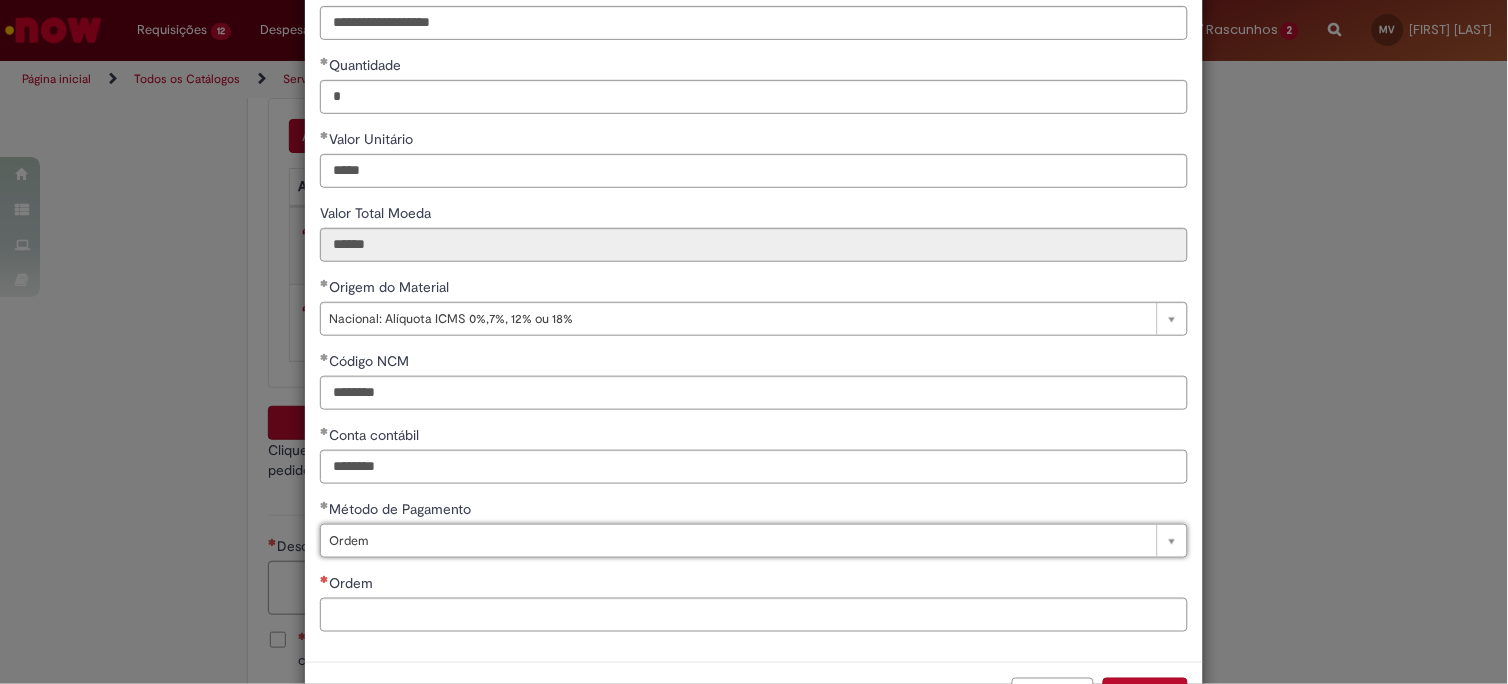 scroll, scrollTop: 270, scrollLeft: 0, axis: vertical 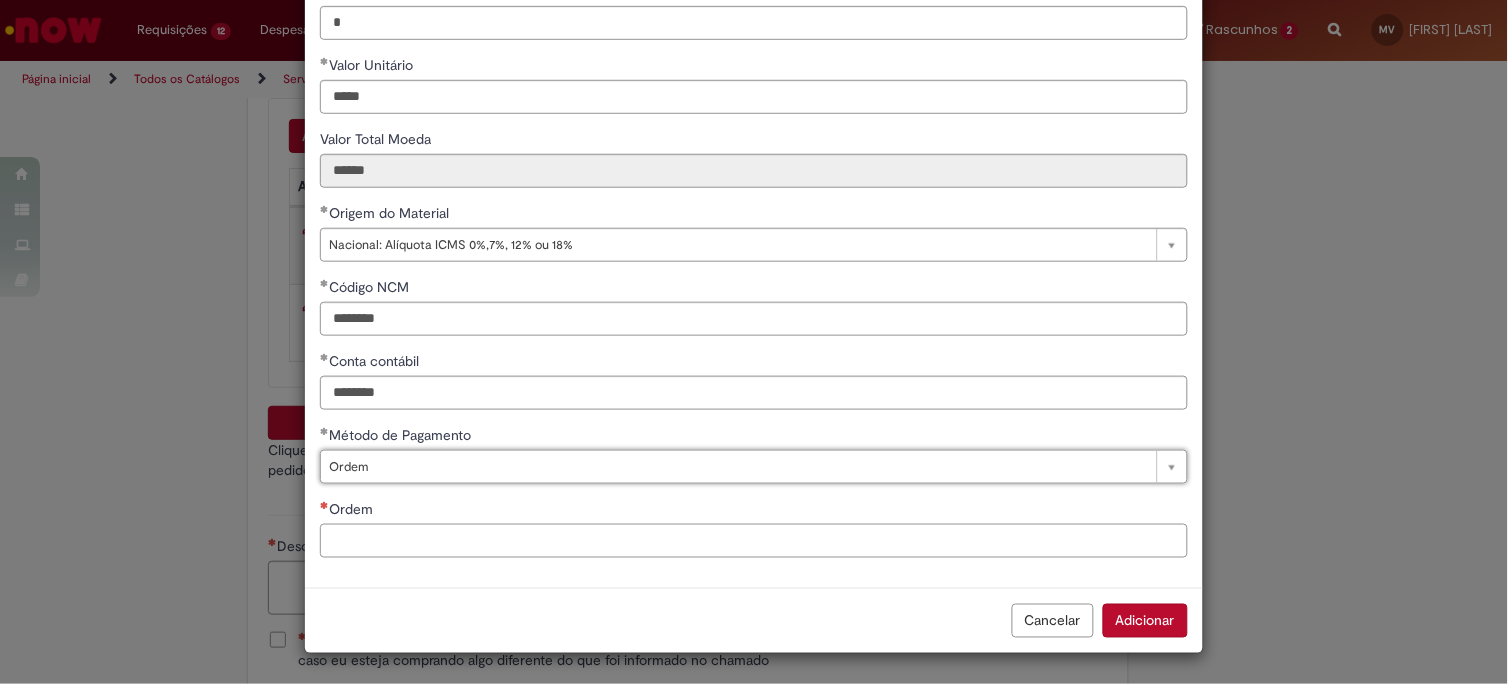 click on "Ordem" at bounding box center (754, 541) 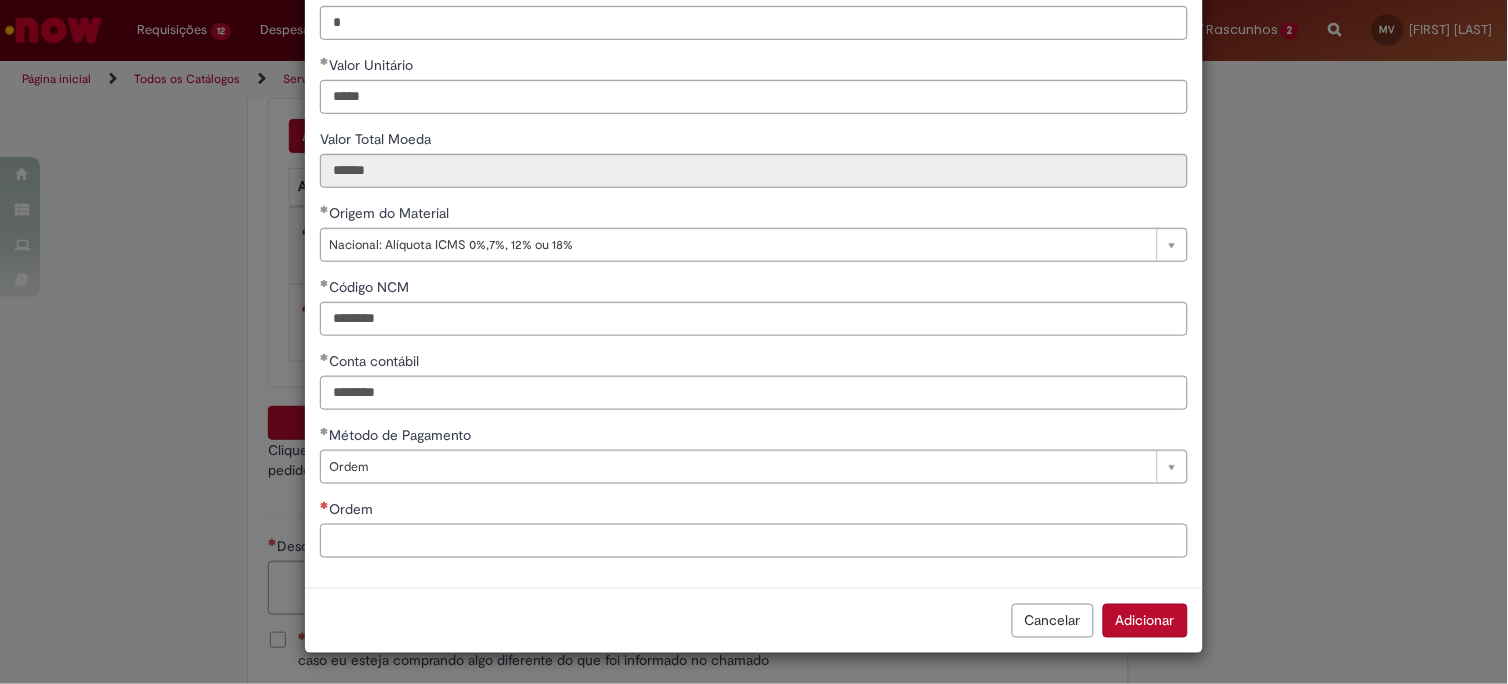 paste on "**********" 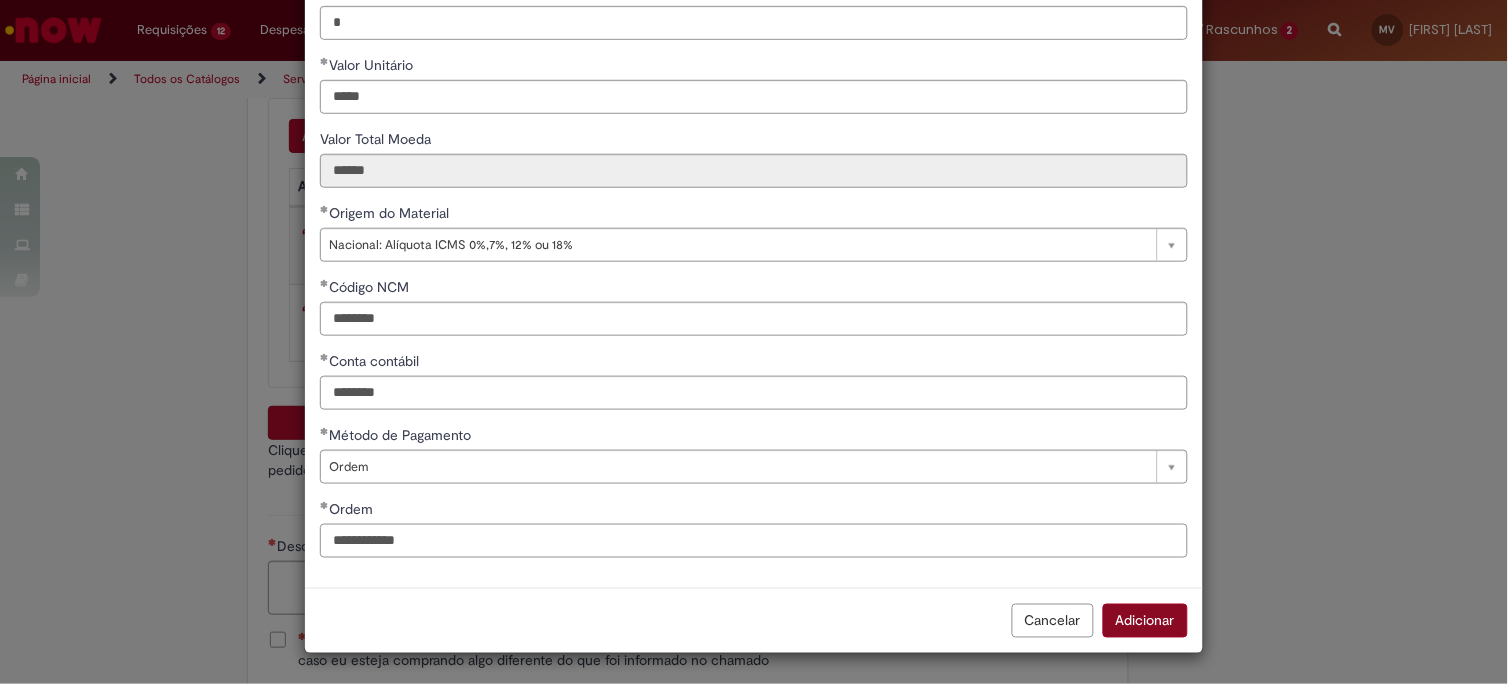 type on "**********" 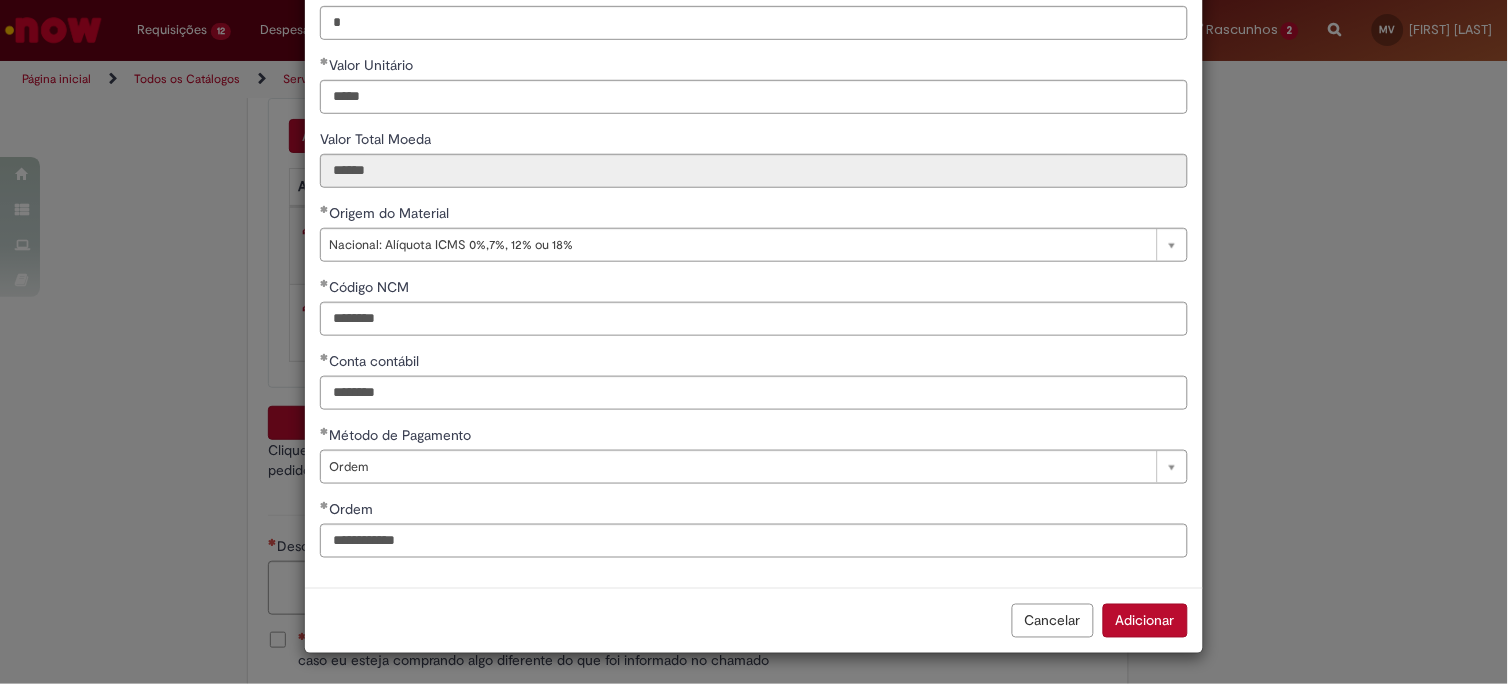 click on "Adicionar" at bounding box center [1145, 621] 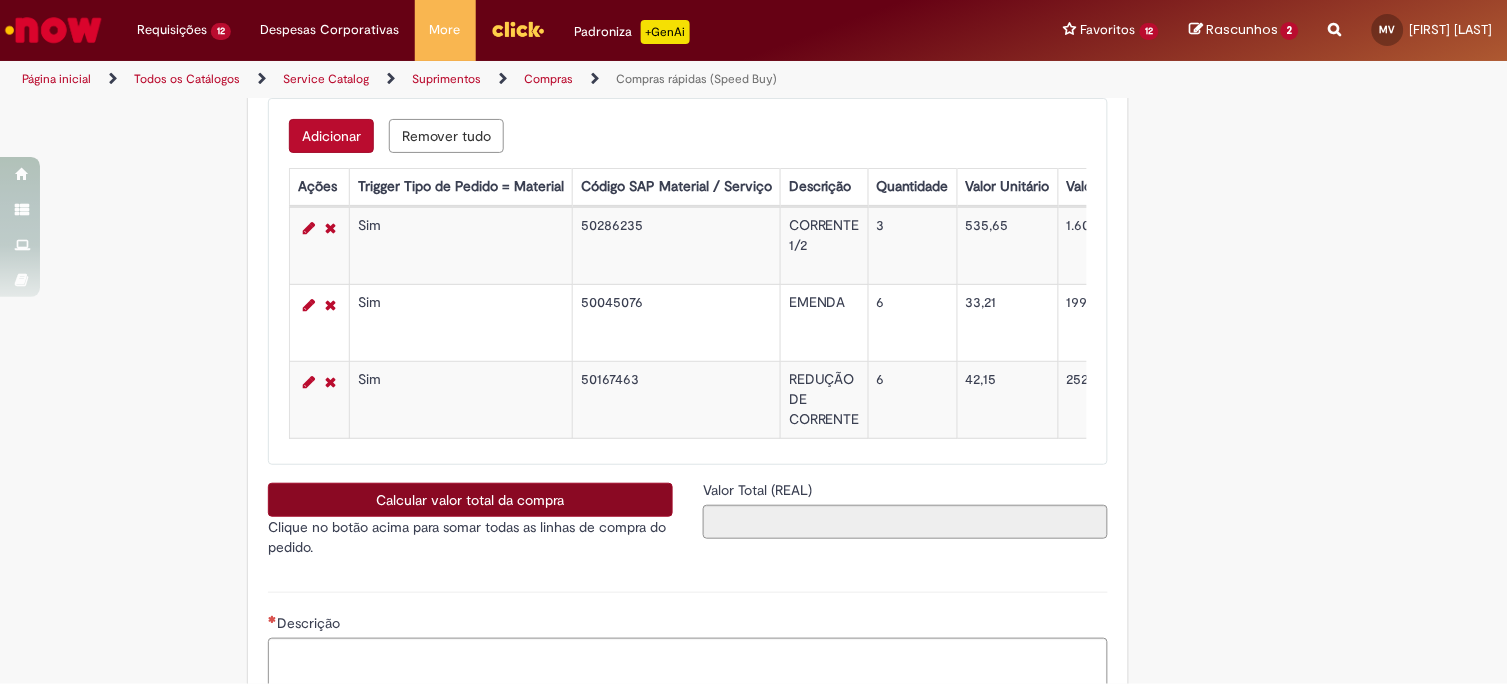 scroll, scrollTop: 3666, scrollLeft: 0, axis: vertical 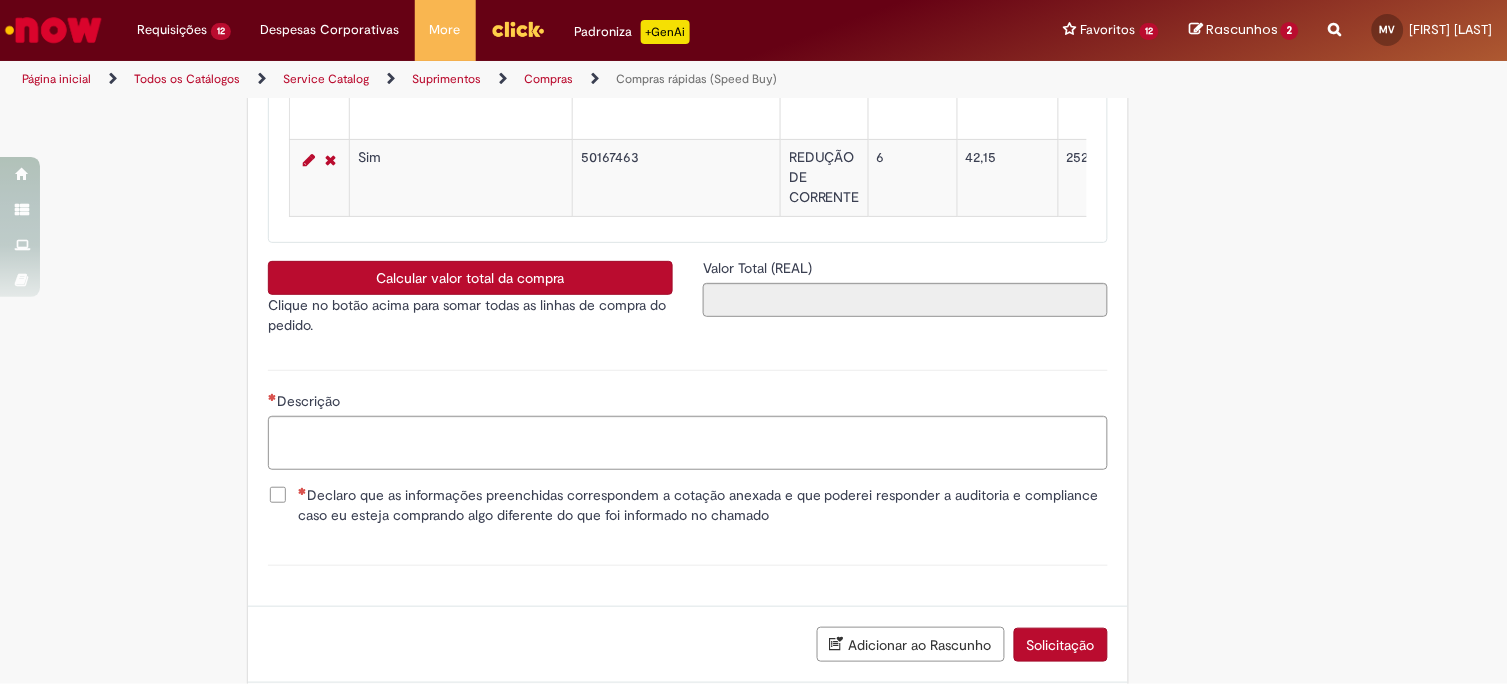 click on "Calcular valor total da compra" at bounding box center [470, 278] 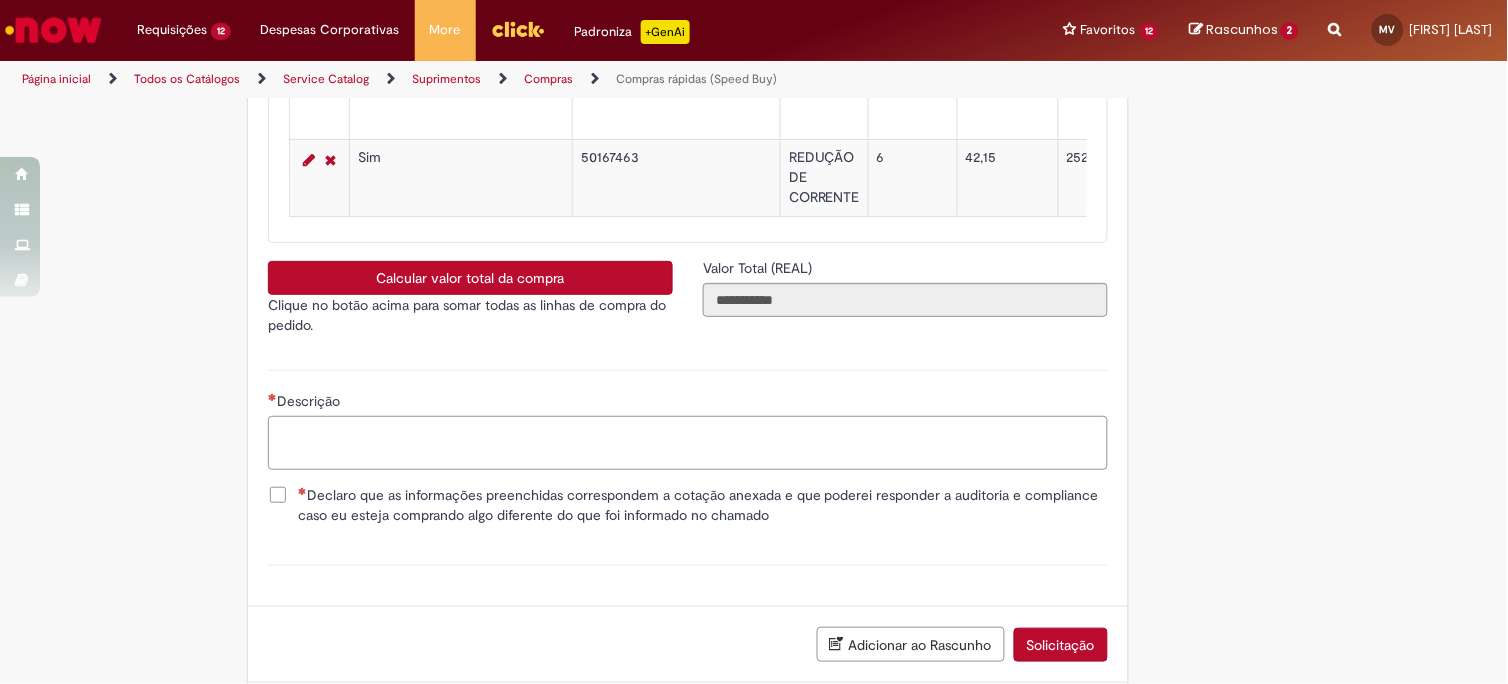 click on "Descrição" at bounding box center (688, 443) 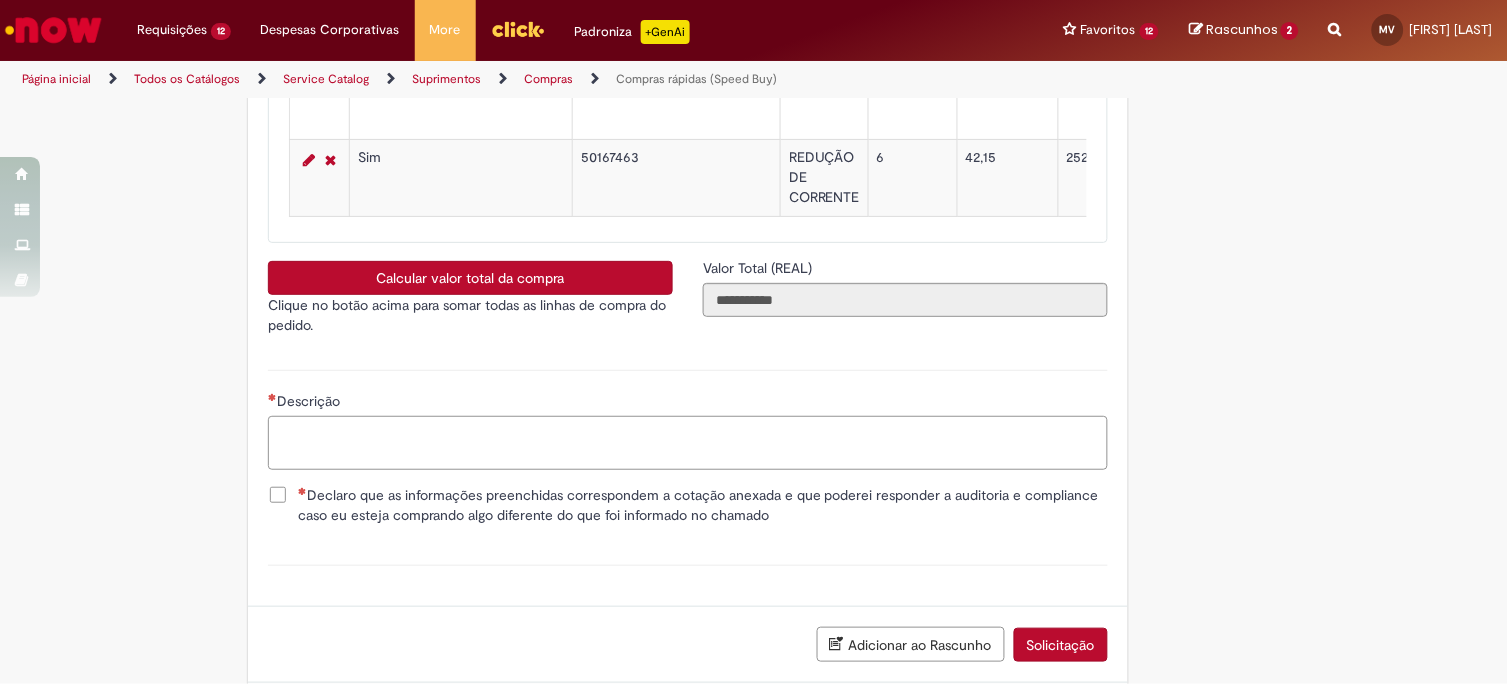 click on "Descrição" at bounding box center [688, 443] 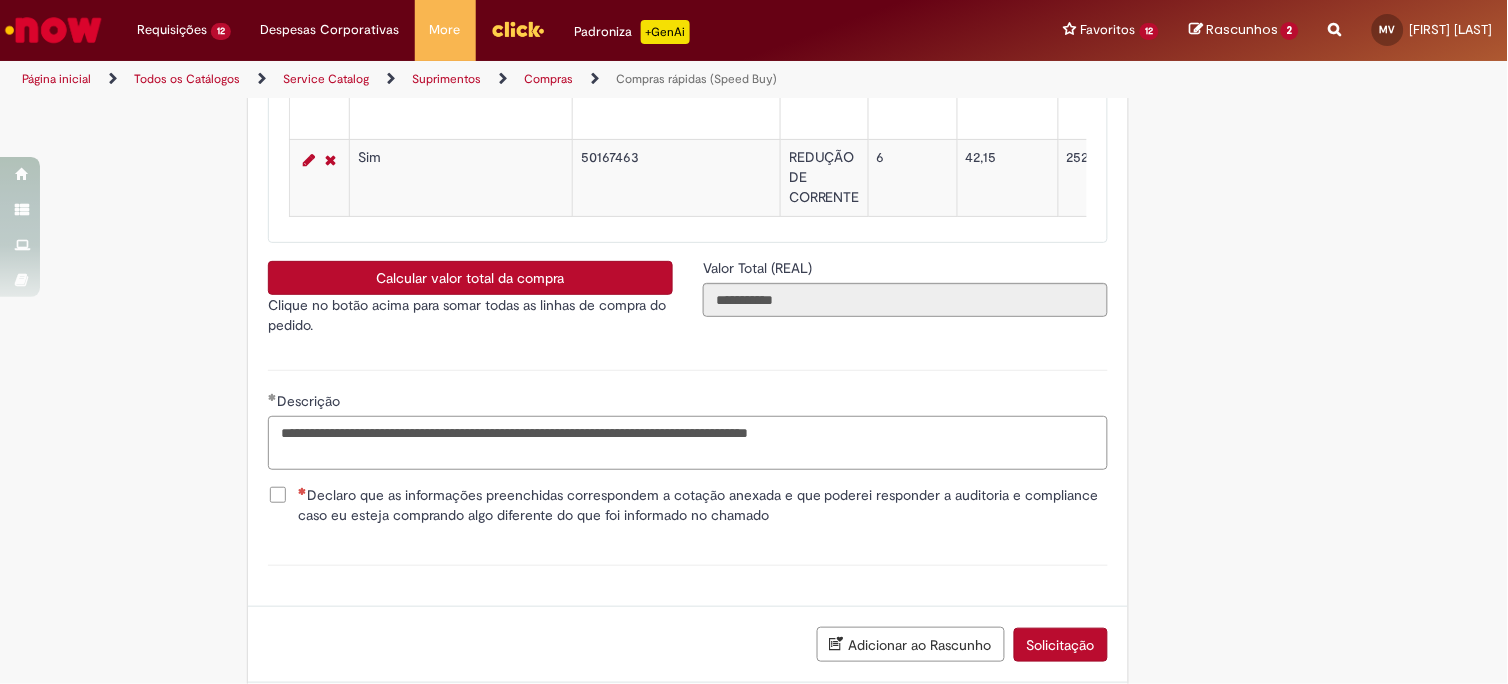 scroll, scrollTop: 3822, scrollLeft: 0, axis: vertical 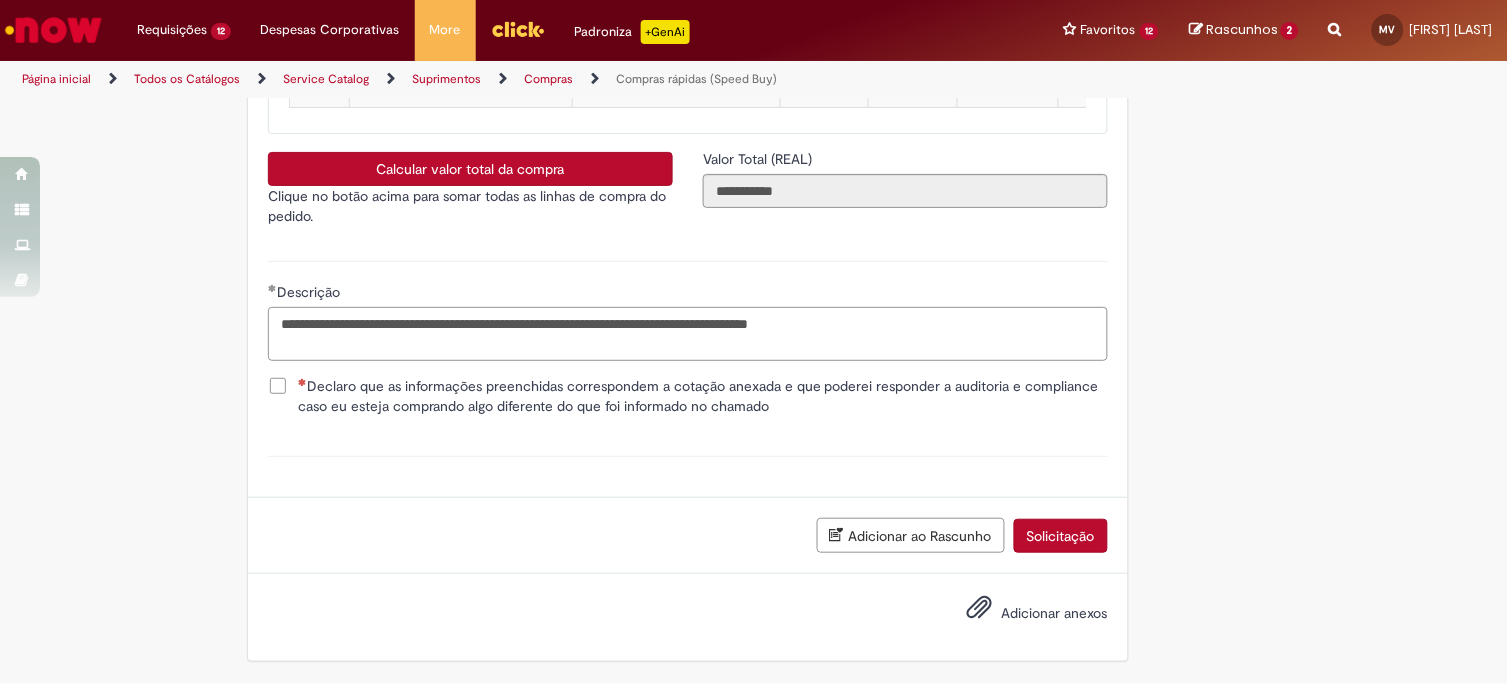 type on "**********" 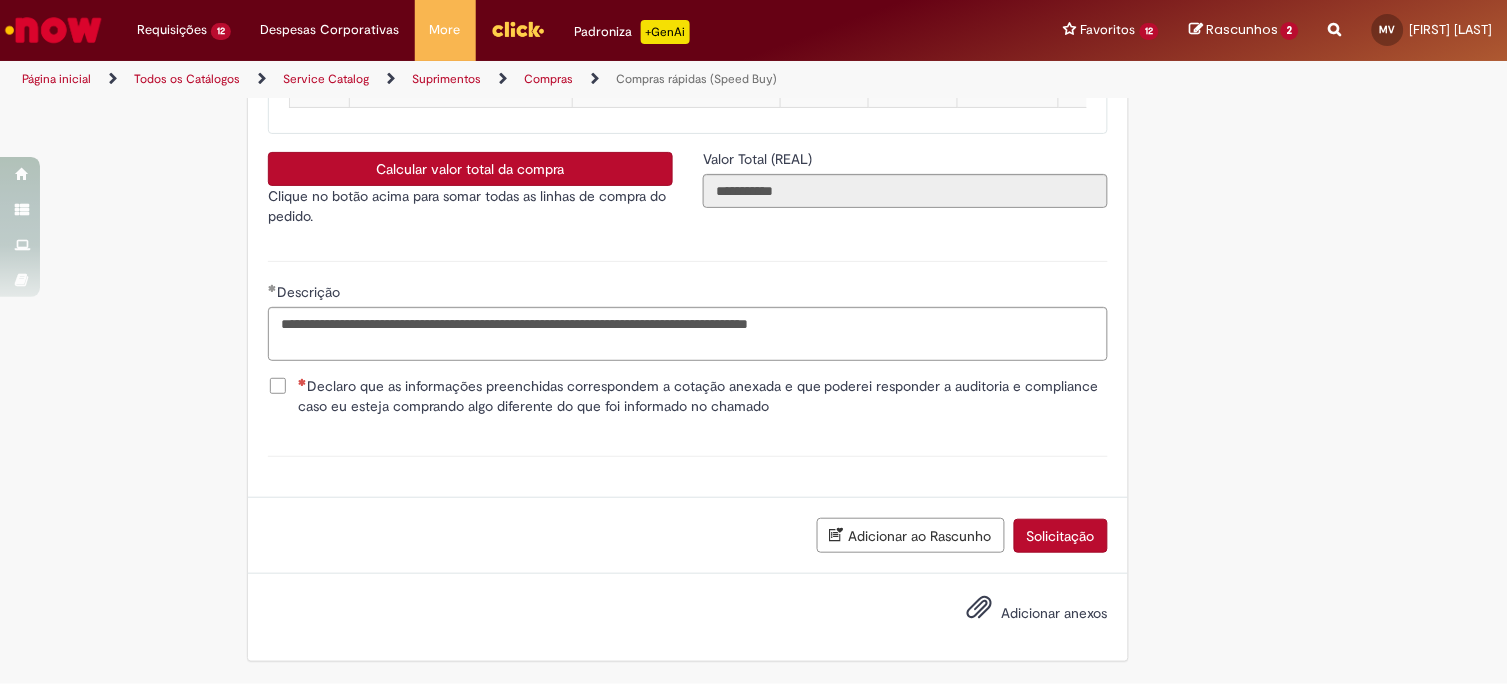 click on "Declaro que as informações preenchidas correspondem a cotação anexada e que poderei responder a auditoria e compliance caso eu esteja comprando algo diferente do que foi informado no chamado" at bounding box center [703, 396] 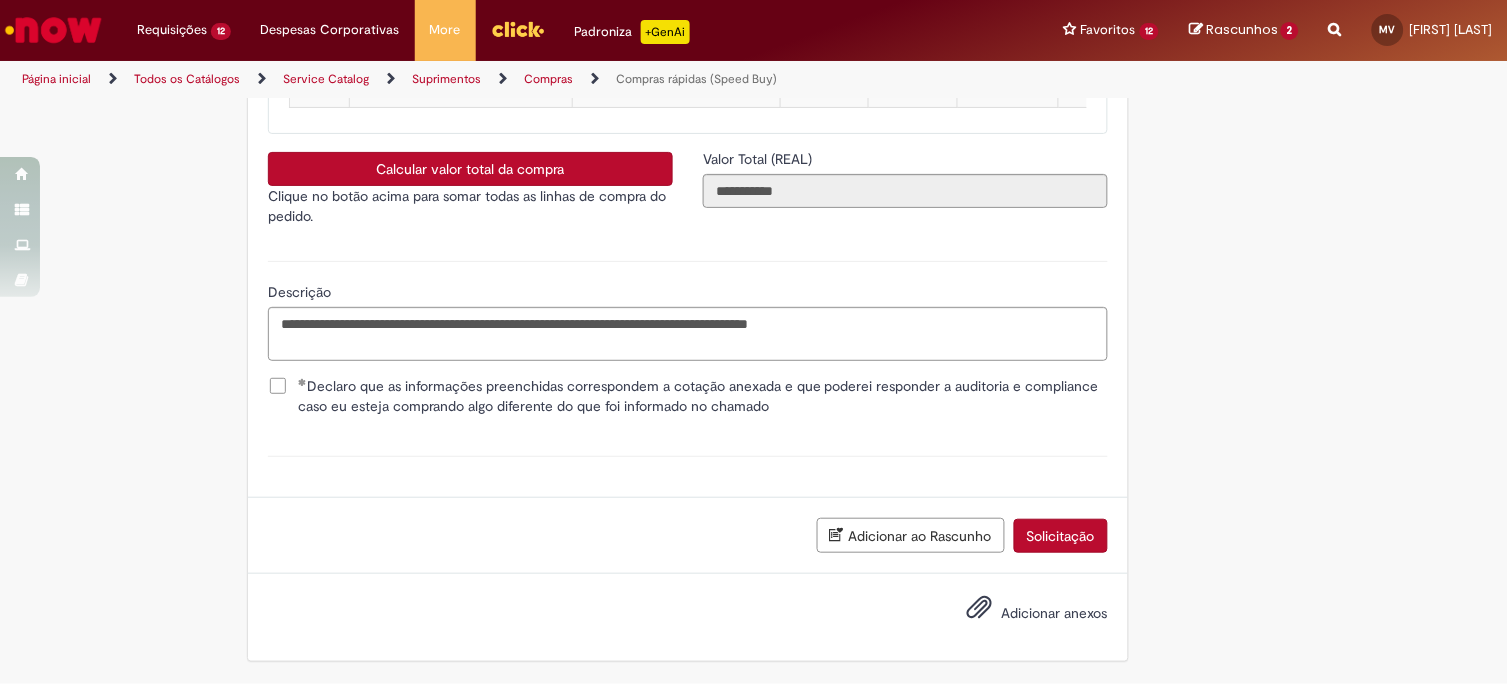 click on "Adicionar anexos" at bounding box center [1023, 614] 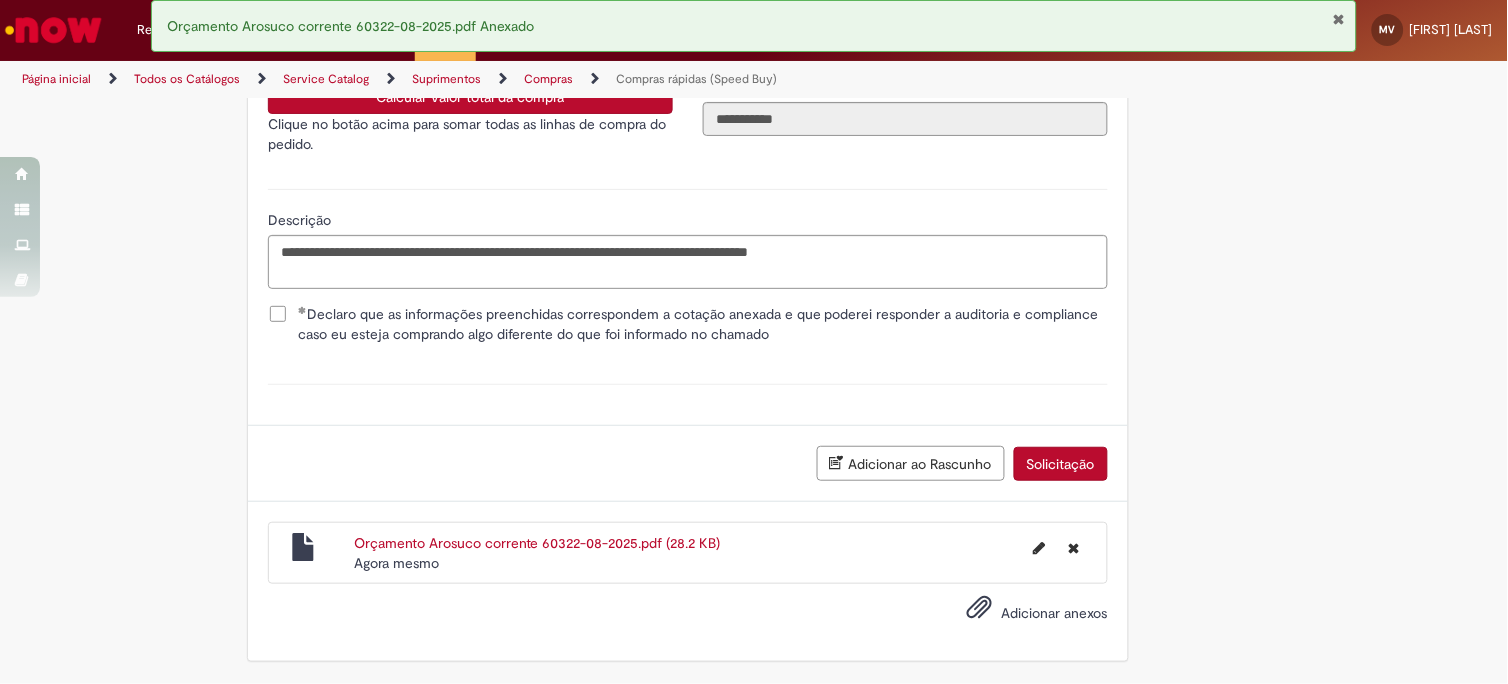 click on "Solicitação" at bounding box center [1061, 464] 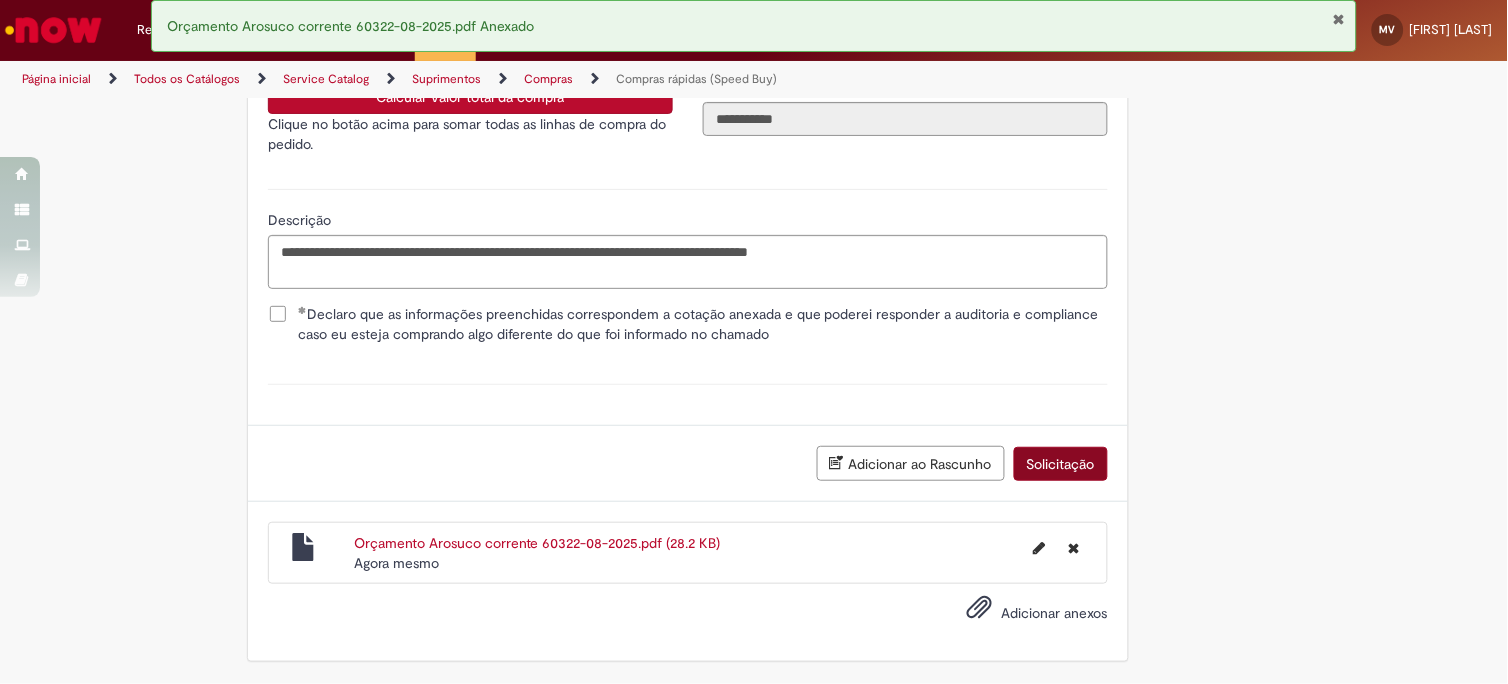scroll, scrollTop: 3848, scrollLeft: 0, axis: vertical 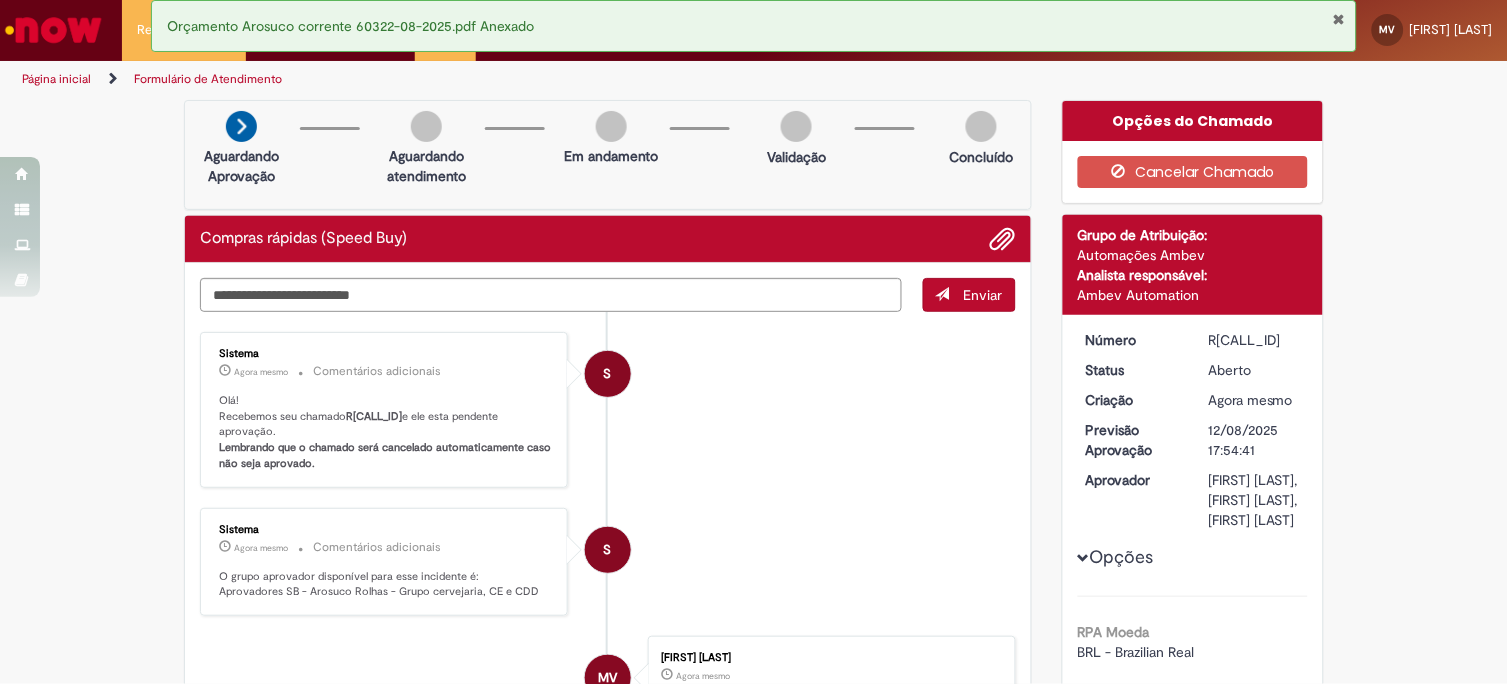 drag, startPoint x: 1198, startPoint y: 333, endPoint x: 1272, endPoint y: 335, distance: 74.02702 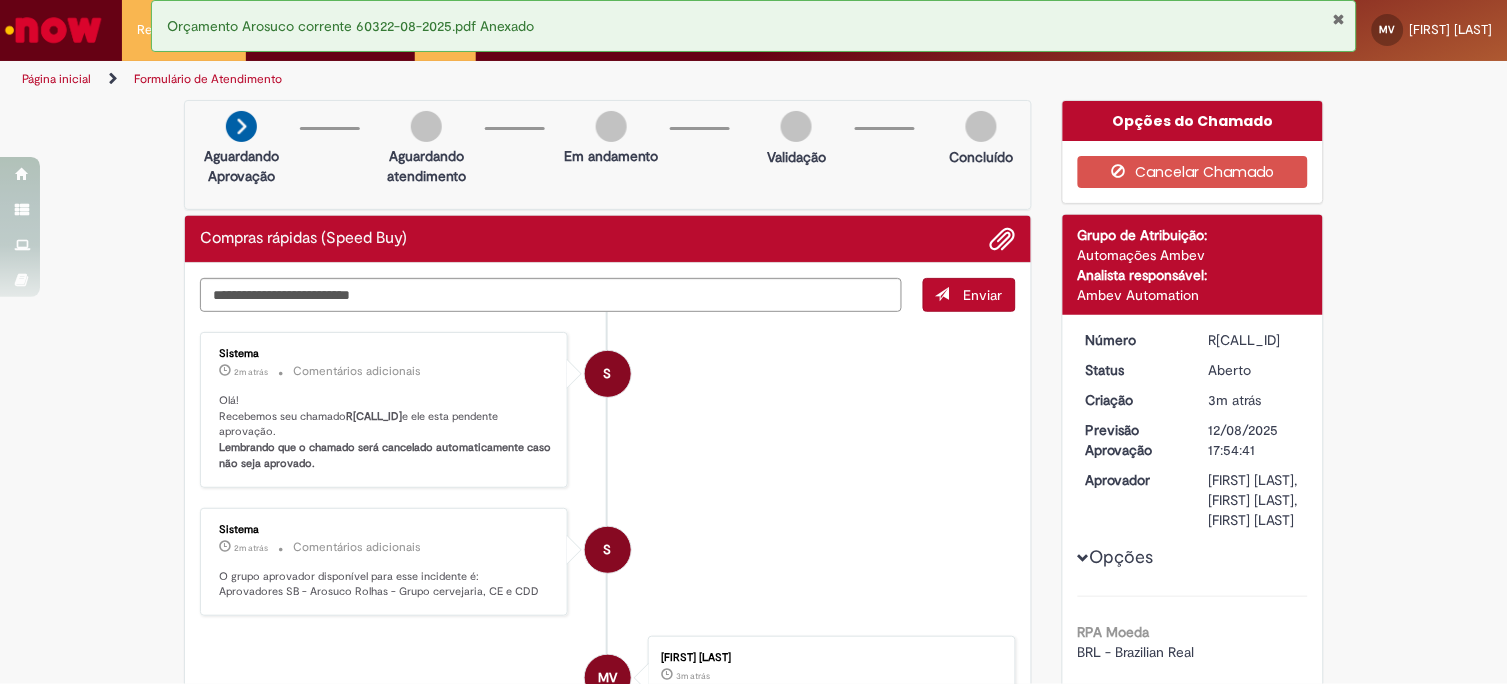click on "S
Sistema
2m atrás 2 minutos atrás     Comentários adicionais
Olá!  Recebemos seu chamado  R13354662  e ele esta pendente aprovação.  Lembrando que o chamado será cancelado automaticamente caso não seja aprovado." at bounding box center [608, 410] 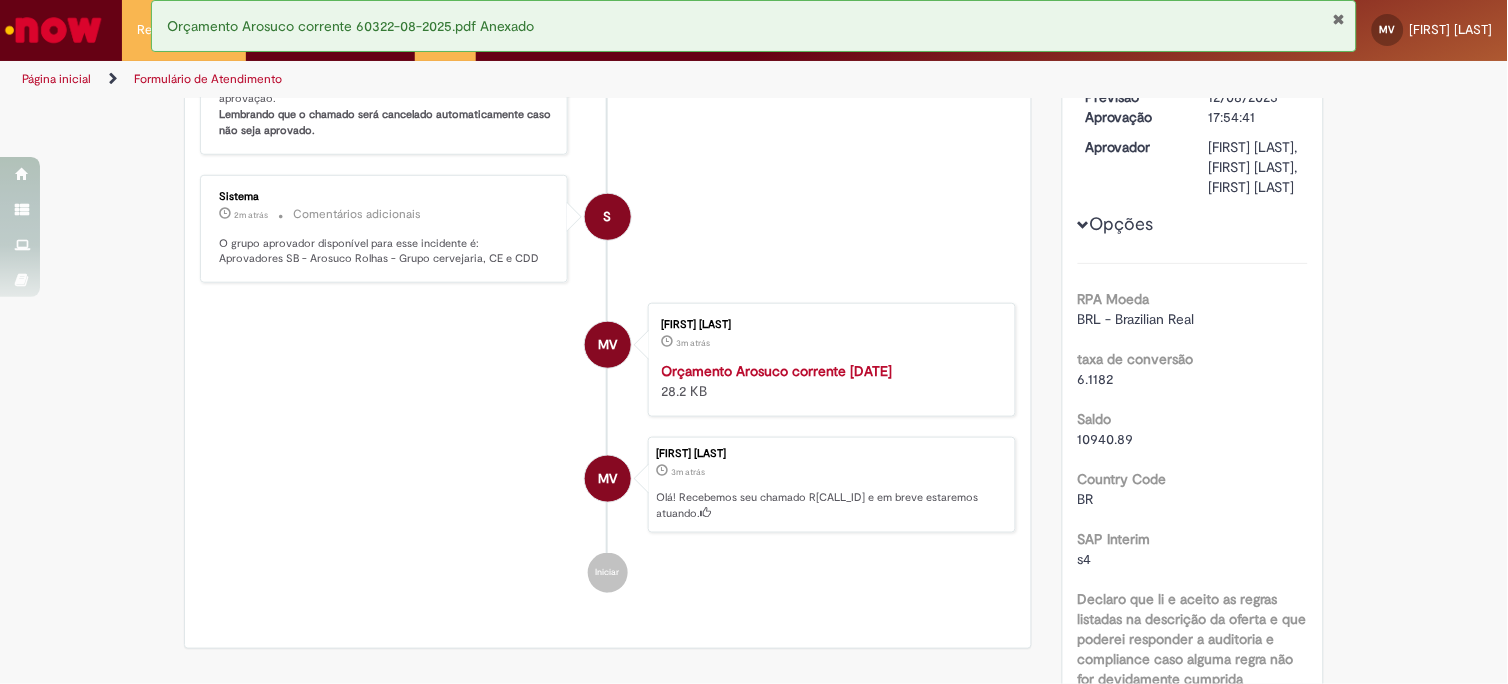 scroll, scrollTop: 0, scrollLeft: 0, axis: both 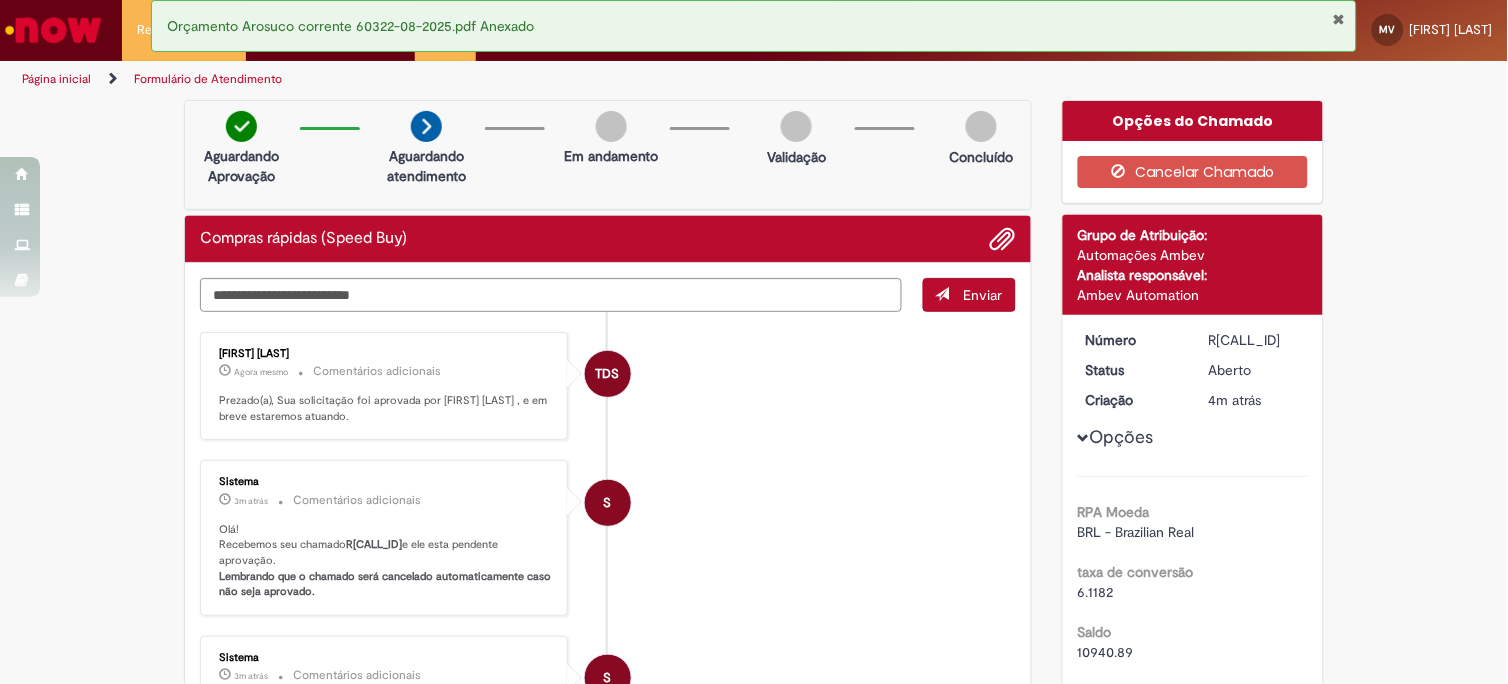 drag, startPoint x: 667, startPoint y: 352, endPoint x: 771, endPoint y: 317, distance: 109.73149 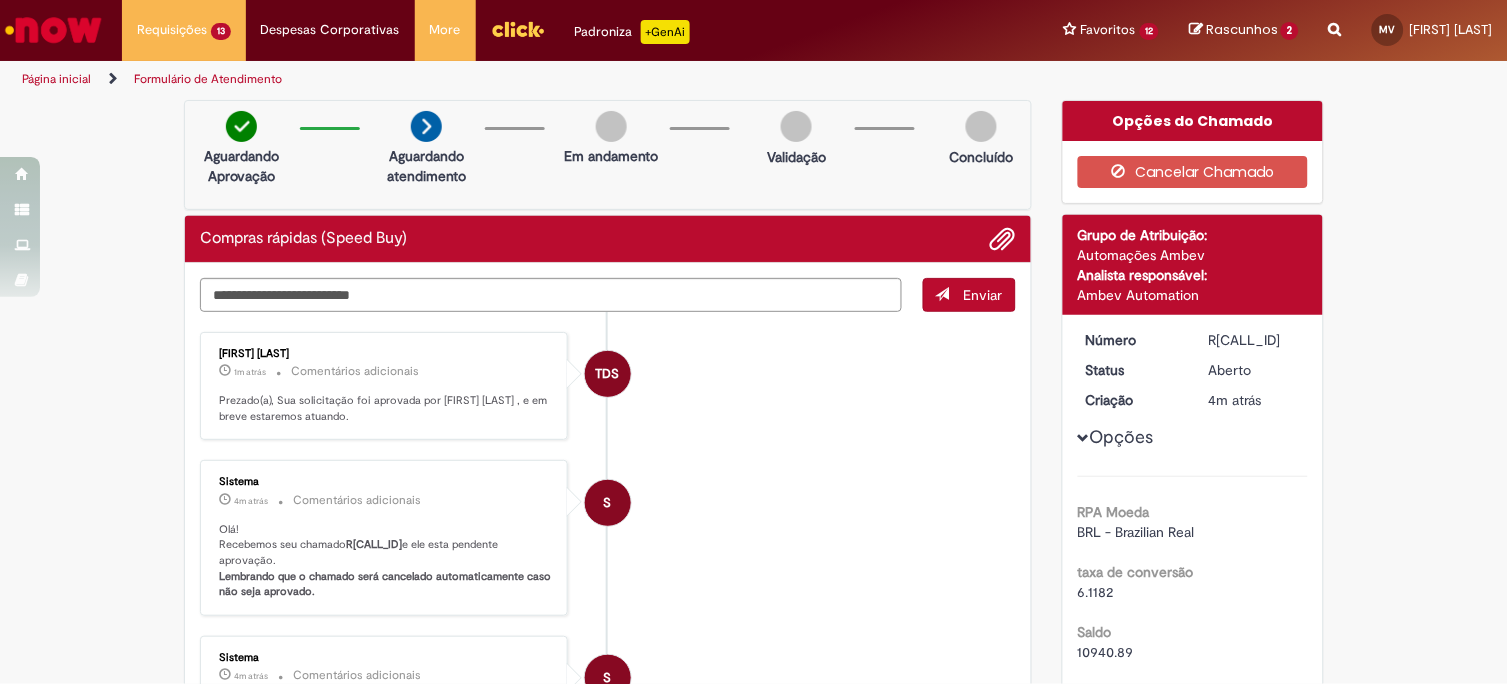 click on "S
Sistema
4m atrás 4 minutos atrás     Comentários adicionais
Olá!  Recebemos seu chamado  R13354662  e ele esta pendente aprovação.  Lembrando que o chamado será cancelado automaticamente caso não seja aprovado." at bounding box center (608, 538) 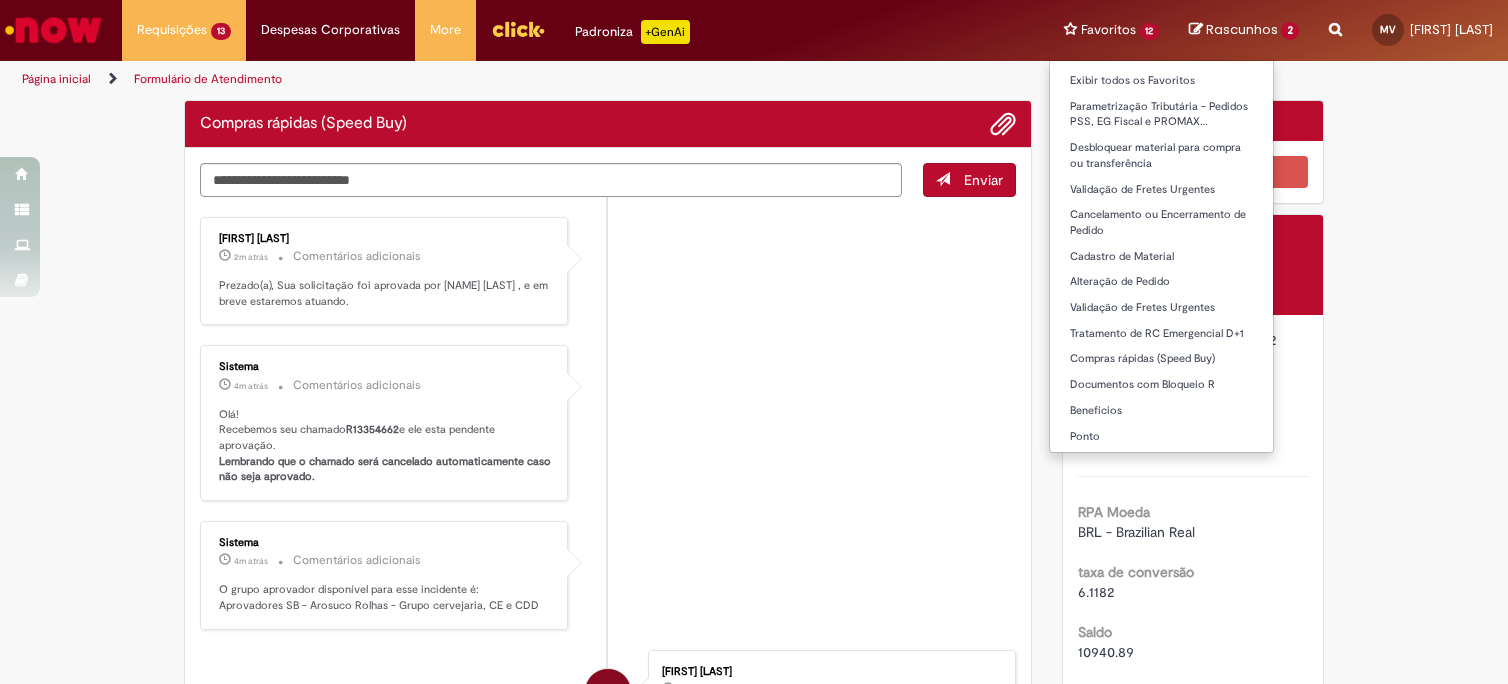 scroll, scrollTop: 0, scrollLeft: 0, axis: both 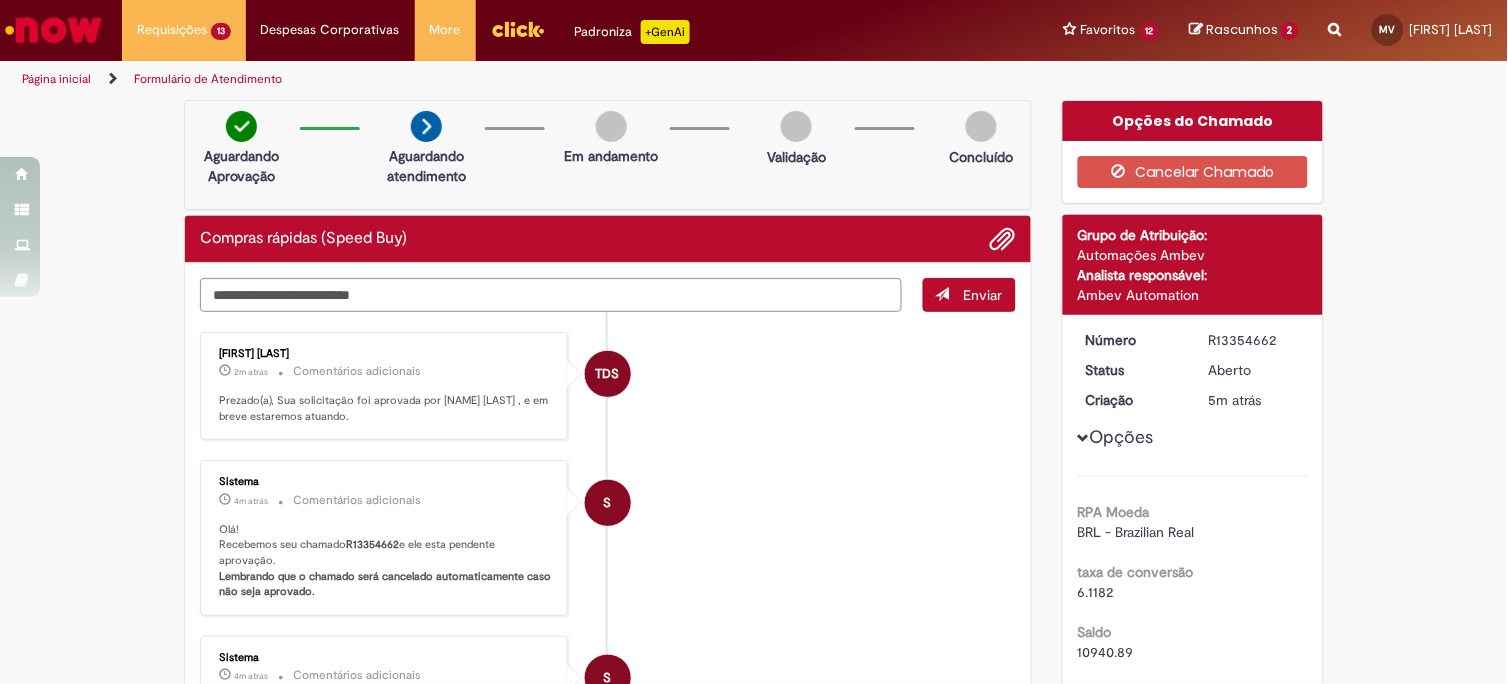 click on "TDS
[NAME] [LAST]
2m atrás 2 minutos atrás     Comentários adicionais
Prezado(a), Sua solicitação foi aprovada por [NAME] [LAST] , e em breve estaremos atuando." at bounding box center (608, 386) 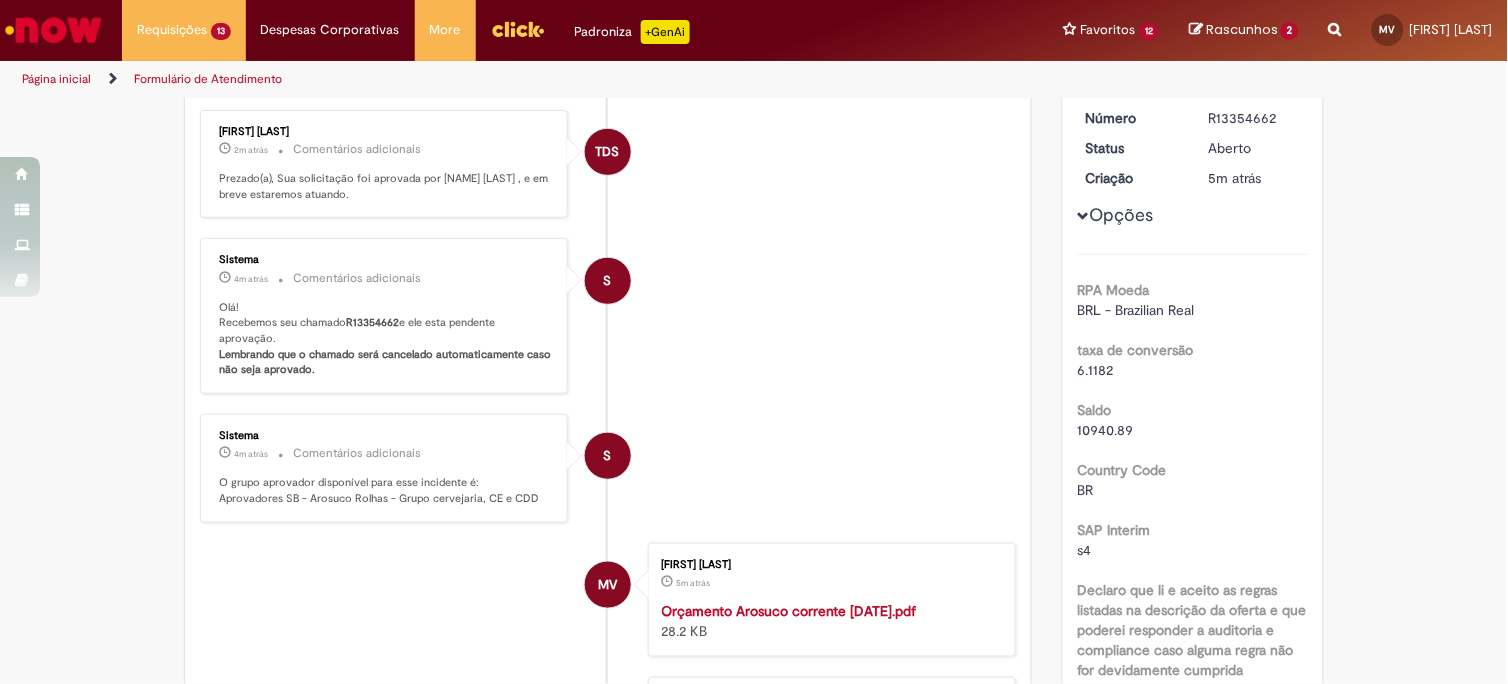 scroll, scrollTop: 0, scrollLeft: 0, axis: both 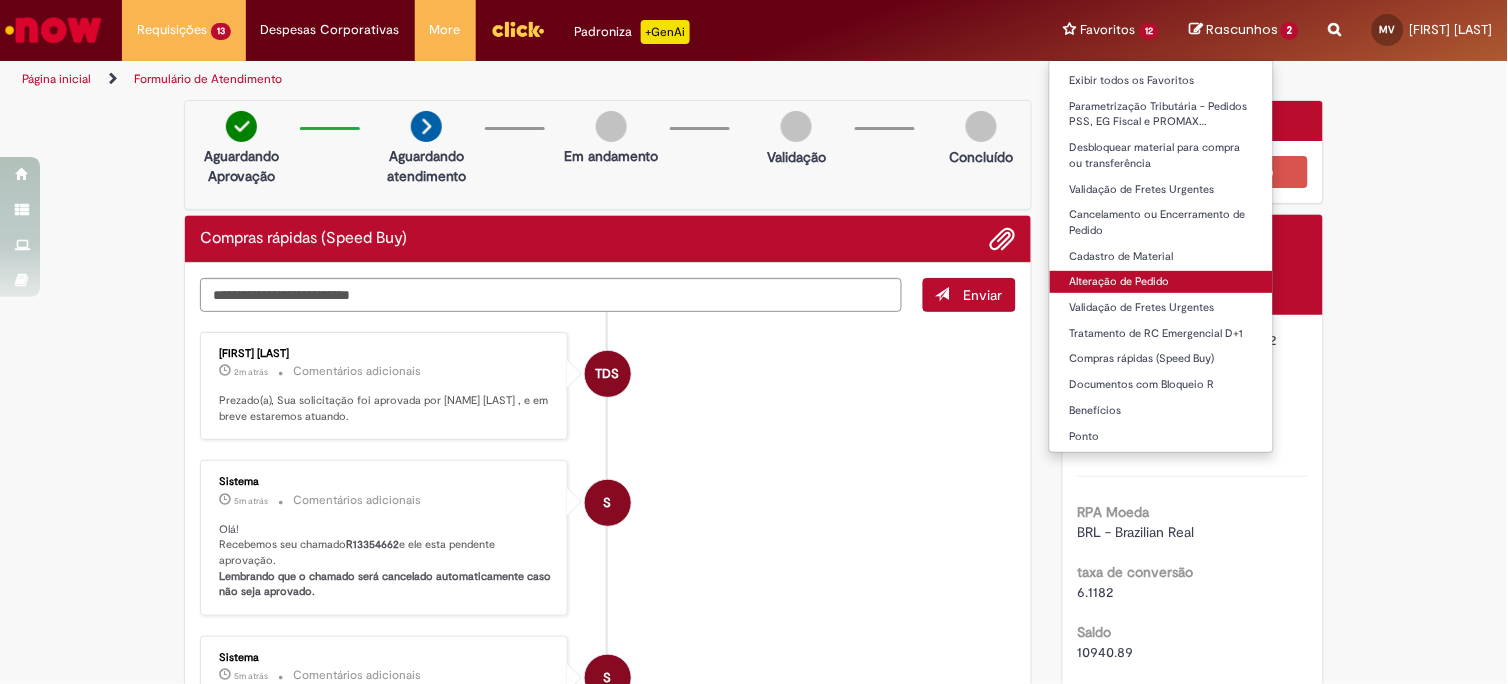 click on "Alteração de Pedido" at bounding box center (1162, 282) 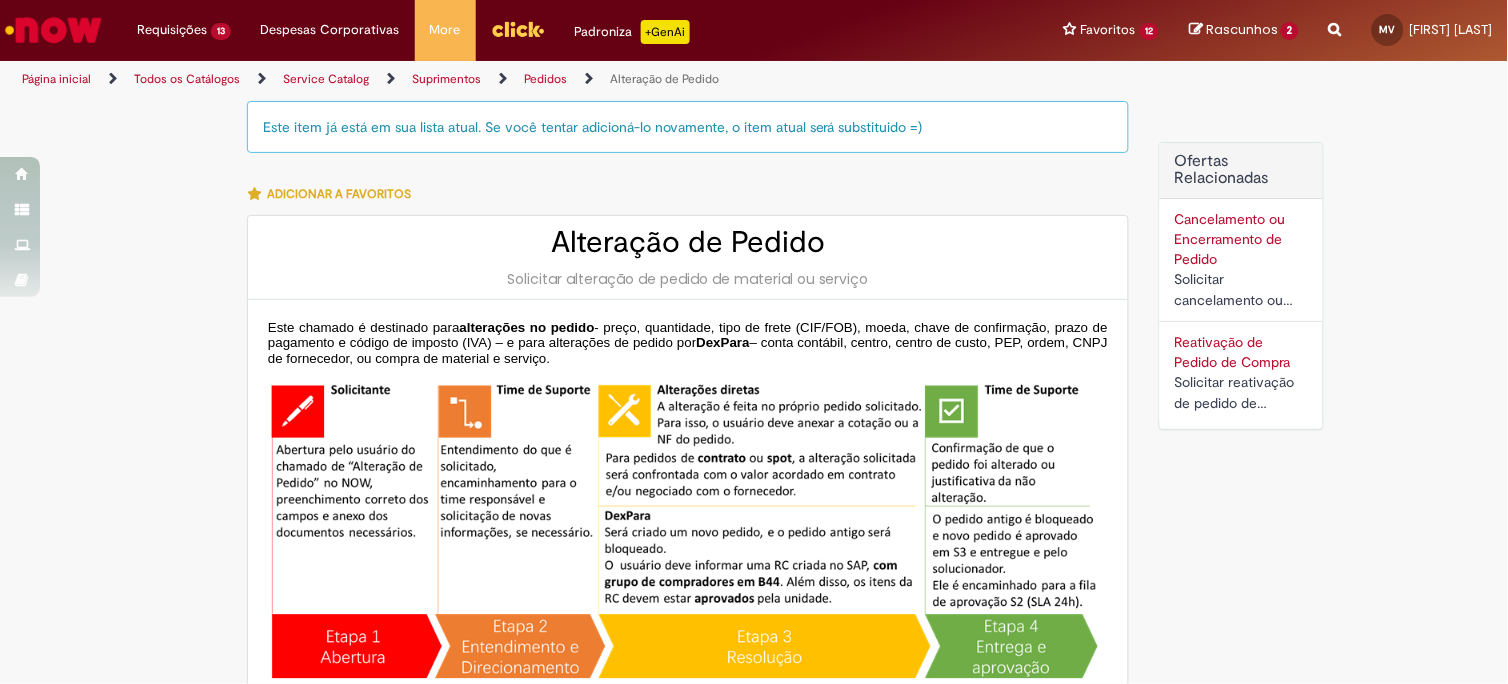 type on "********" 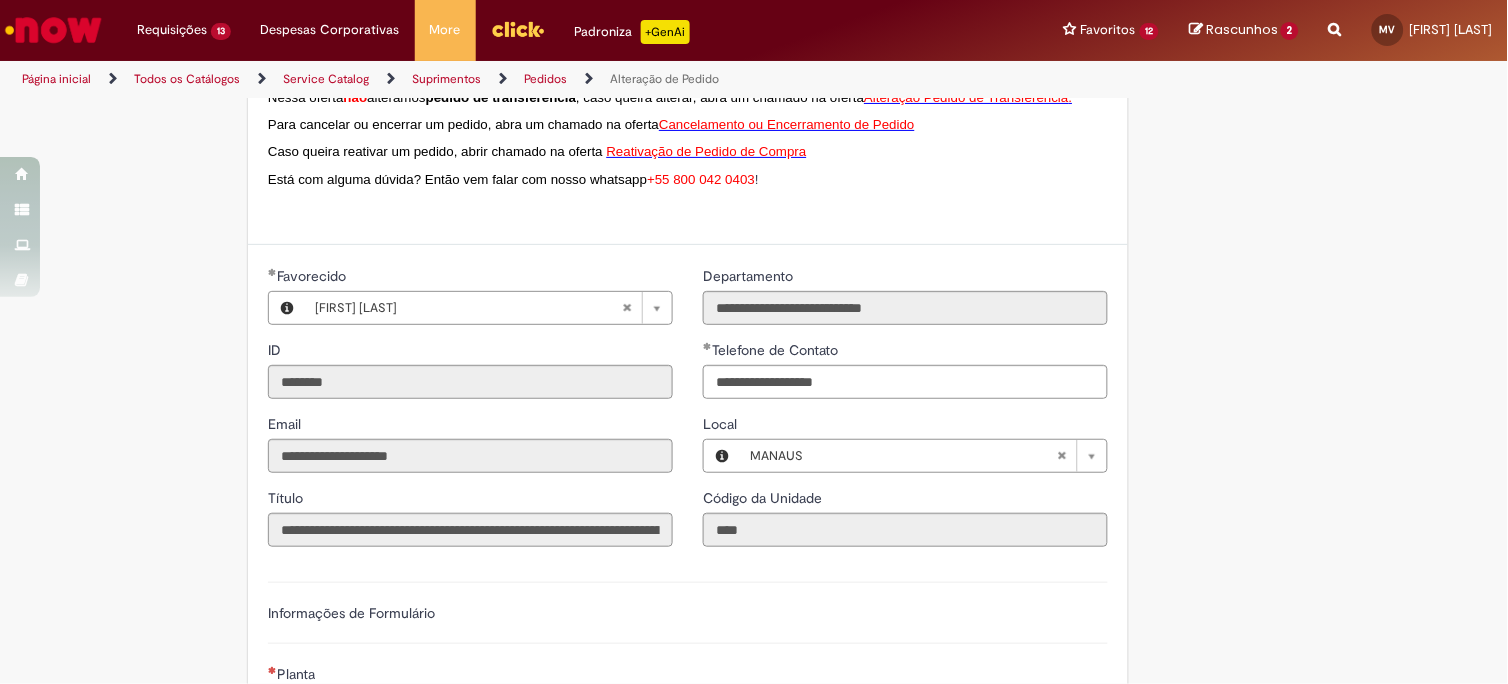 scroll, scrollTop: 1111, scrollLeft: 0, axis: vertical 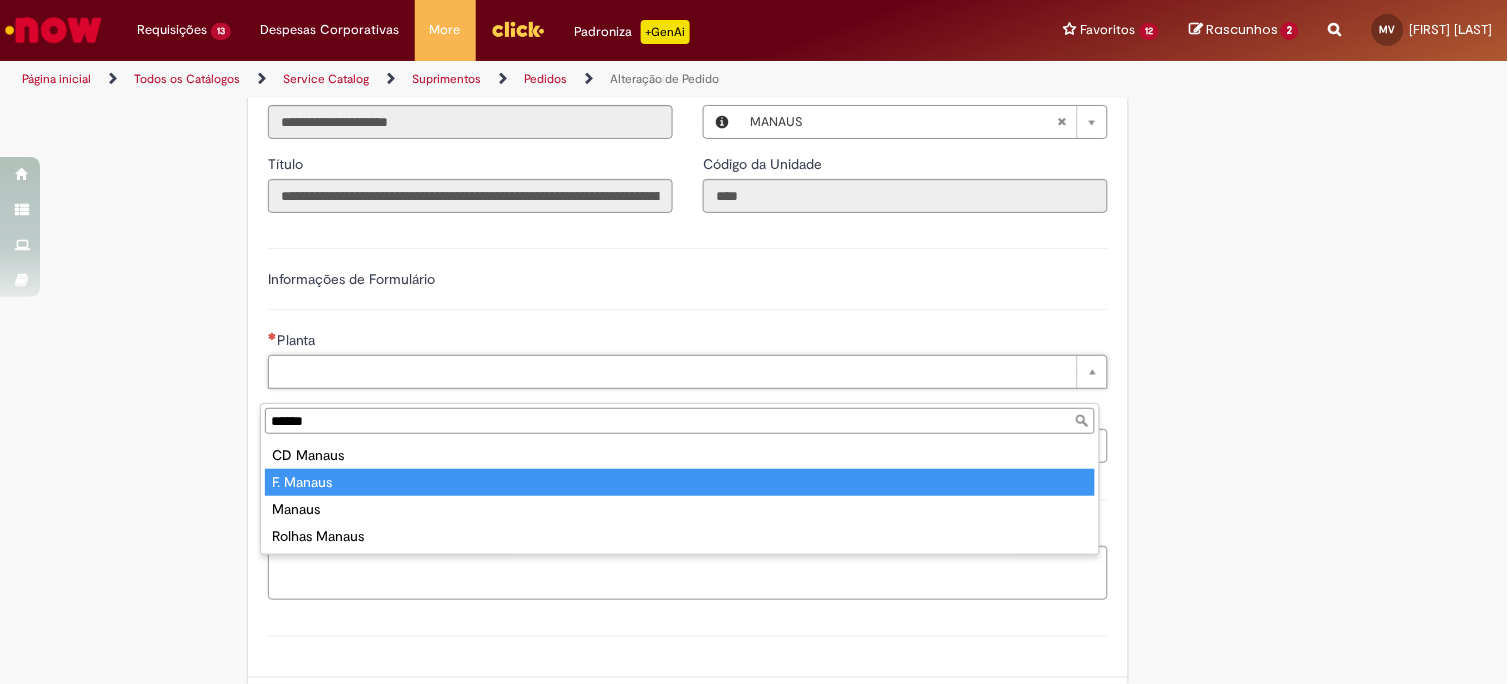 type on "******" 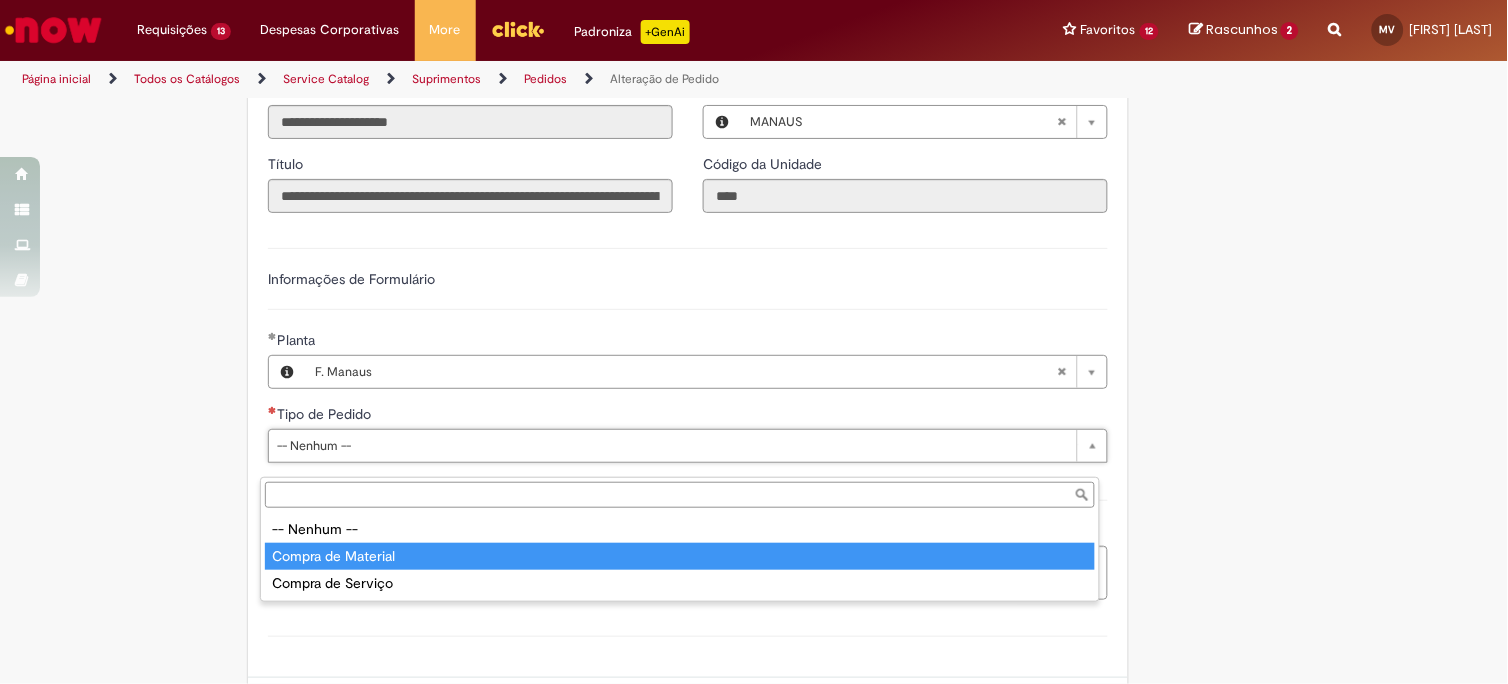 type on "**********" 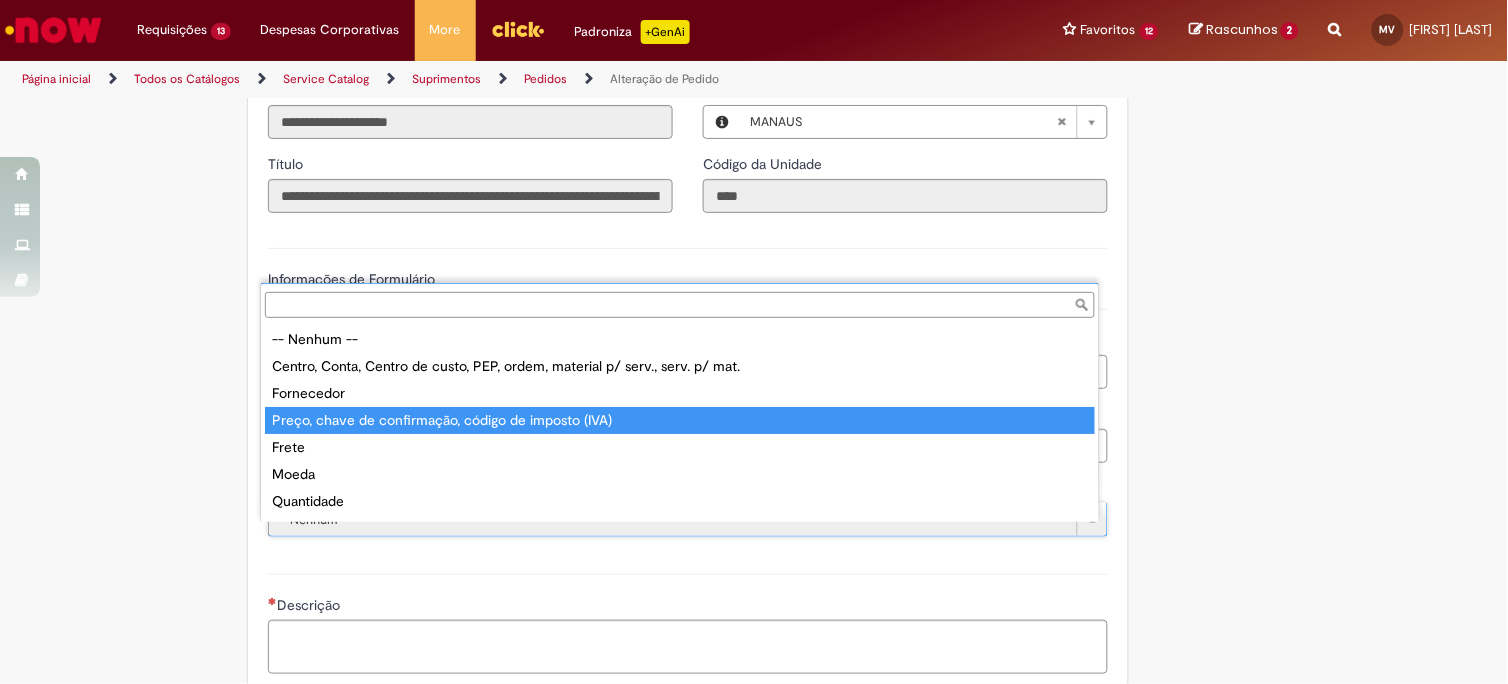 type on "**********" 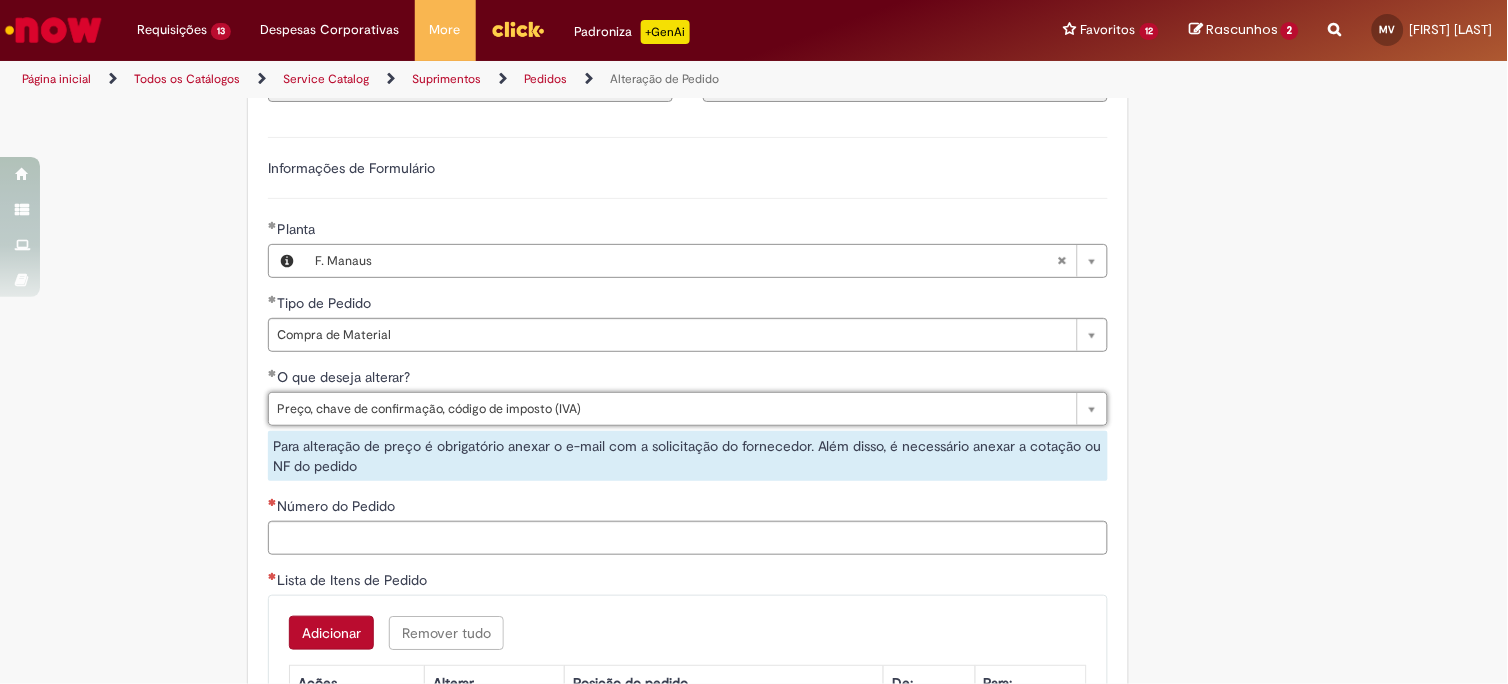 scroll, scrollTop: 1333, scrollLeft: 0, axis: vertical 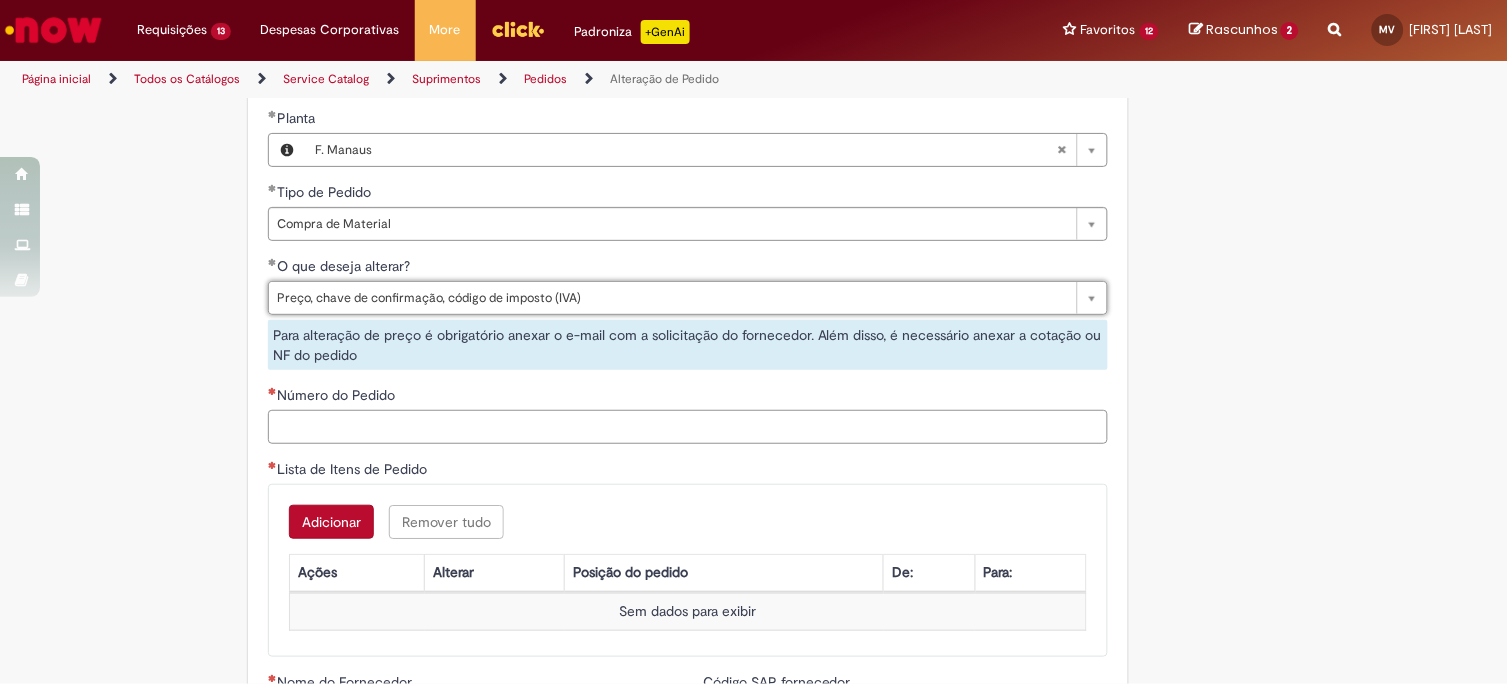 click on "Número do Pedido" at bounding box center [688, 427] 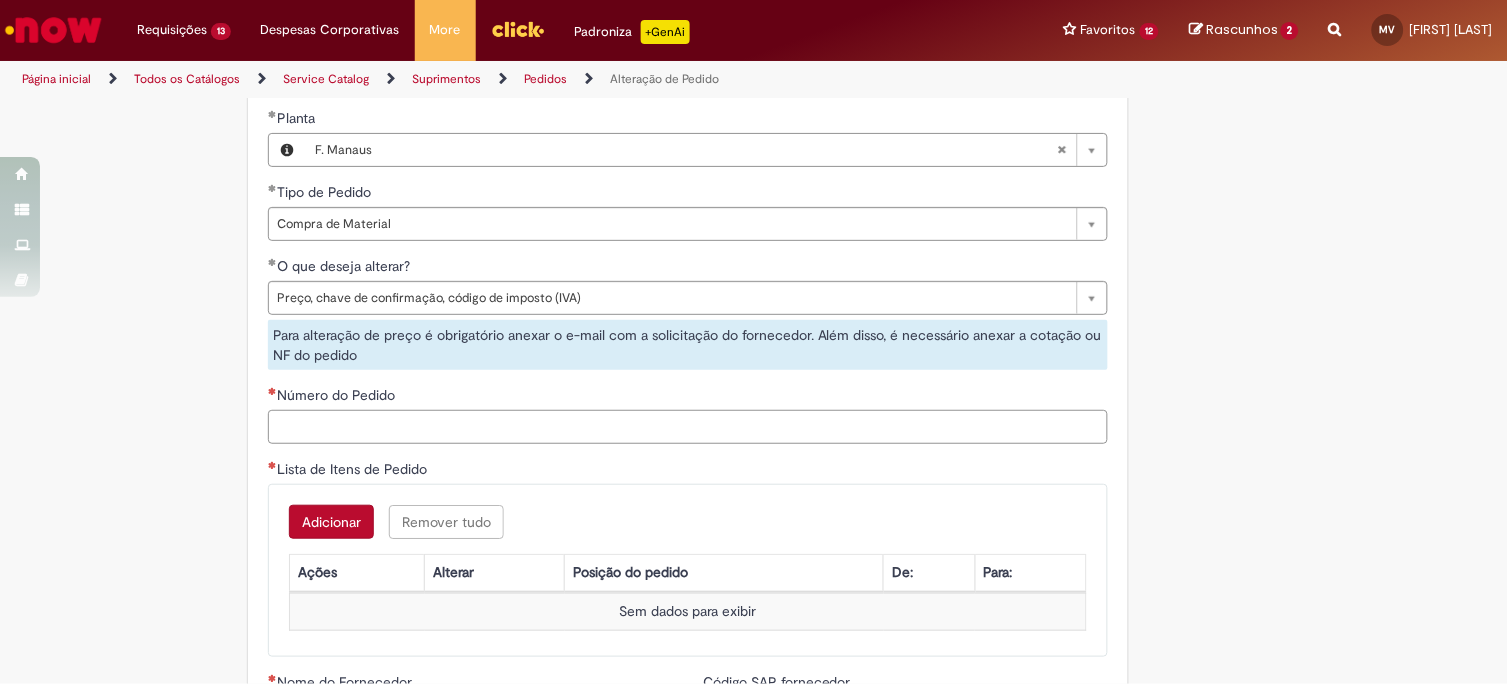 paste on "**********" 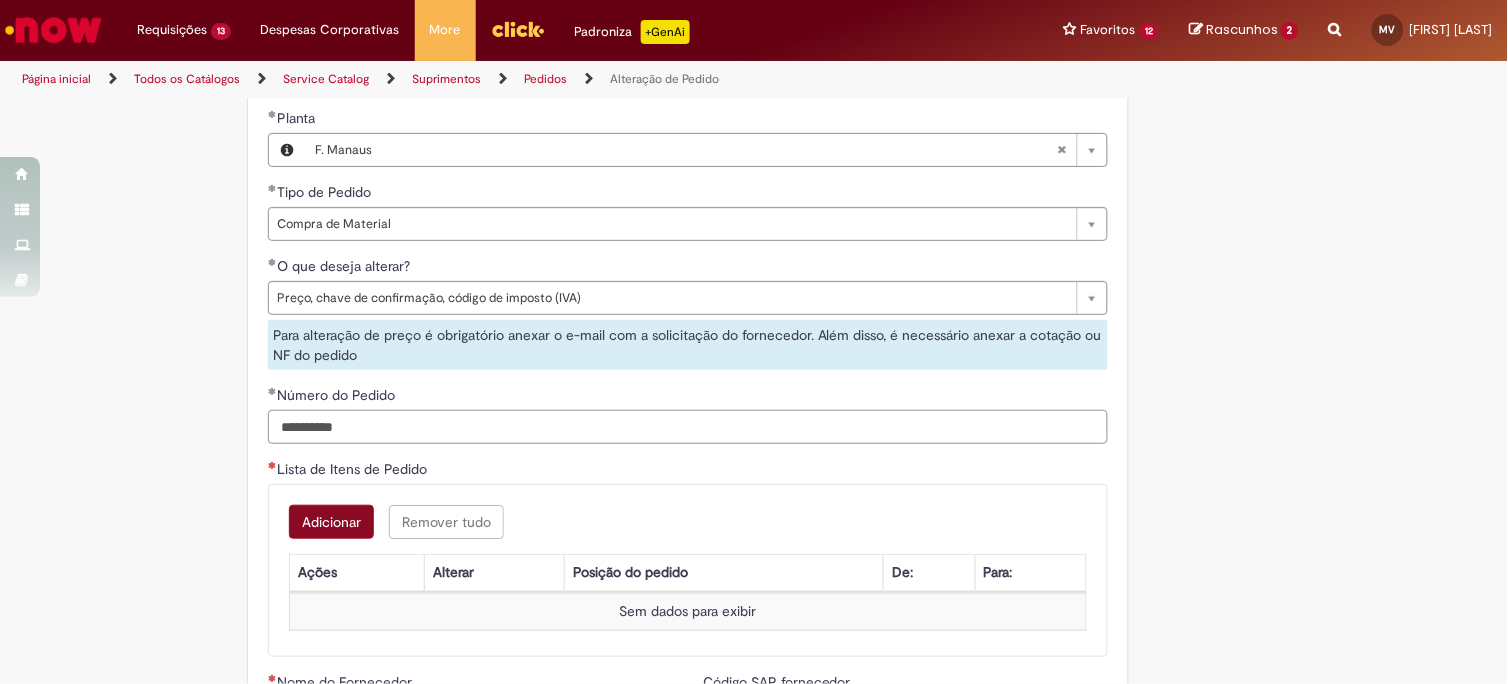 type on "**********" 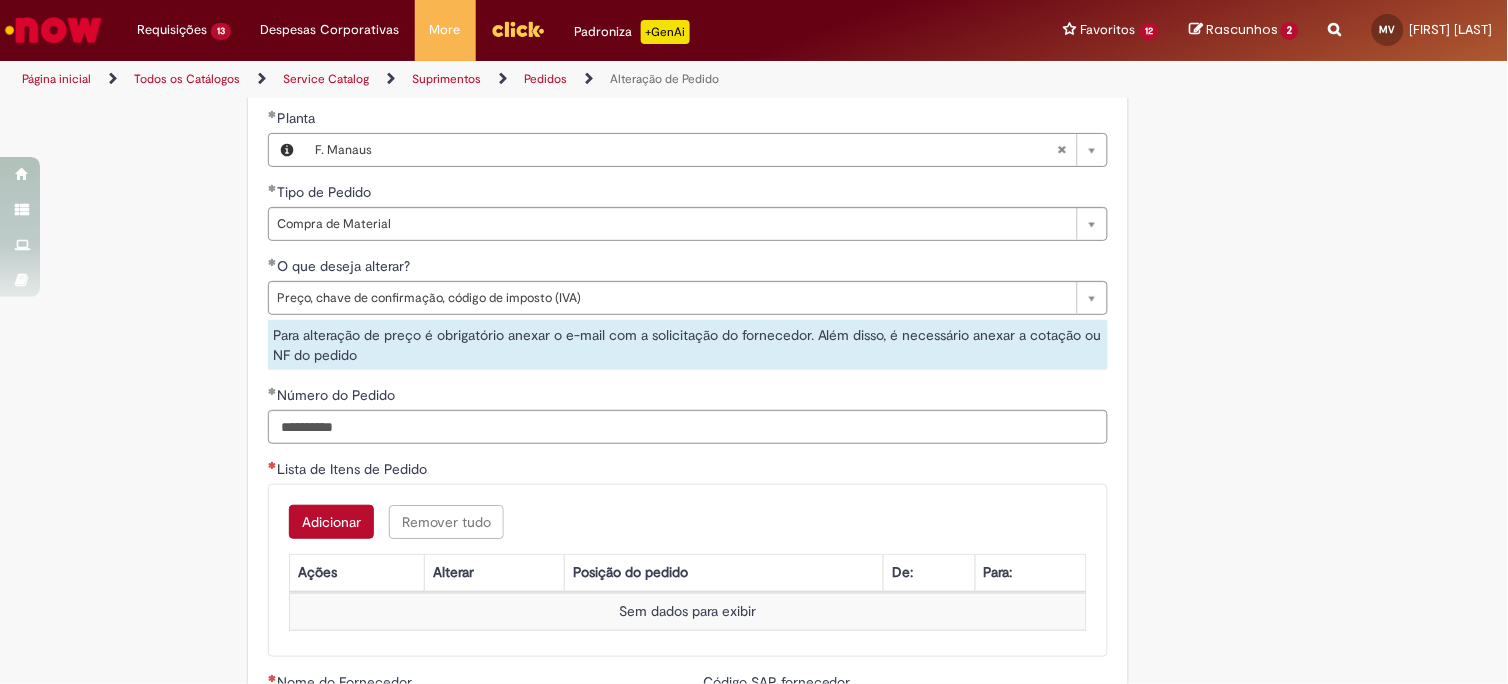 click on "Adicionar" at bounding box center (331, 522) 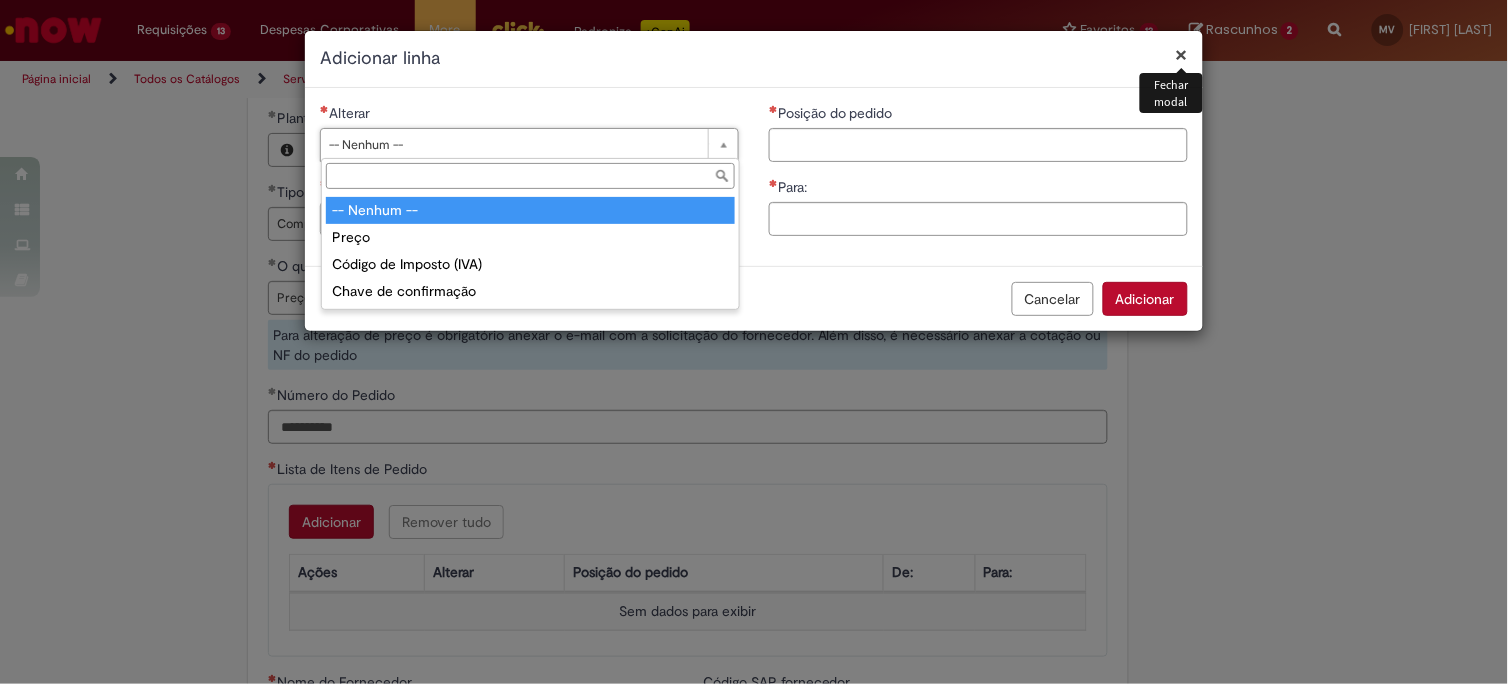 drag, startPoint x: 386, startPoint y: 147, endPoint x: 397, endPoint y: 148, distance: 11.045361 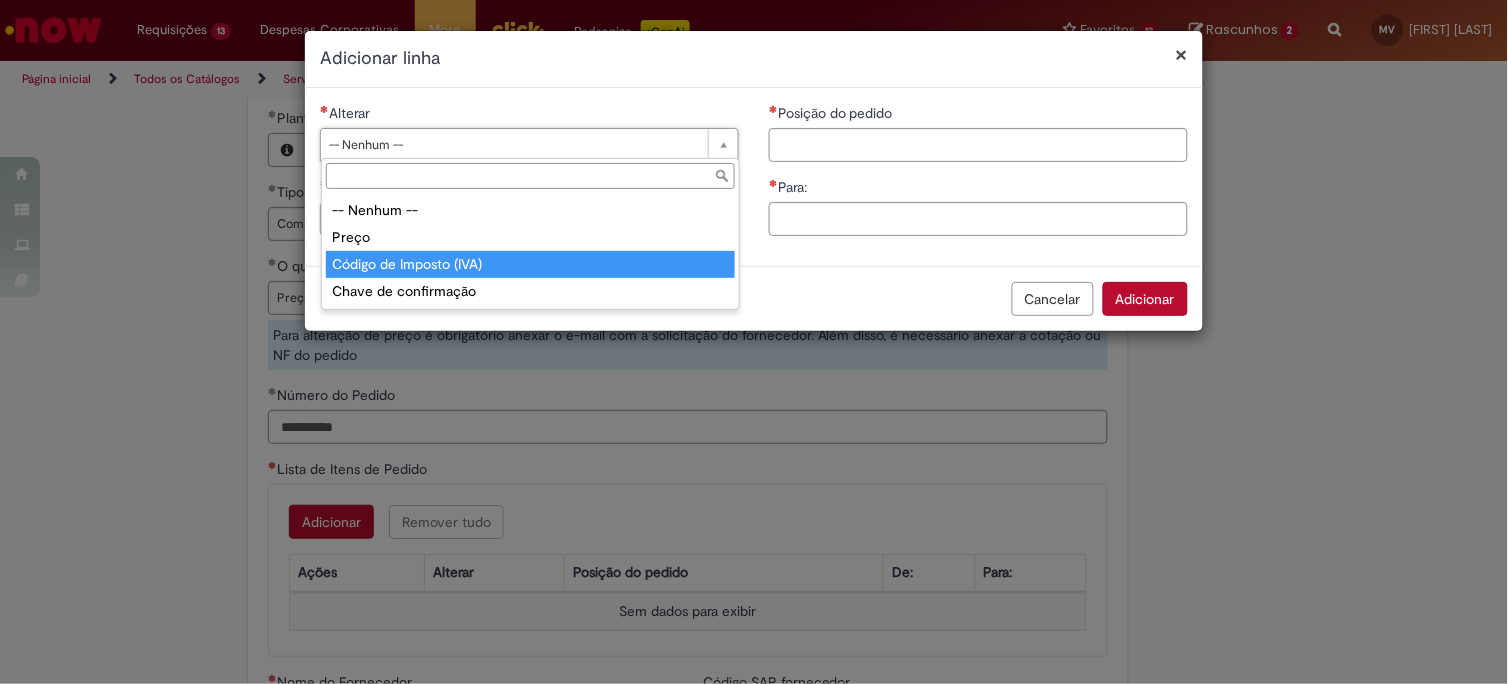 drag, startPoint x: 394, startPoint y: 265, endPoint x: 627, endPoint y: 210, distance: 239.40343 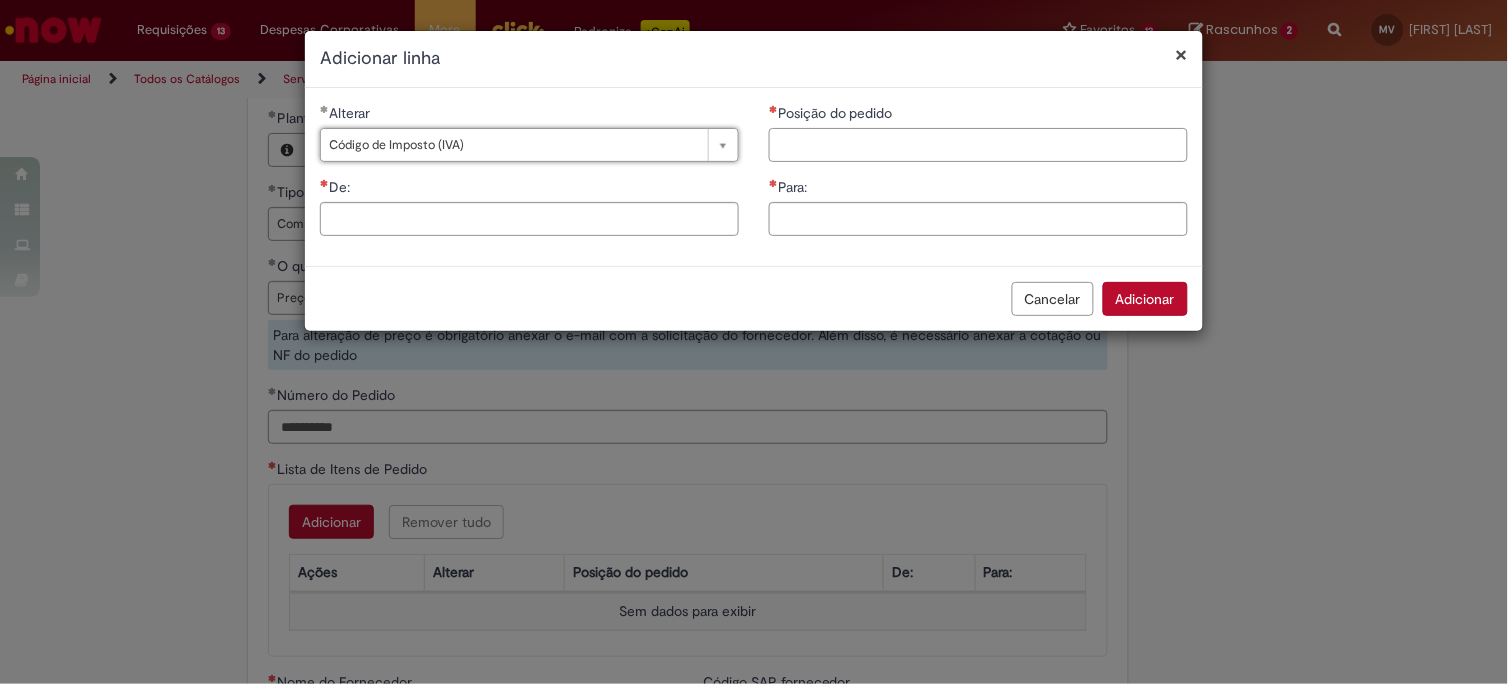 click on "Posição do pedido" at bounding box center [978, 145] 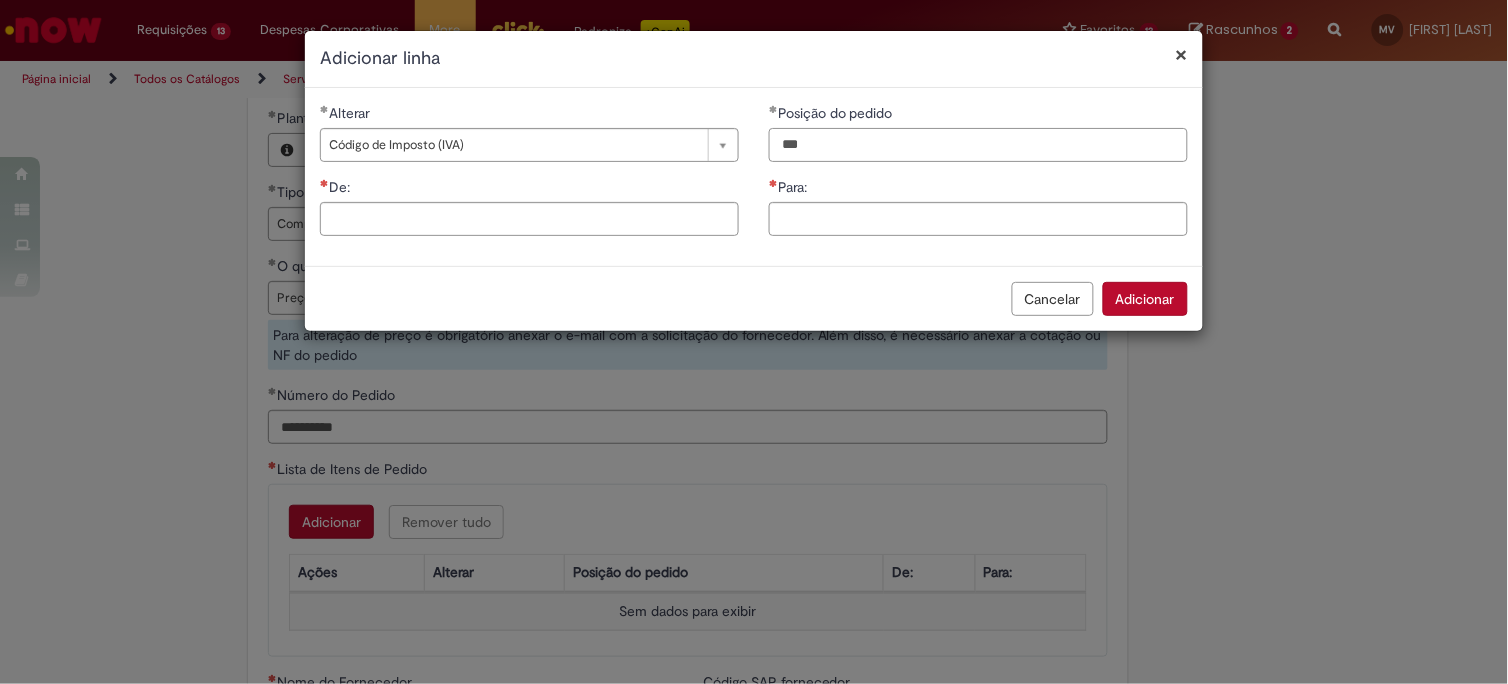 type on "***" 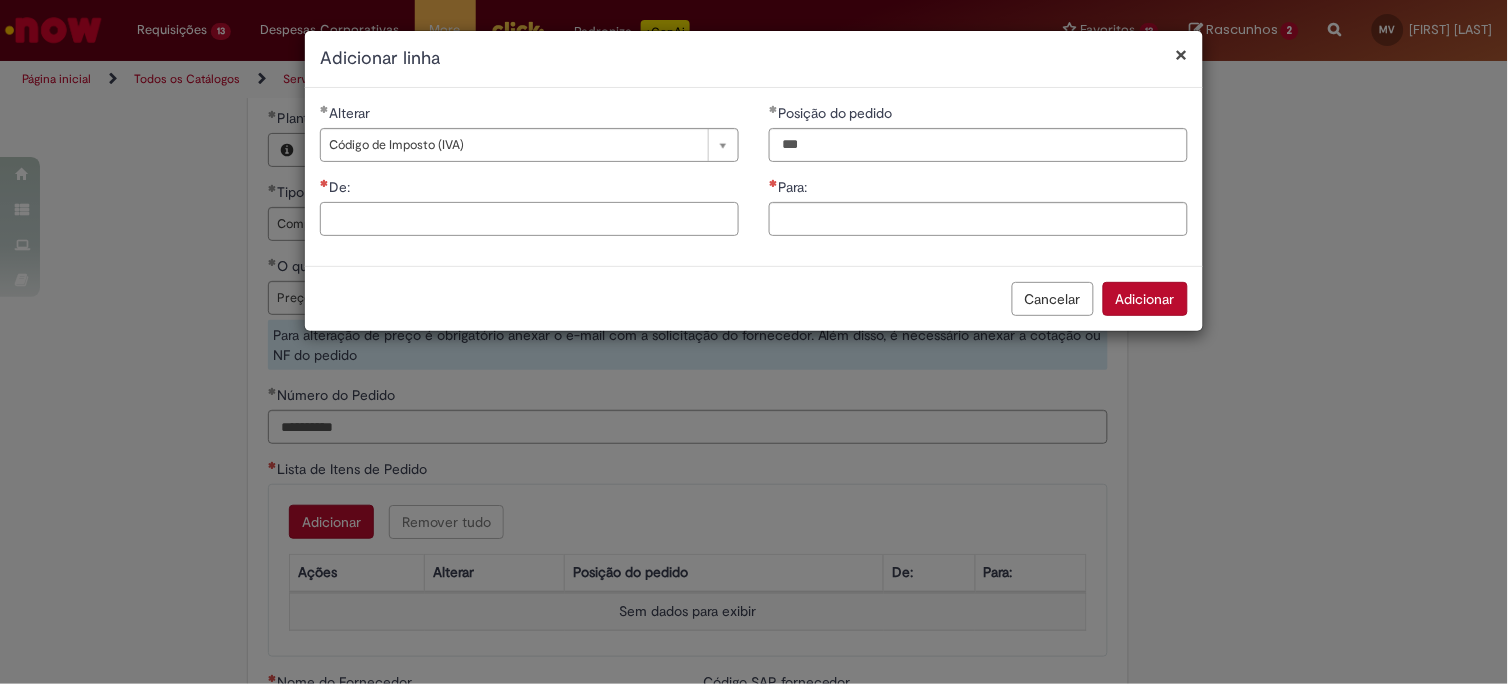 click on "De:" at bounding box center [529, 219] 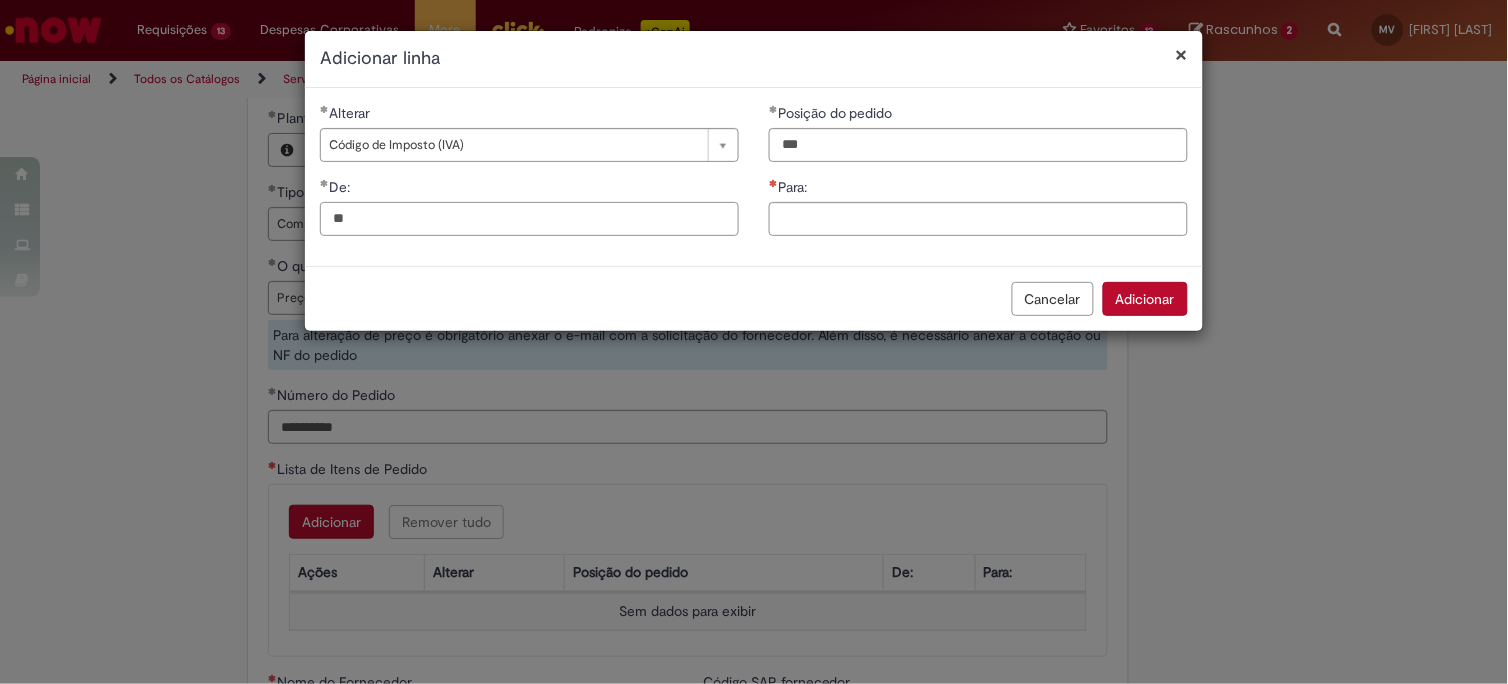 type on "**" 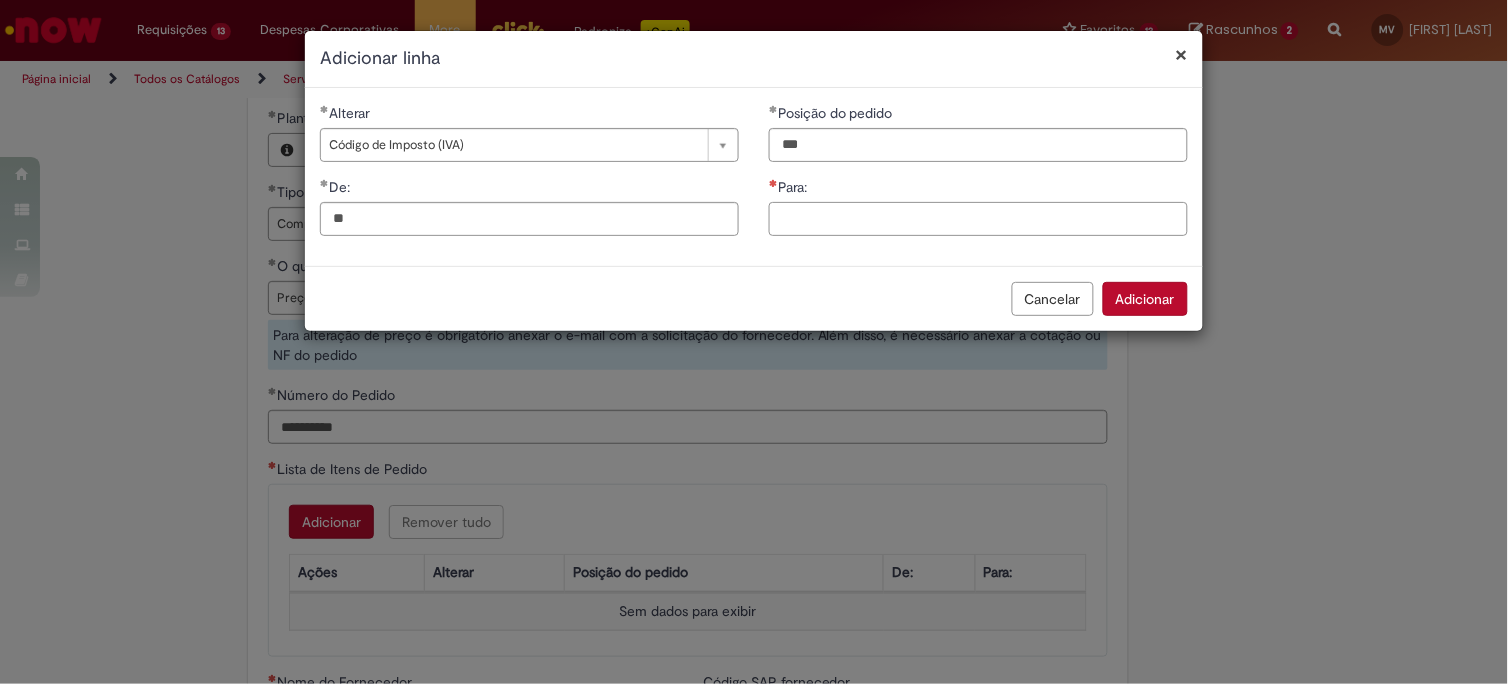 click on "Para:" at bounding box center (978, 219) 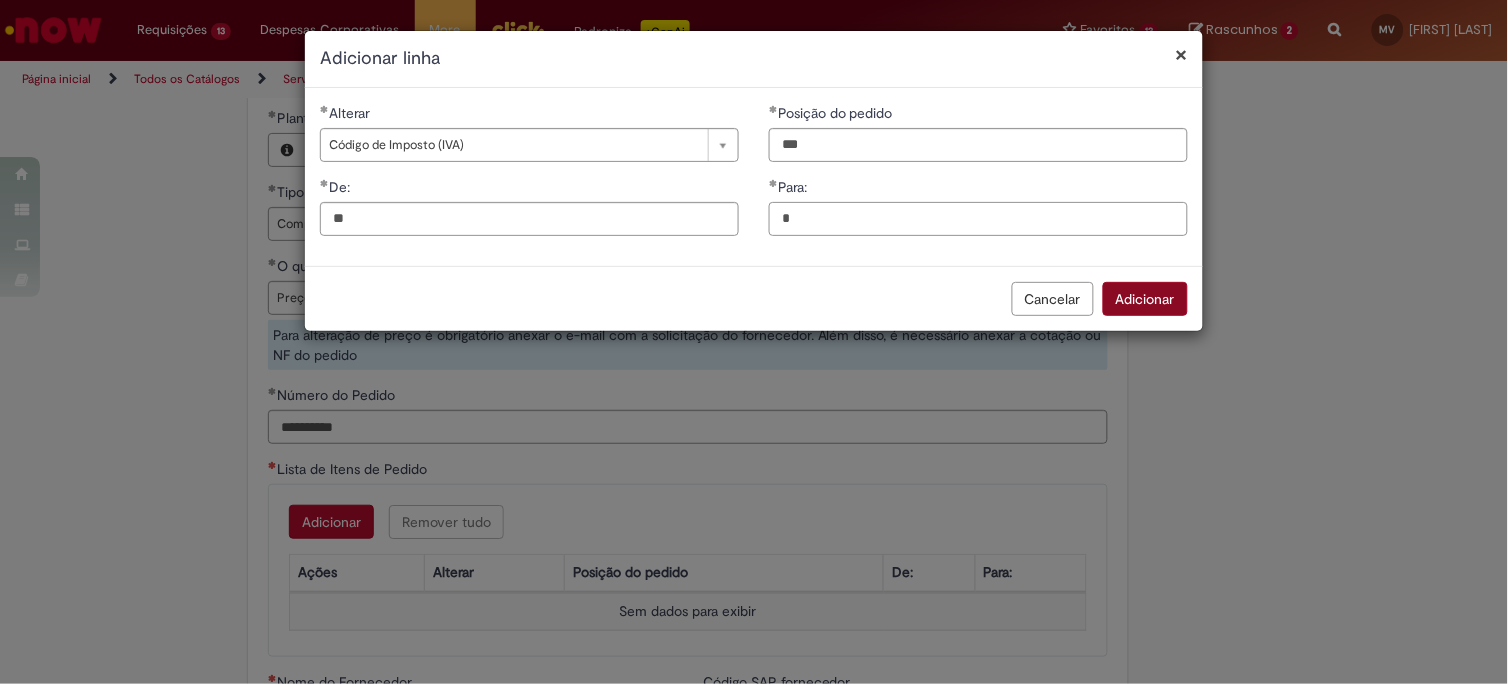 type on "*" 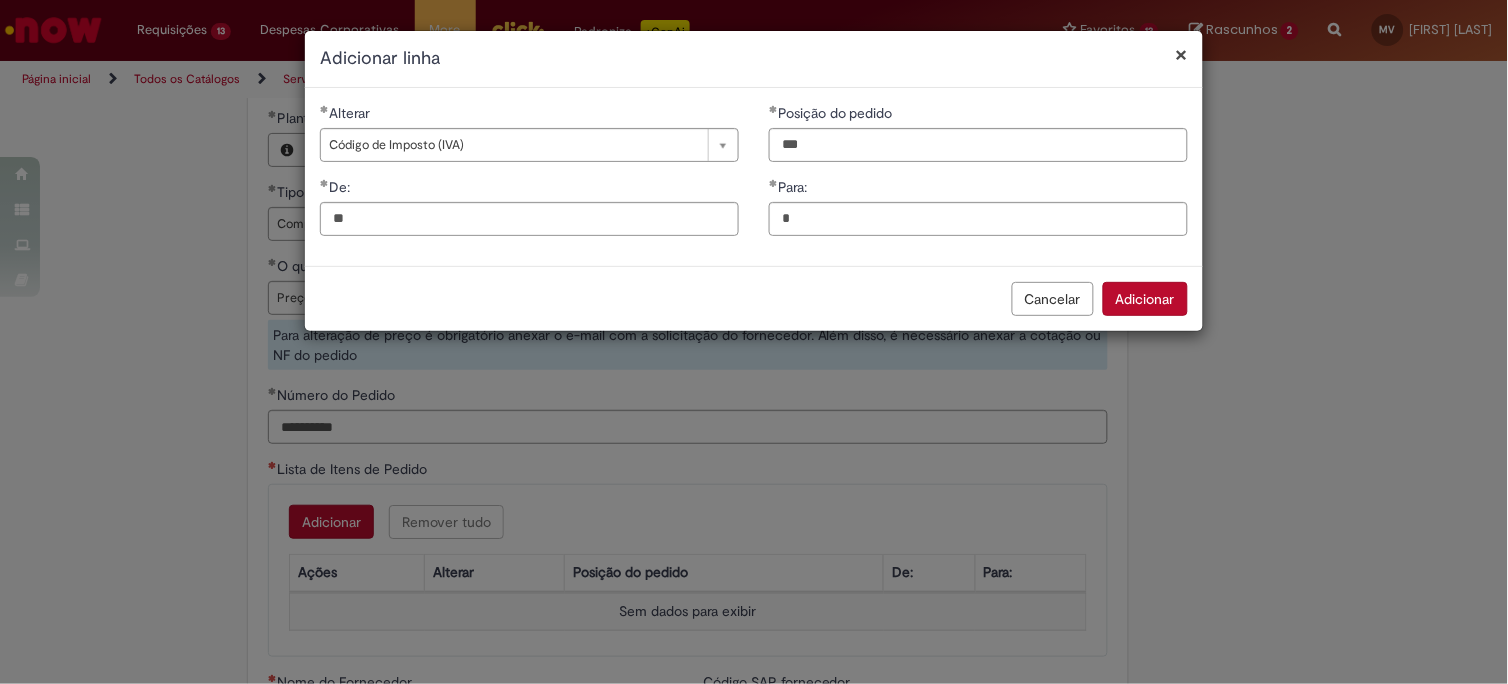 click on "Adicionar" at bounding box center [1145, 299] 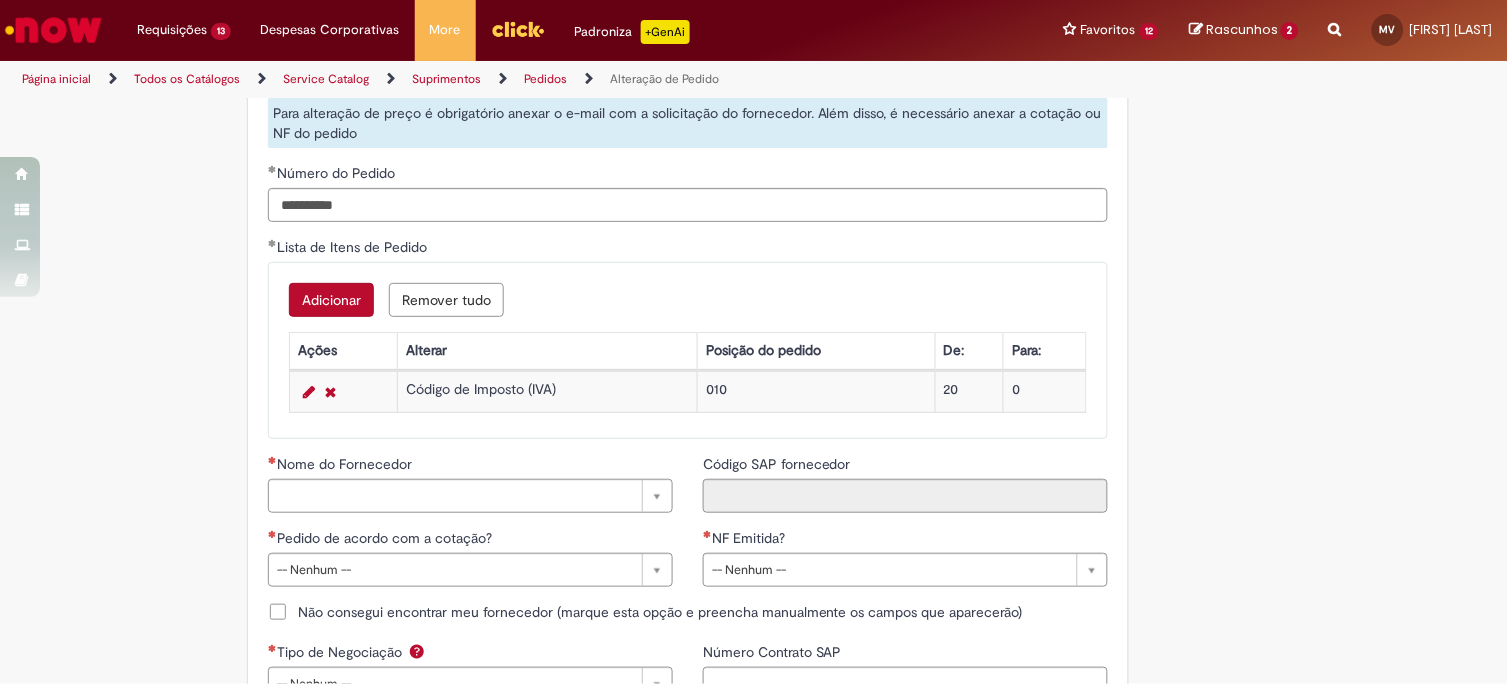 scroll, scrollTop: 1666, scrollLeft: 0, axis: vertical 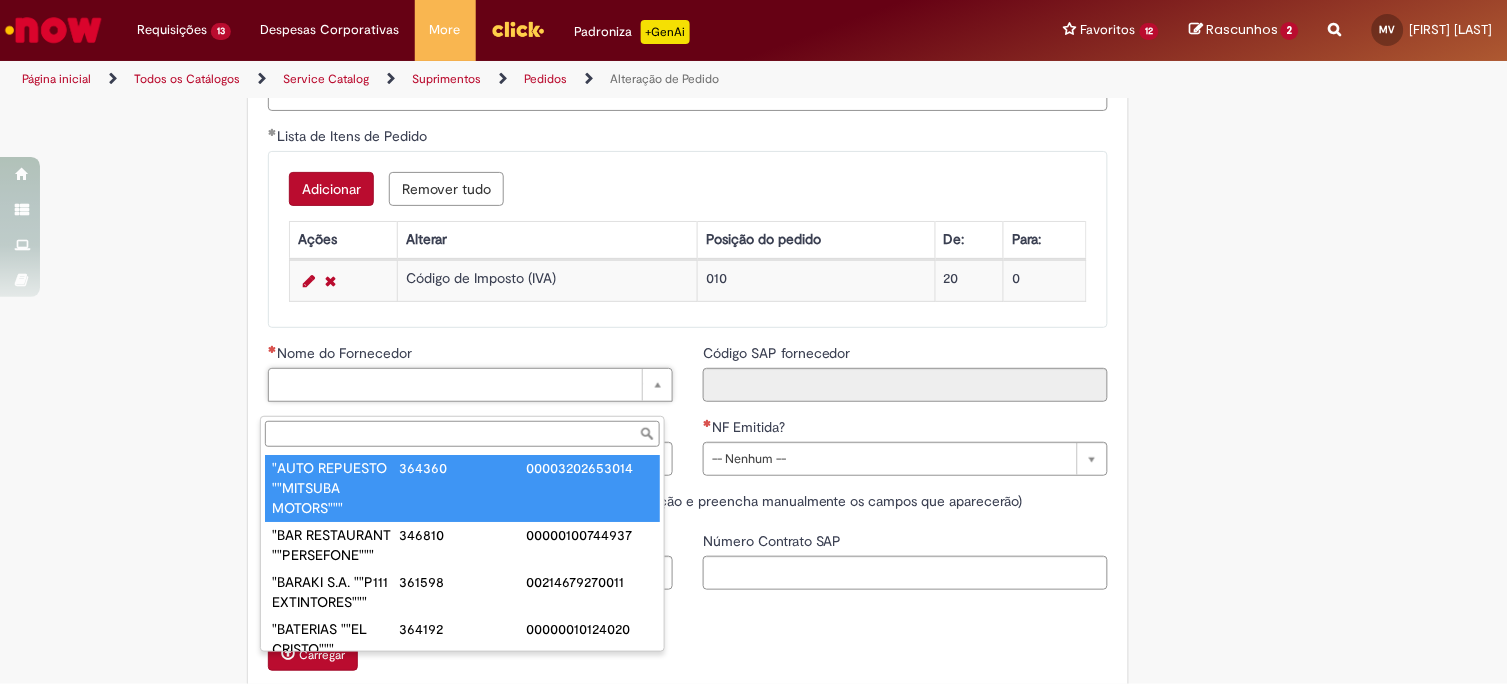 paste on "**********" 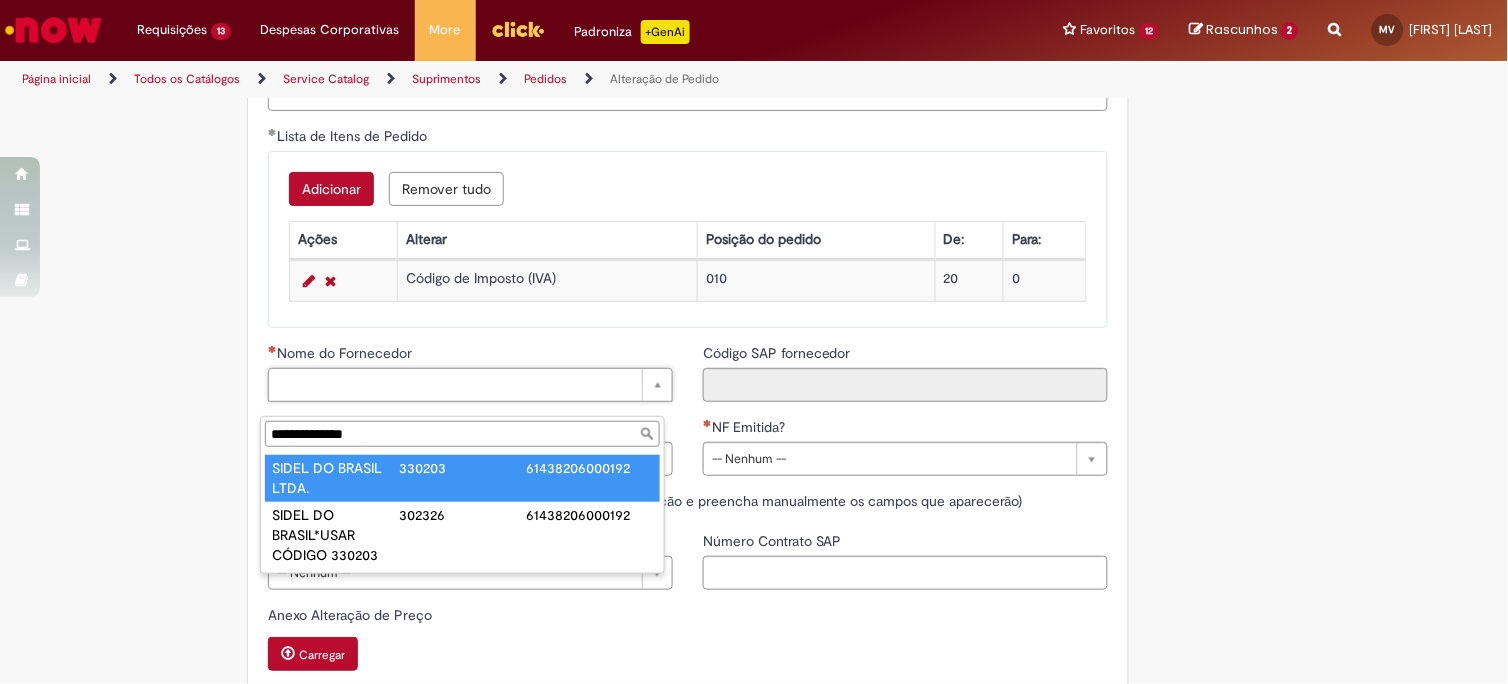 type on "**********" 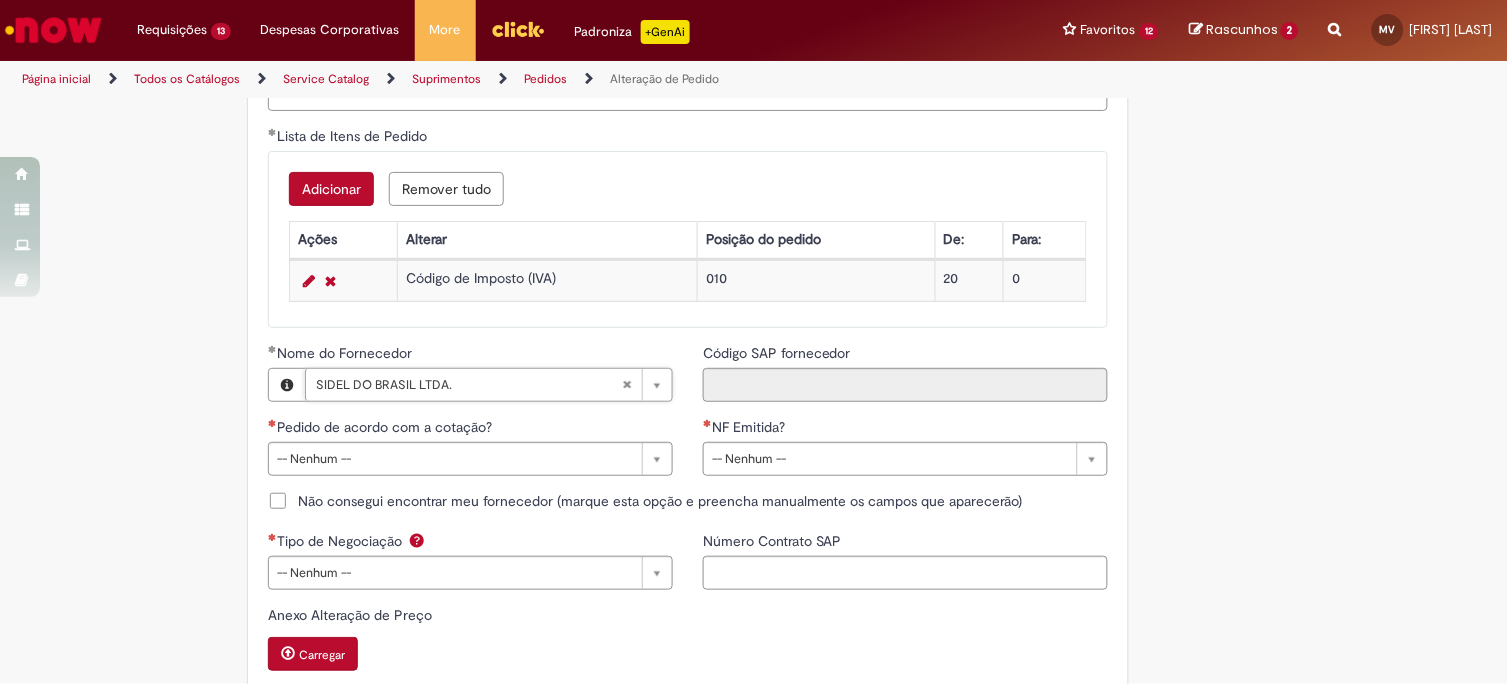 type on "******" 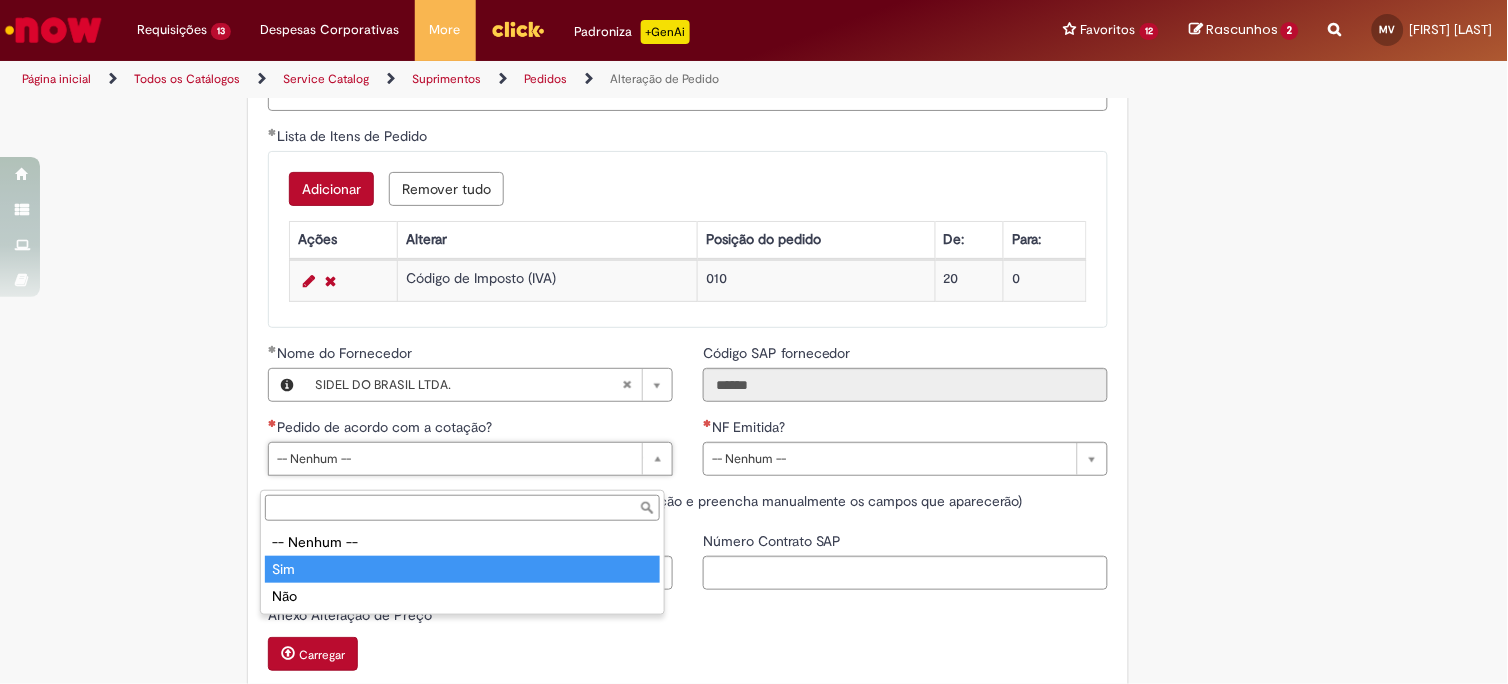 type on "***" 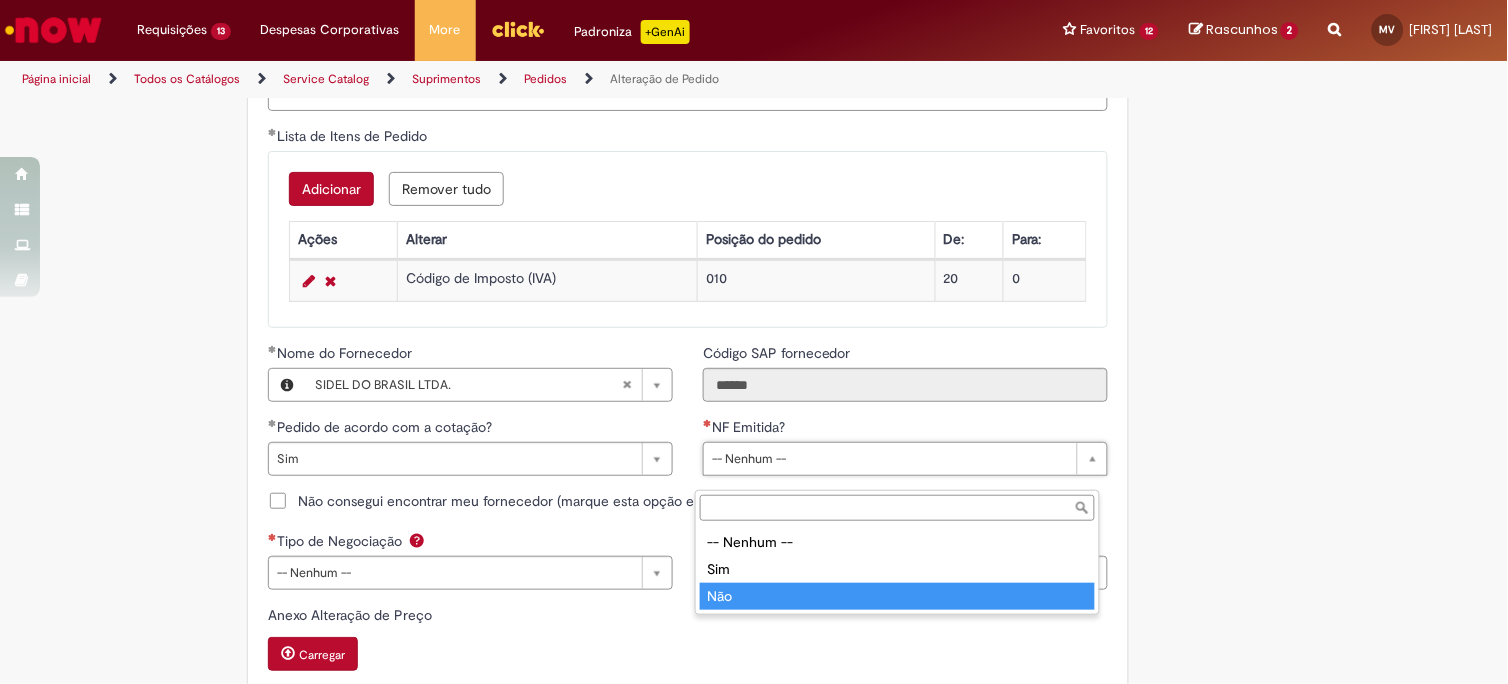 type on "***" 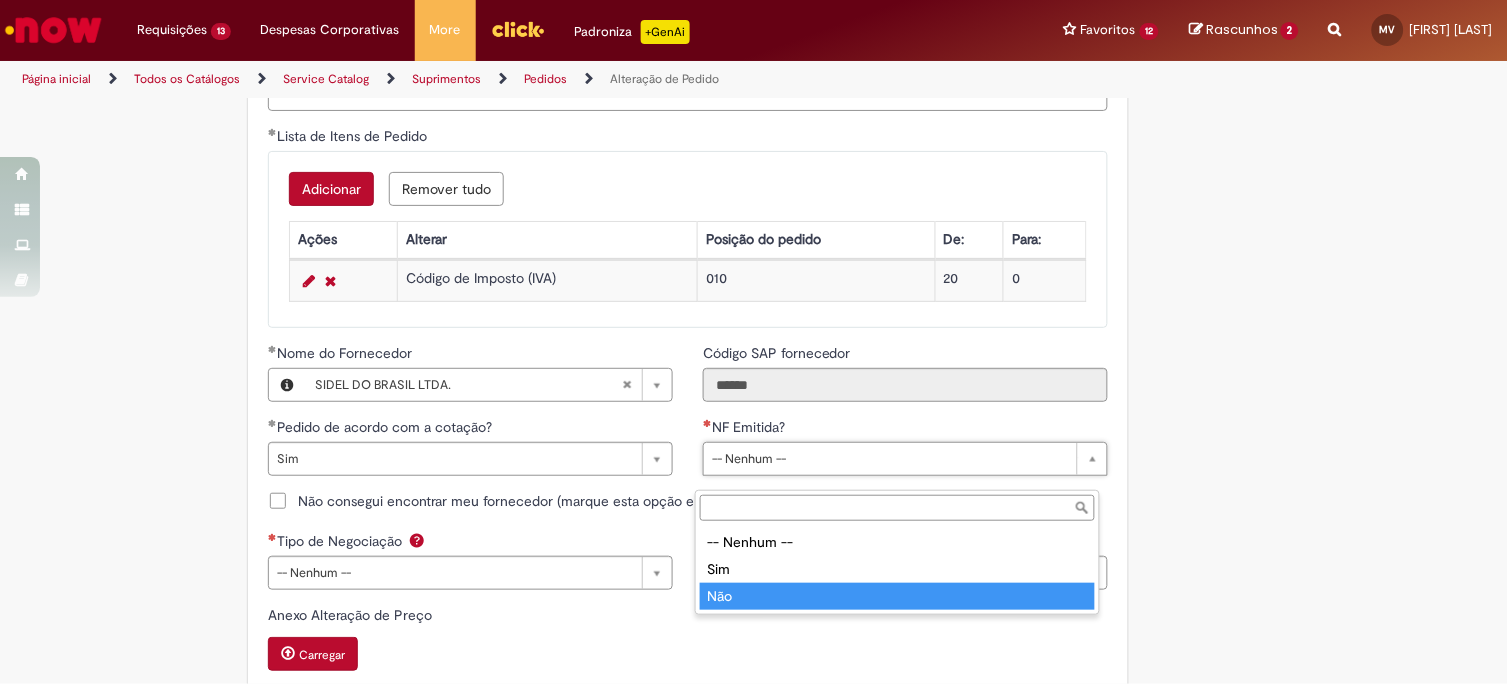 select on "**" 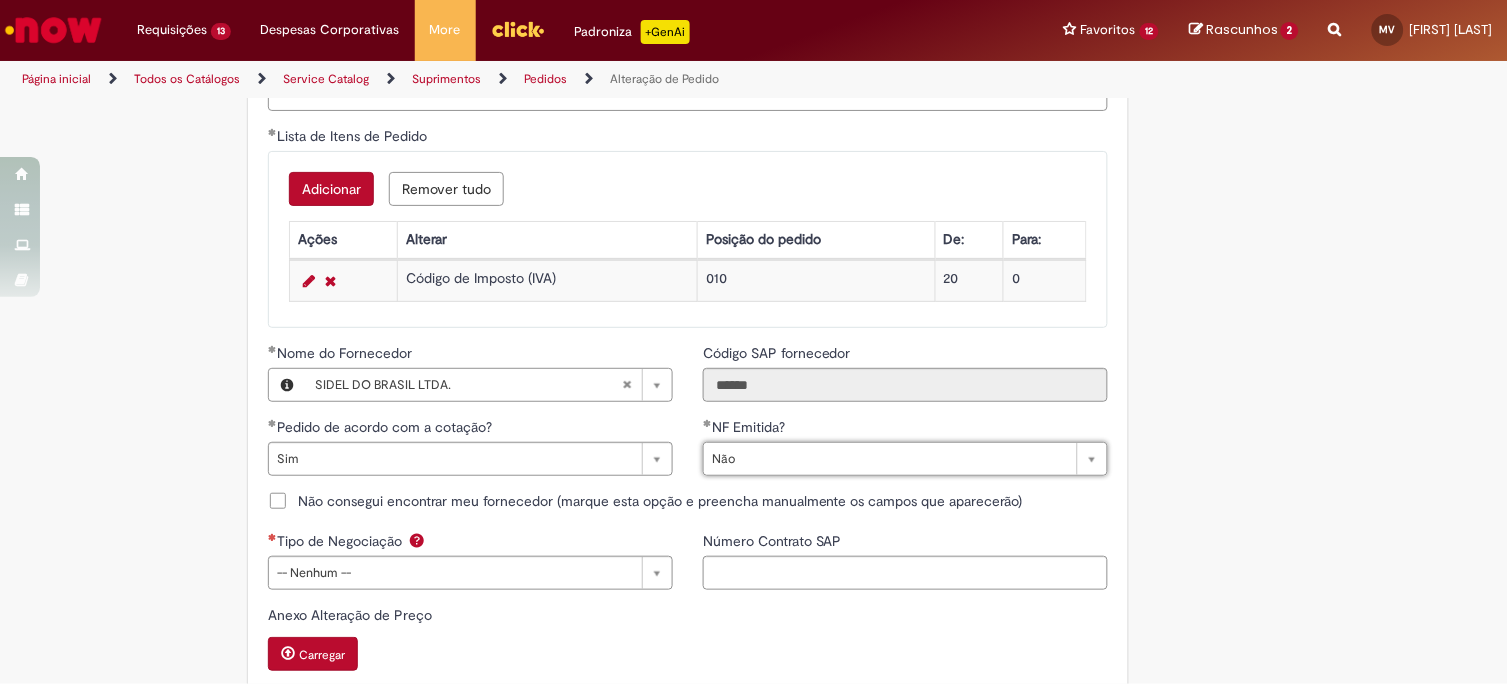 scroll, scrollTop: 1888, scrollLeft: 0, axis: vertical 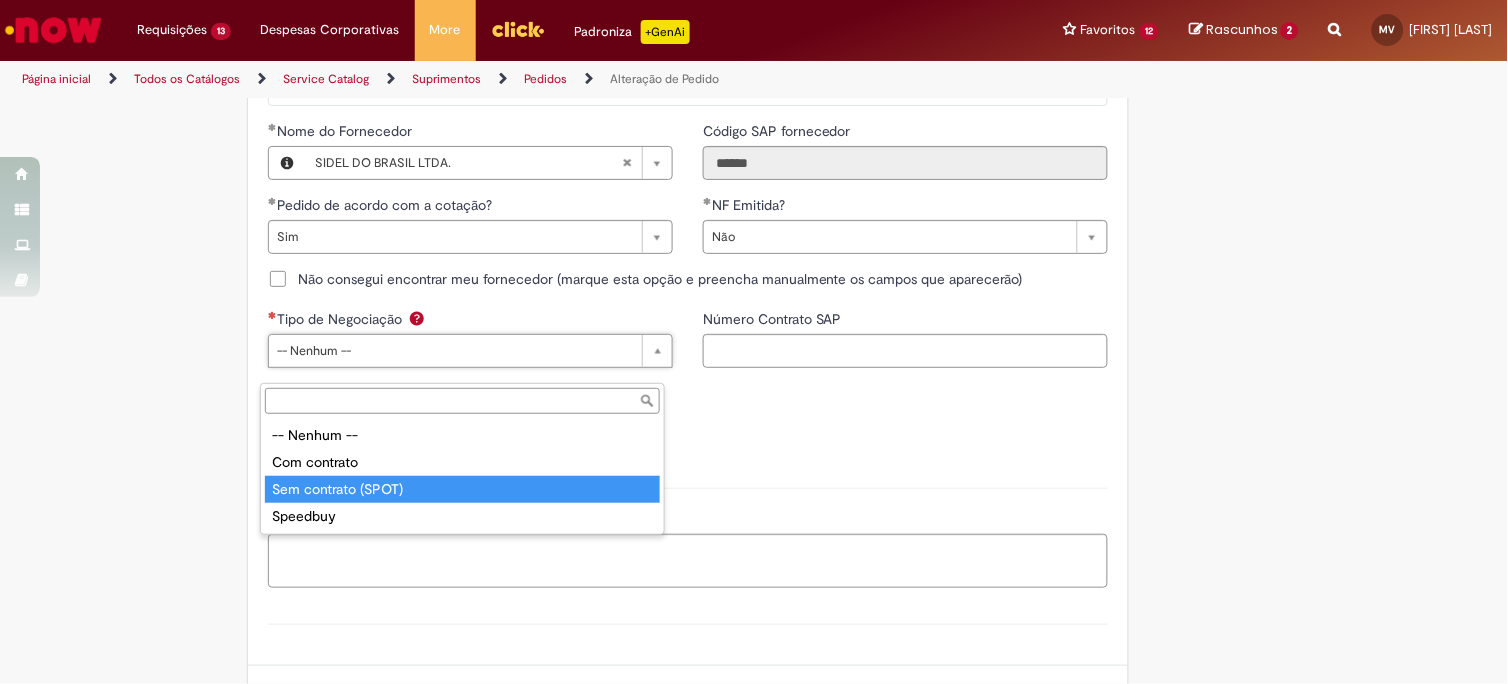type on "**********" 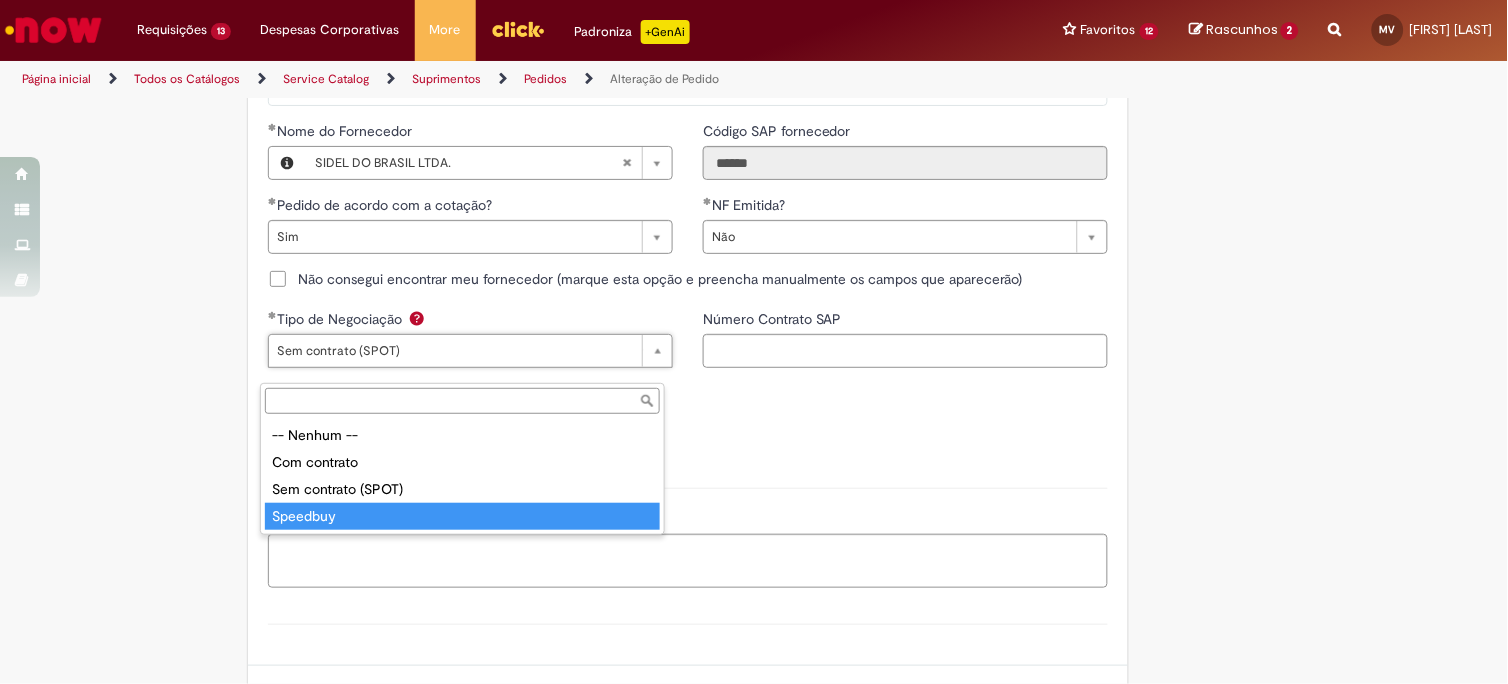 type on "********" 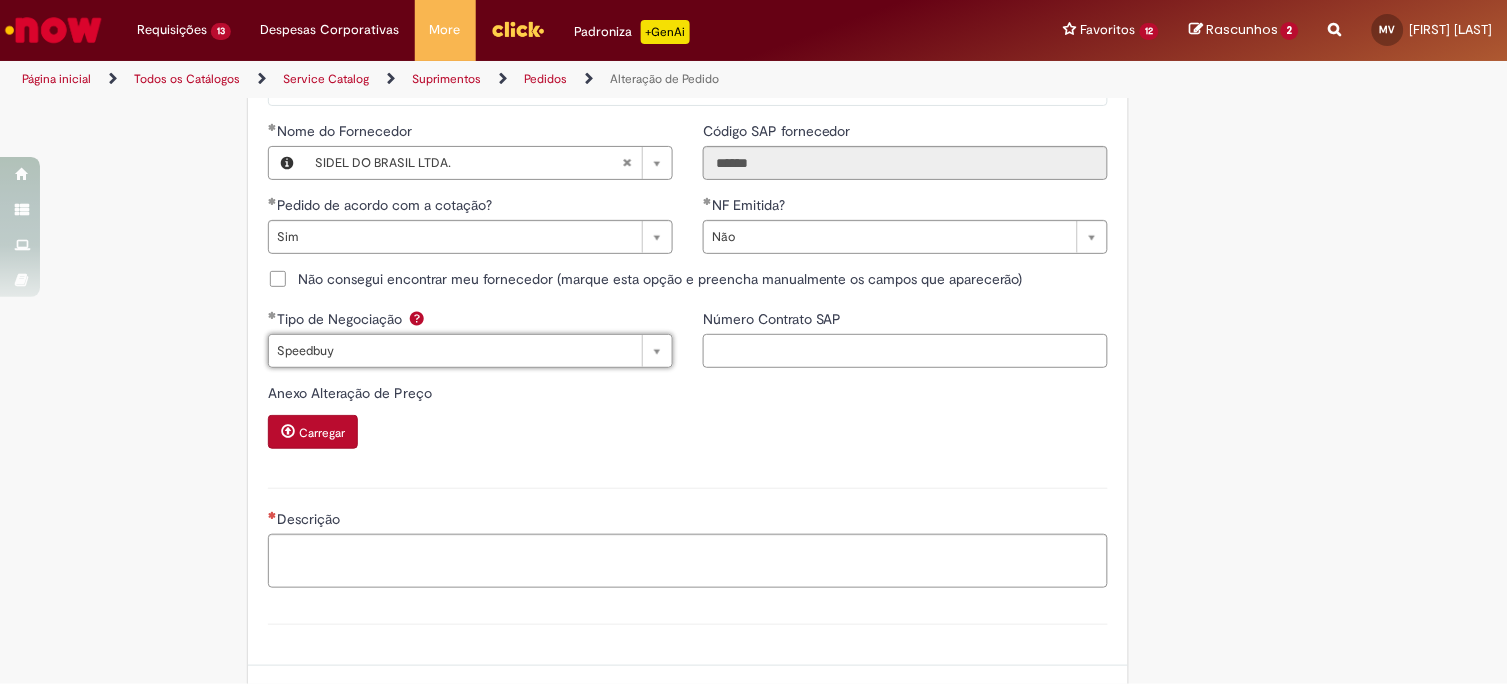 drag, startPoint x: 857, startPoint y: 376, endPoint x: 841, endPoint y: 374, distance: 16.124516 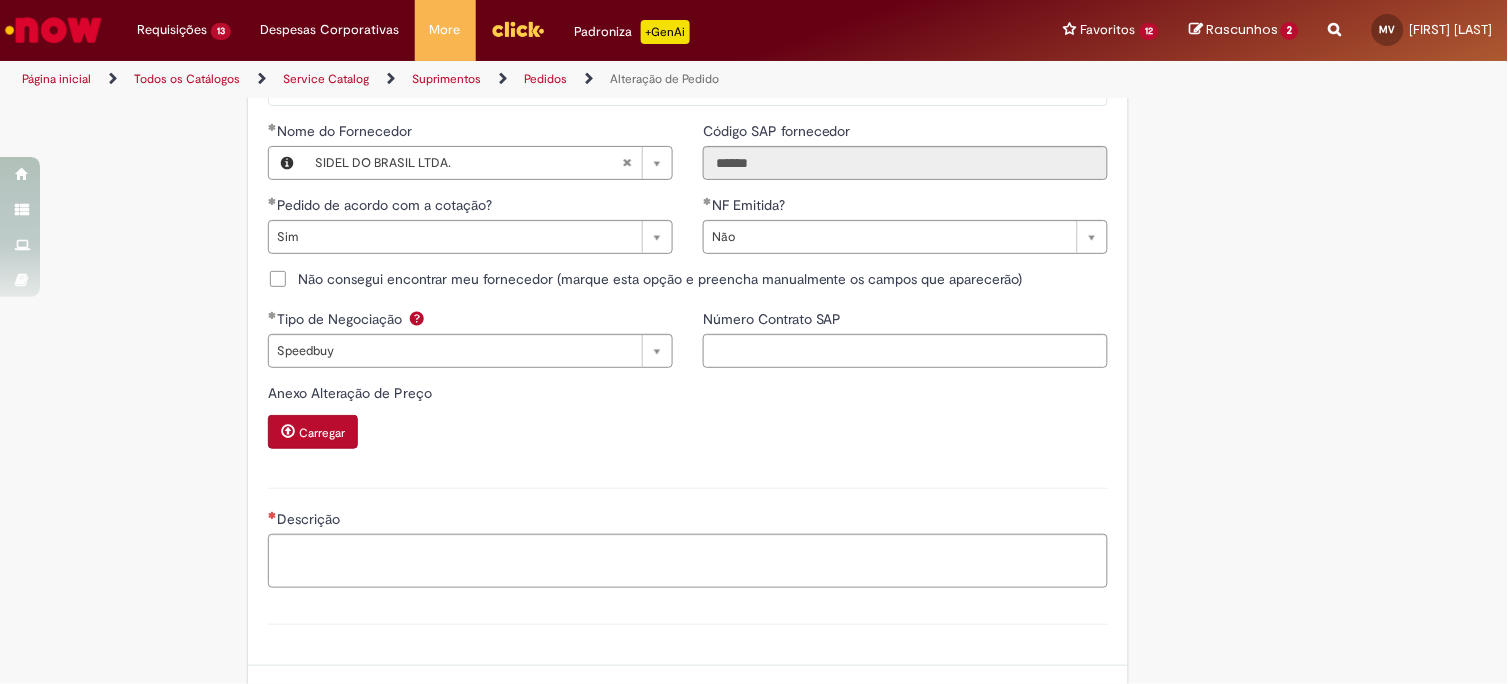 click on "Carregar" at bounding box center (313, 432) 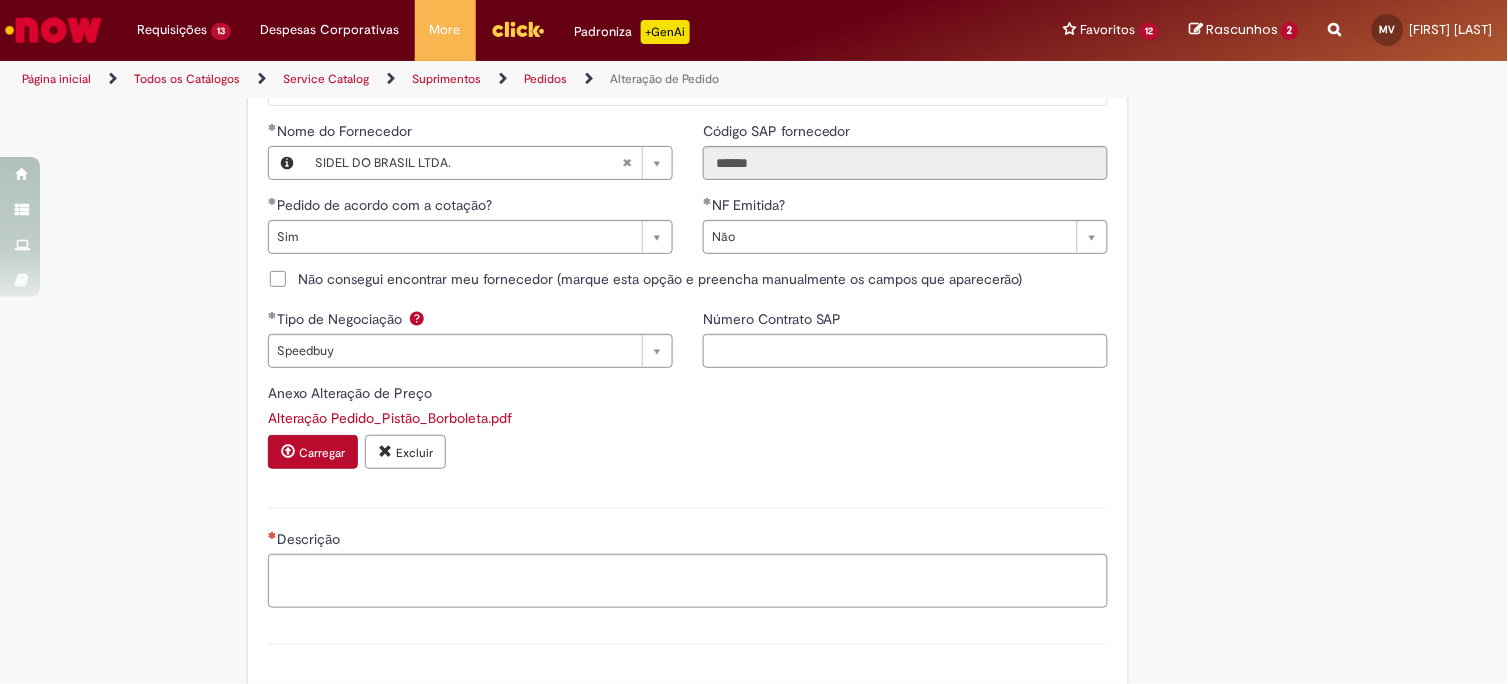 scroll, scrollTop: 2096, scrollLeft: 0, axis: vertical 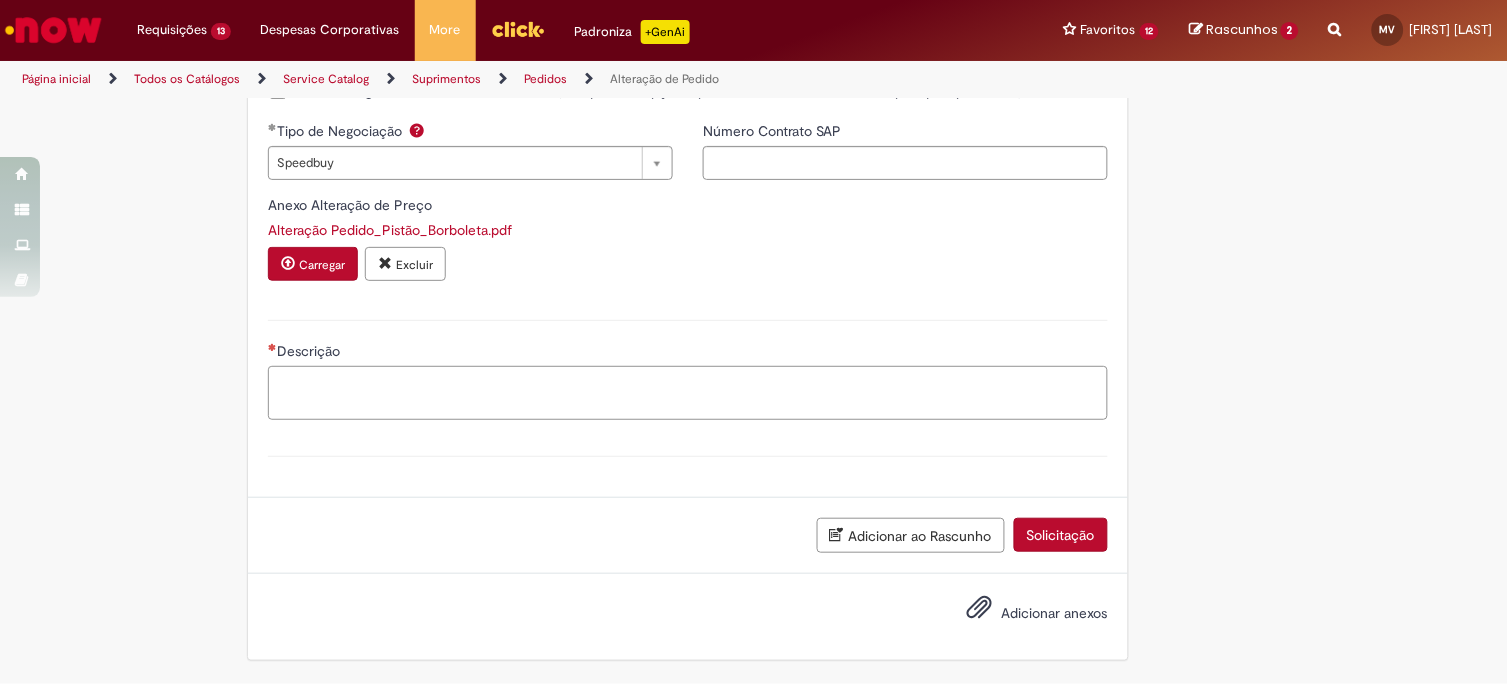 click on "Descrição" at bounding box center [688, 393] 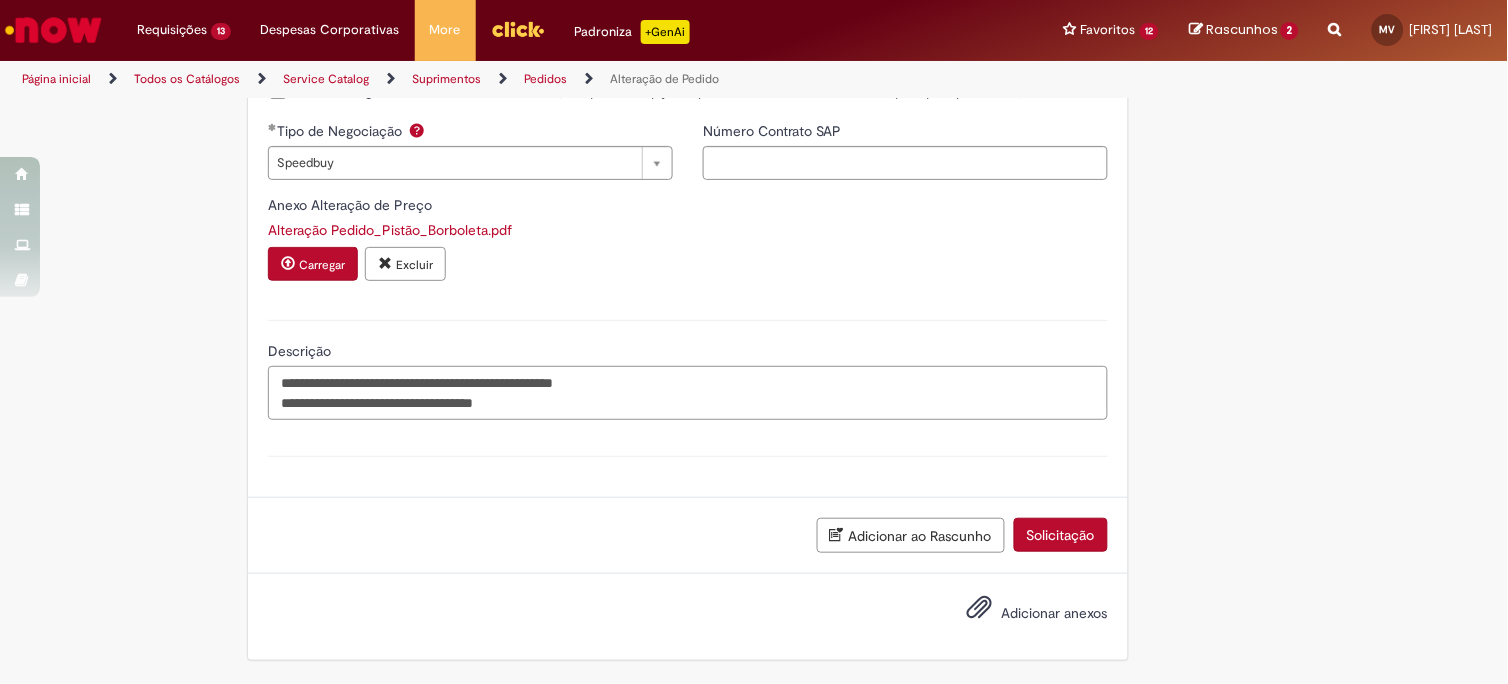 paste on "**********" 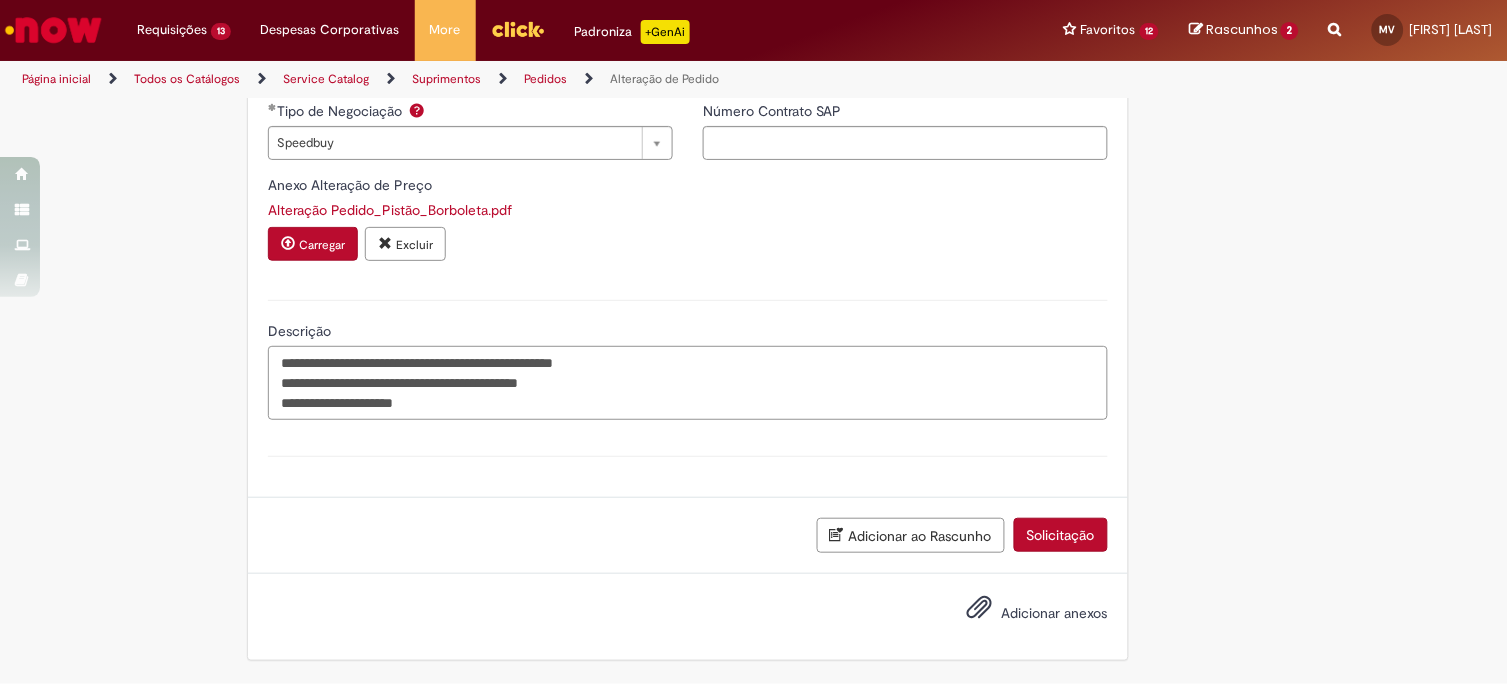 type on "**********" 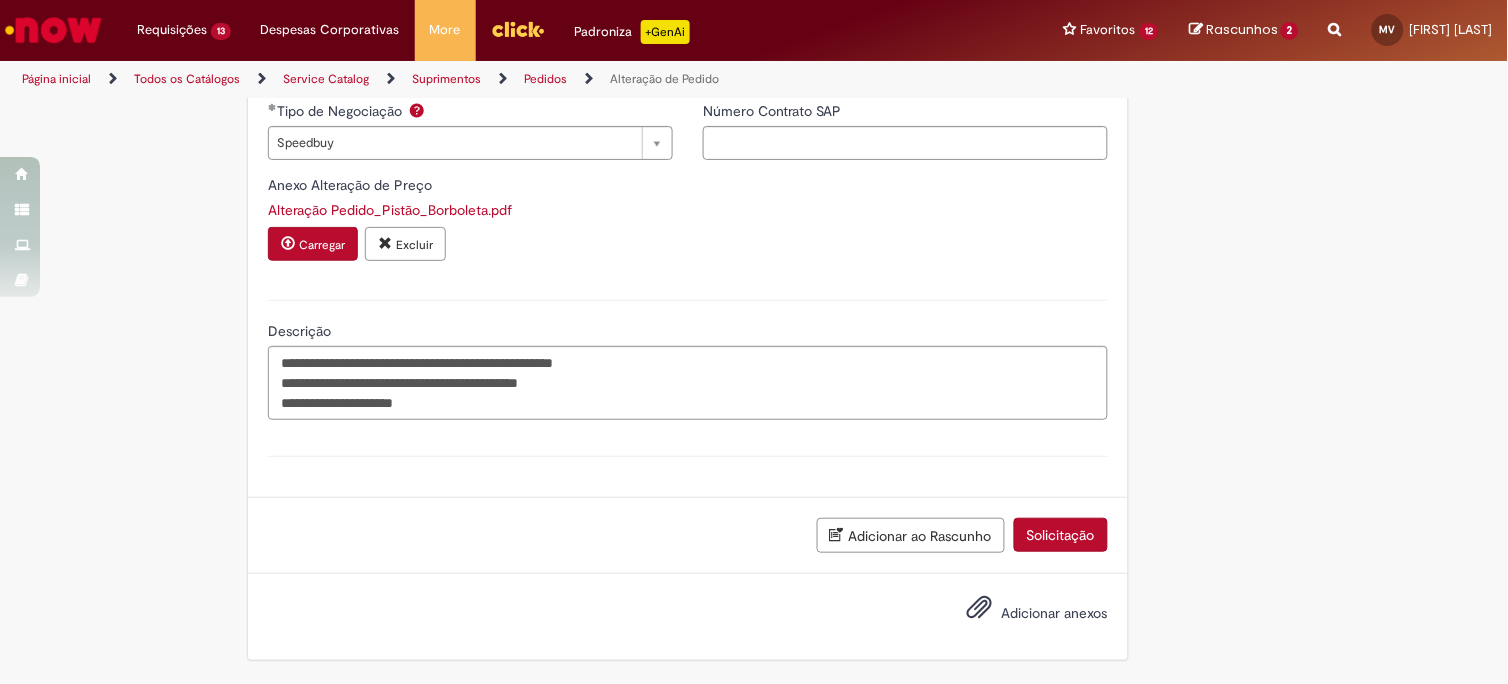 click on "Adicionar anexos" at bounding box center [1055, 613] 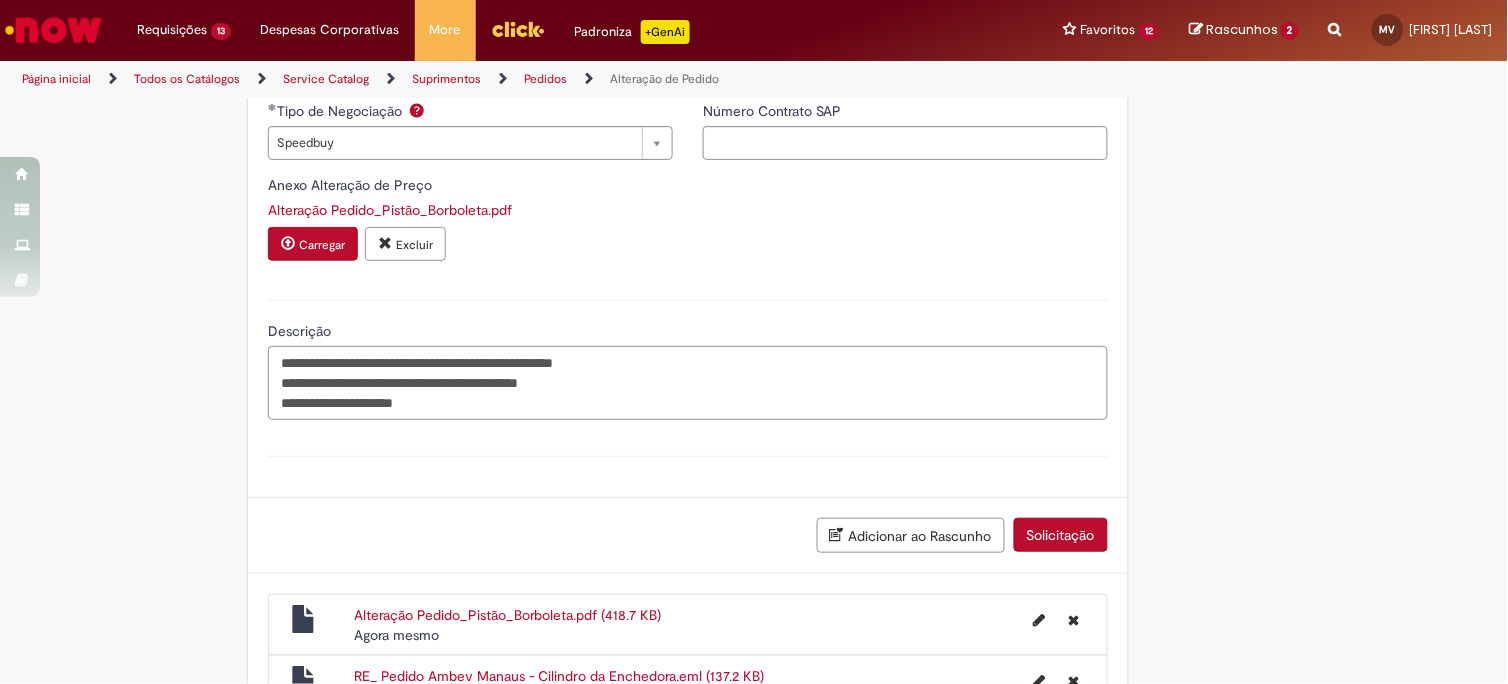 scroll, scrollTop: 2250, scrollLeft: 0, axis: vertical 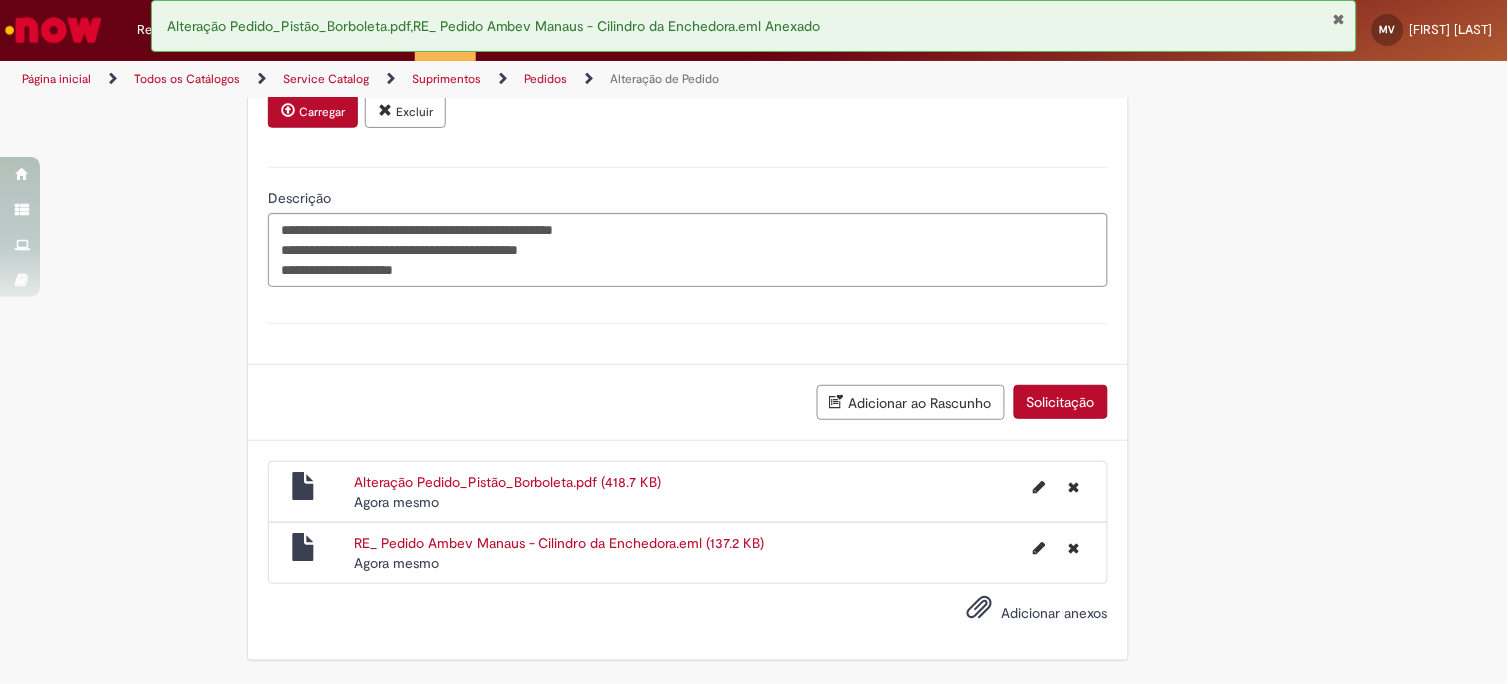 click on "Adicionar ao Rascunho" at bounding box center [911, 402] 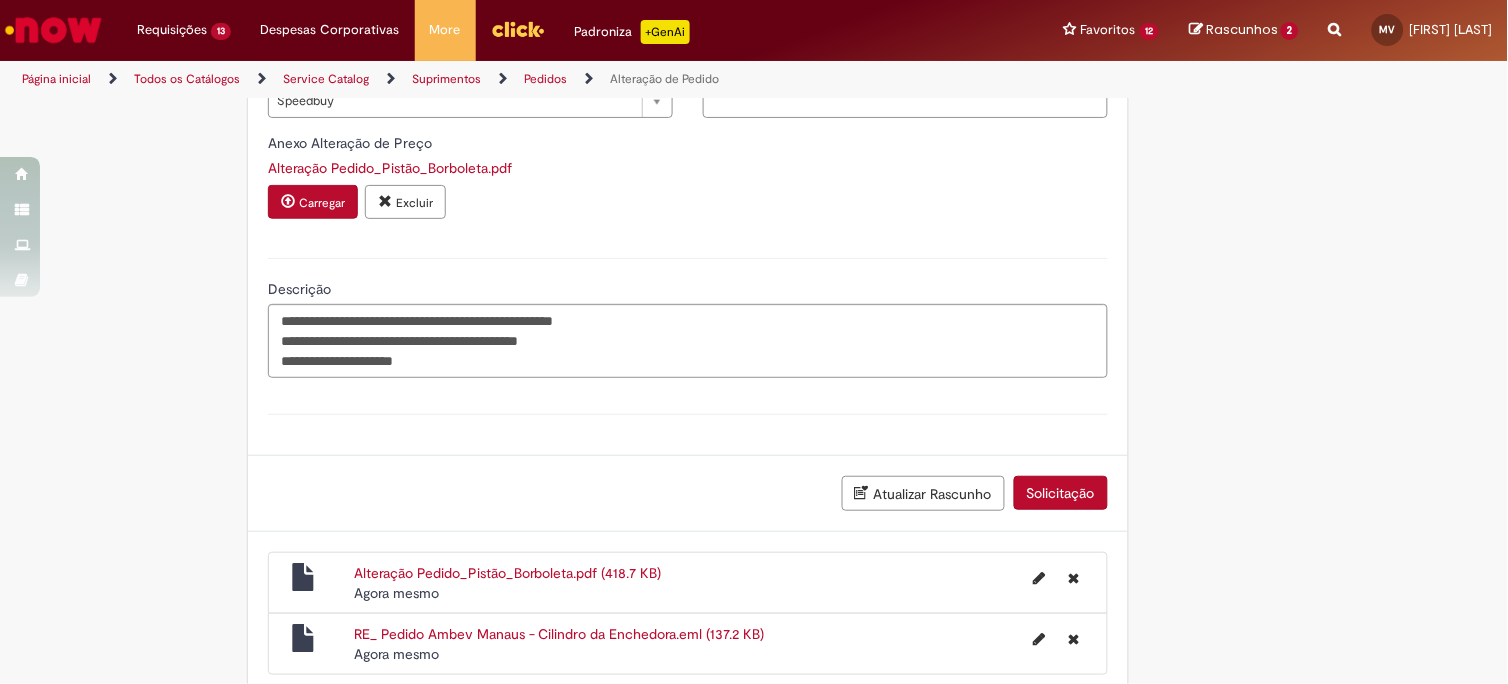 scroll, scrollTop: 2250, scrollLeft: 0, axis: vertical 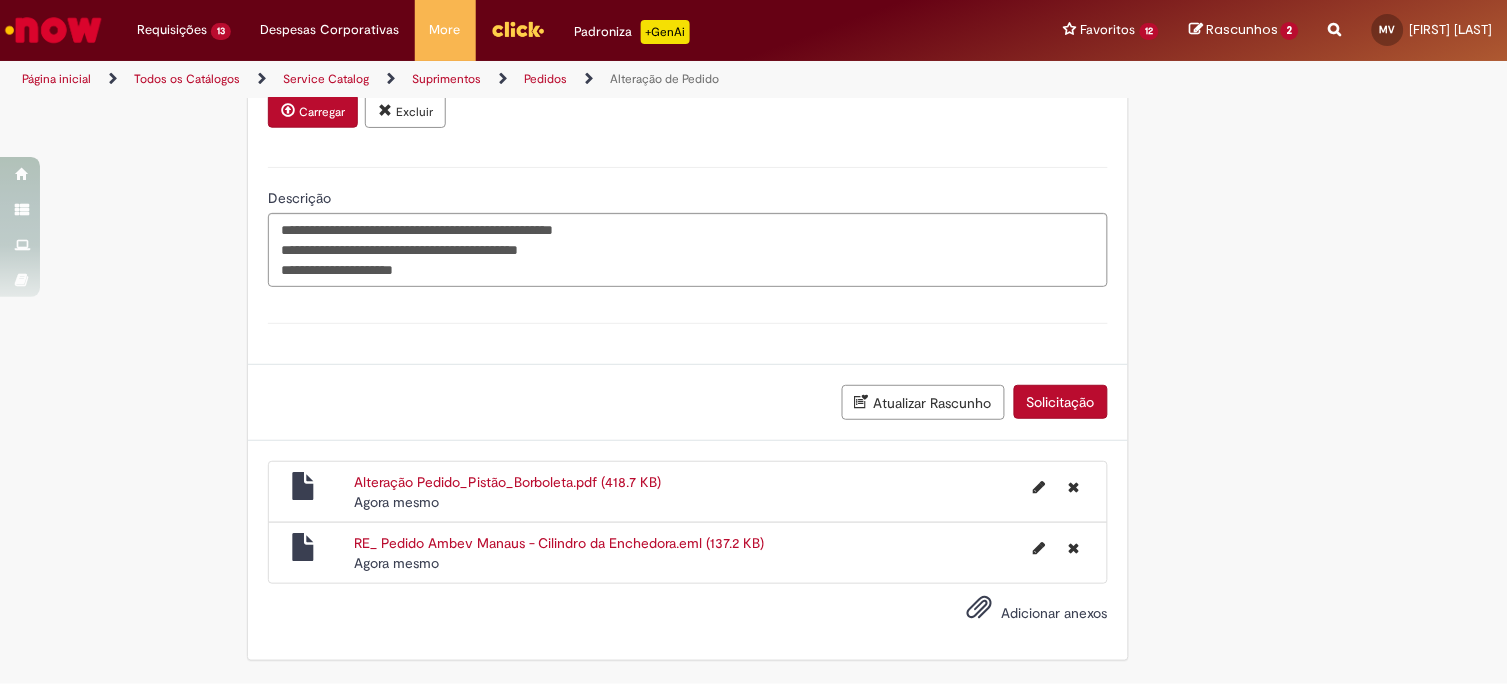 click on "Adicionar anexos" at bounding box center [1023, 614] 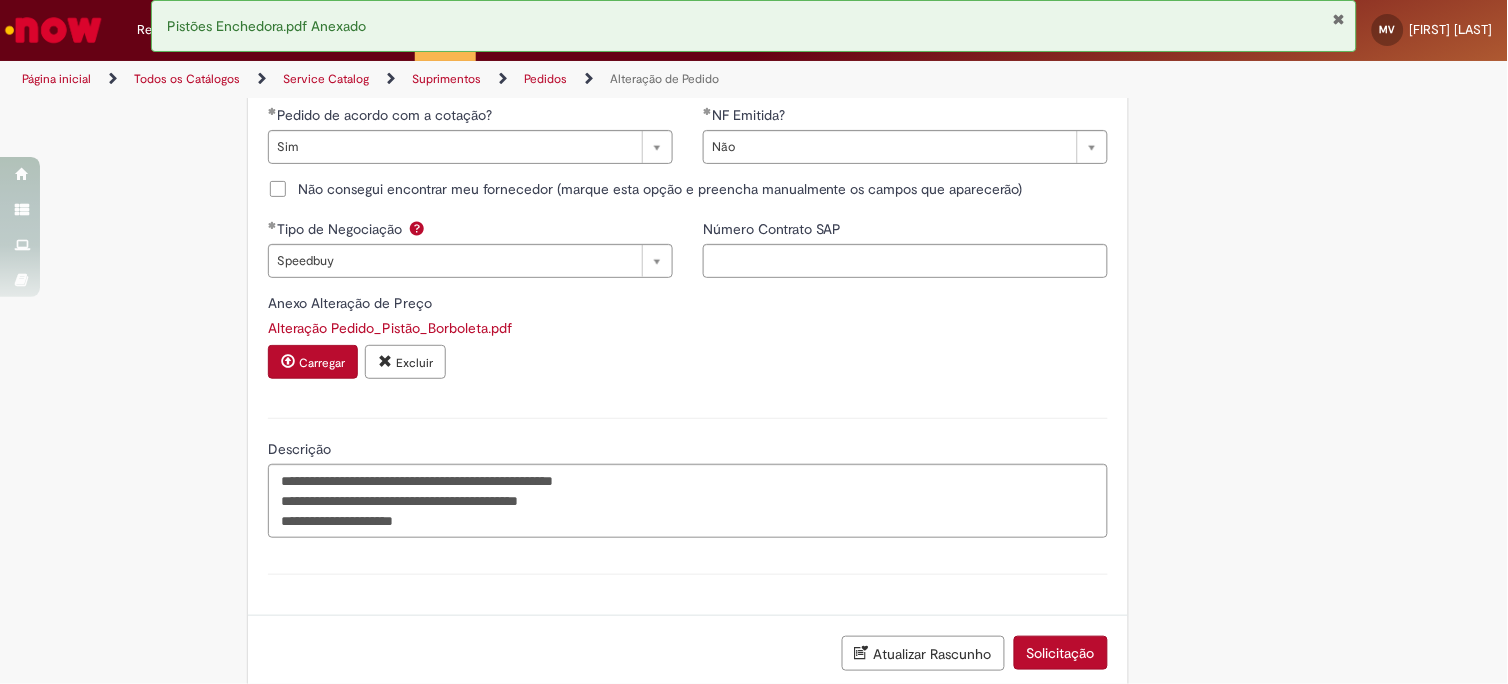 scroll, scrollTop: 2201, scrollLeft: 0, axis: vertical 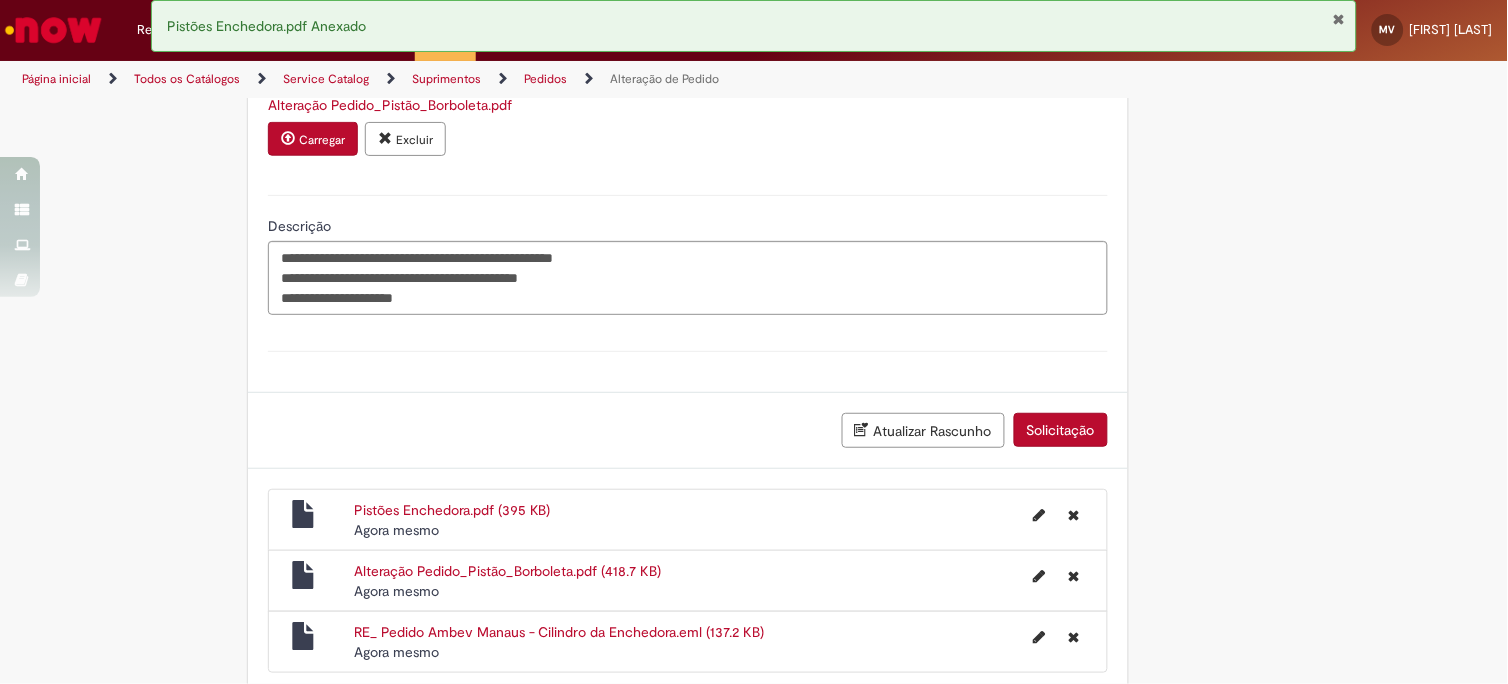 click on "Solicitação" at bounding box center [1061, 430] 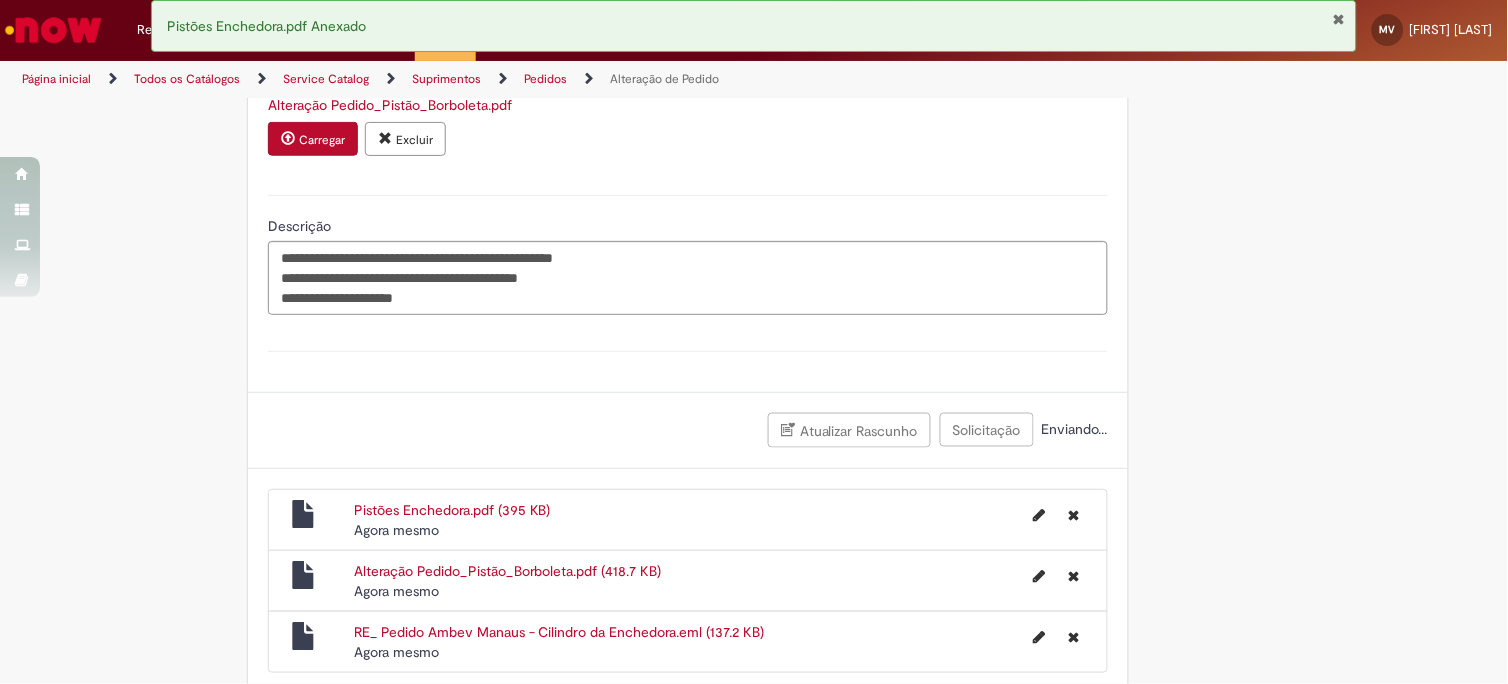 click at bounding box center (1339, 19) 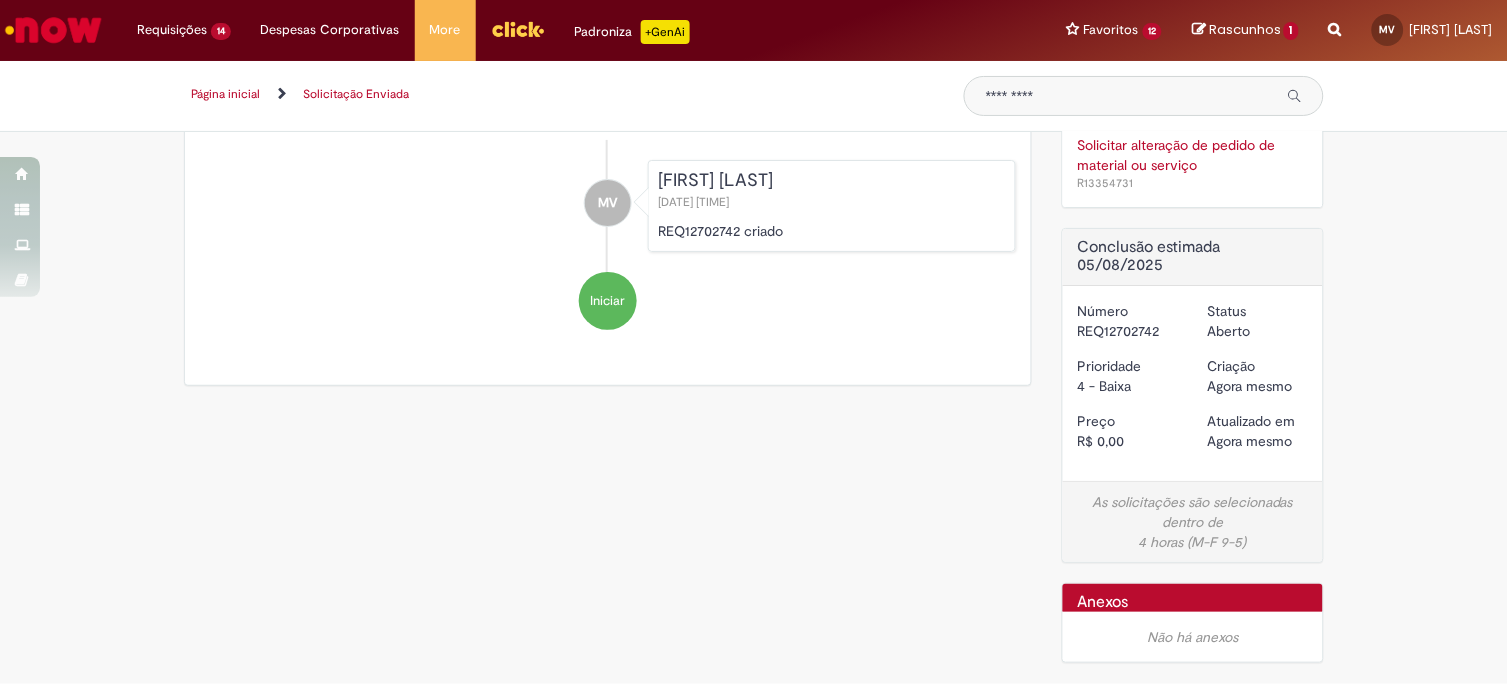scroll, scrollTop: 0, scrollLeft: 0, axis: both 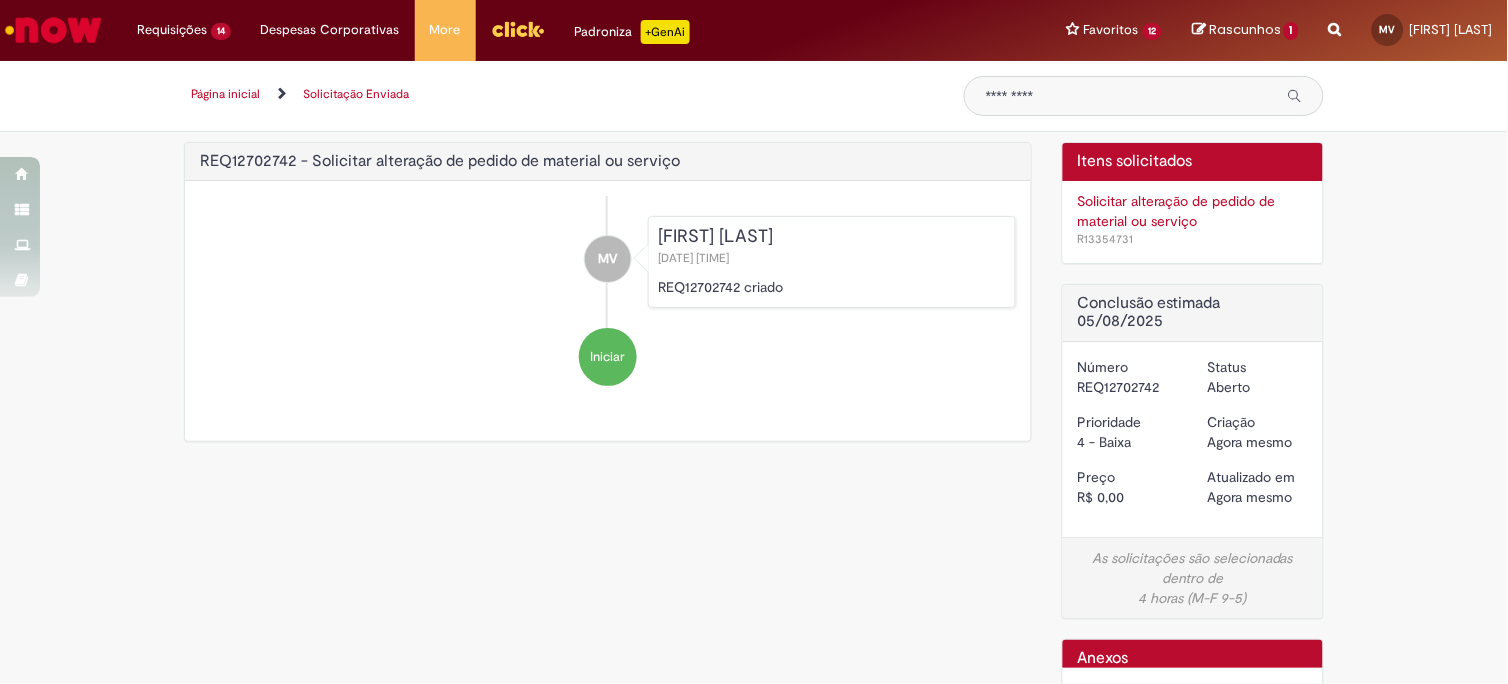 click on "Solicitar alteração de pedido de material ou serviço" at bounding box center (1193, 211) 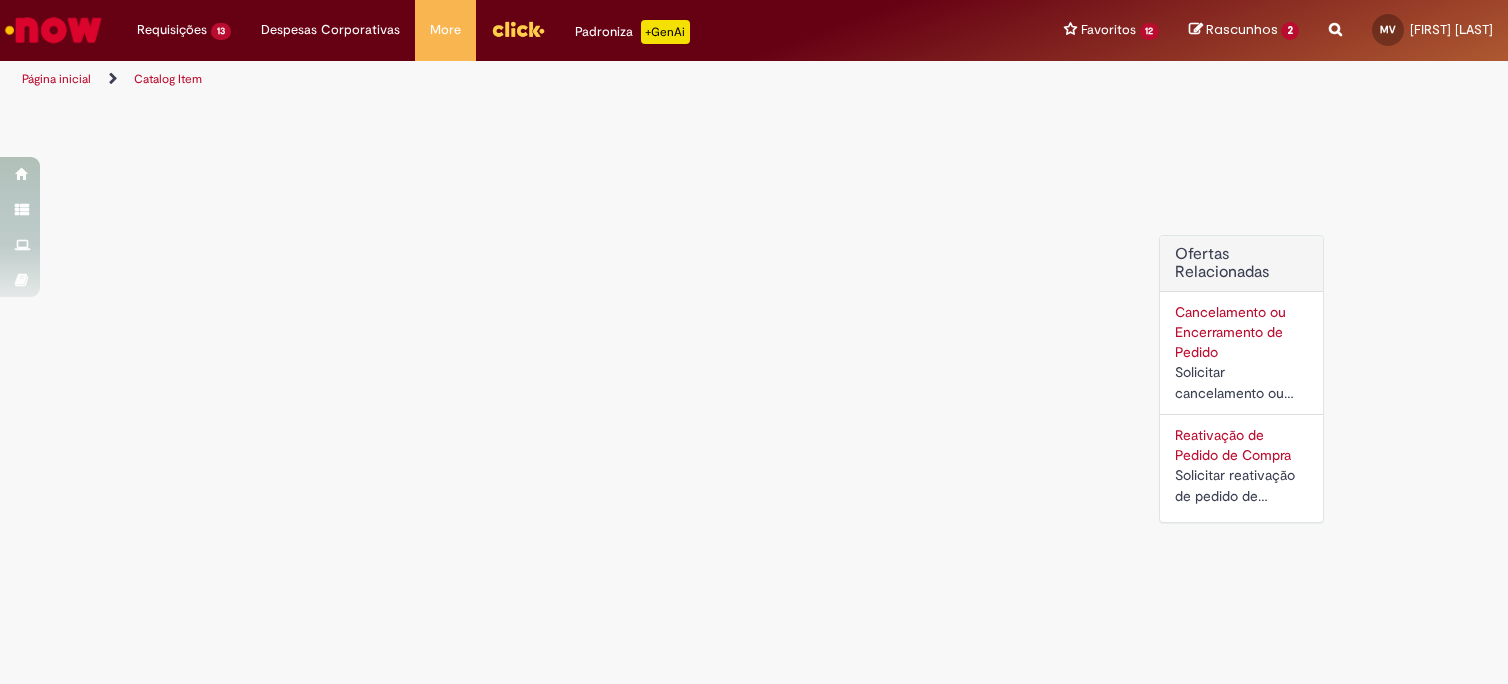 scroll, scrollTop: 0, scrollLeft: 0, axis: both 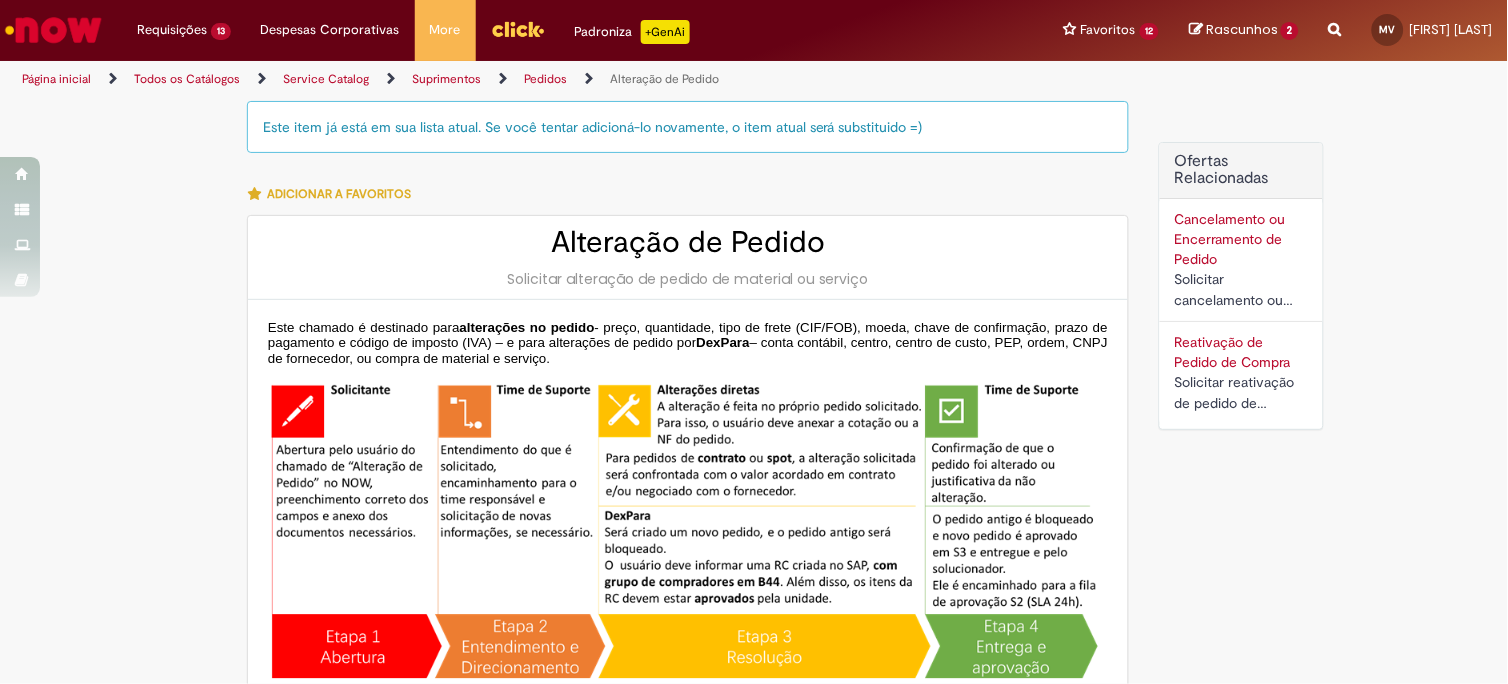 type on "**********" 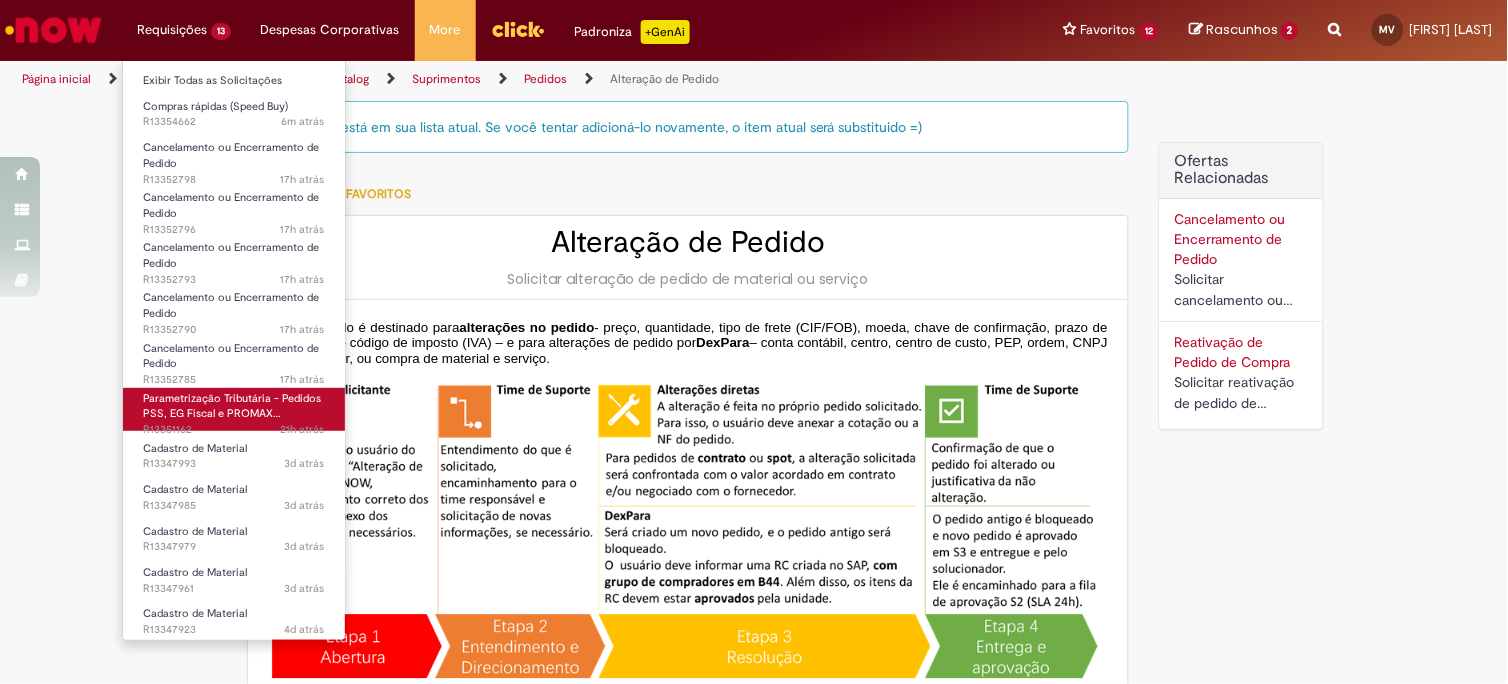 click on "Parametrização Tributária - Pedidos PSS, EG Fiscal e PROMAX…" at bounding box center [232, 406] 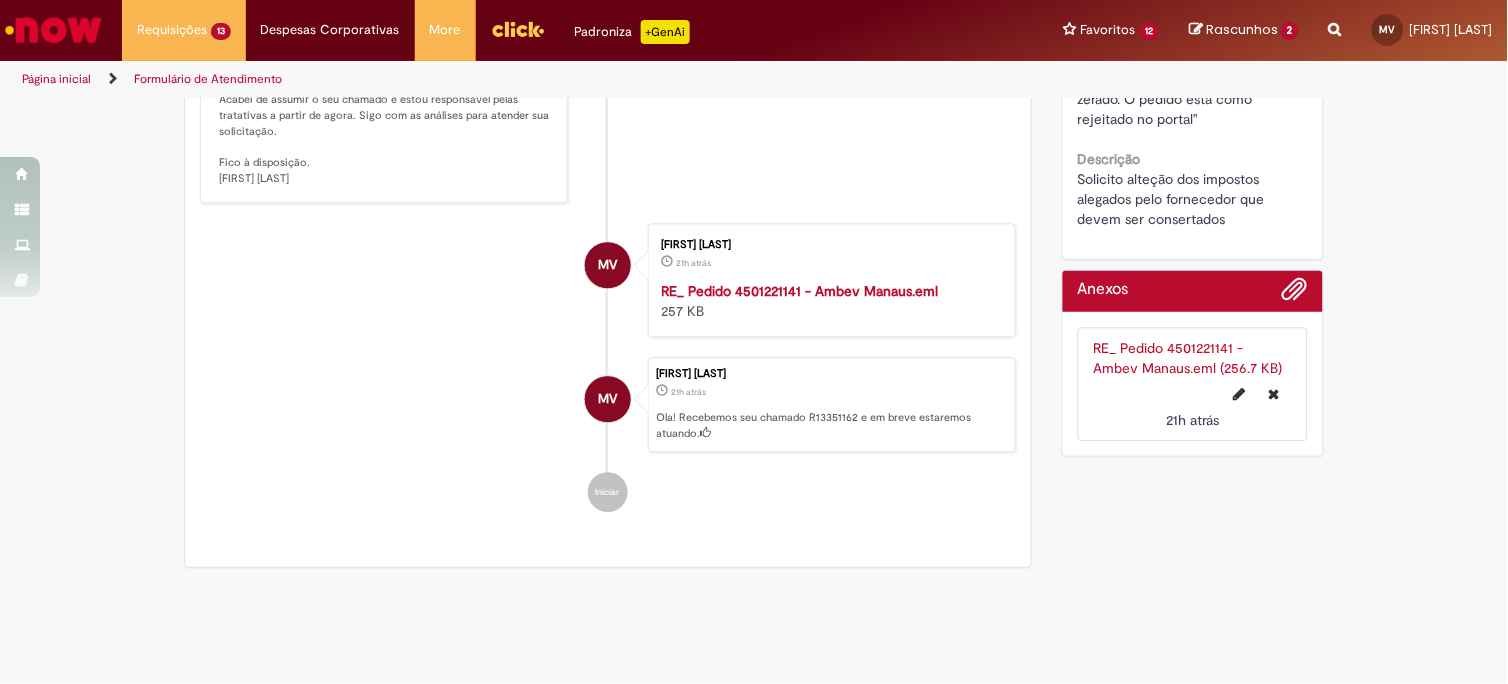 scroll, scrollTop: 710, scrollLeft: 0, axis: vertical 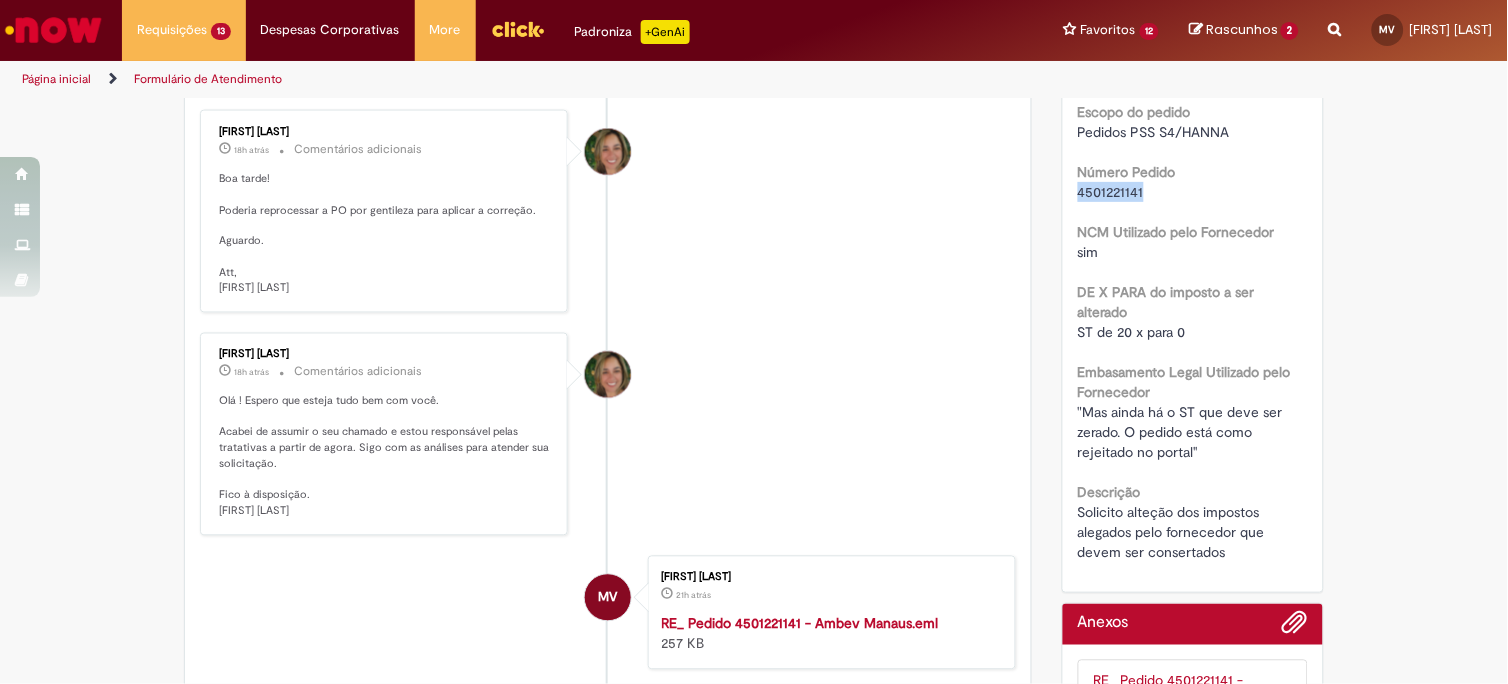 drag, startPoint x: 1136, startPoint y: 207, endPoint x: 1056, endPoint y: 210, distance: 80.05623 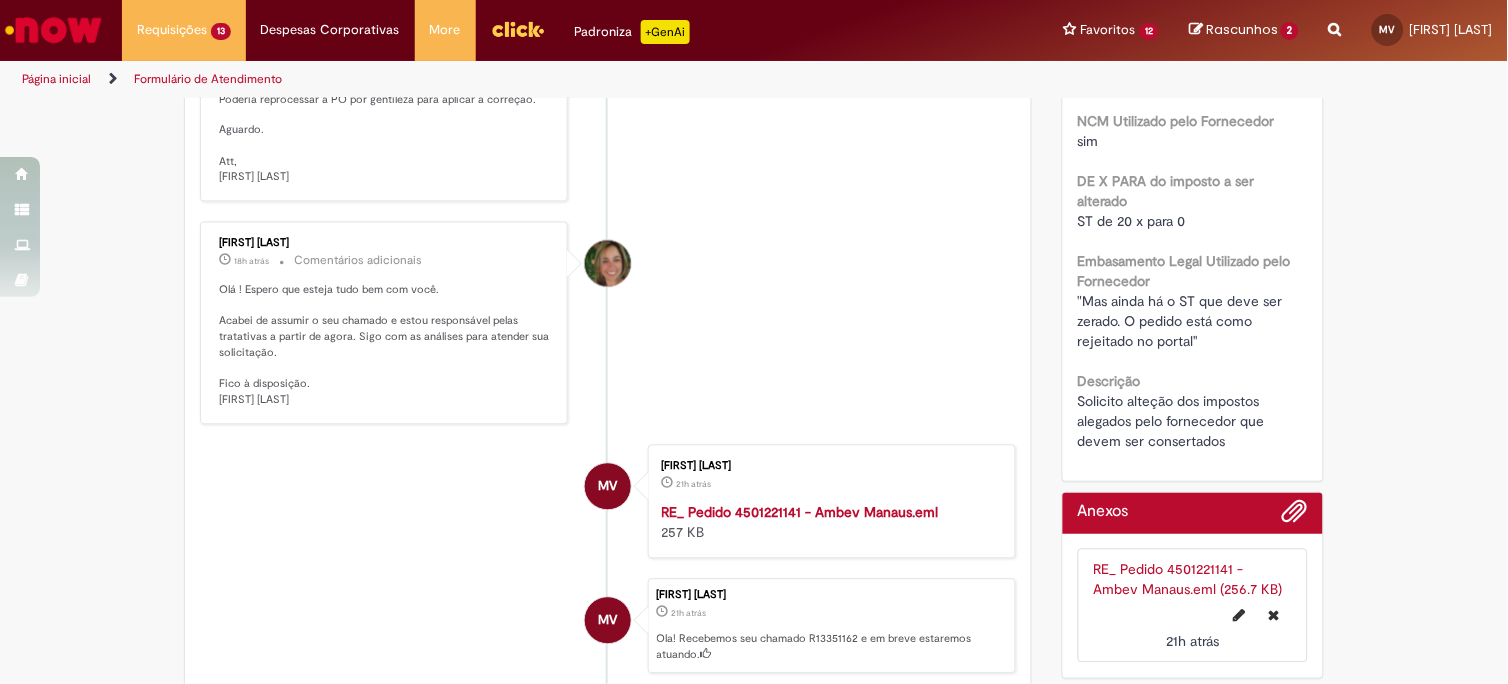 scroll, scrollTop: 932, scrollLeft: 0, axis: vertical 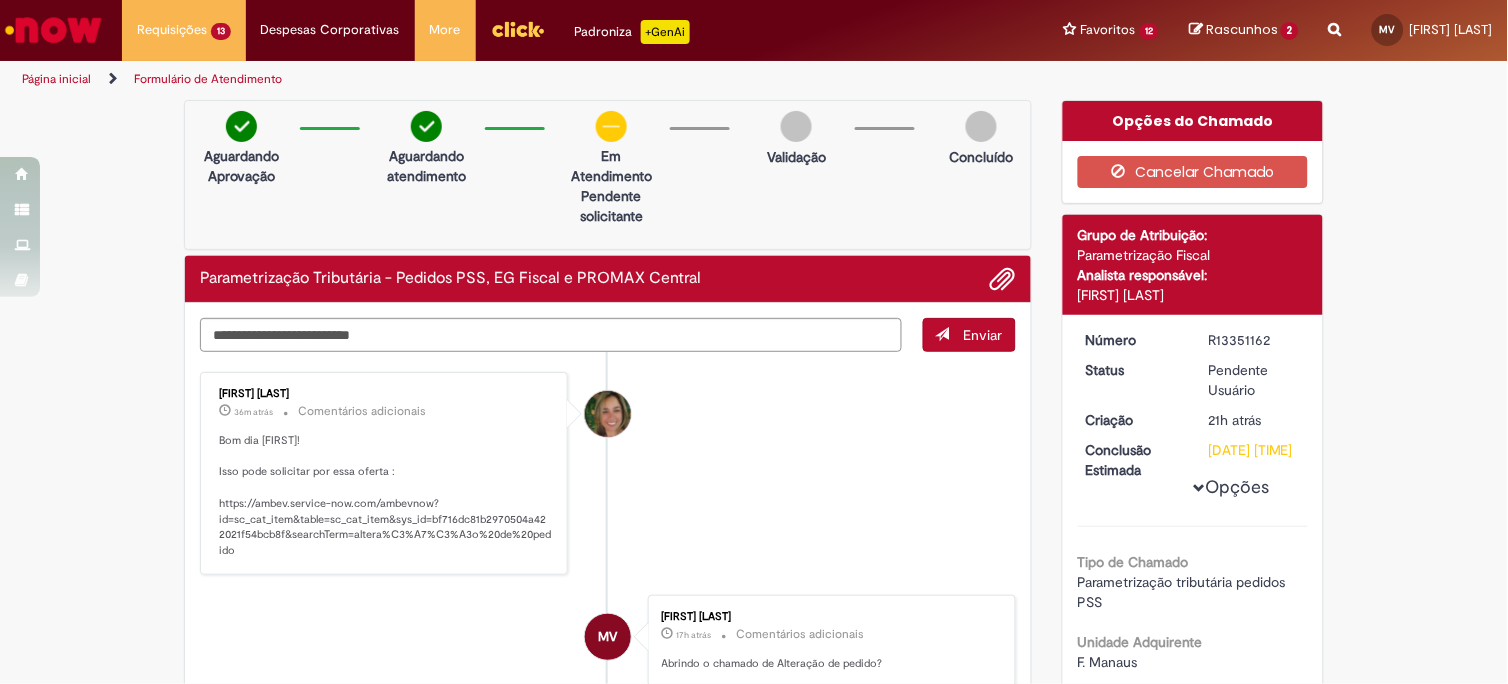 drag, startPoint x: 1203, startPoint y: 332, endPoint x: 1293, endPoint y: 338, distance: 90.199776 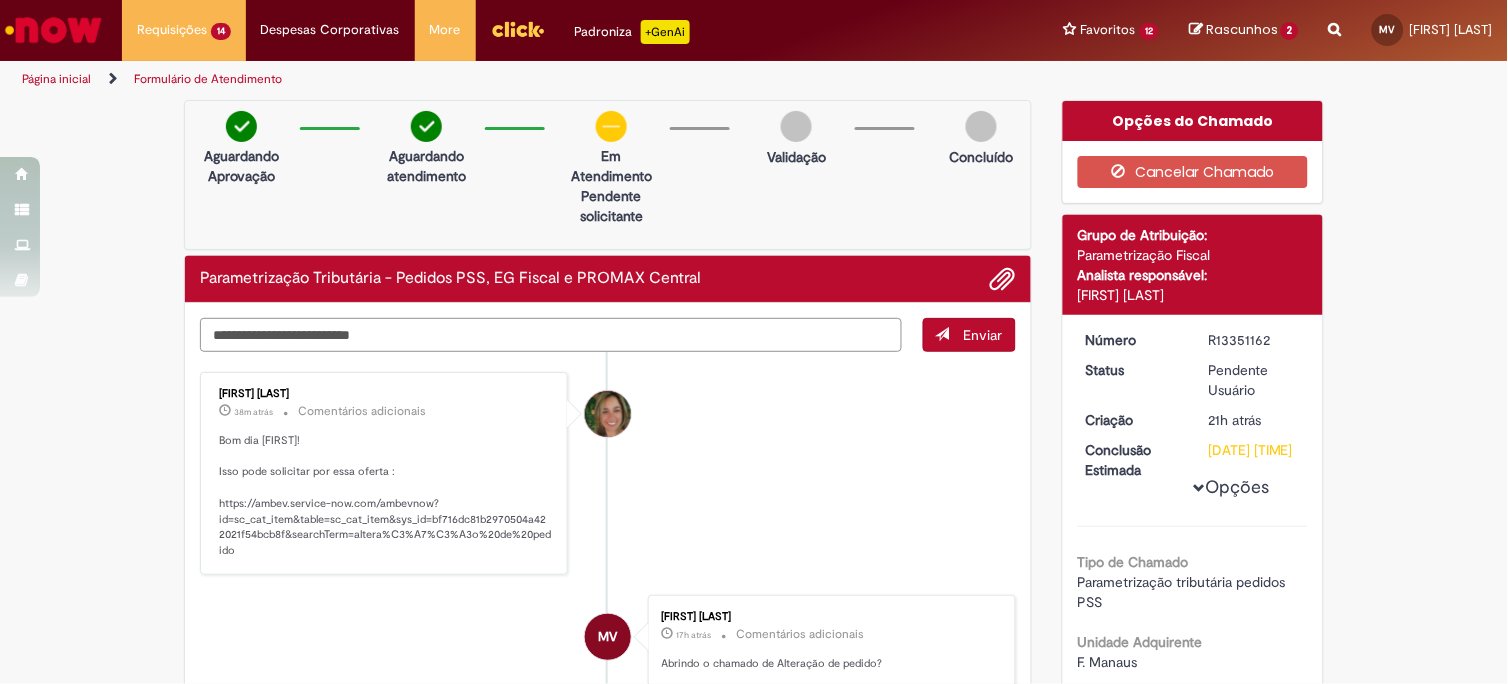 click at bounding box center [551, 335] 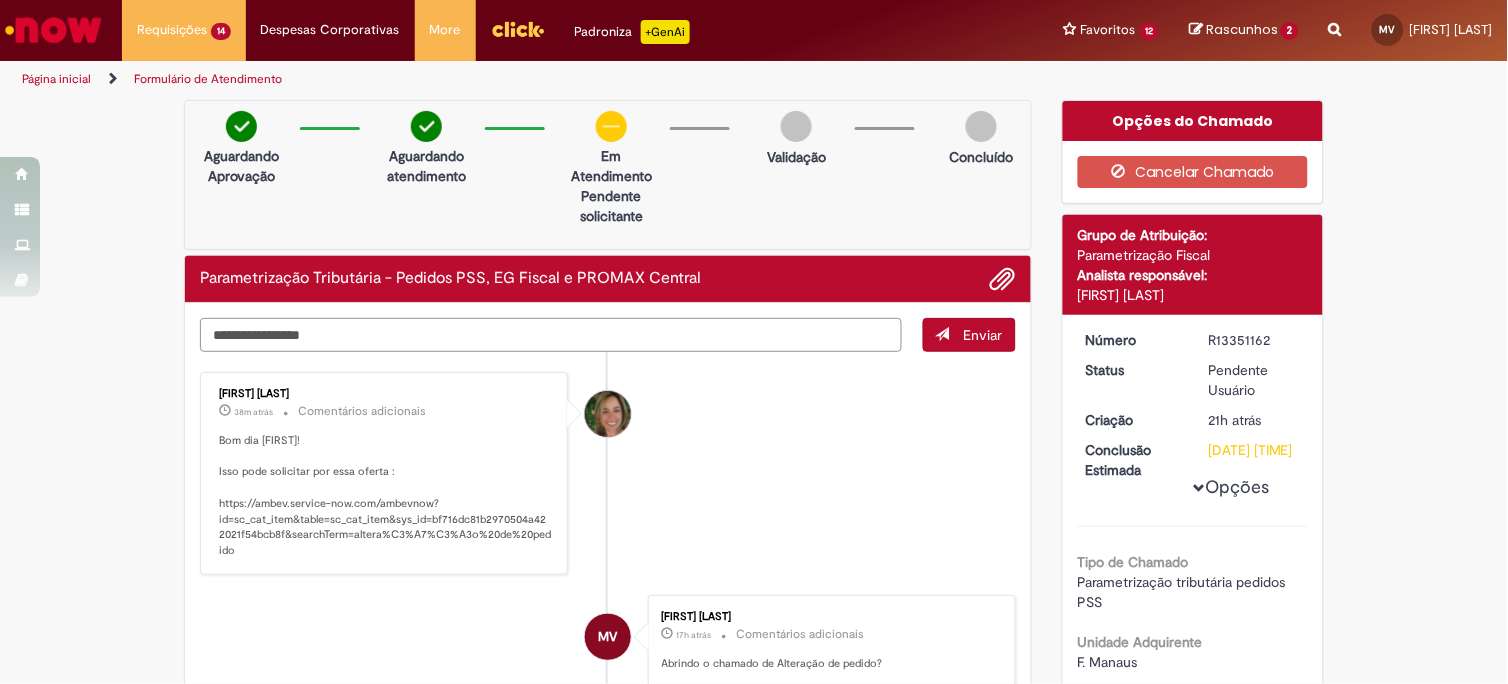paste on "**********" 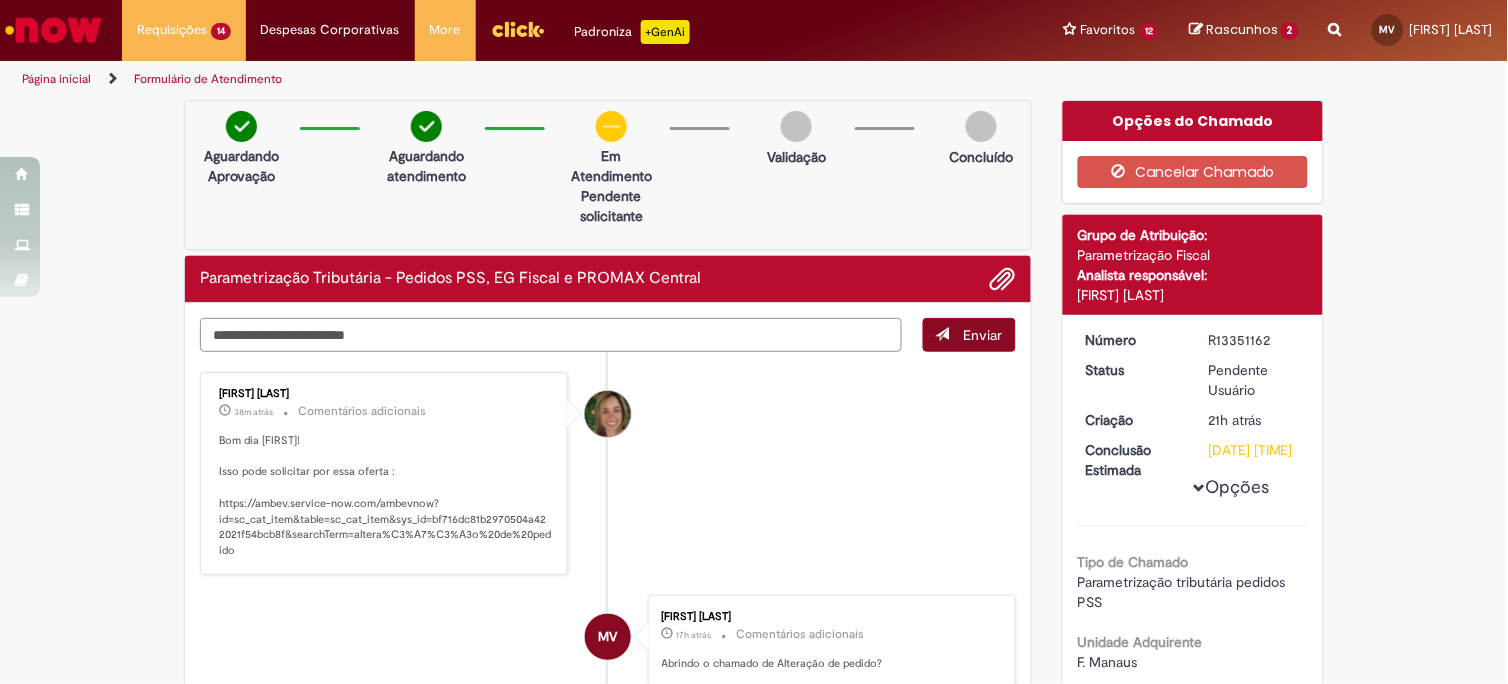 type on "**********" 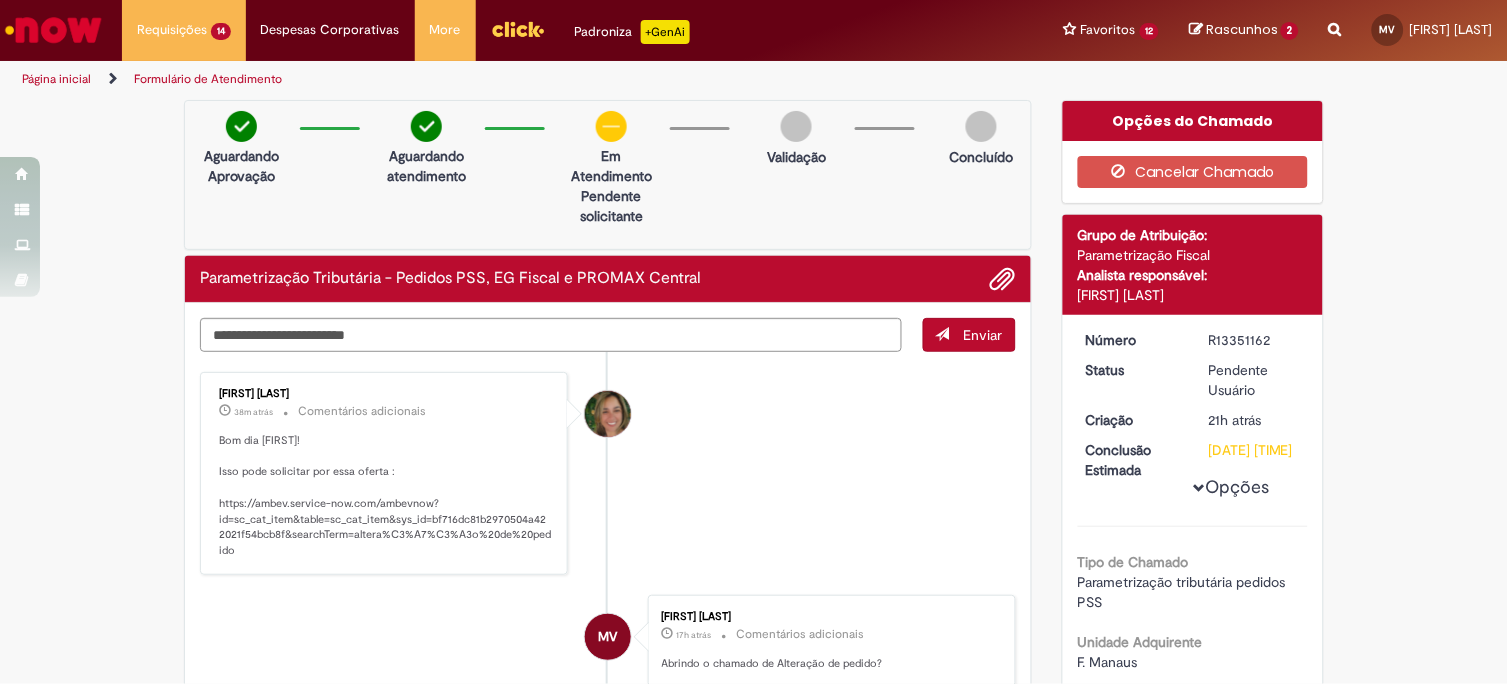 click on "Enviar" at bounding box center [983, 335] 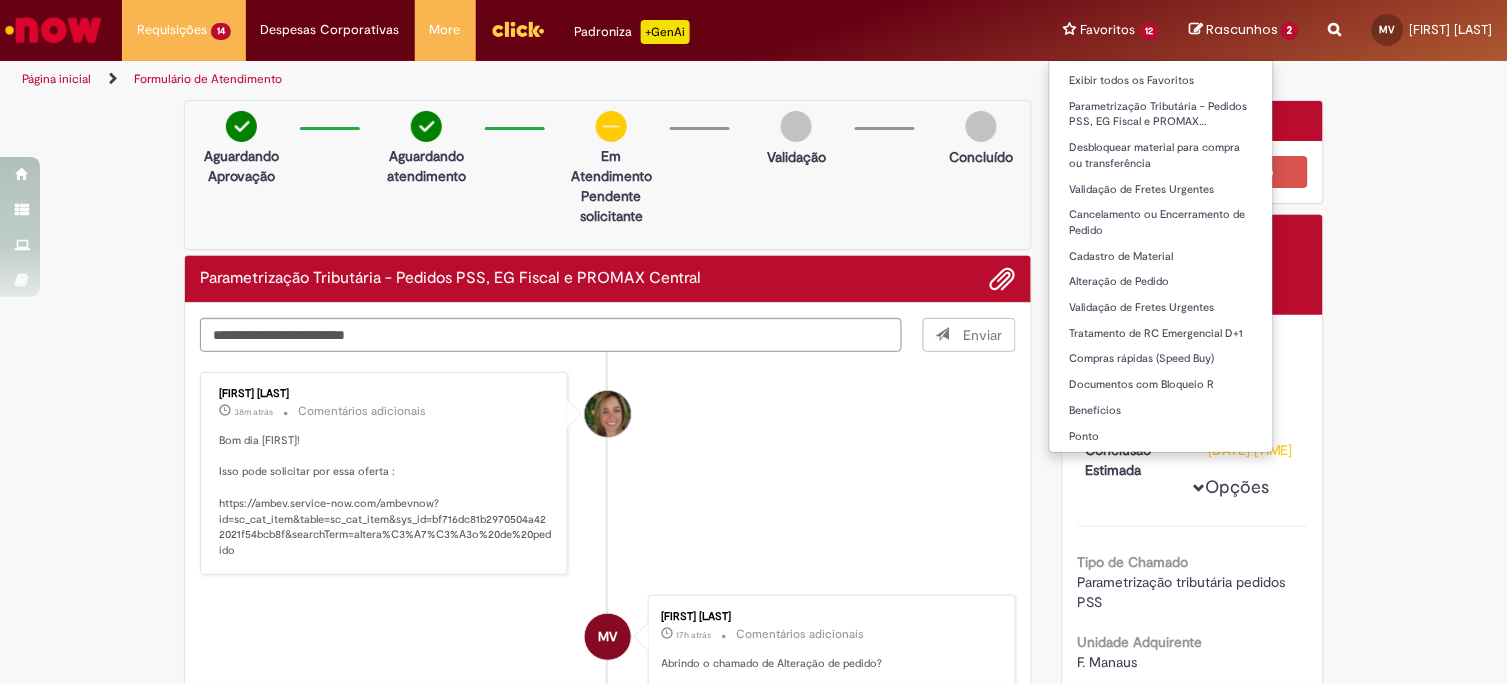 type 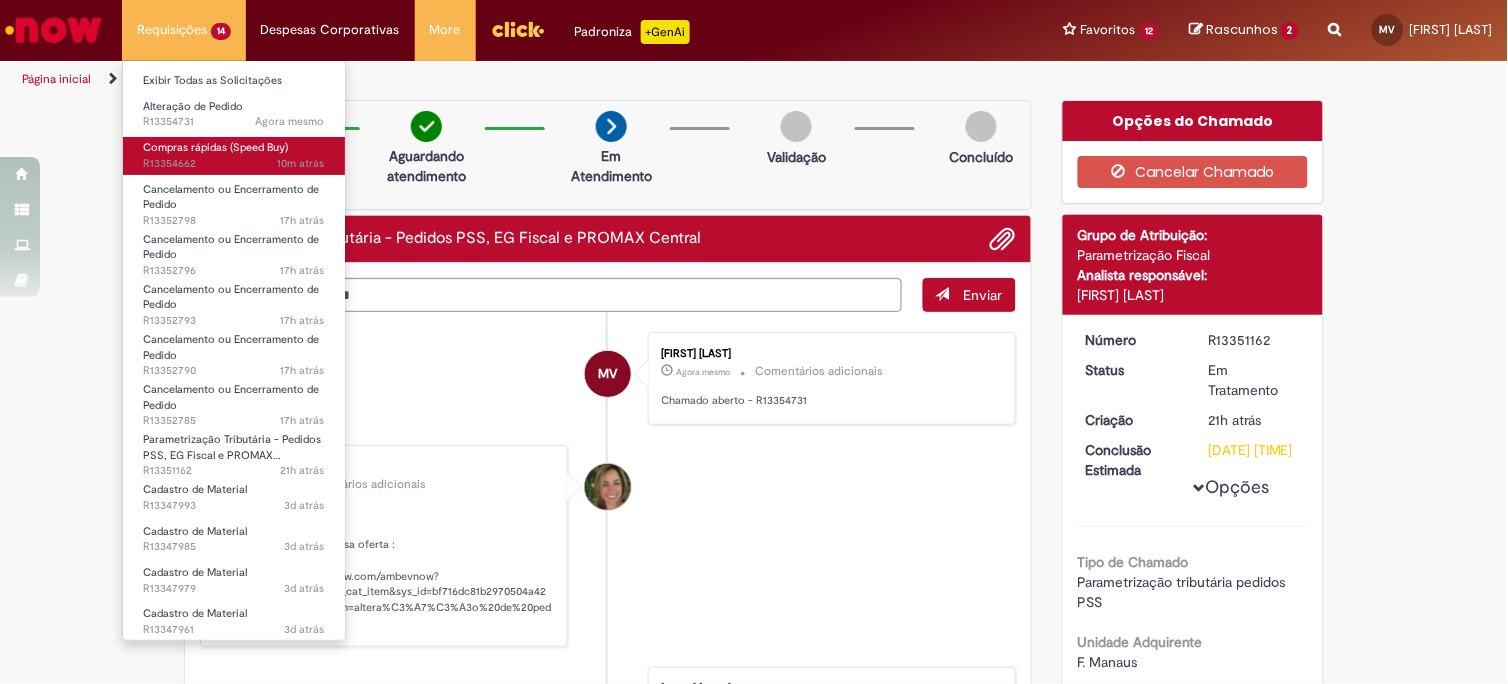 drag, startPoint x: 188, startPoint y: 172, endPoint x: 196, endPoint y: 165, distance: 10.630146 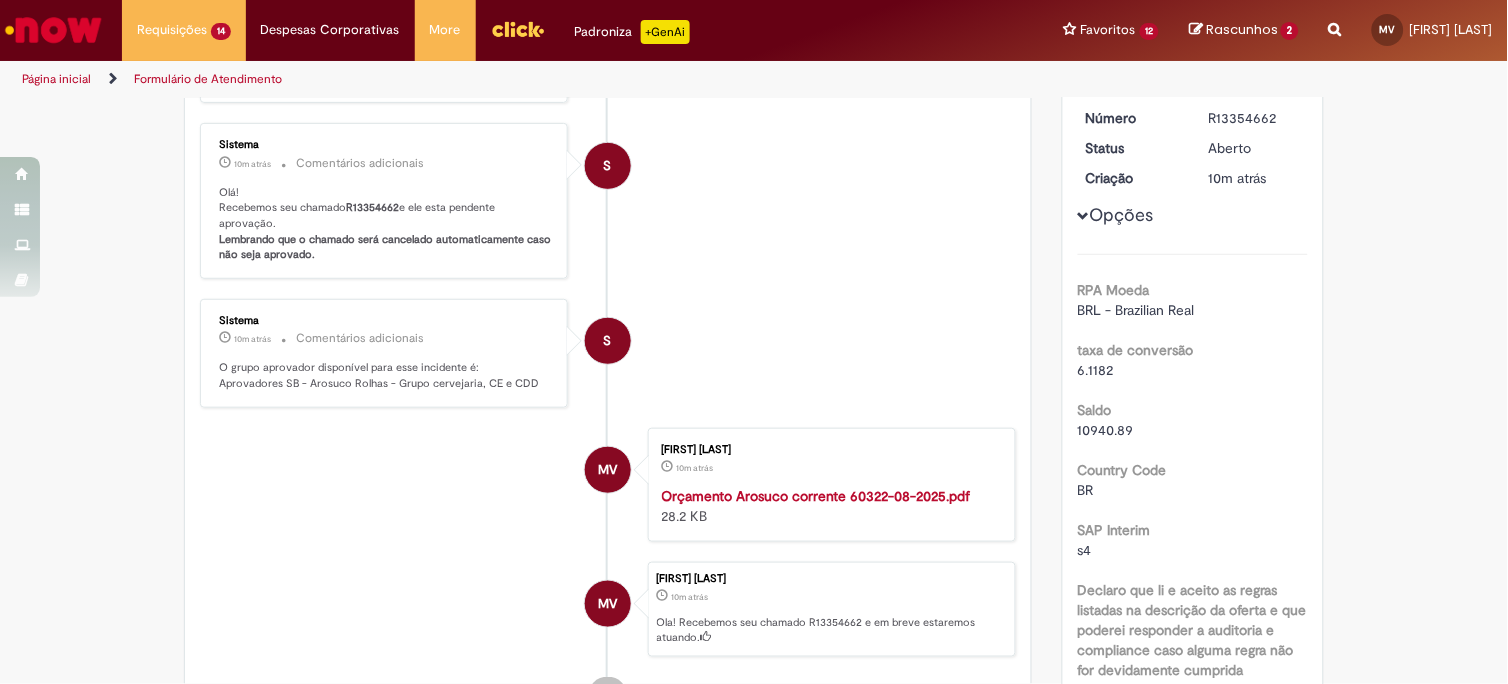 scroll, scrollTop: 0, scrollLeft: 0, axis: both 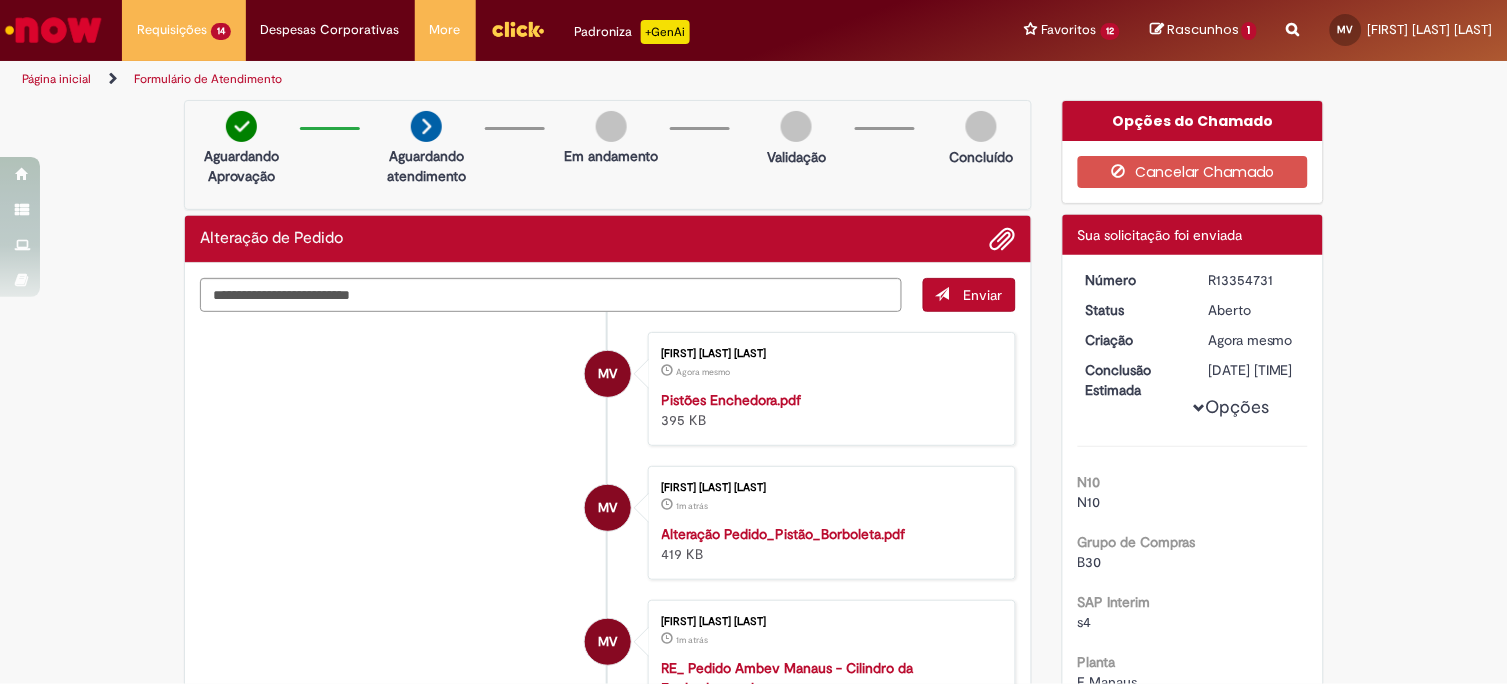 drag, startPoint x: 1196, startPoint y: 278, endPoint x: 1276, endPoint y: 278, distance: 80 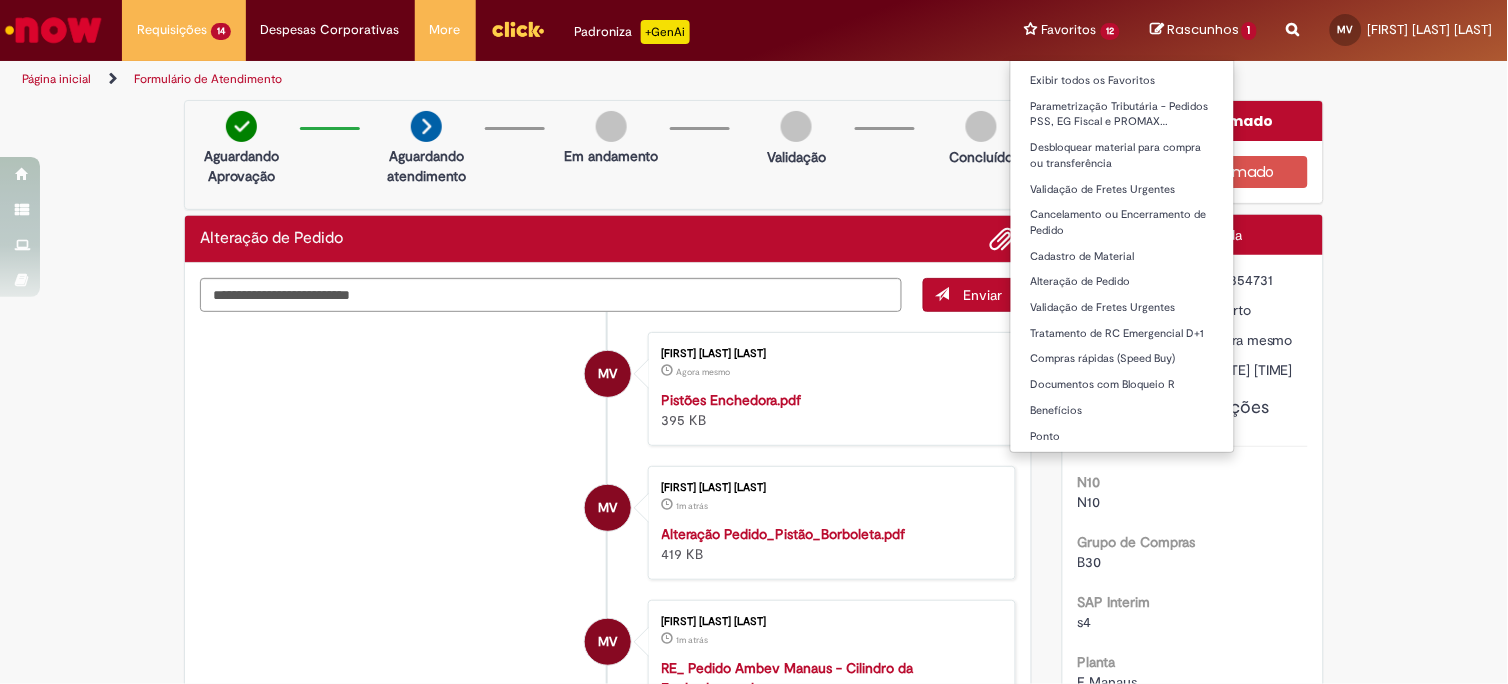 copy on "R13354731" 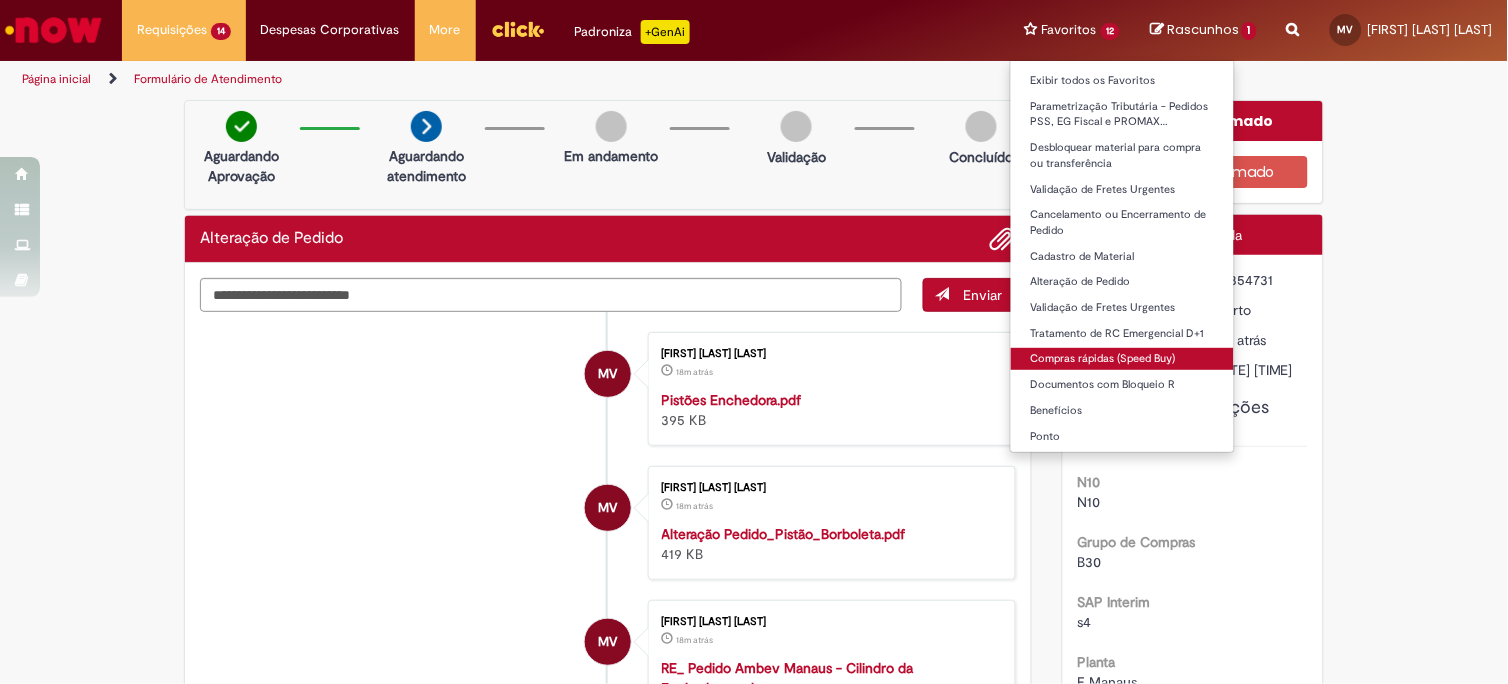 click on "Compras rápidas (Speed Buy)" at bounding box center (1123, 359) 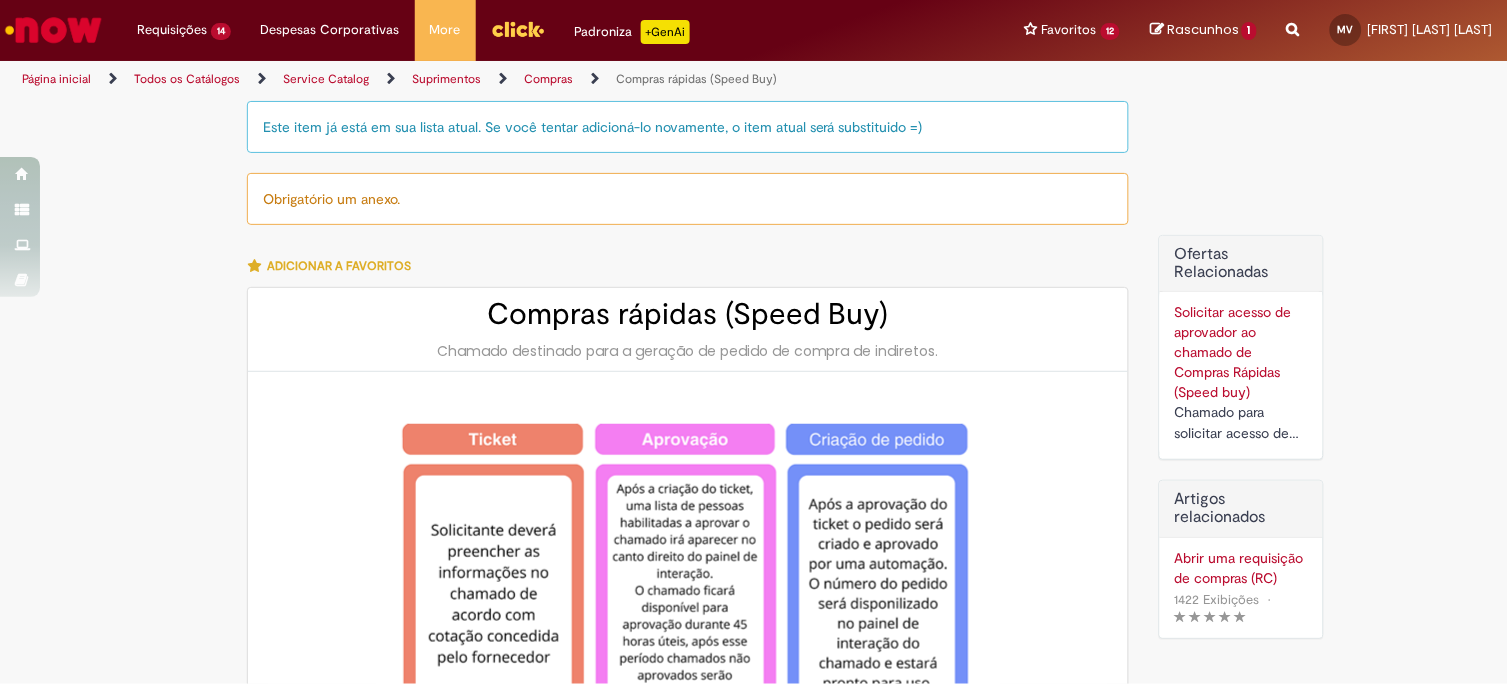 type on "********" 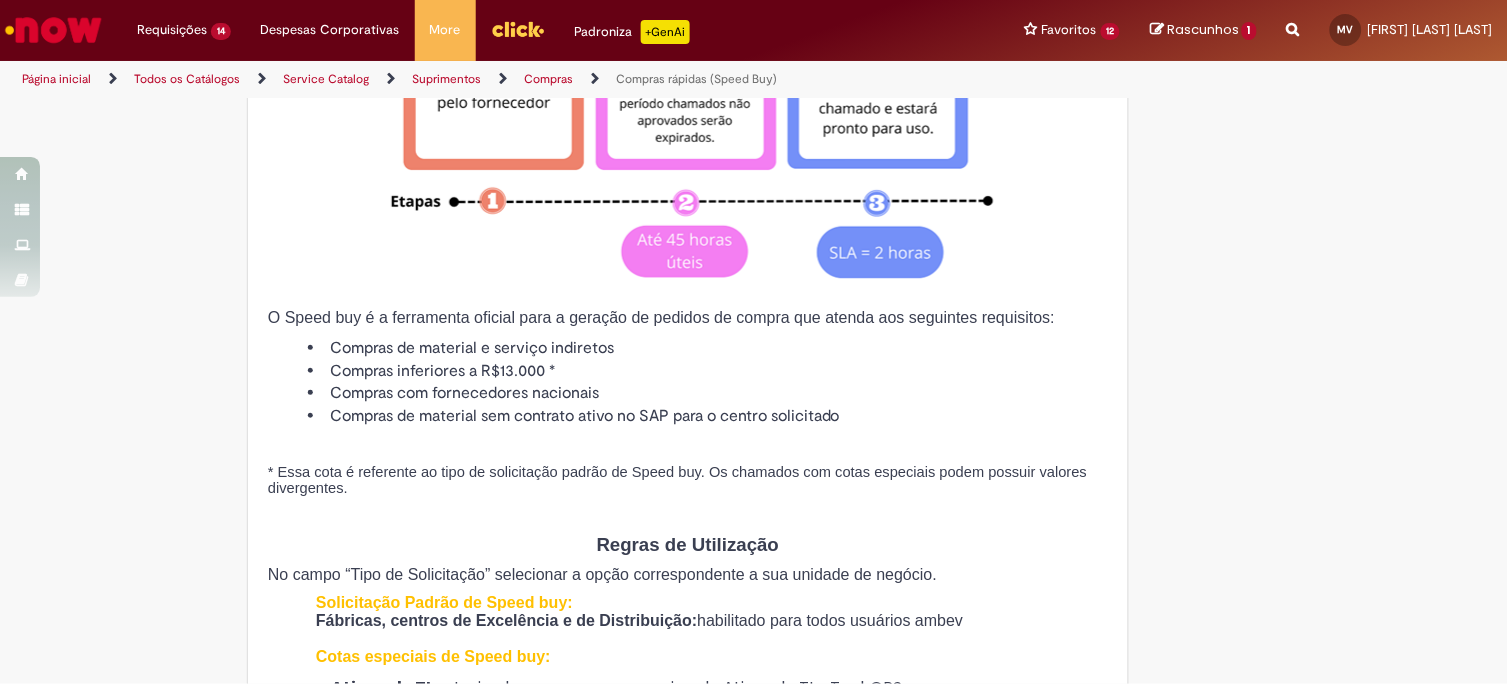 type on "**********" 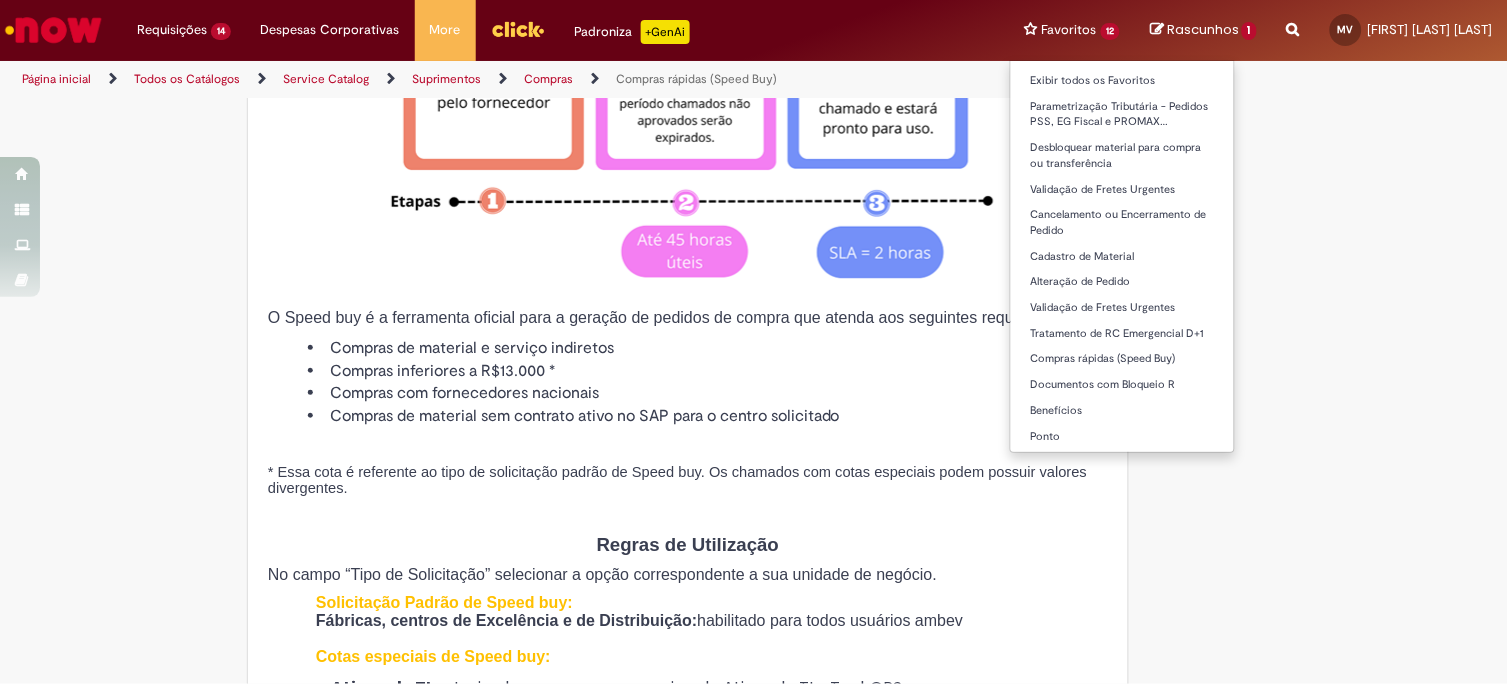 scroll, scrollTop: 444, scrollLeft: 0, axis: vertical 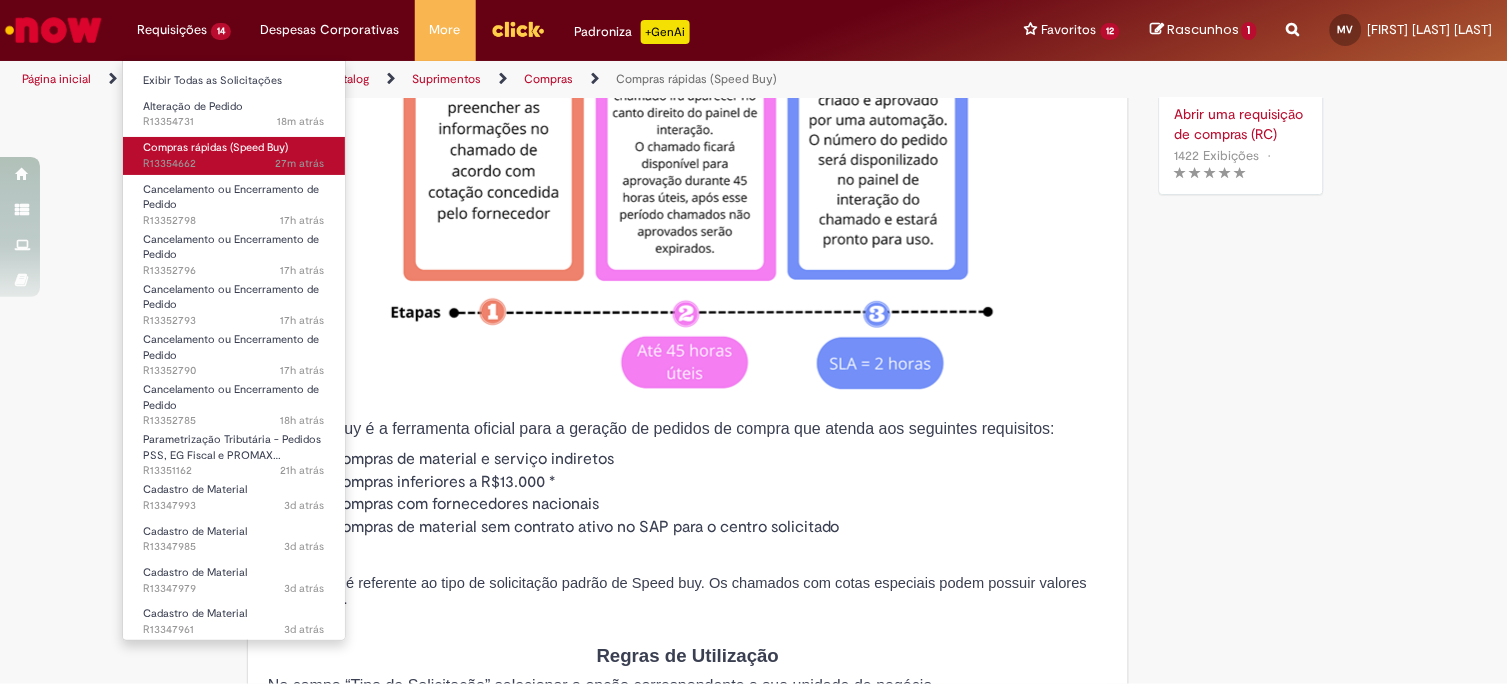 click on "Compras rápidas (Speed Buy)" at bounding box center (215, 147) 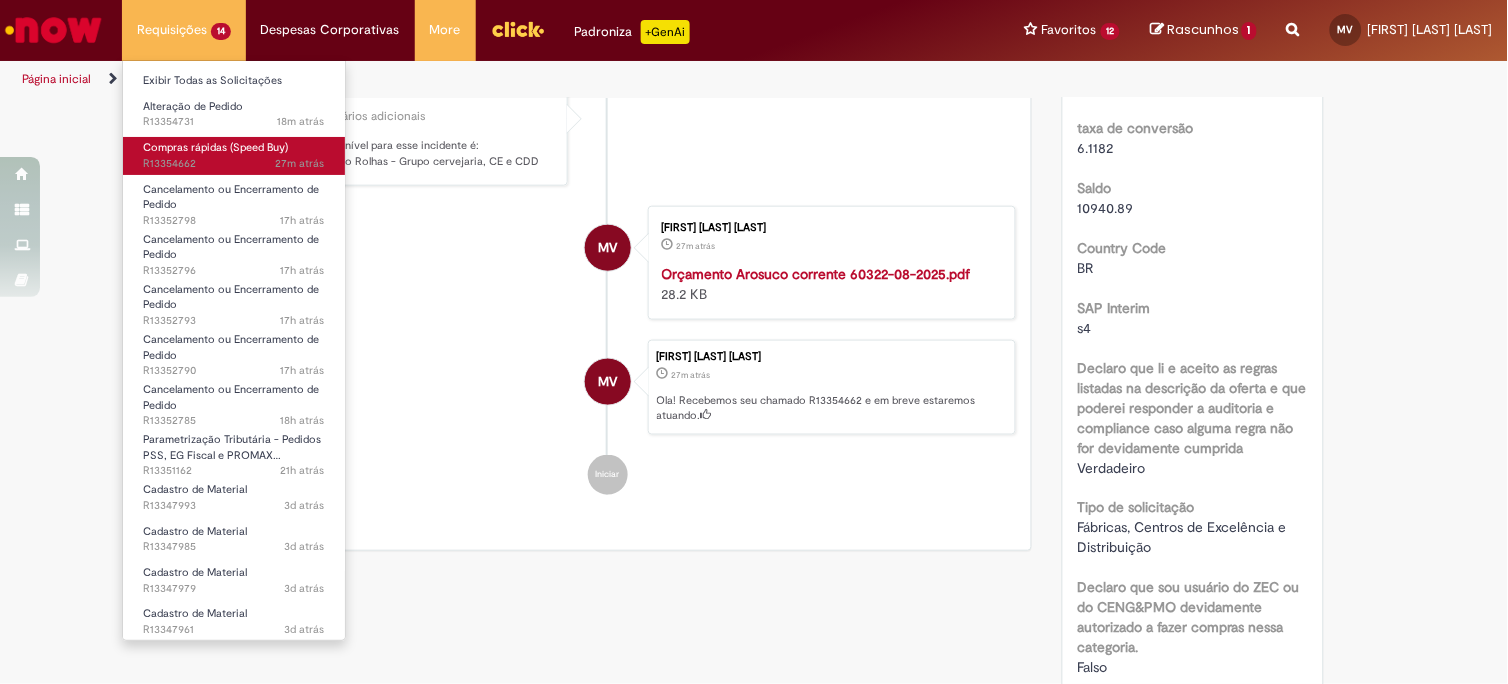 scroll, scrollTop: 0, scrollLeft: 0, axis: both 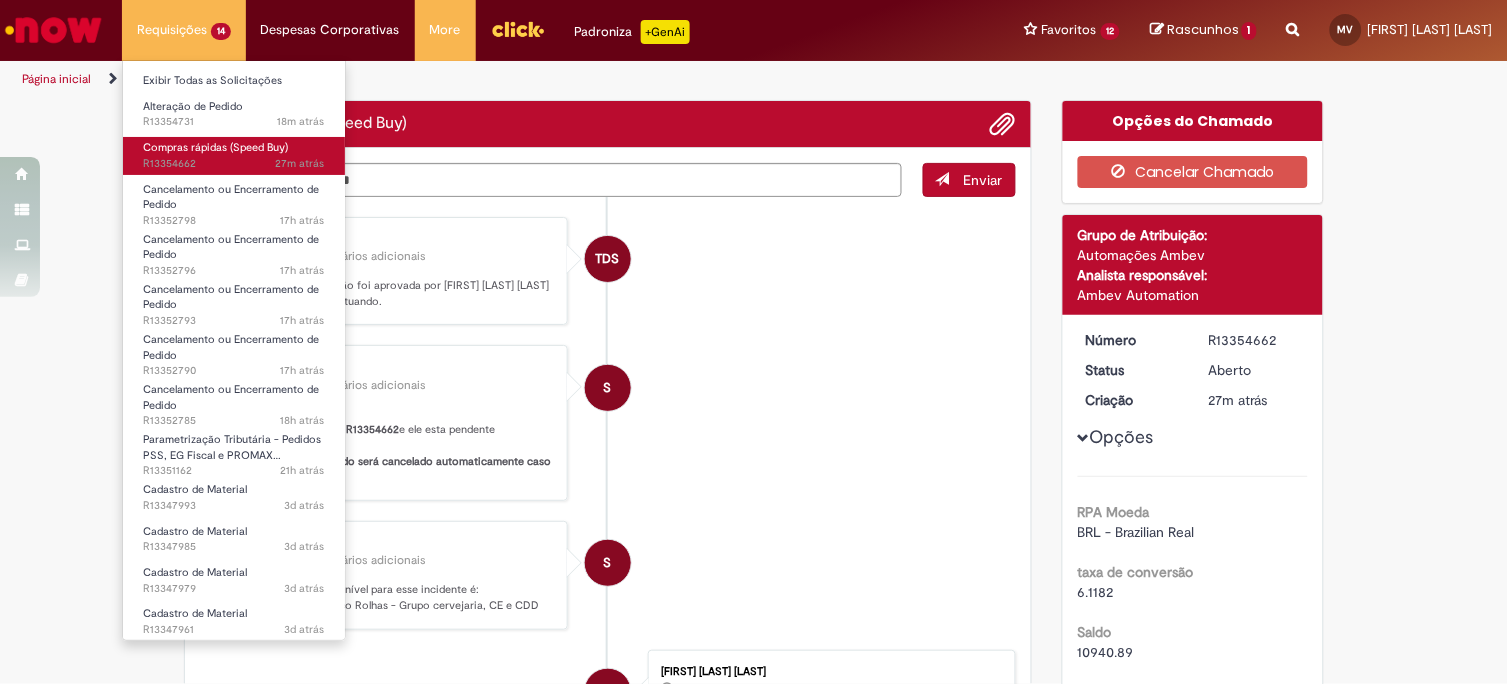 click on "Compras rápidas (Speed Buy)" at bounding box center (215, 147) 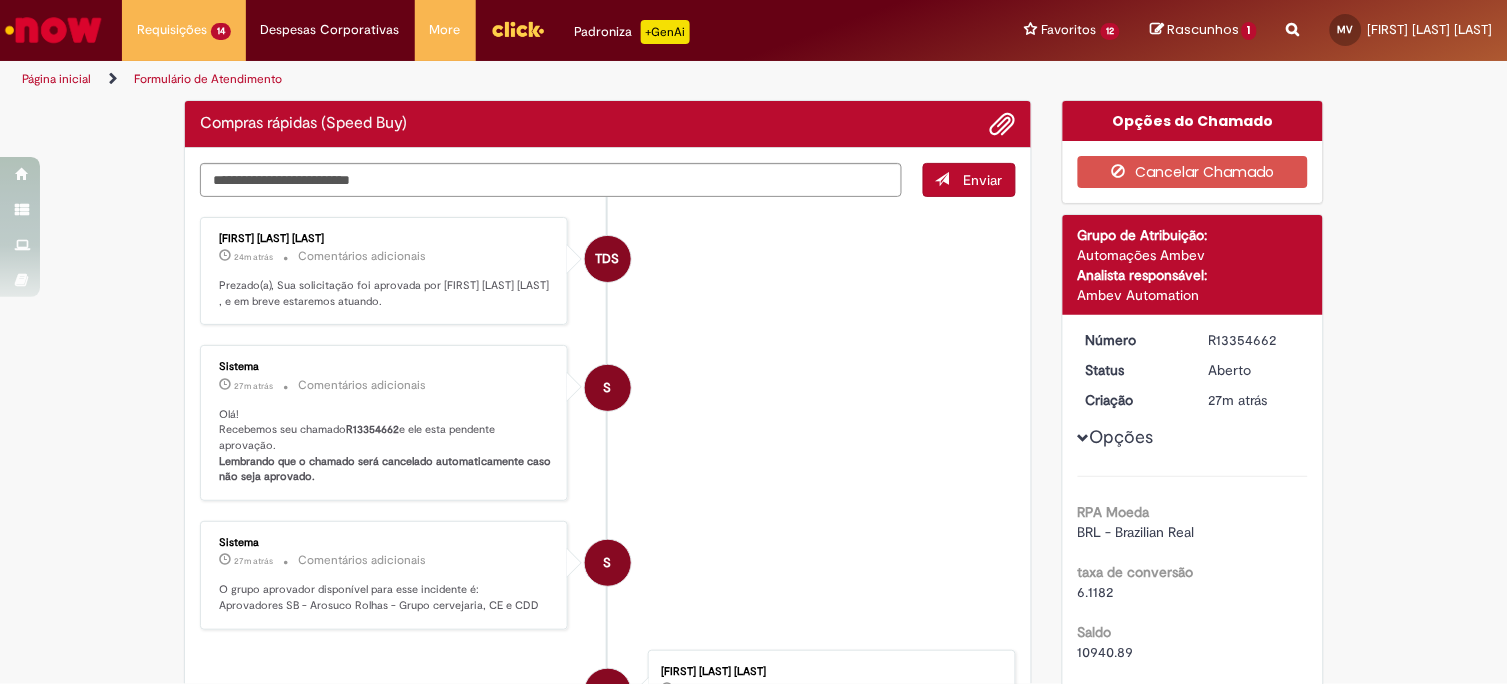 drag, startPoint x: 674, startPoint y: 348, endPoint x: 700, endPoint y: 350, distance: 26.076809 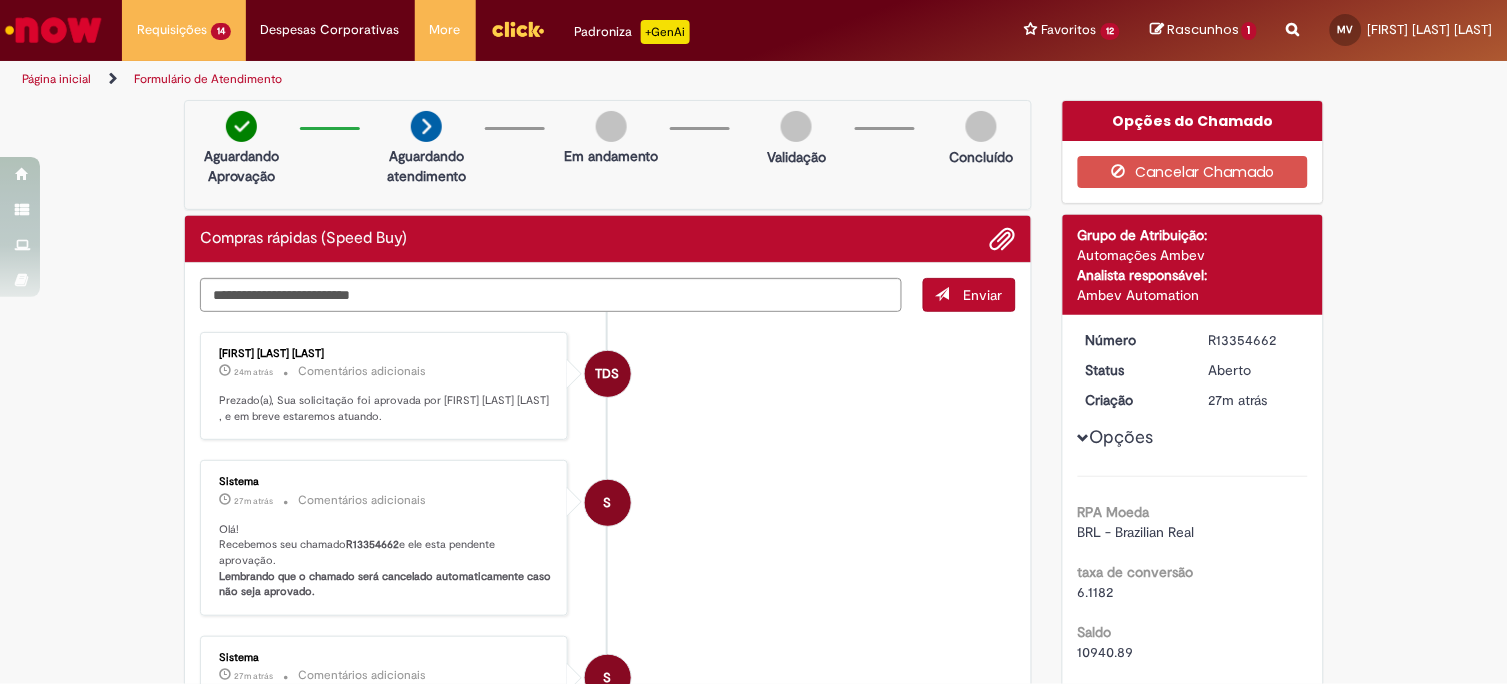 scroll, scrollTop: 111, scrollLeft: 0, axis: vertical 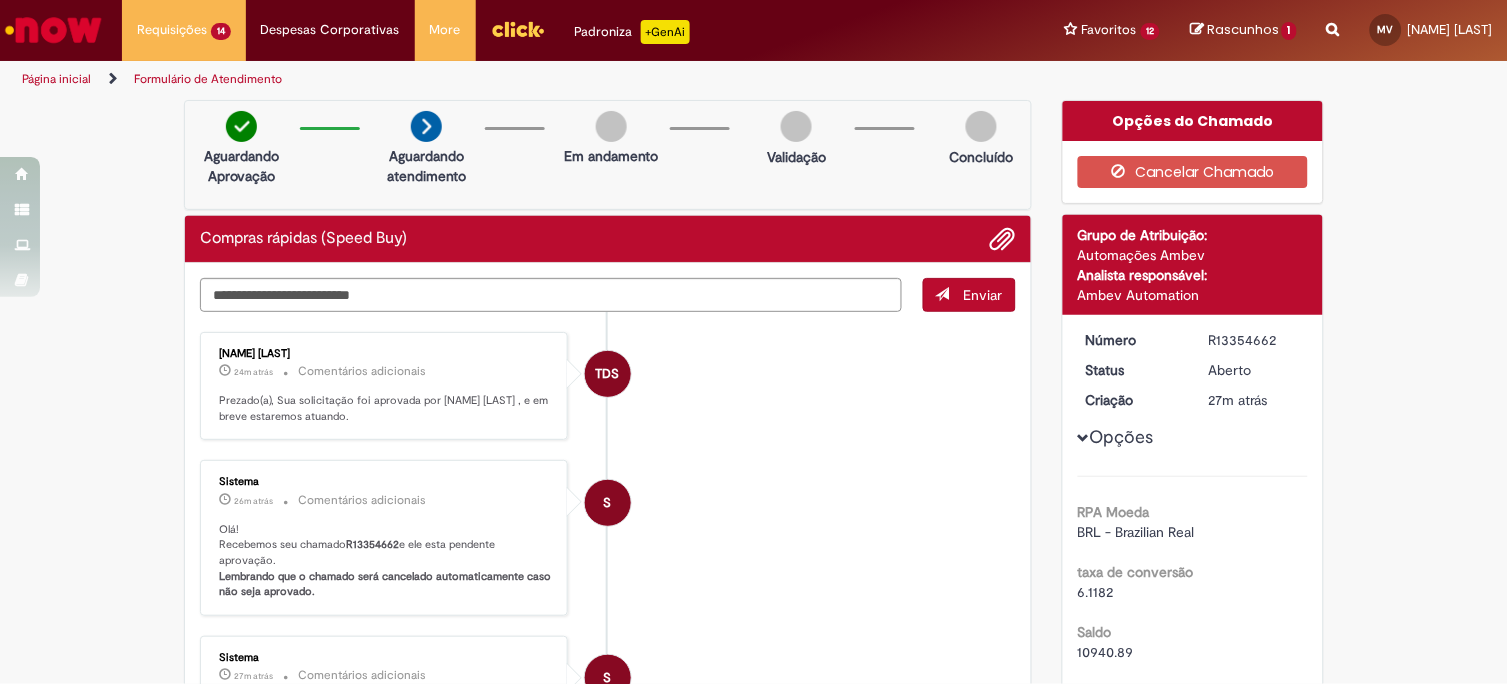 click on "TDS
[NAME] [LAST]
24m atrás 24 minutos atrás     Comentários adicionais
Prezado(a), Sua solicitação foi aprovada por [NAME] [LAST] , e em breve estaremos atuando.
S
Sistema
26m atrás 26 minutos atrás     Comentários adicionais
Olá!  Recebemos seu chamado  R13354662  e ele esta pendente aprovação.  Lembrando que o chamado será cancelado automaticamente caso não seja aprovado.
S" at bounding box center (608, 693) 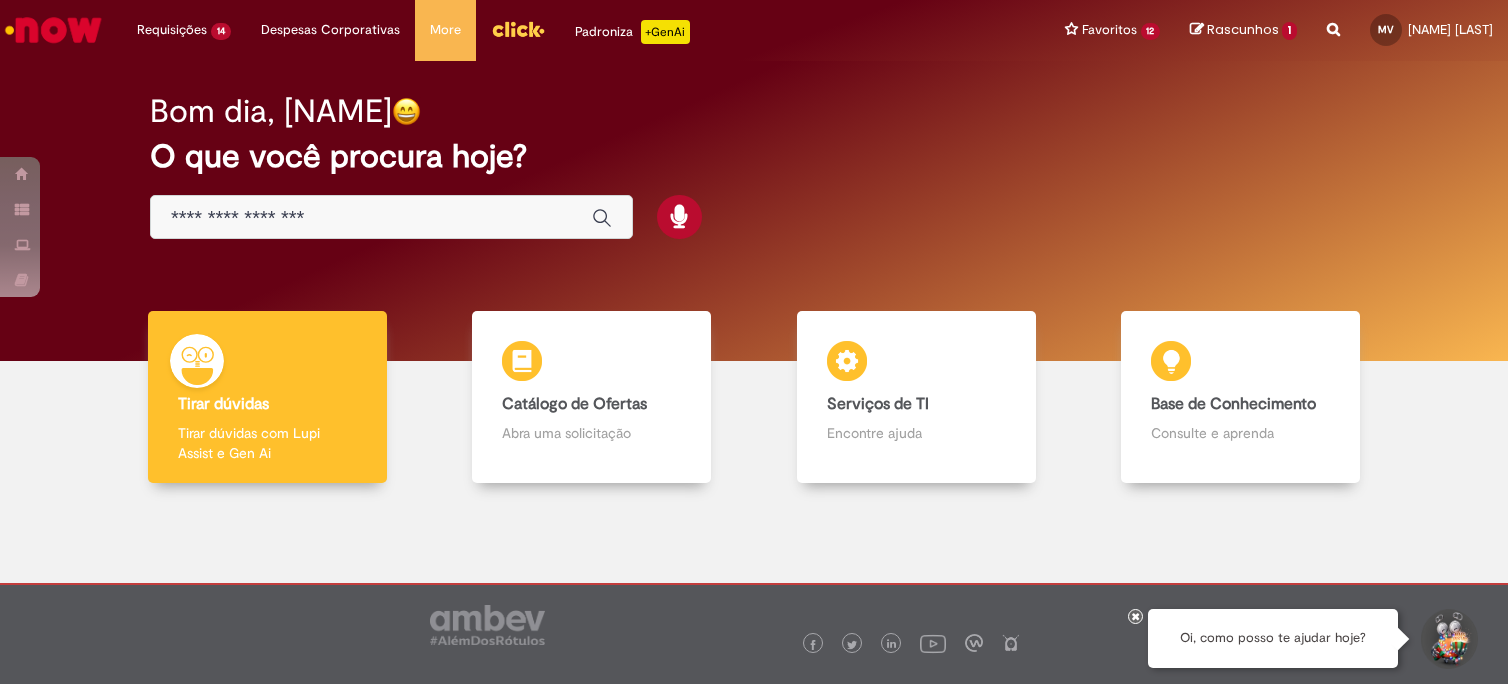 scroll, scrollTop: 0, scrollLeft: 0, axis: both 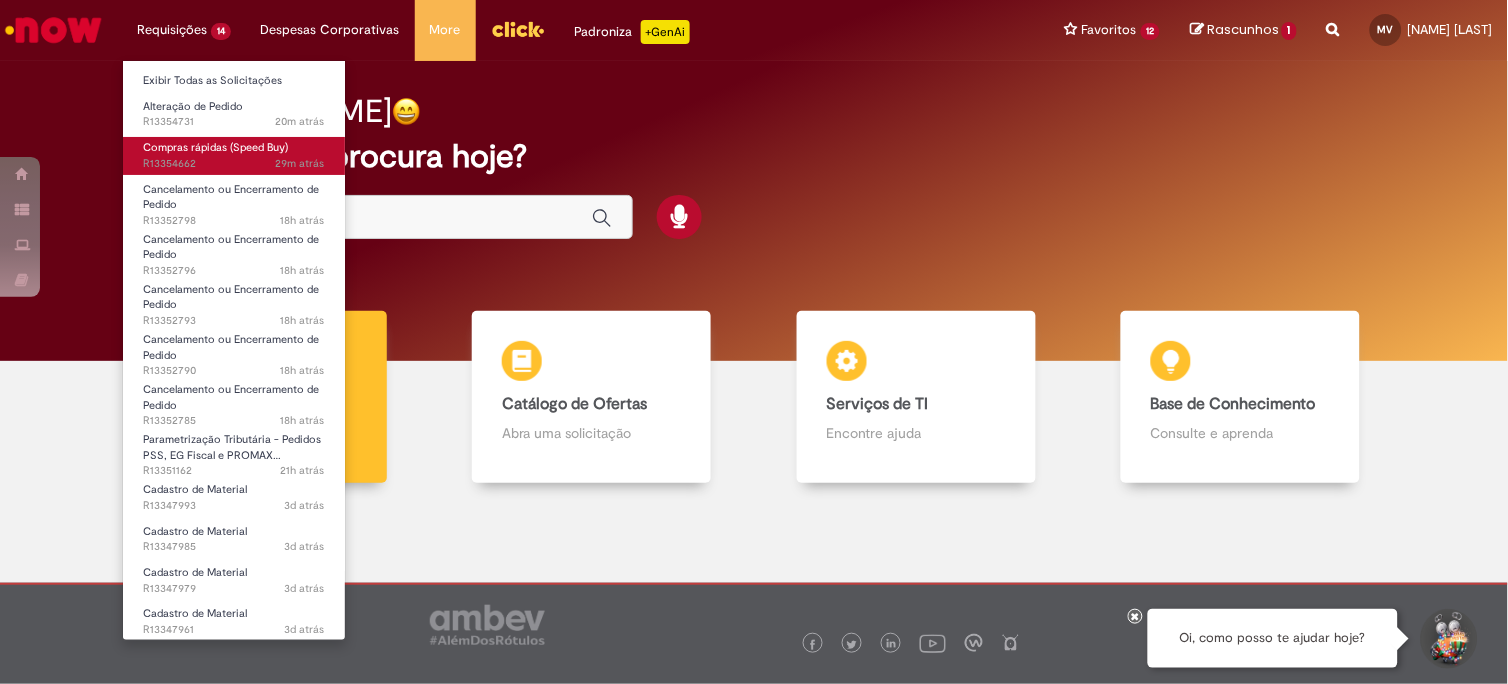 click on "Compras rápidas (Speed Buy)" at bounding box center (215, 147) 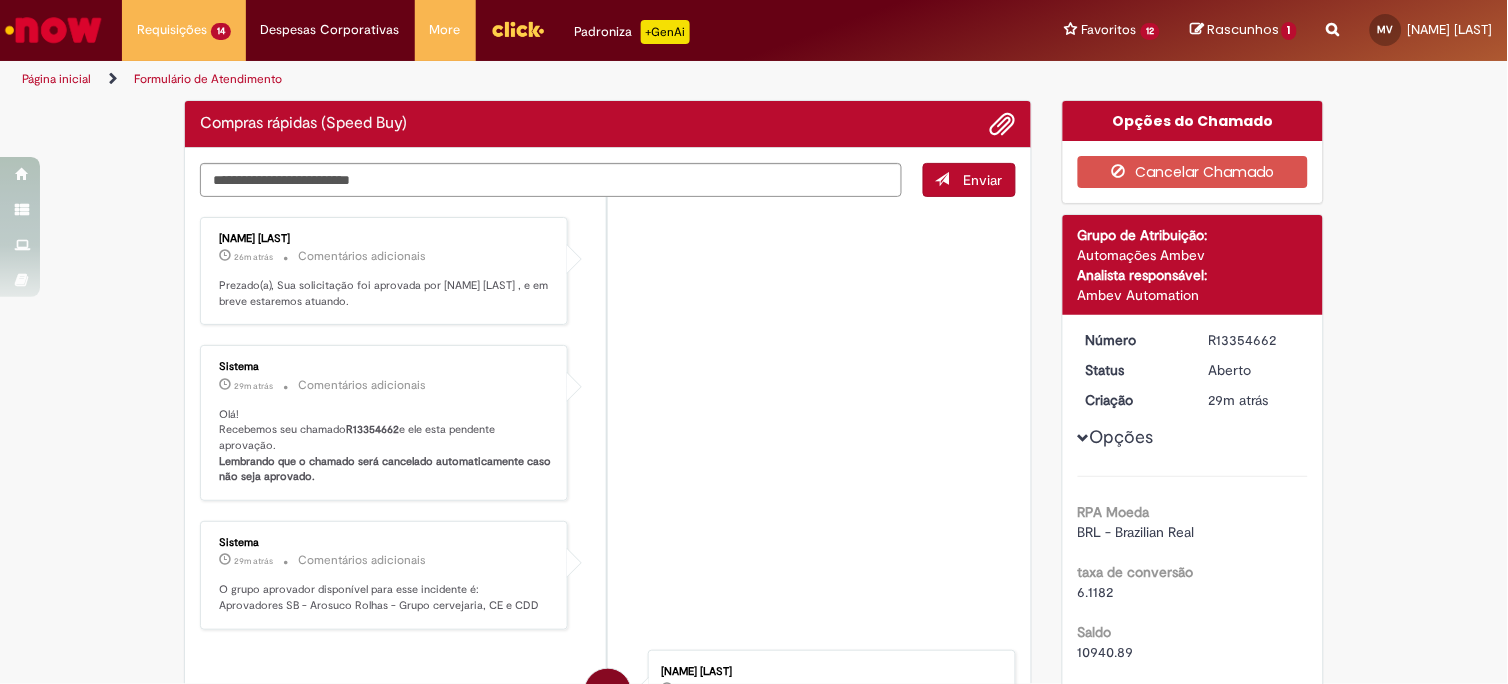 click on "Sistema
29m atrás 29 minutos atrás     Comentários adicionais
Olá!  Recebemos seu chamado  R13354662  e ele esta pendente aprovação.  Lembrando que o chamado será cancelado automaticamente caso não seja aprovado." at bounding box center [608, 423] 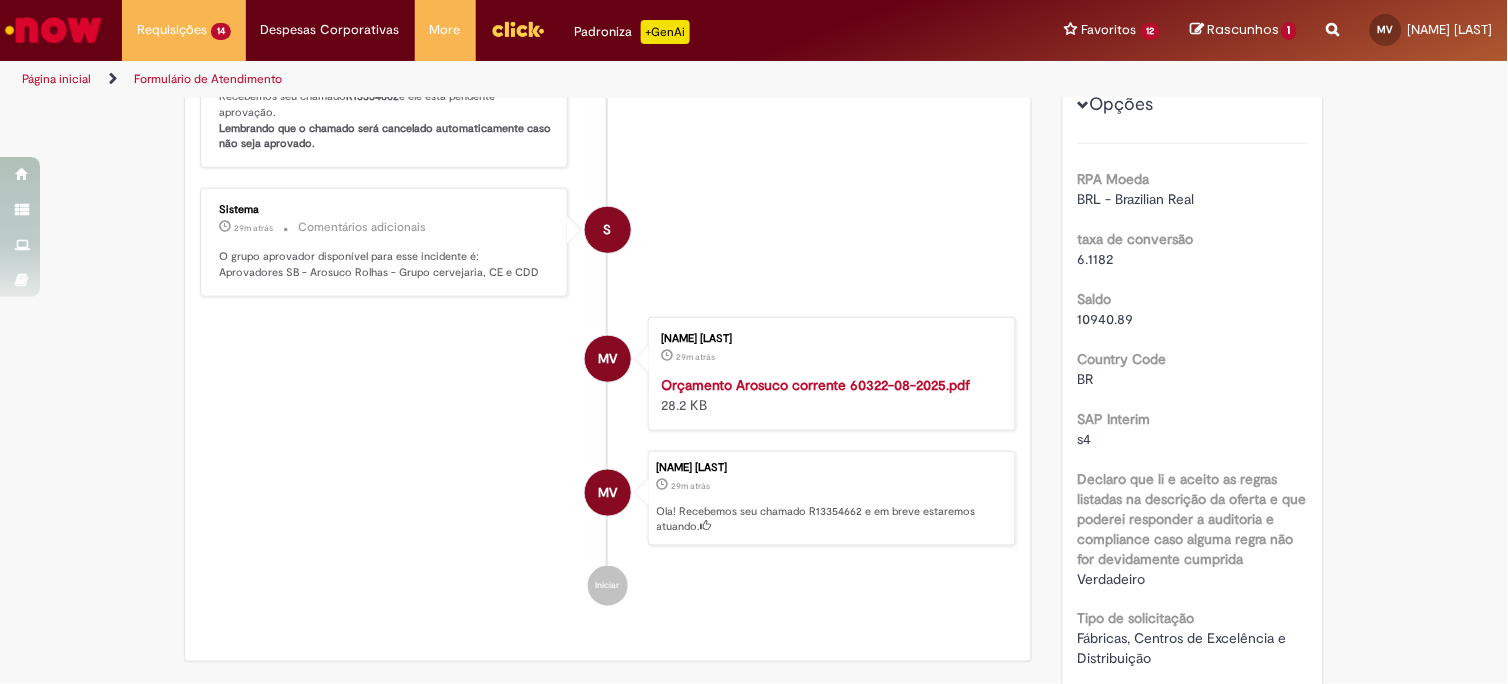 scroll, scrollTop: 0, scrollLeft: 0, axis: both 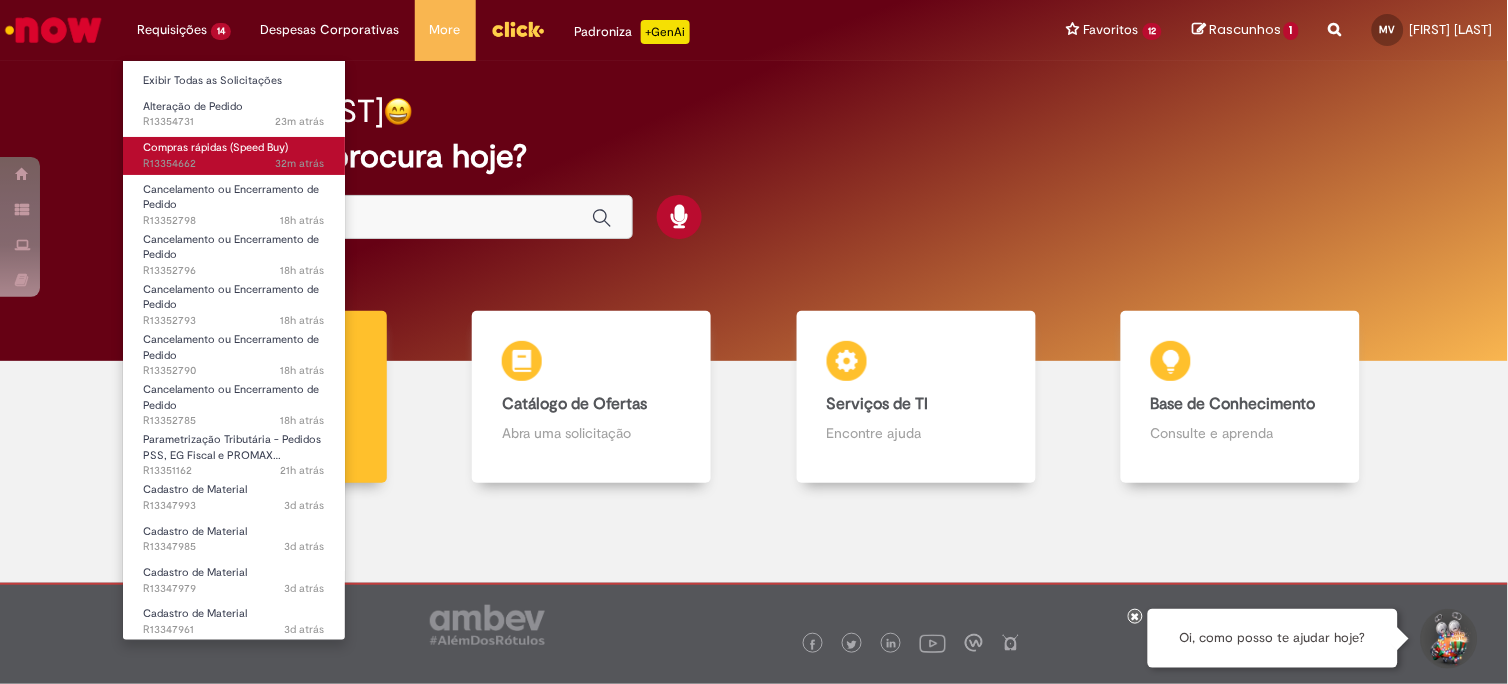 click on "32m atrás 32 minutos atrás  R13354662" at bounding box center (234, 164) 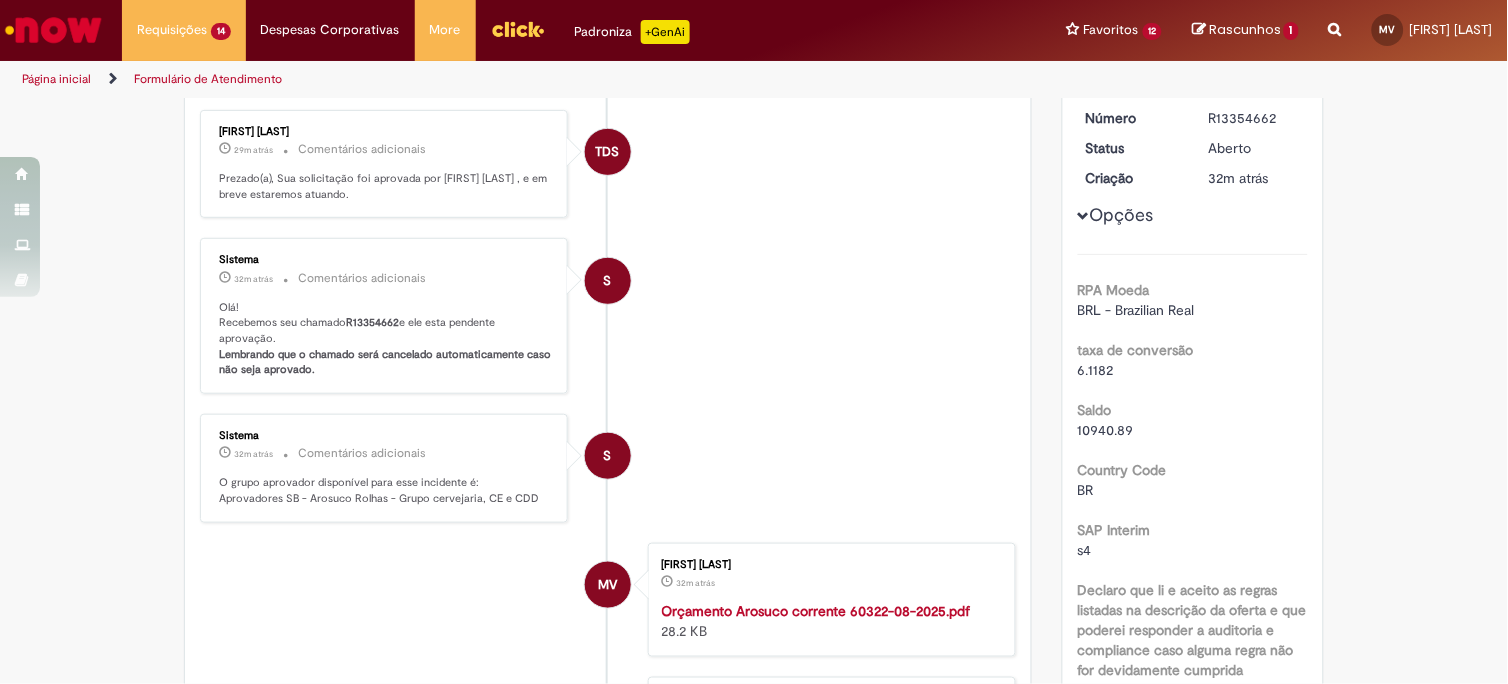 scroll, scrollTop: 0, scrollLeft: 0, axis: both 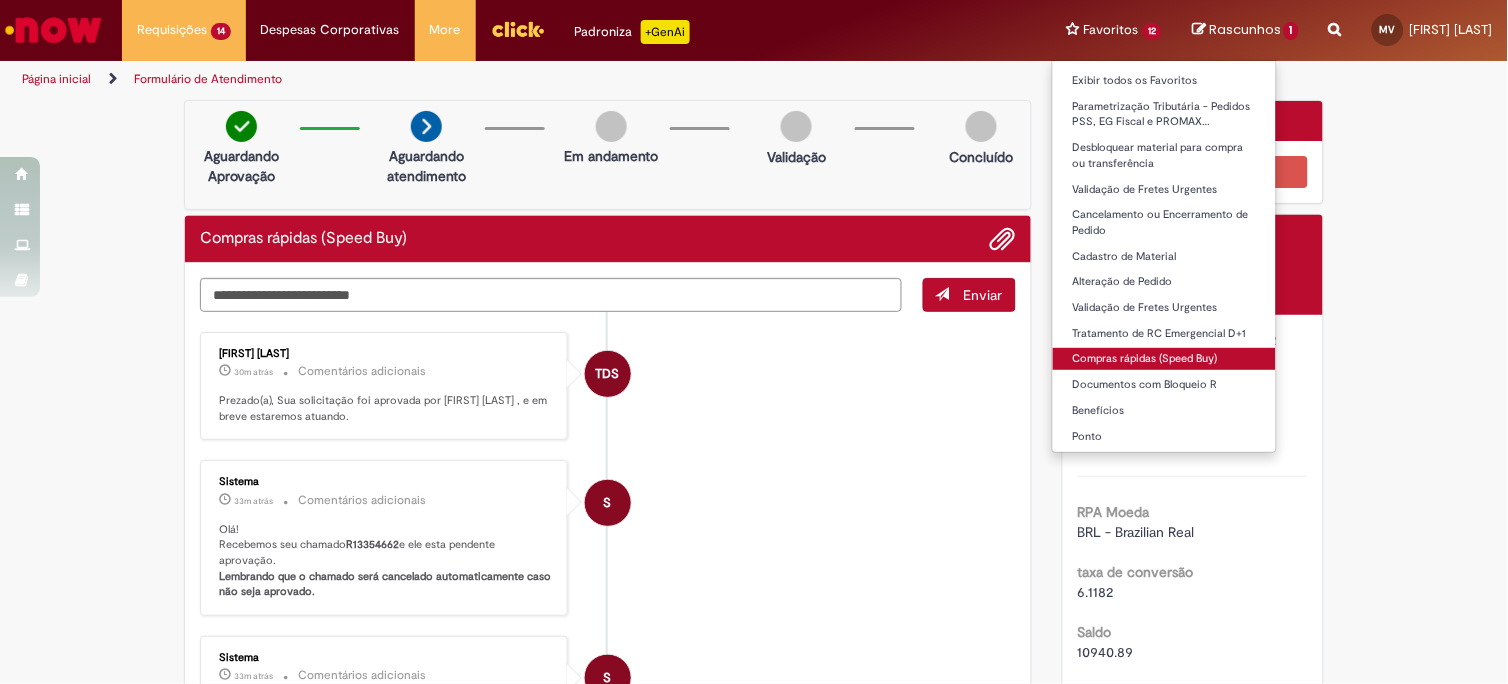 click on "Compras rápidas (Speed Buy)" at bounding box center [1165, 359] 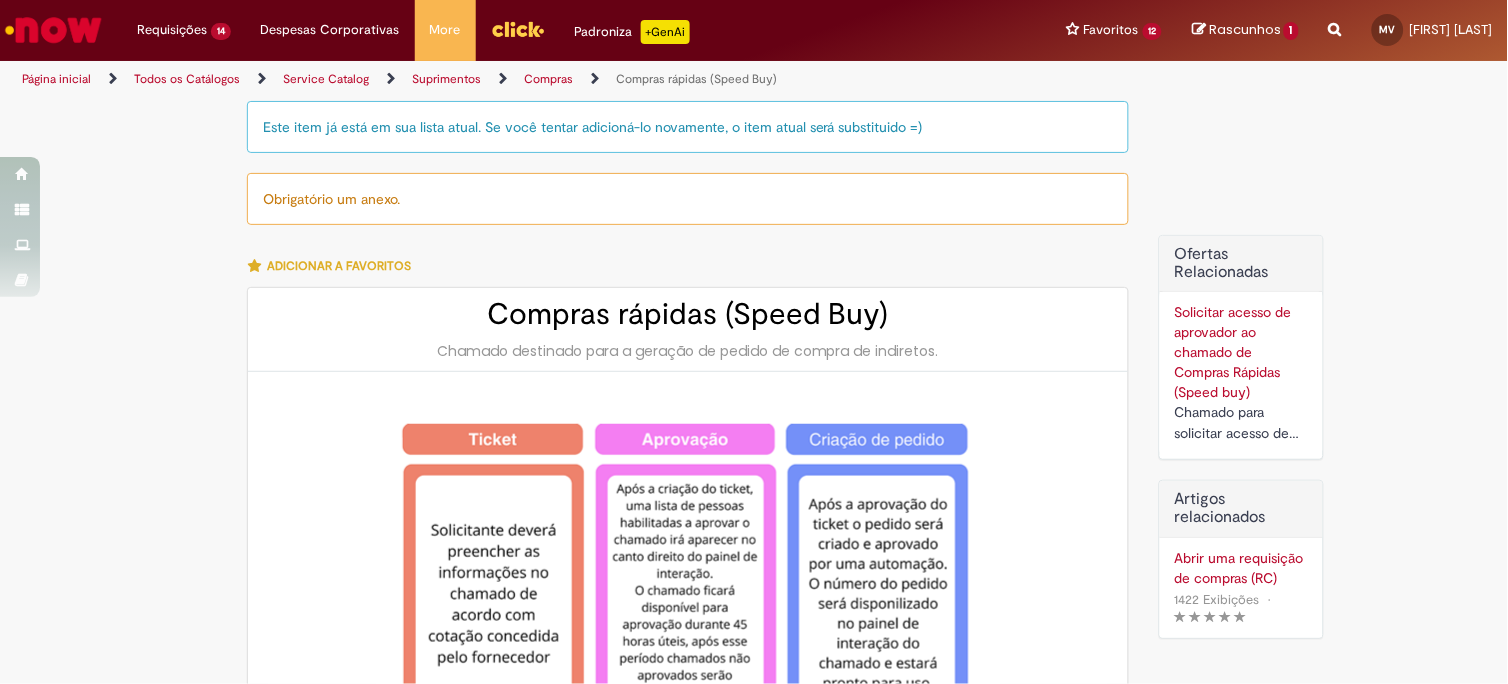 type on "**********" 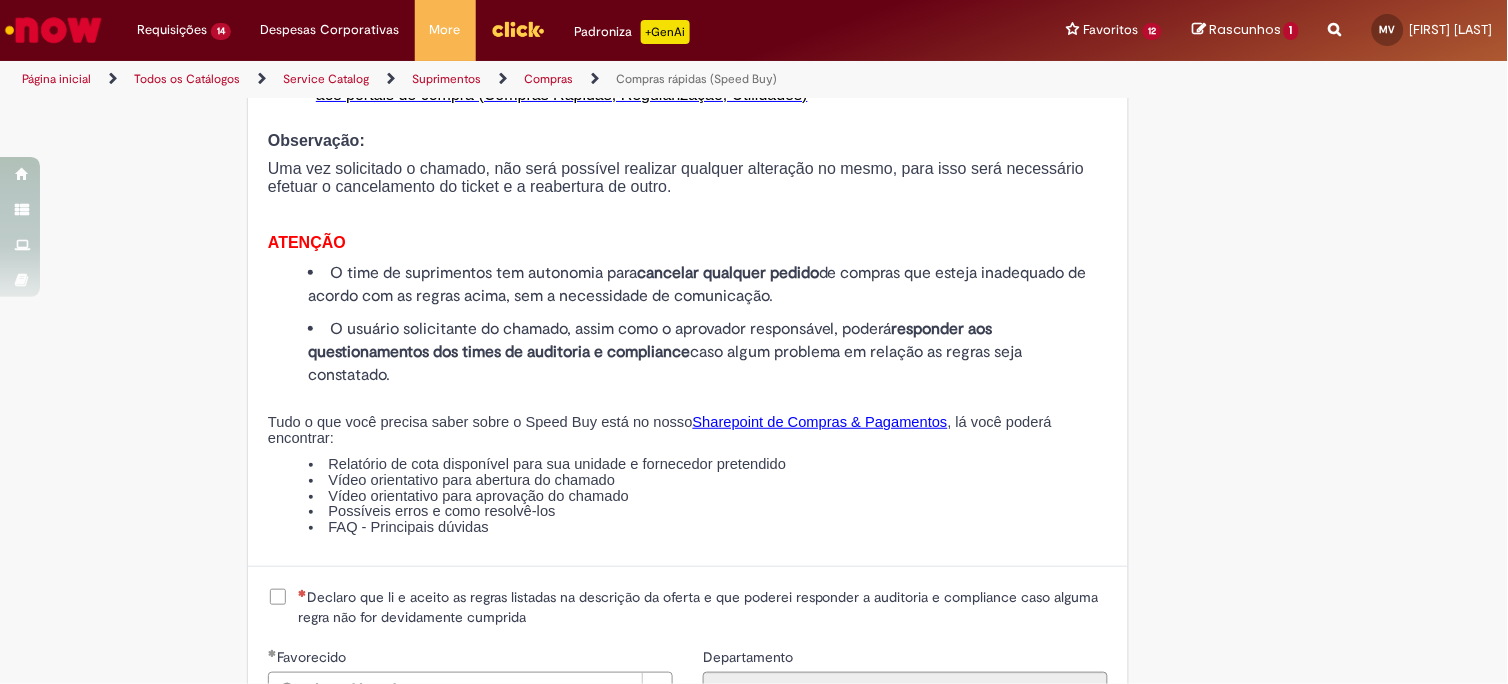 scroll, scrollTop: 2444, scrollLeft: 0, axis: vertical 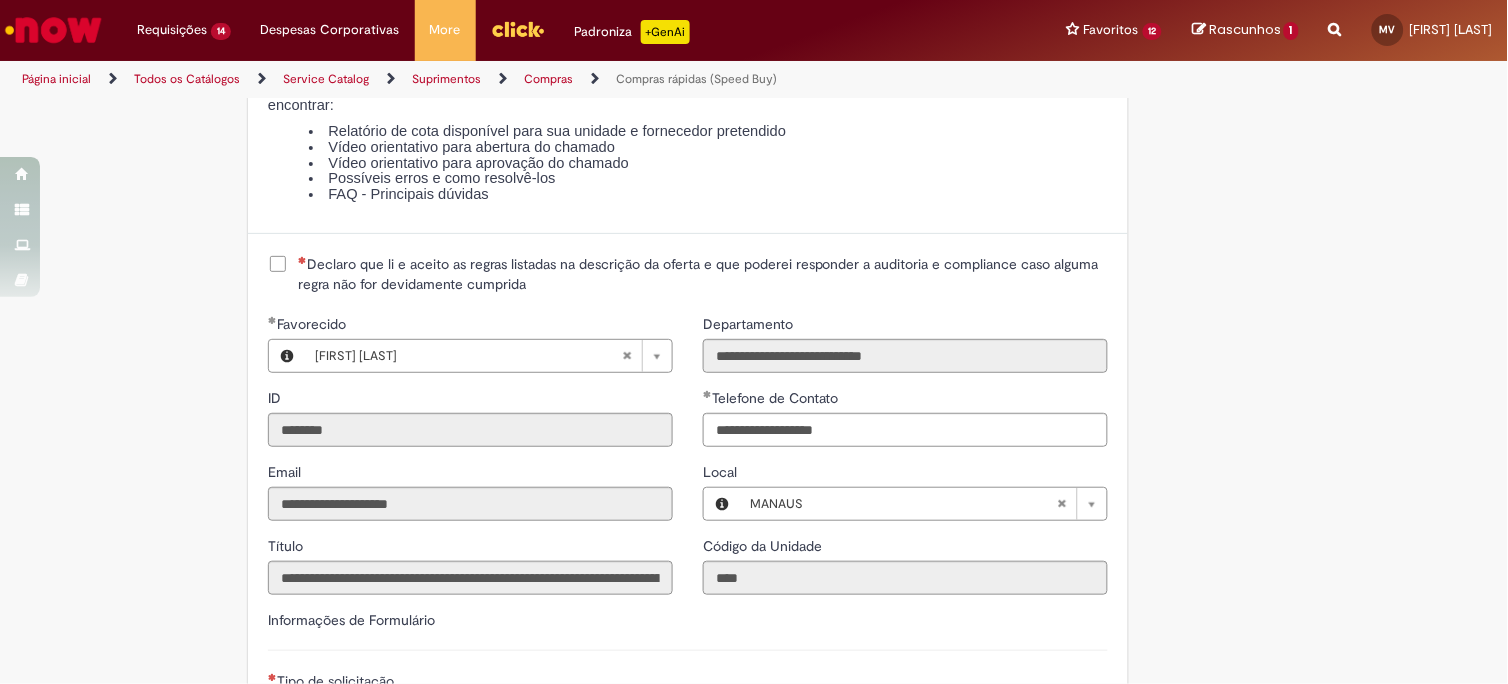click on "Declaro que li e aceito as regras listadas na descrição da oferta e que poderei responder a auditoria e compliance caso alguma regra não for devidamente cumprida" at bounding box center (703, 274) 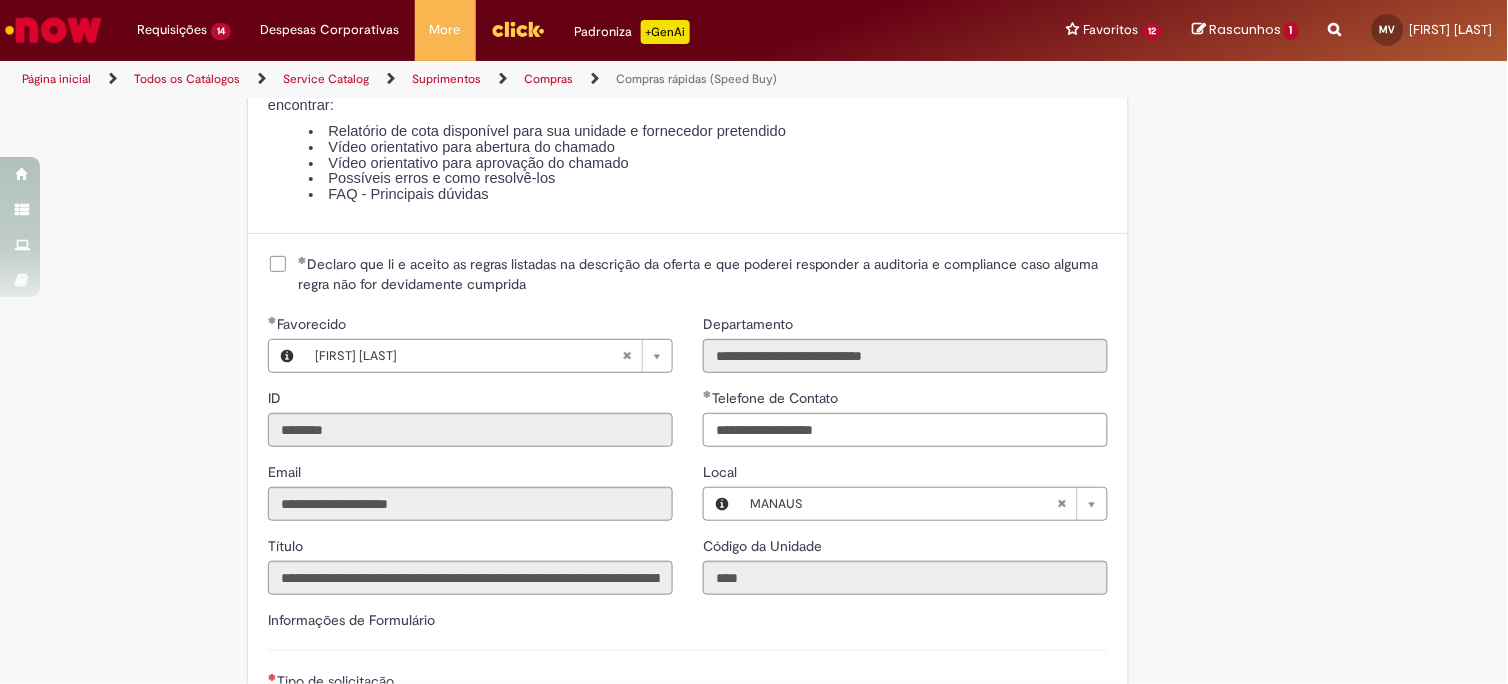 scroll, scrollTop: 2888, scrollLeft: 0, axis: vertical 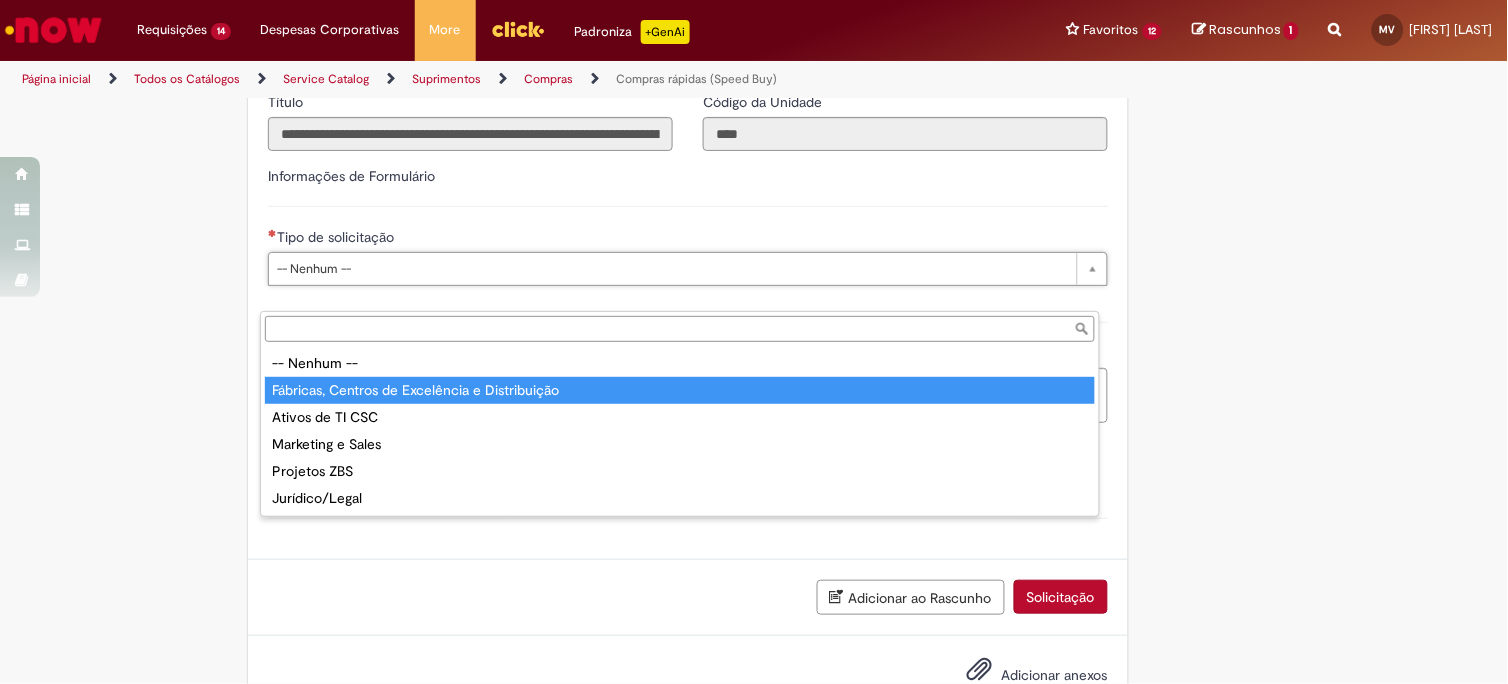 type on "**********" 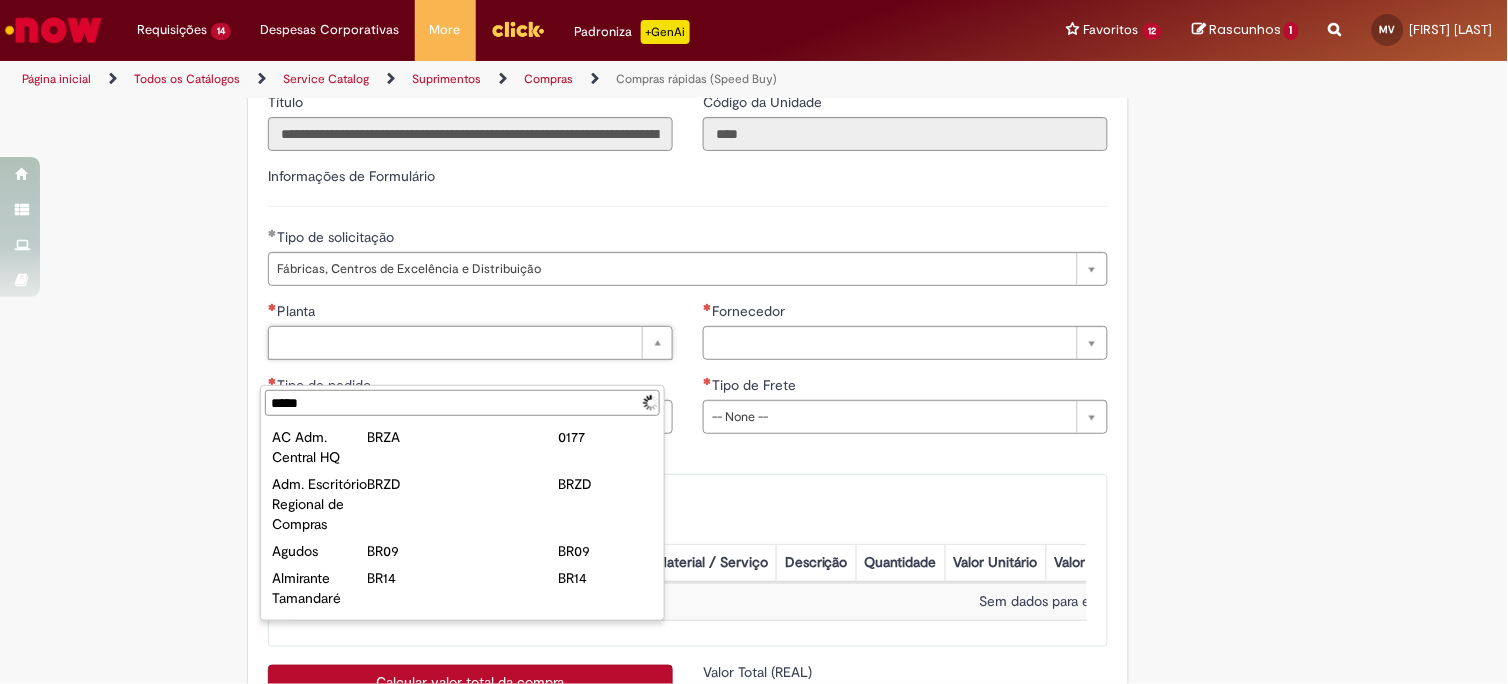 type on "******" 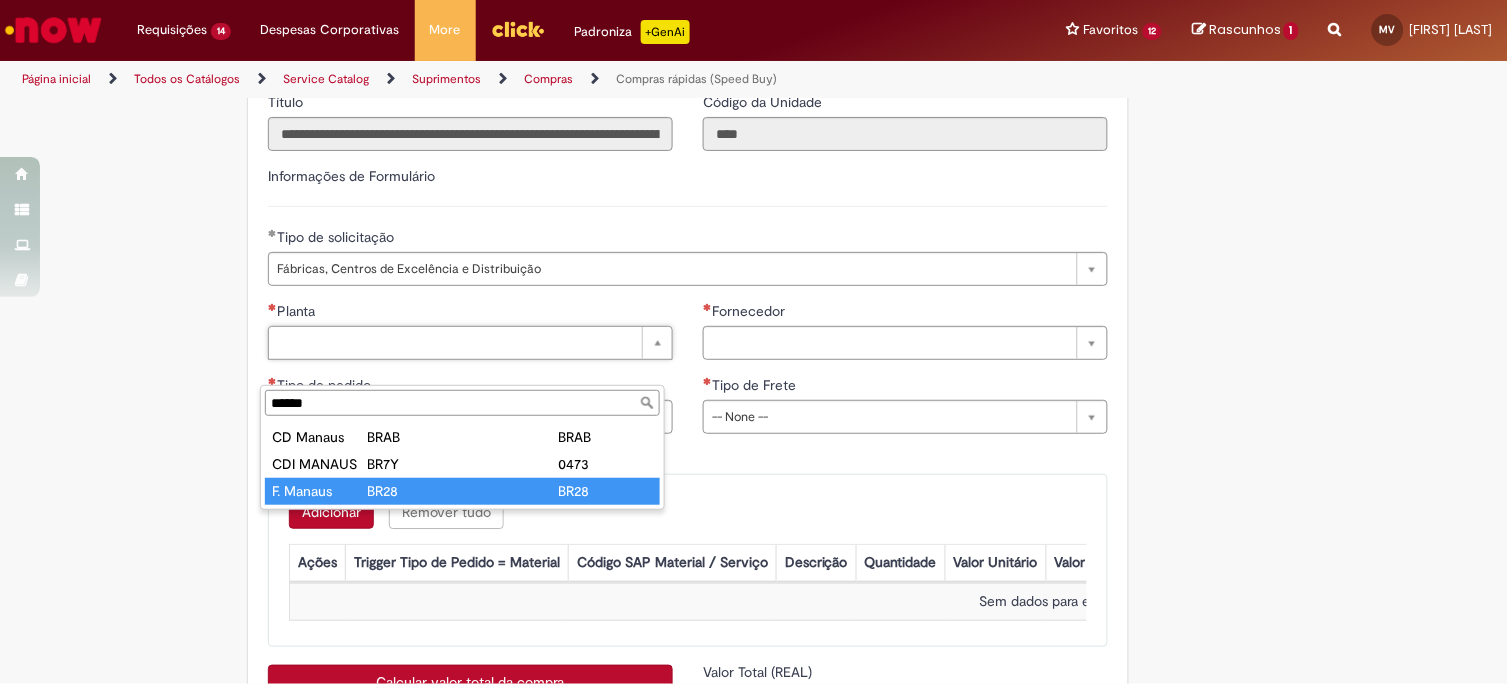 type on "*********" 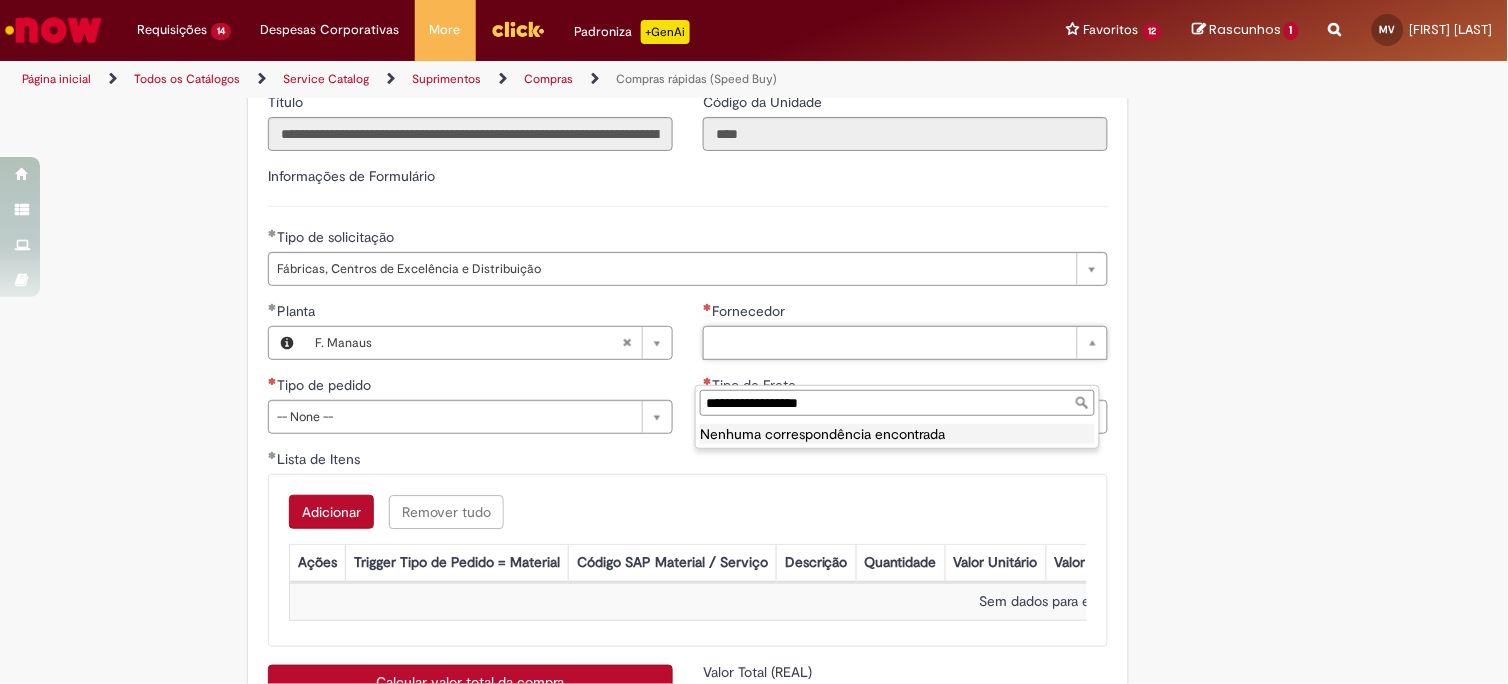 drag, startPoint x: 720, startPoint y: 391, endPoint x: 778, endPoint y: 406, distance: 59.908264 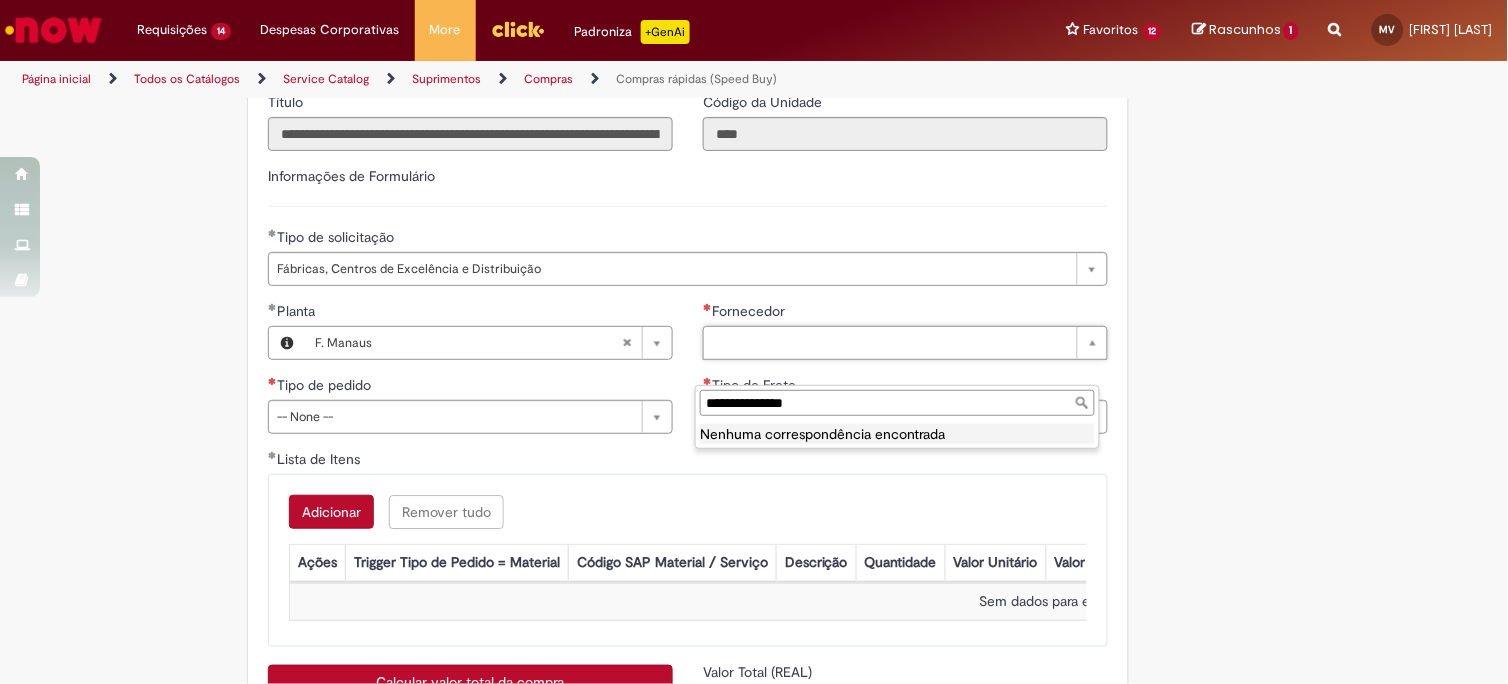 type on "**********" 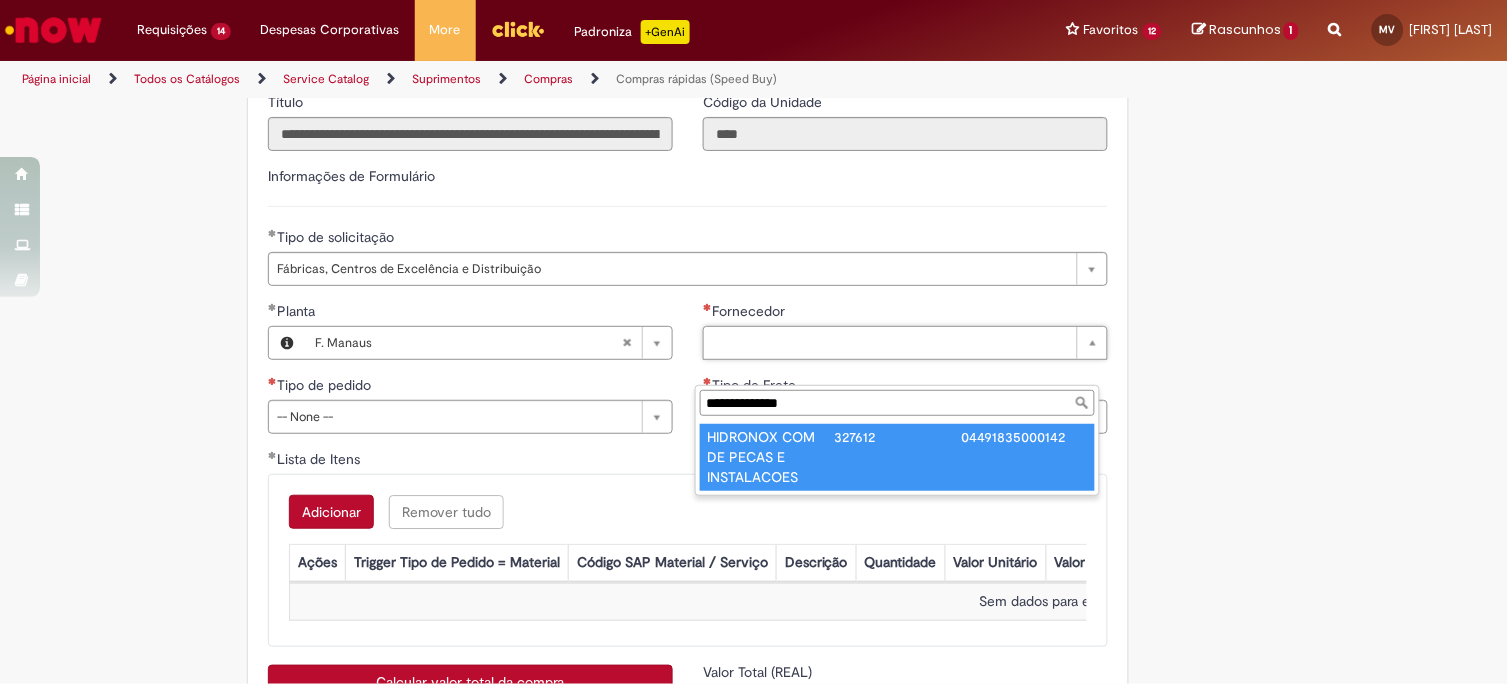 type on "**********" 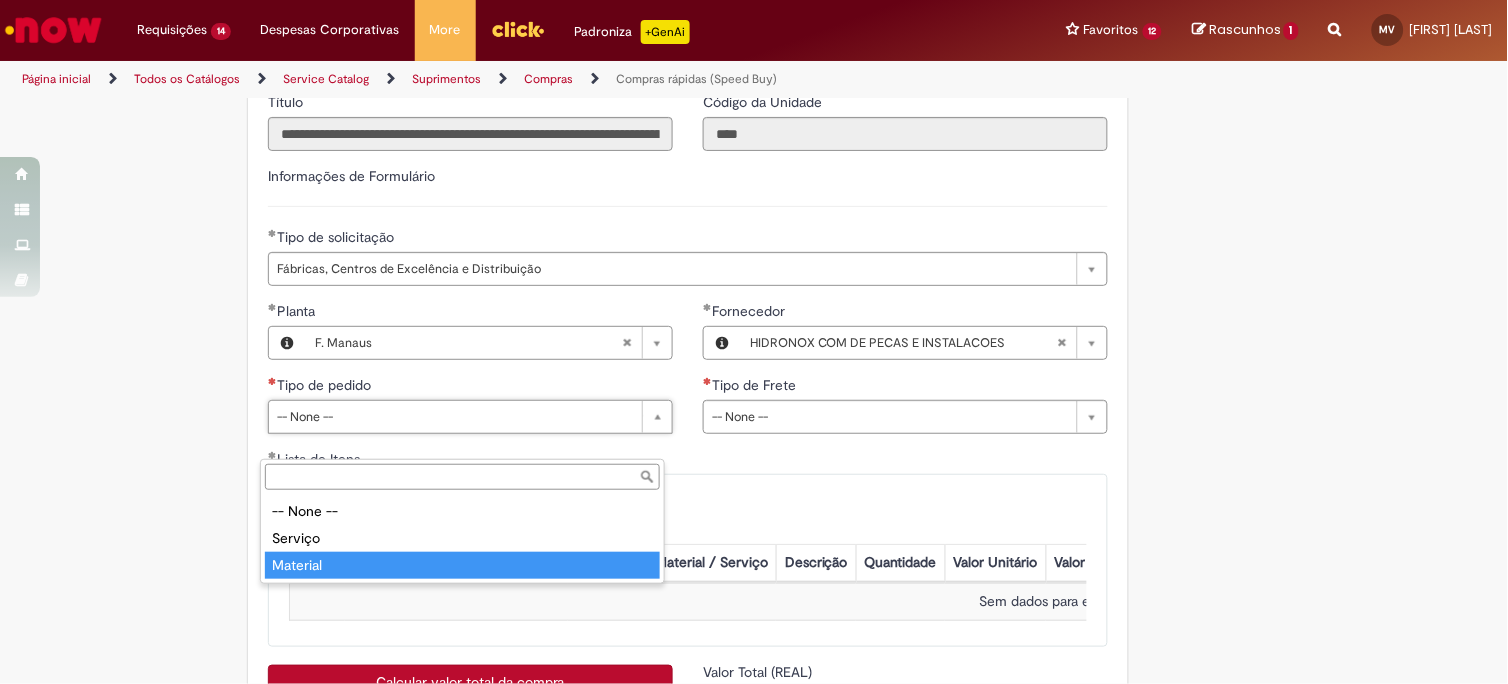type on "********" 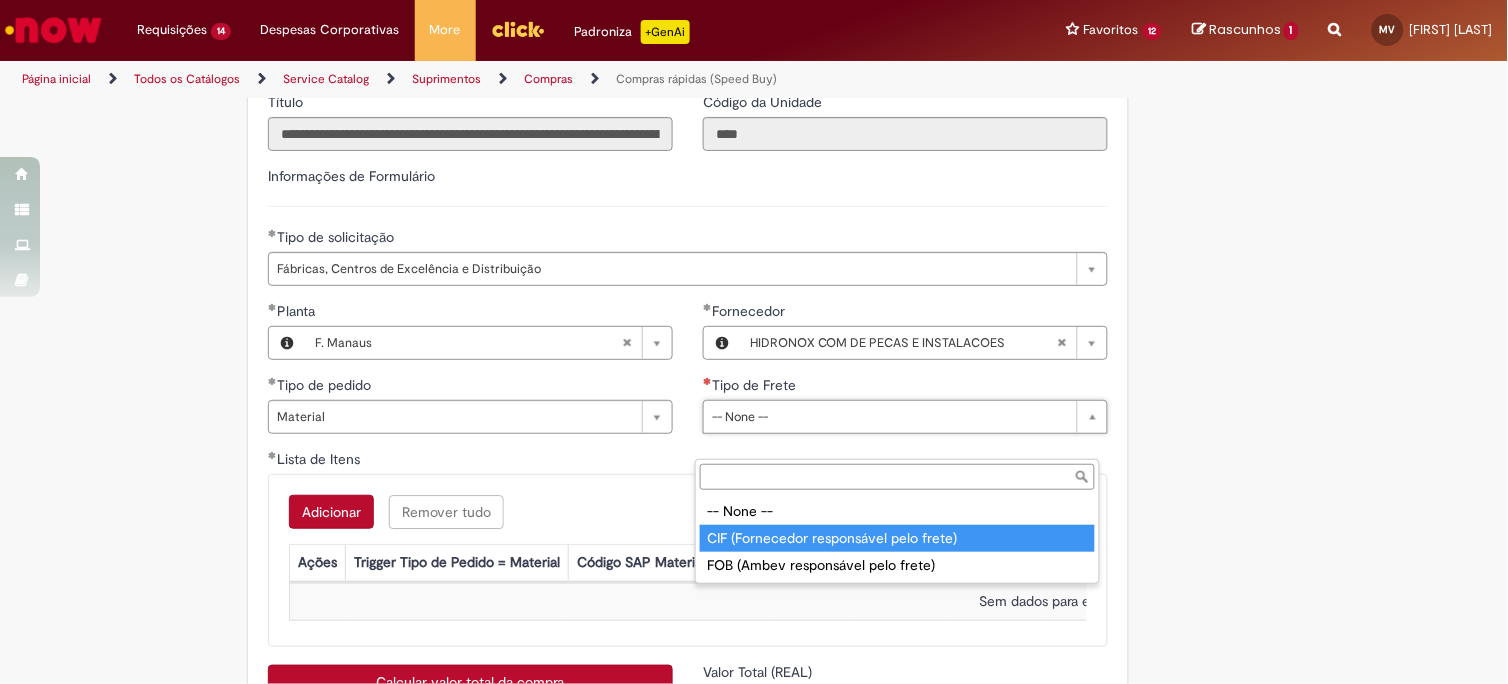 type on "**********" 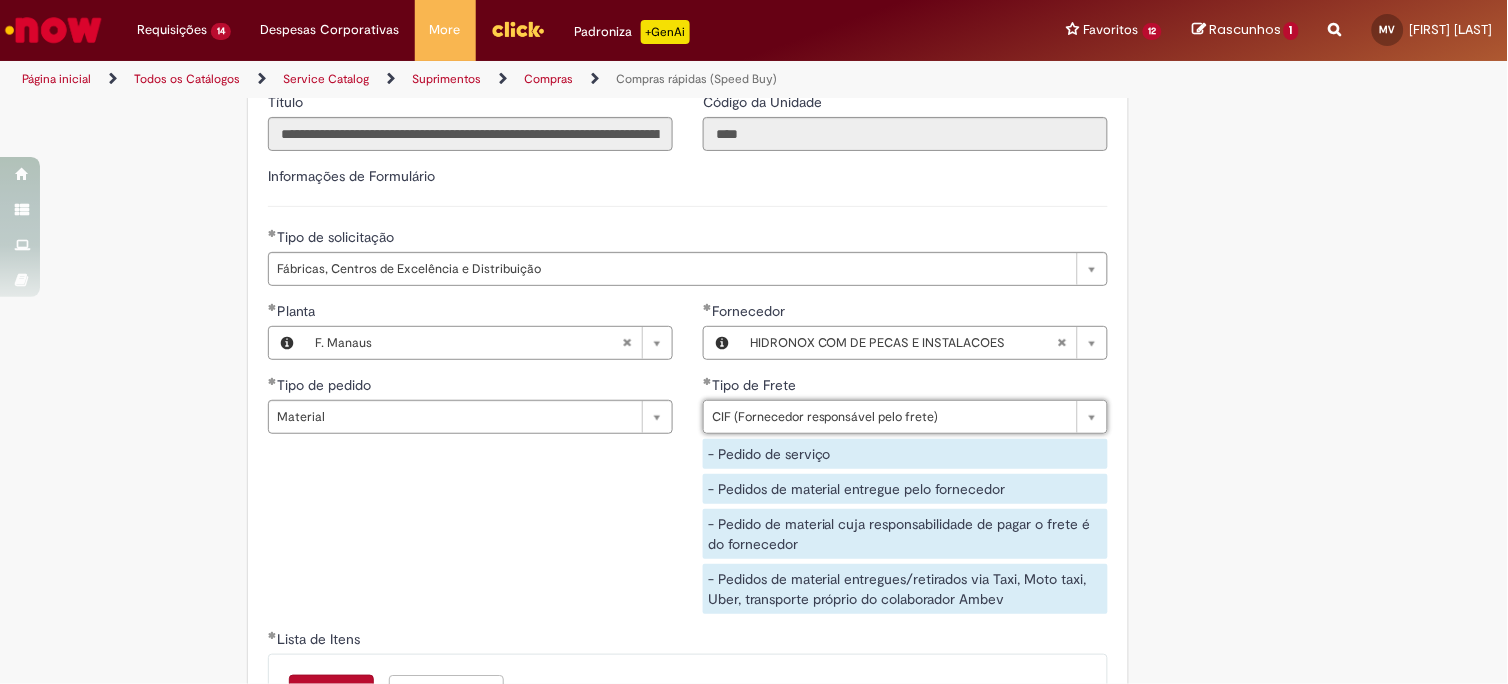 scroll, scrollTop: 3222, scrollLeft: 0, axis: vertical 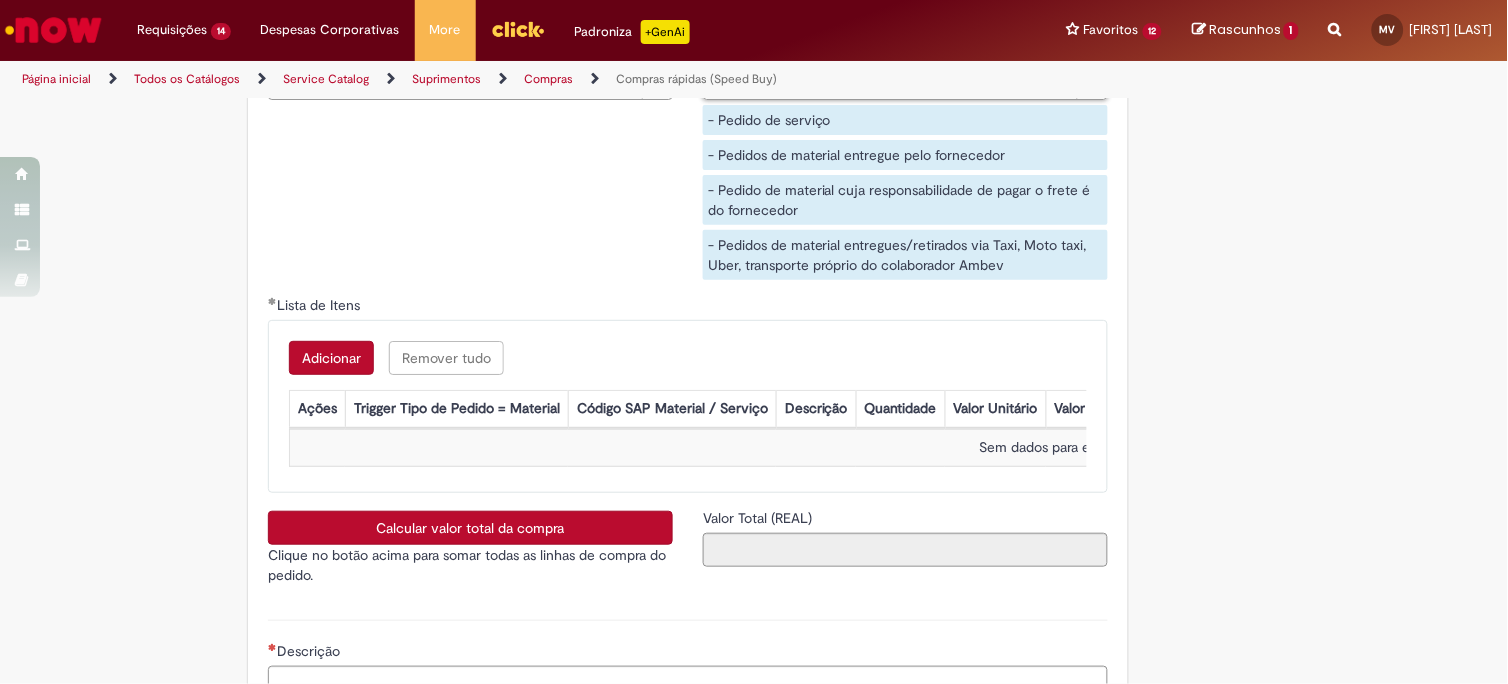 drag, startPoint x: 348, startPoint y: 388, endPoint x: 423, endPoint y: 388, distance: 75 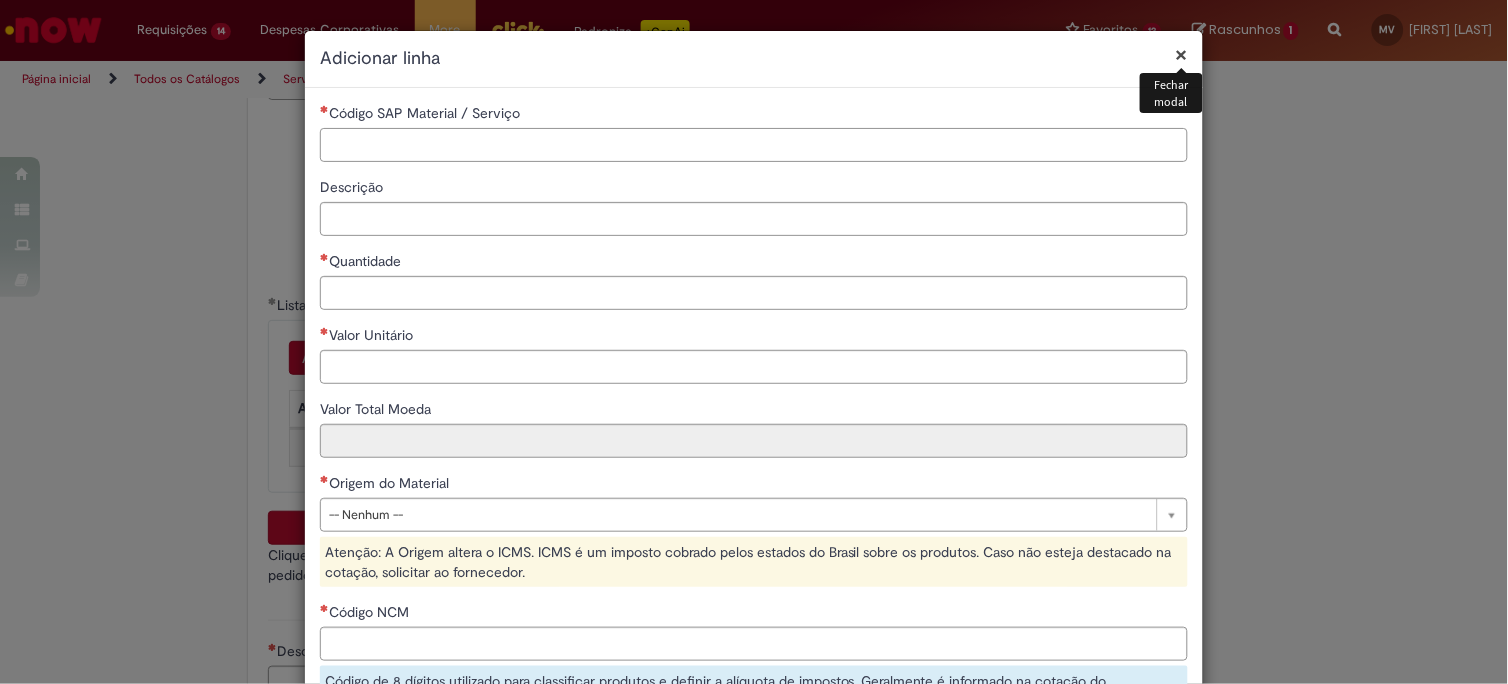 click on "Código SAP Material / Serviço" at bounding box center (754, 145) 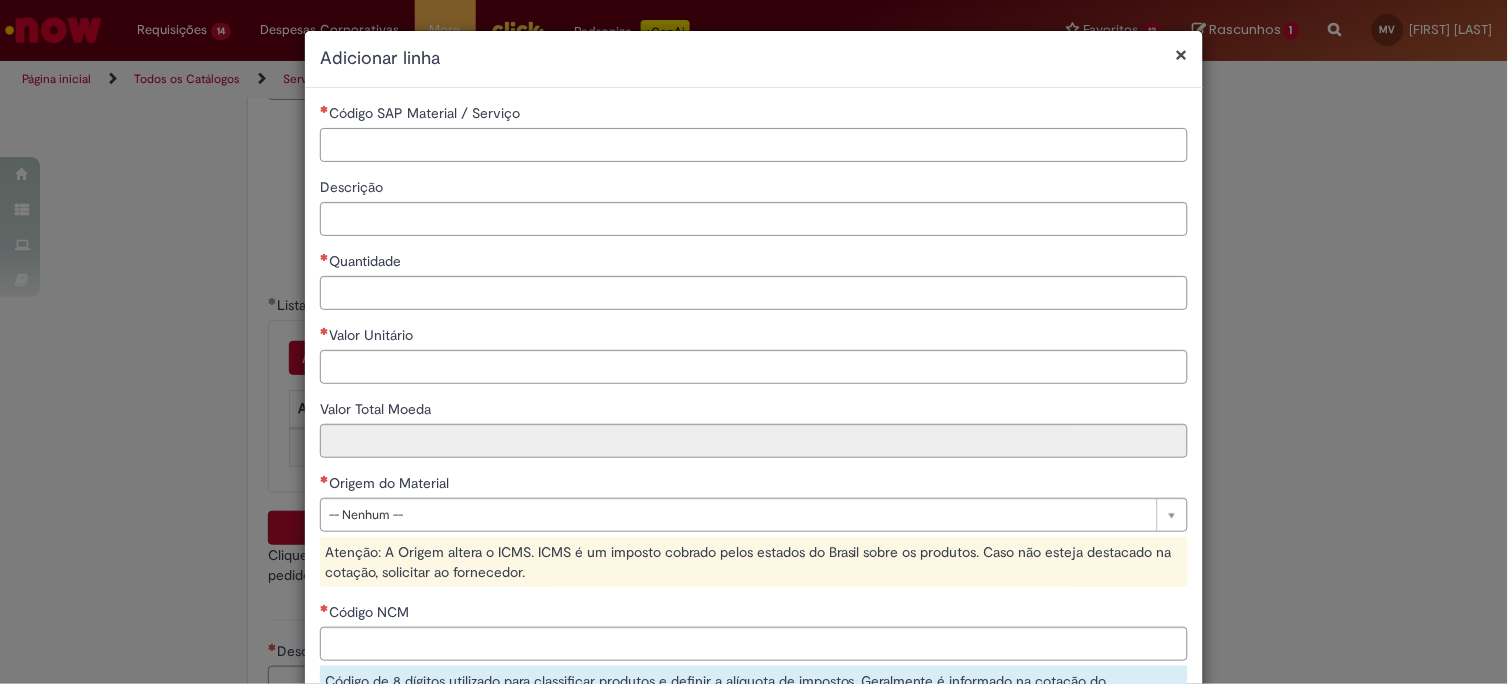 paste on "********" 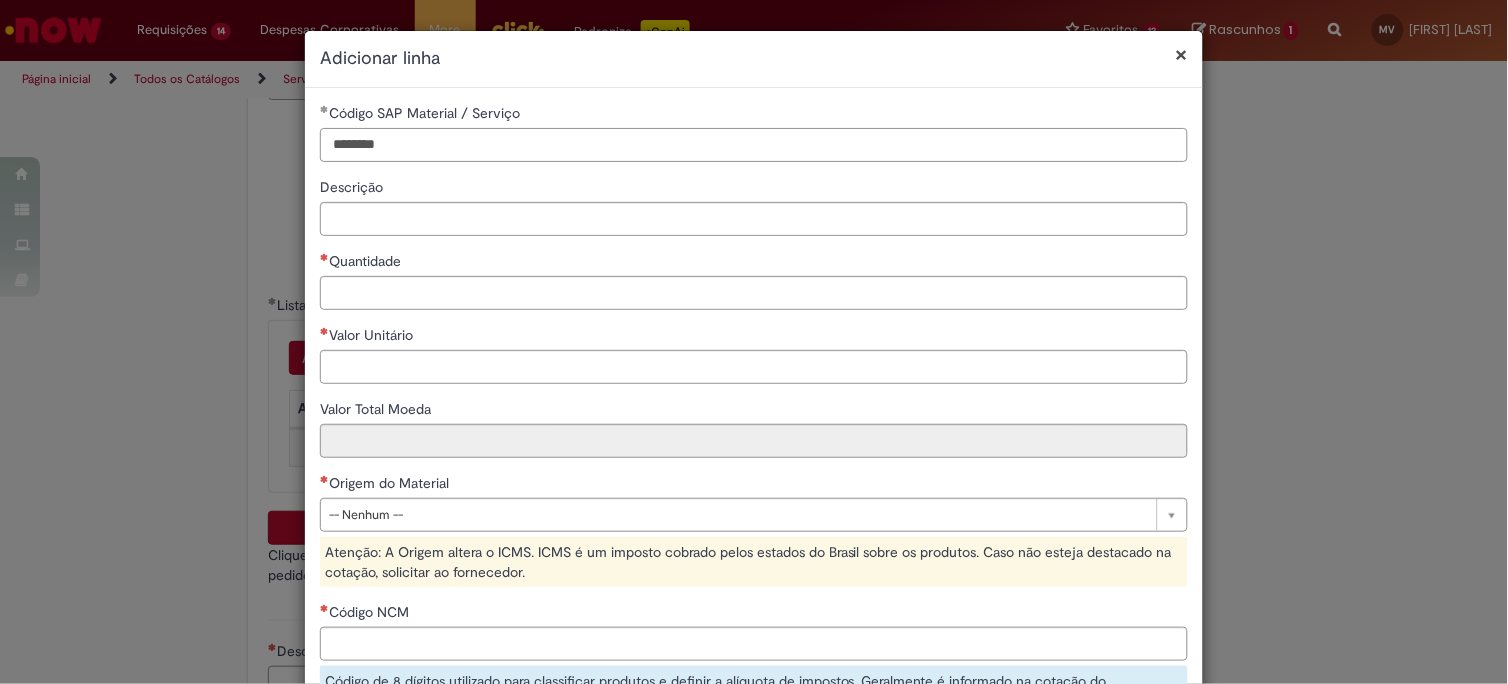 type on "********" 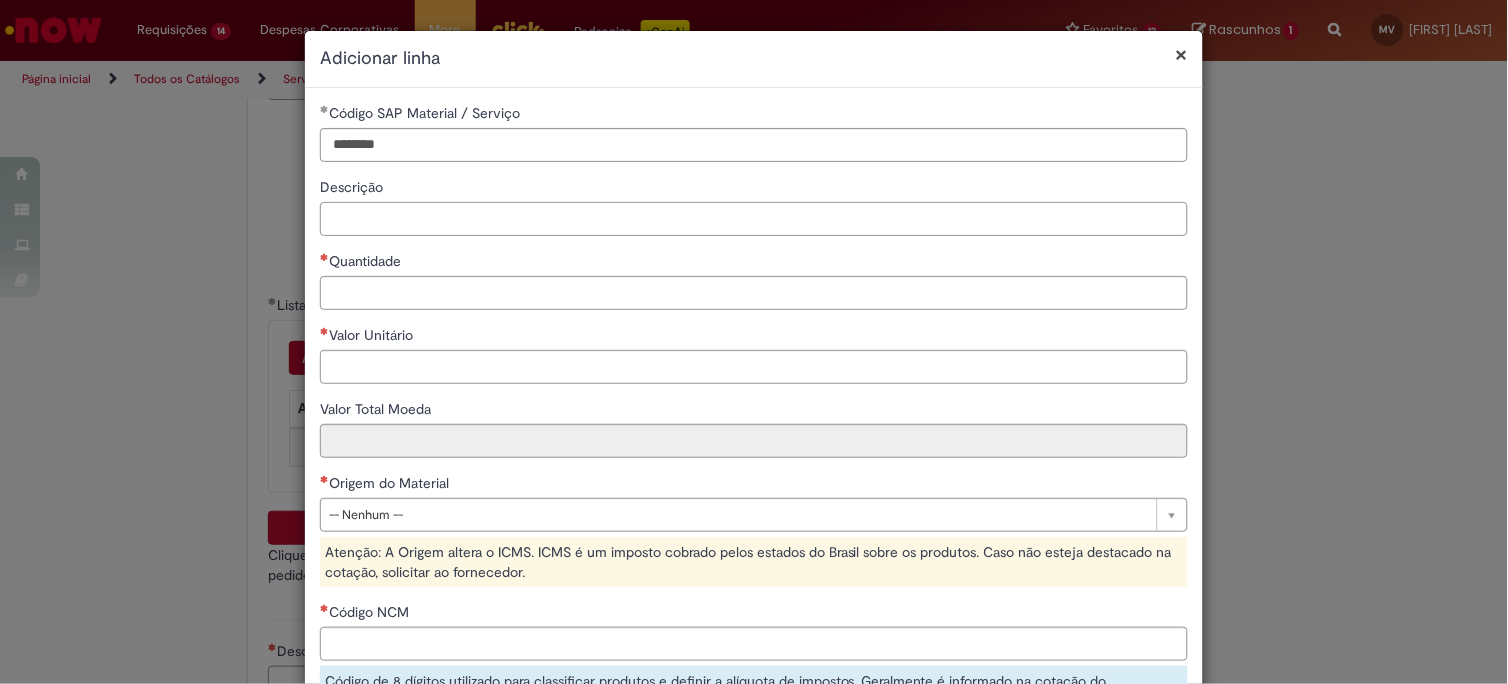 click on "Descrição" at bounding box center [754, 219] 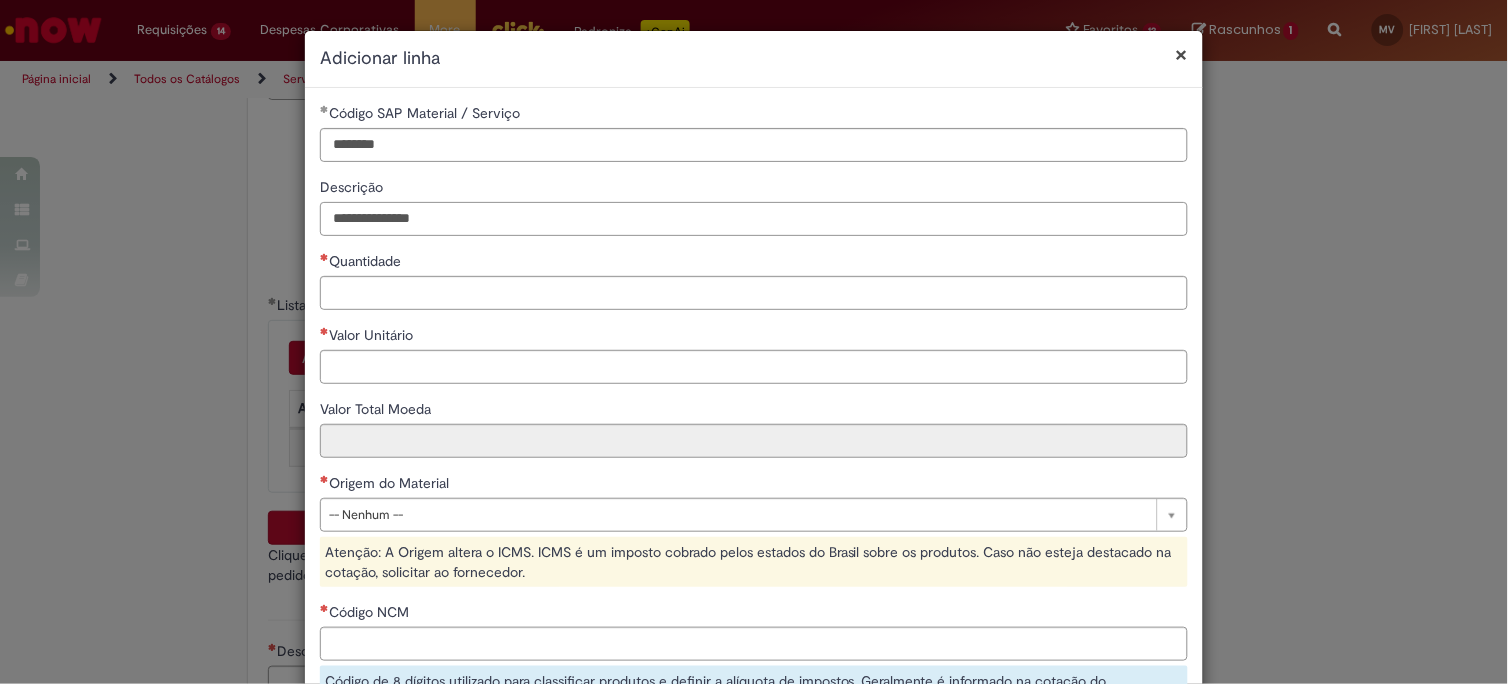 type on "**********" 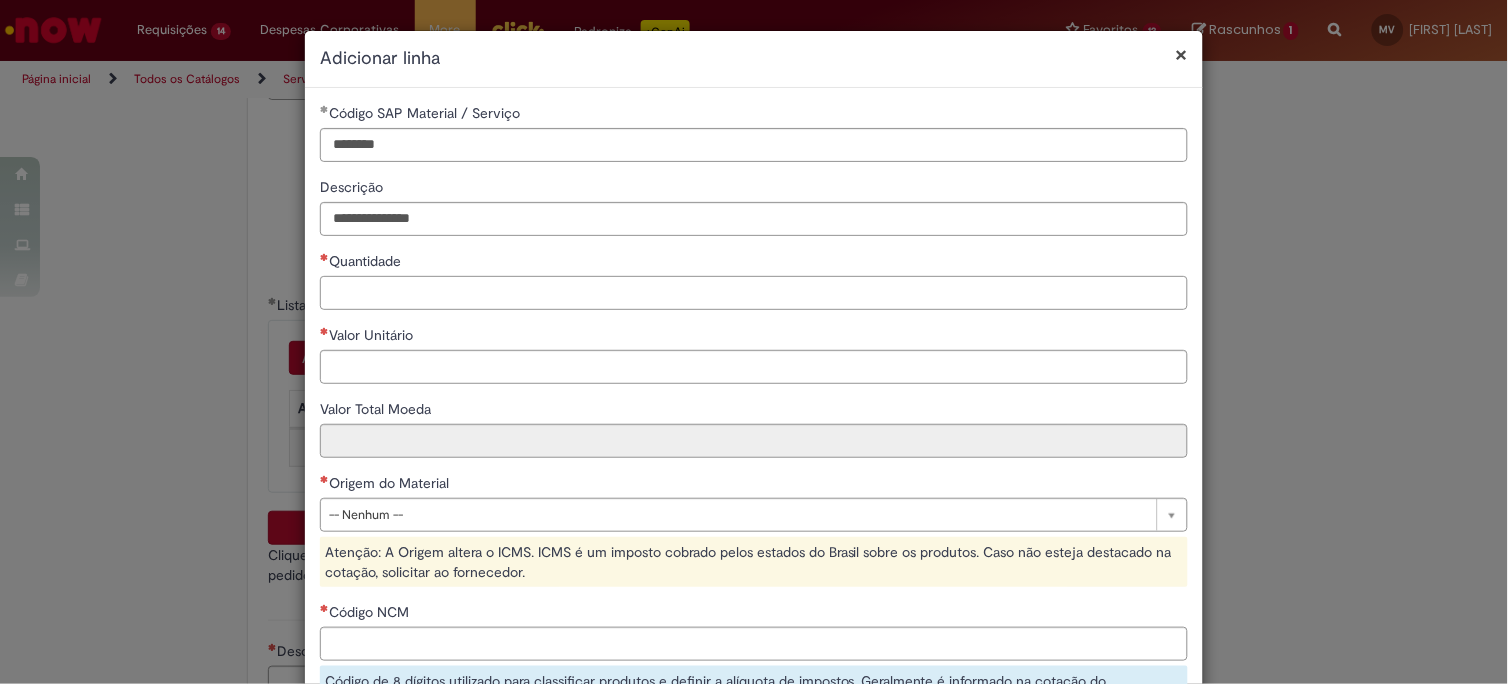 click on "Quantidade" at bounding box center [754, 293] 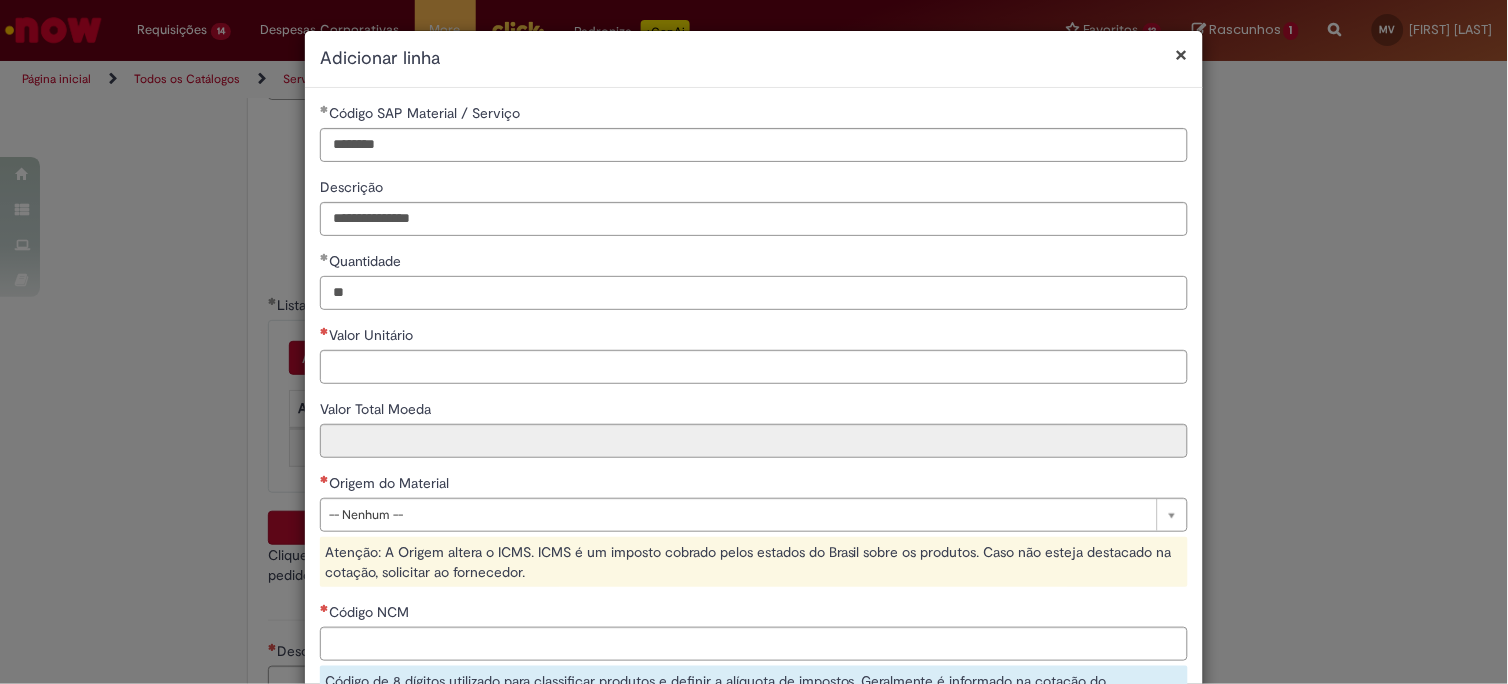 type on "**" 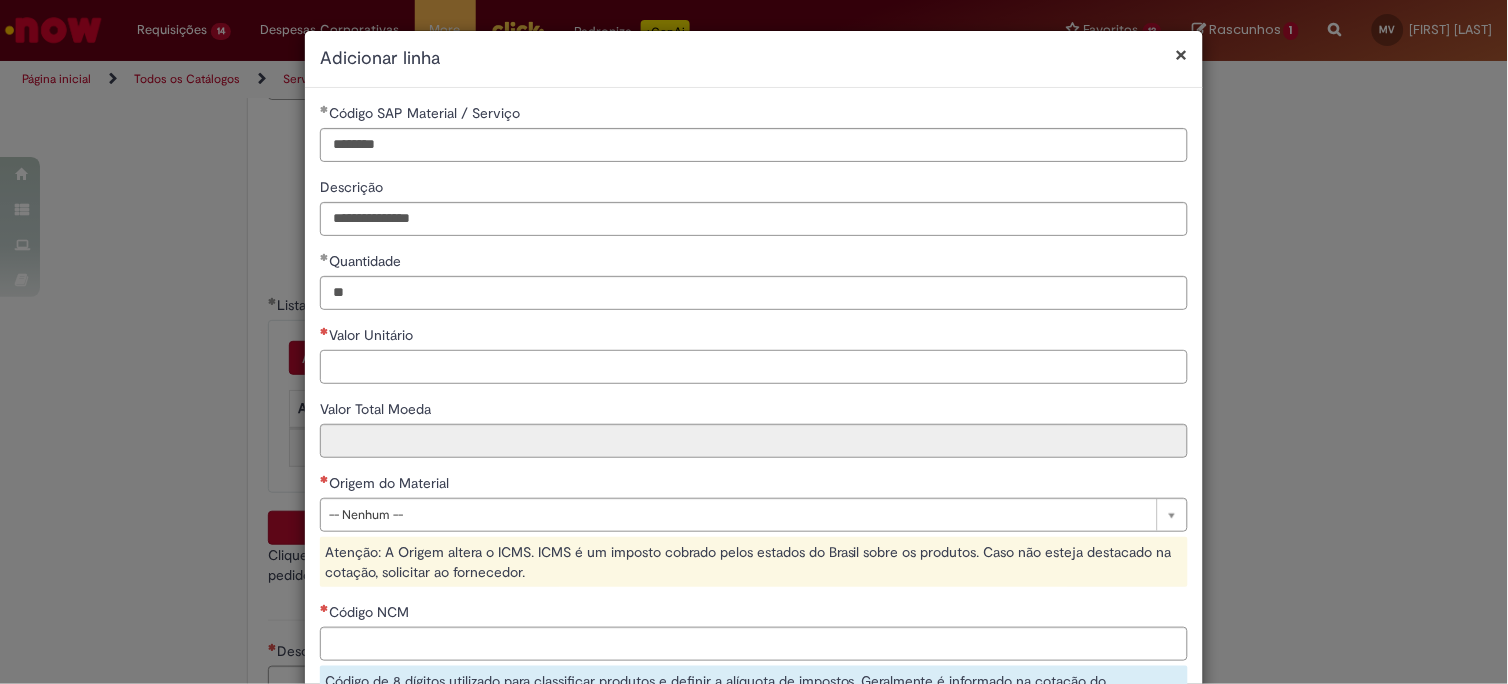 click on "Valor Unitário" at bounding box center [754, 367] 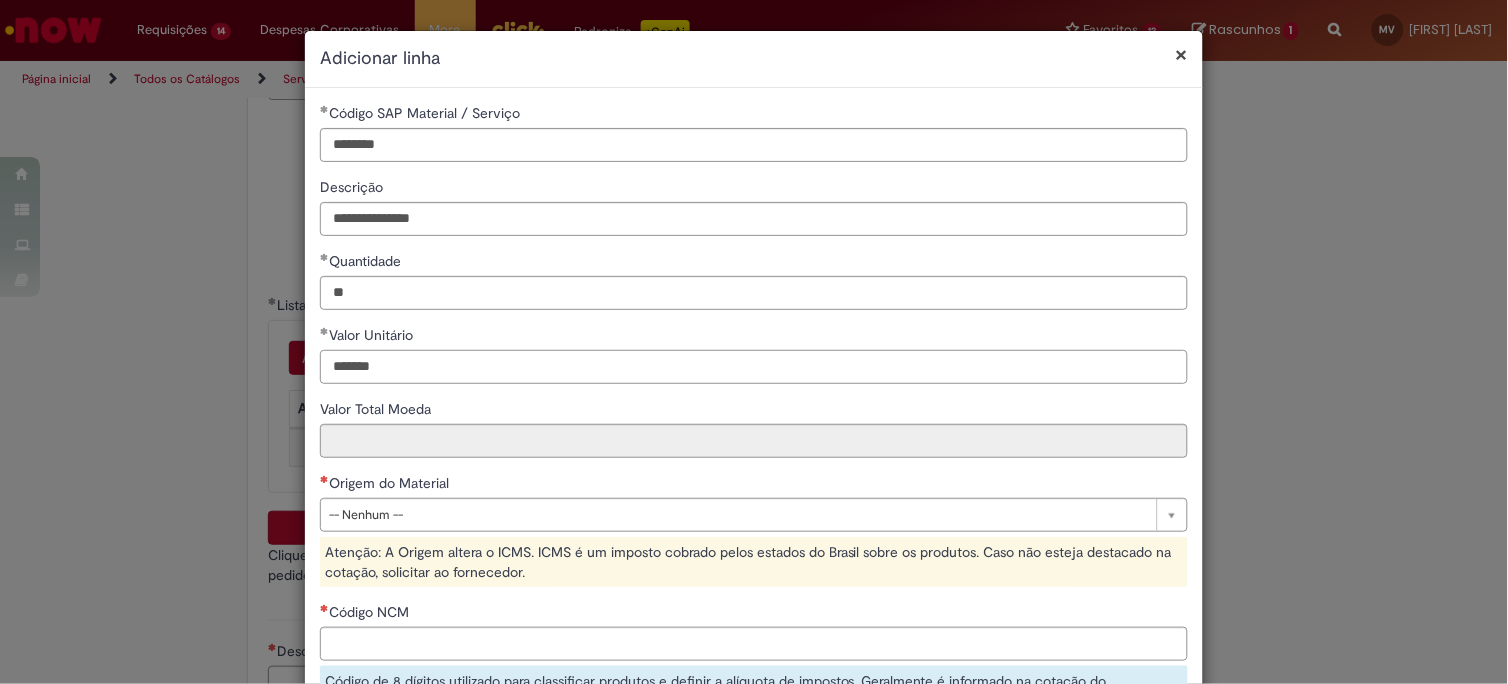 type on "******" 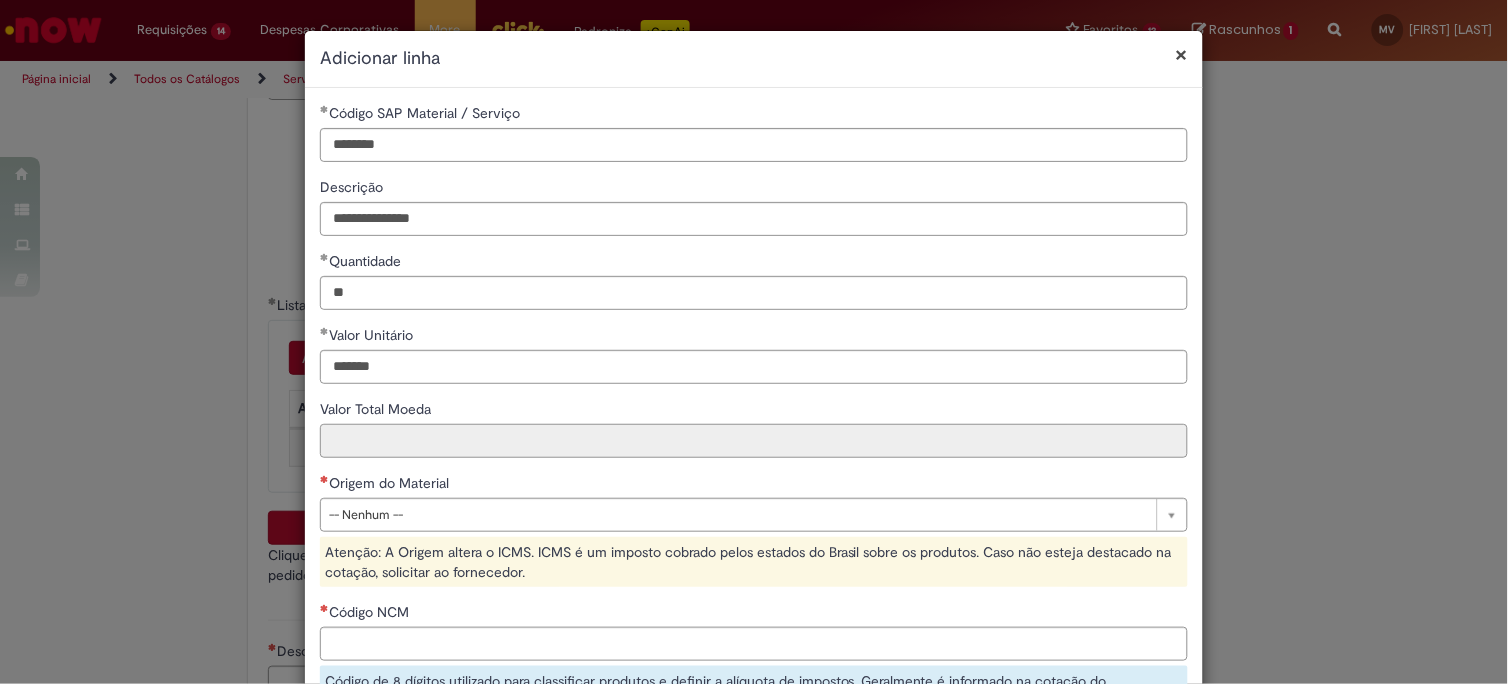 click on "Valor Total Moeda" at bounding box center [754, 441] 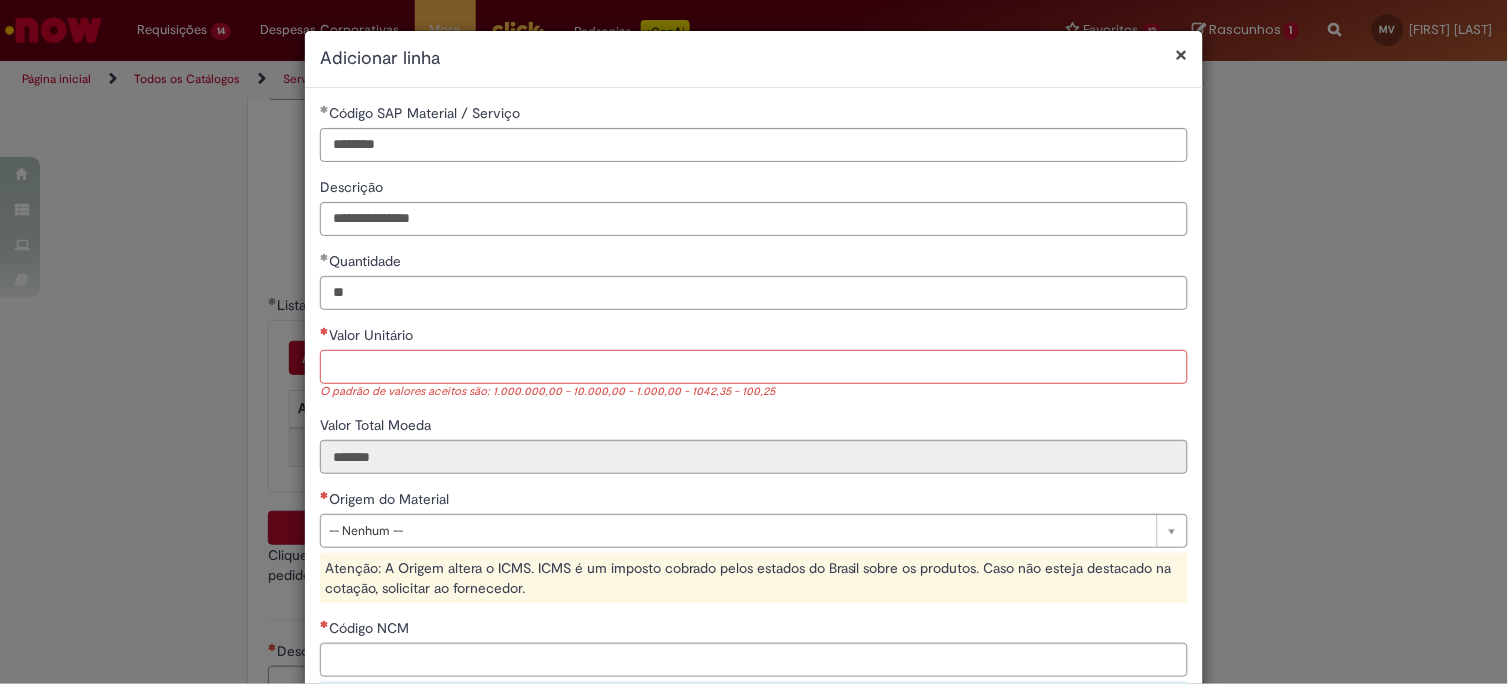 click on "Valor Unitário" at bounding box center (754, 367) 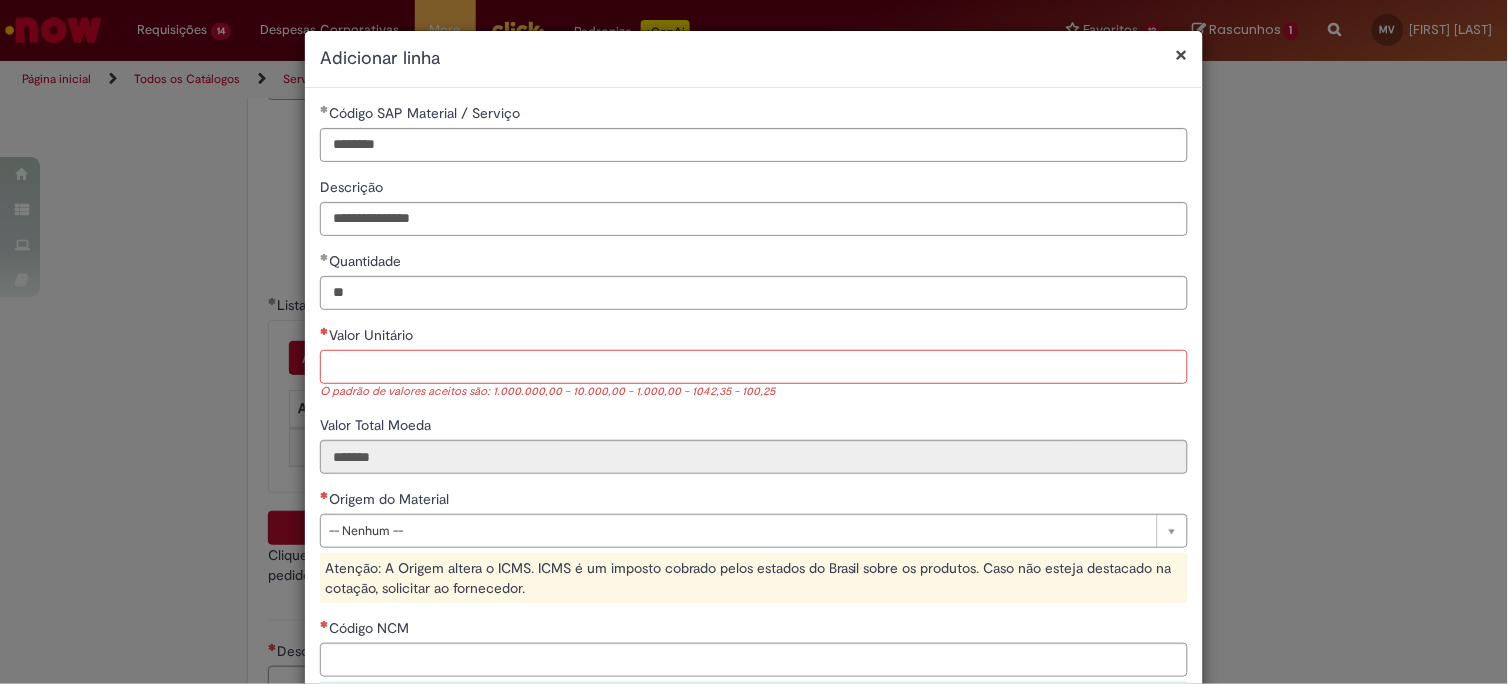 paste on "******" 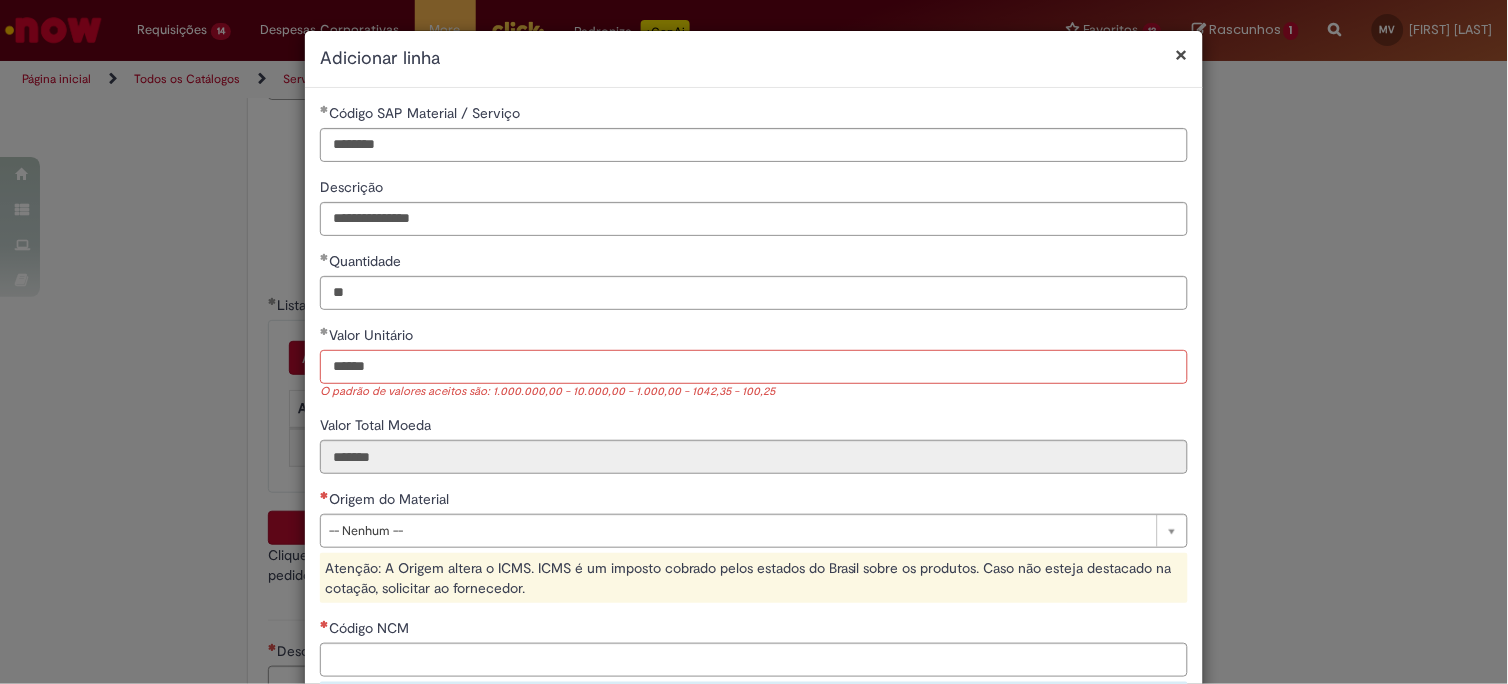 type on "******" 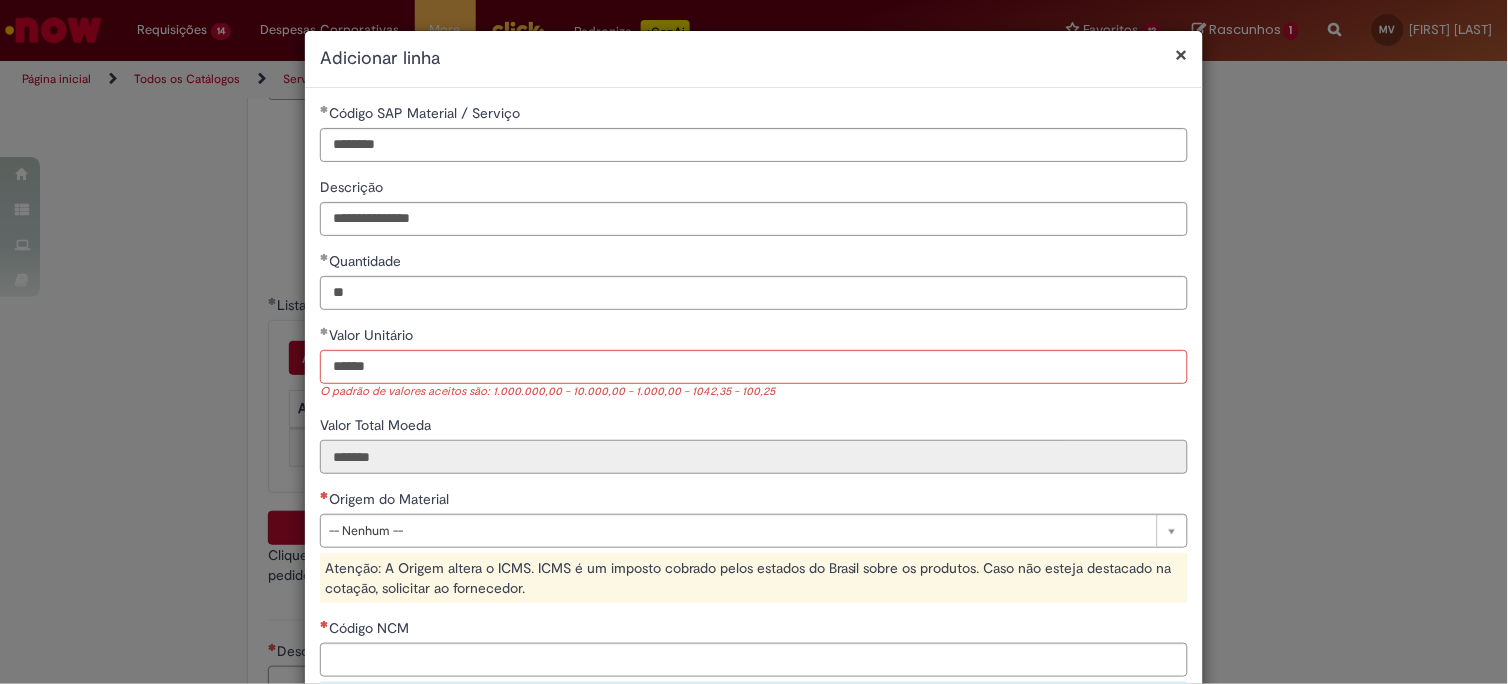 type on "********" 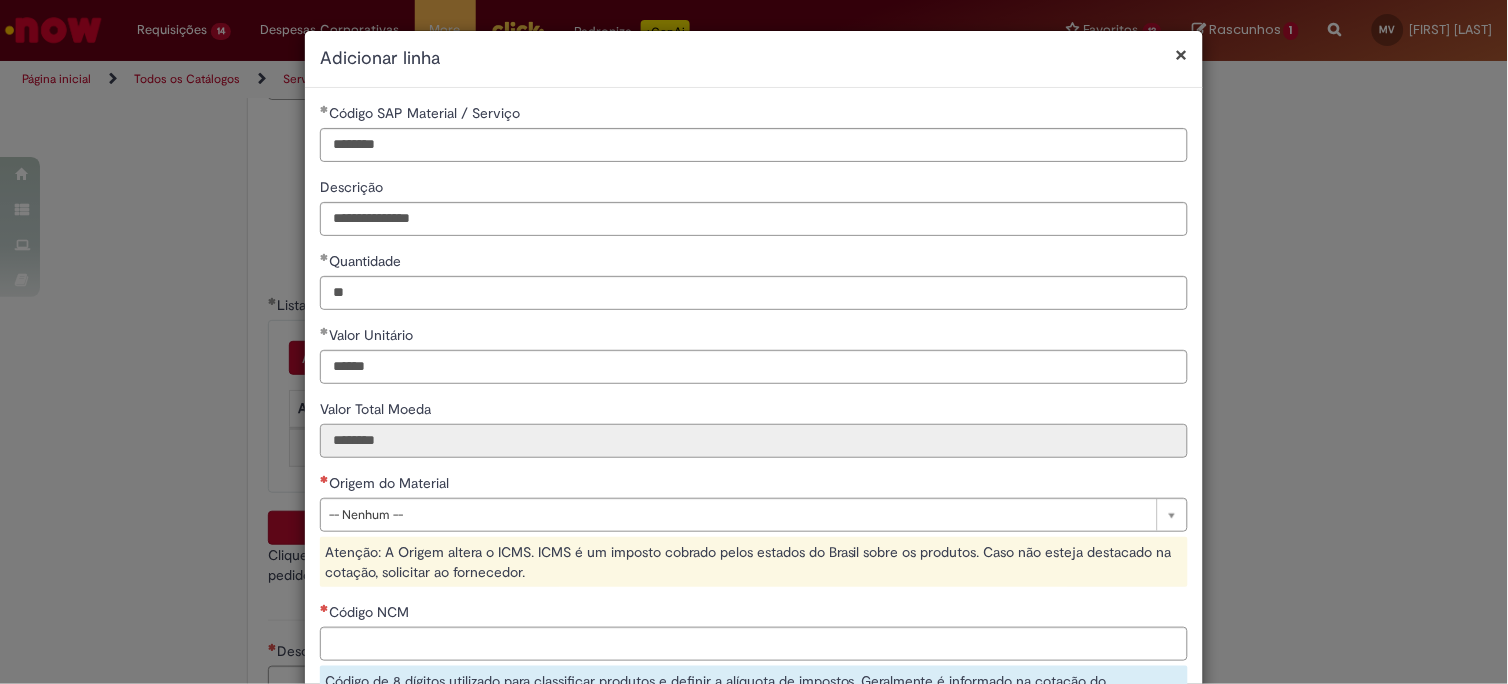 click on "********" at bounding box center (754, 441) 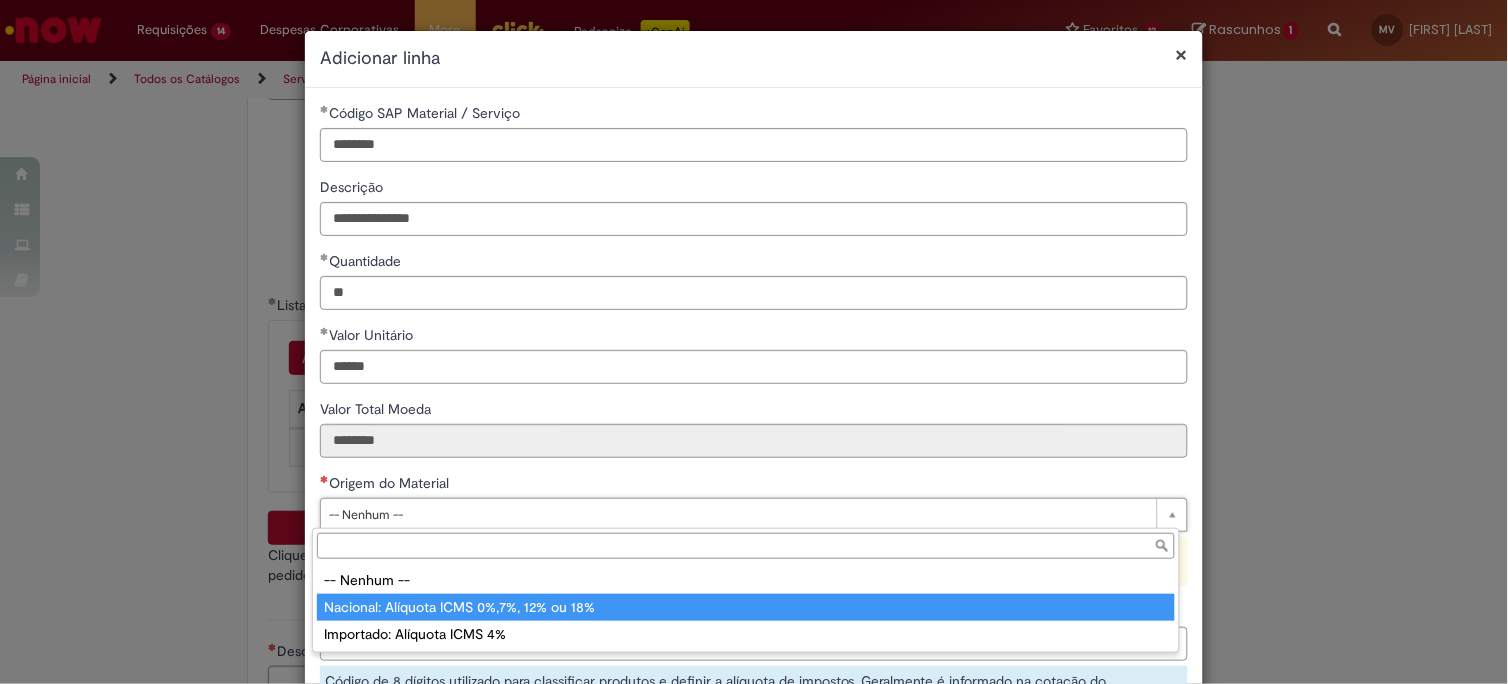 type on "**********" 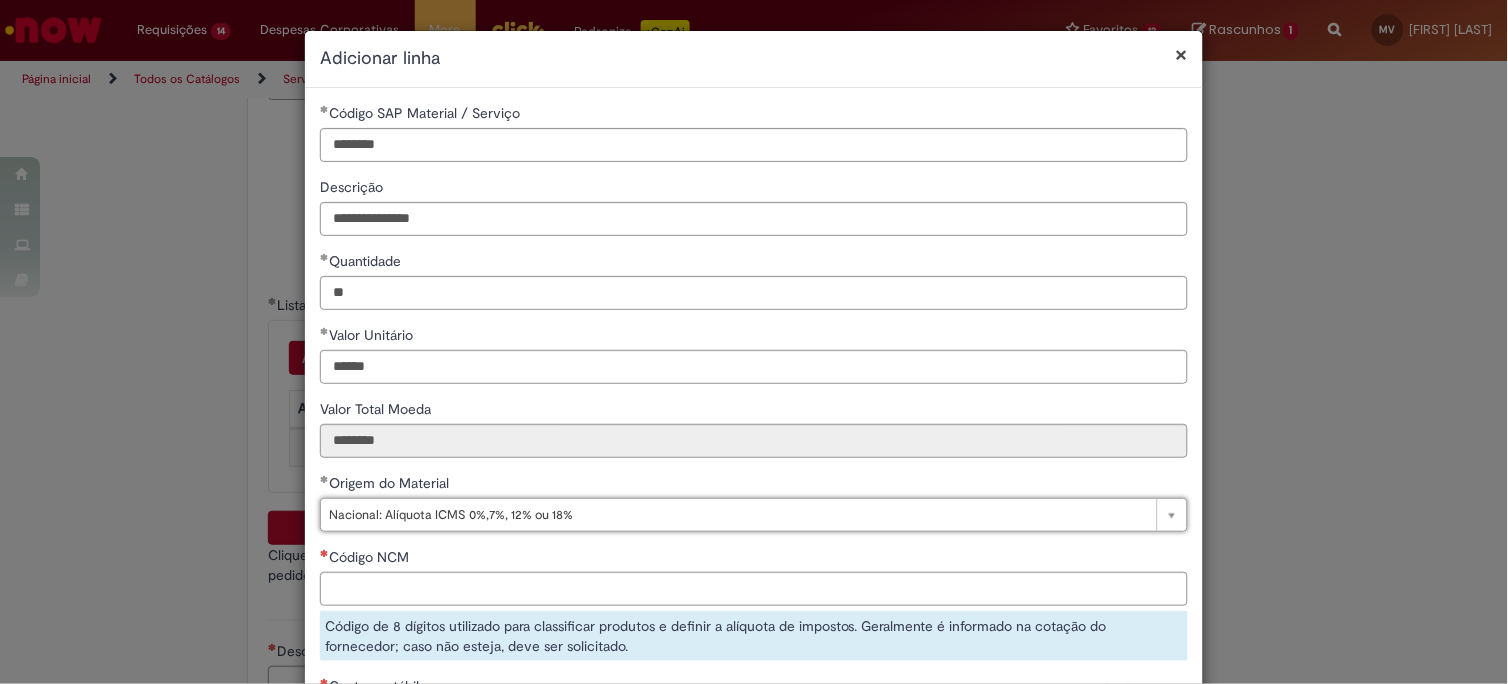 scroll, scrollTop: 222, scrollLeft: 0, axis: vertical 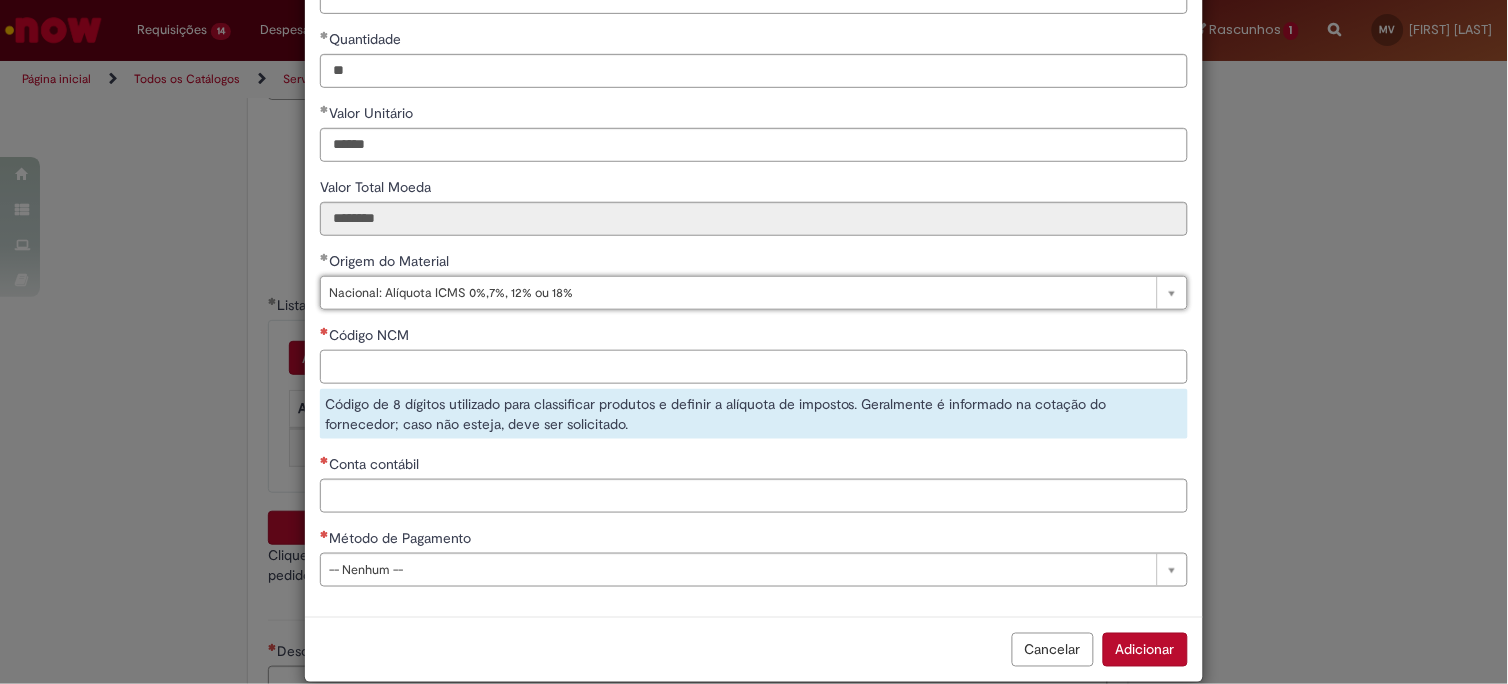 click on "Código NCM" at bounding box center (754, 367) 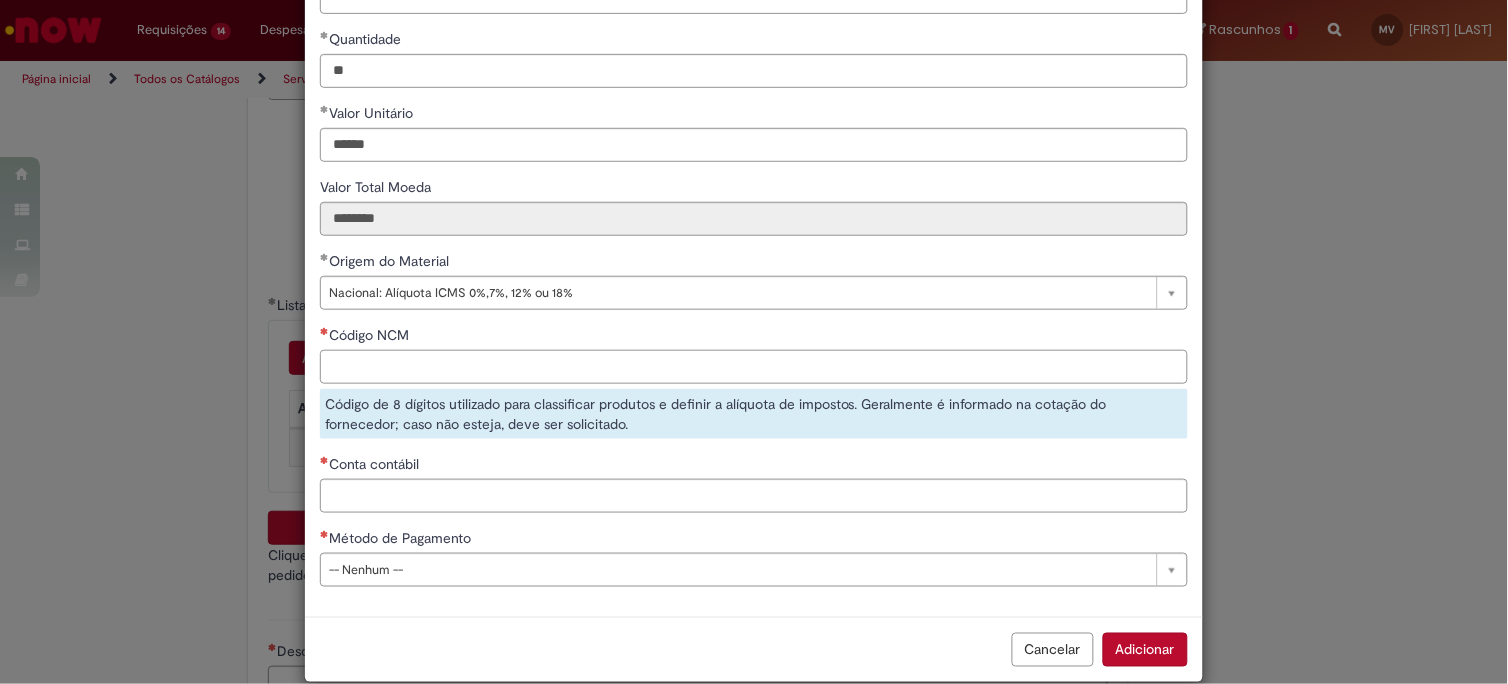 paste on "**********" 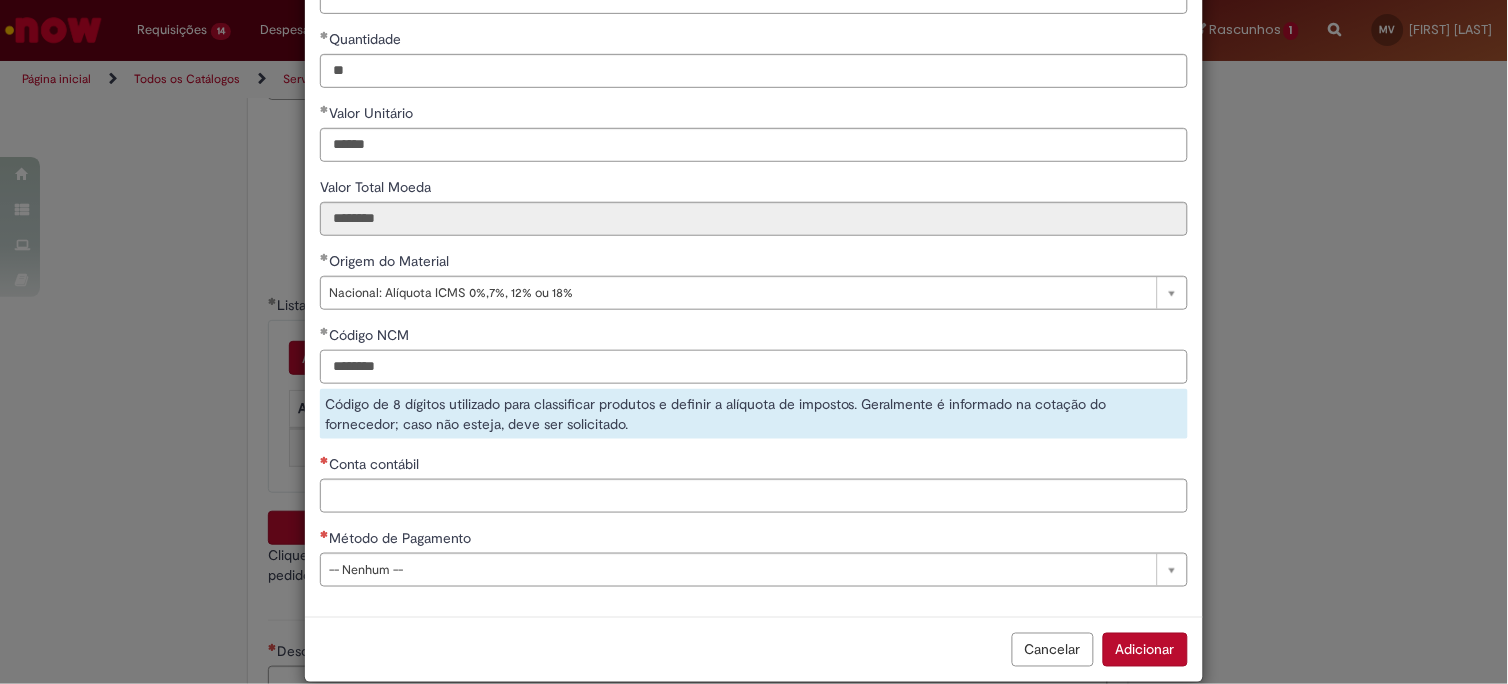 type on "********" 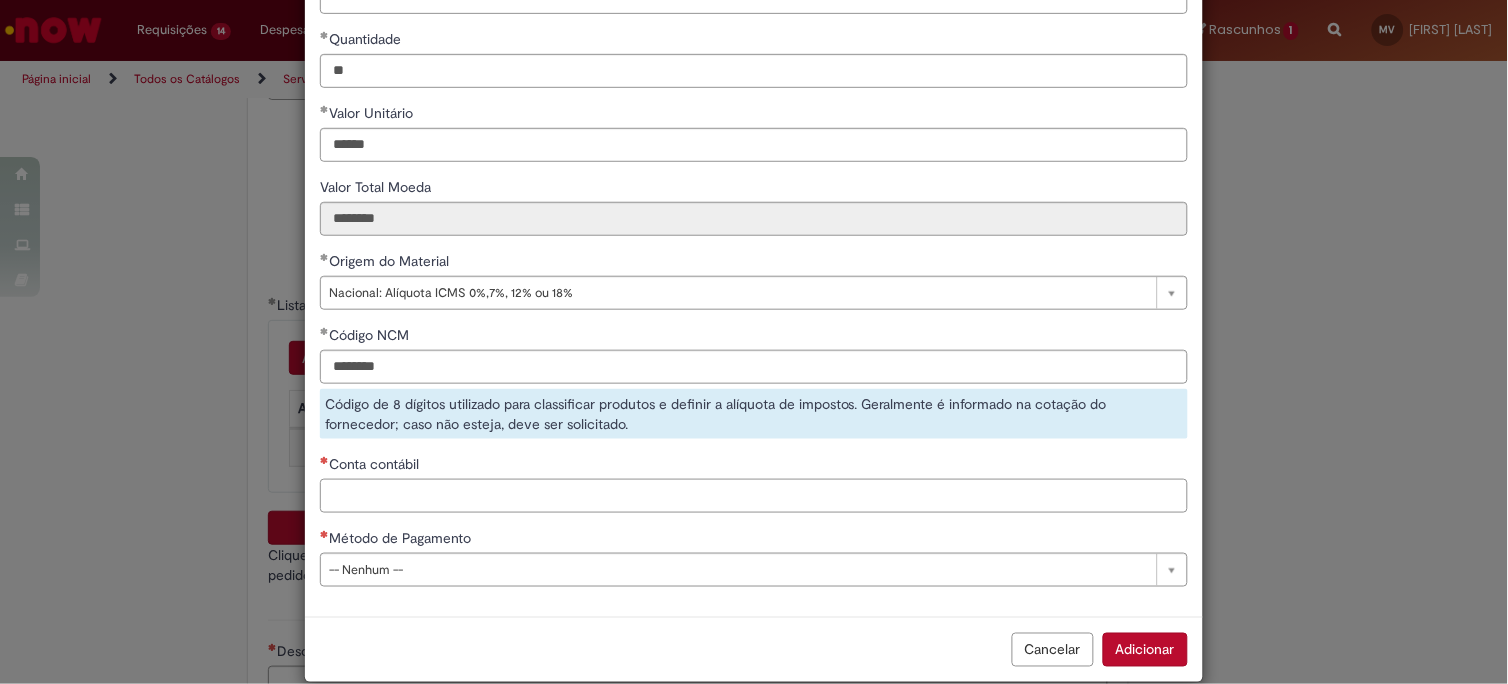 click on "Conta contábil" at bounding box center (754, 496) 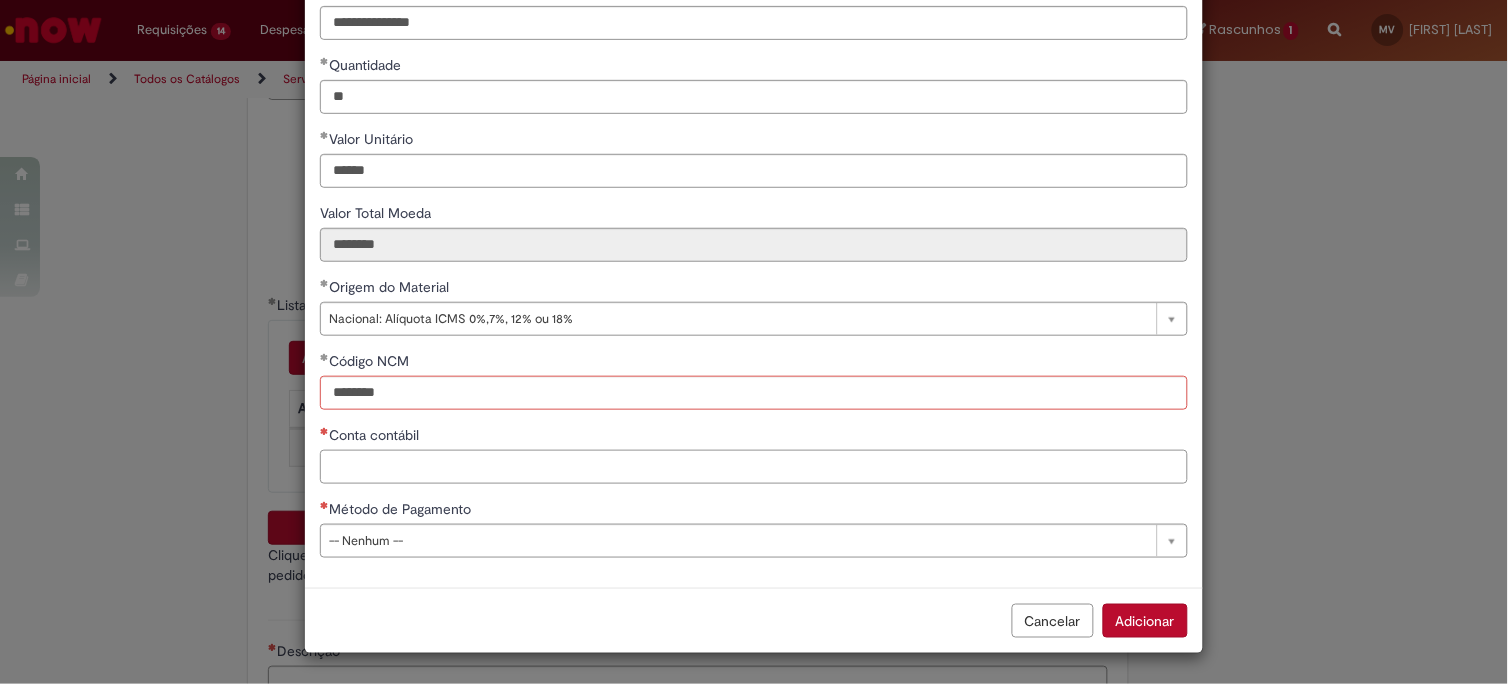 scroll, scrollTop: 196, scrollLeft: 0, axis: vertical 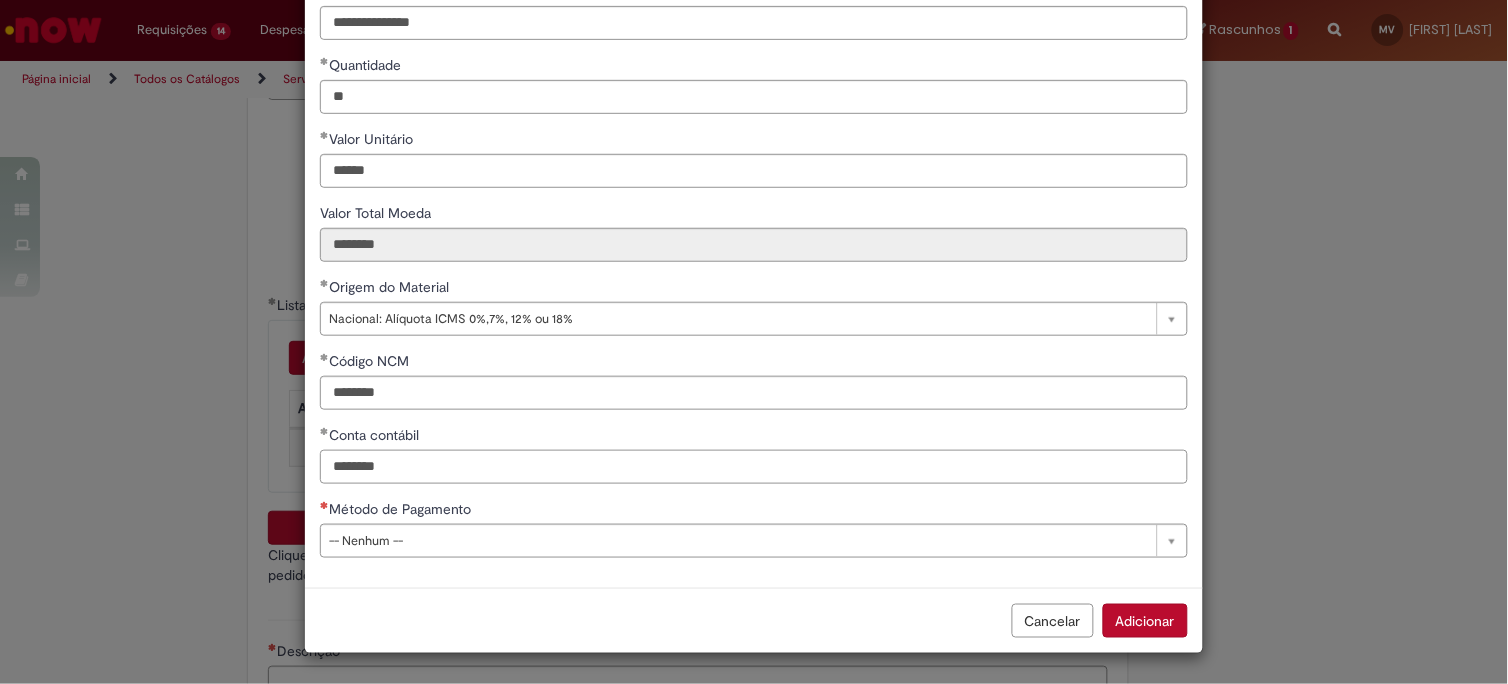type on "********" 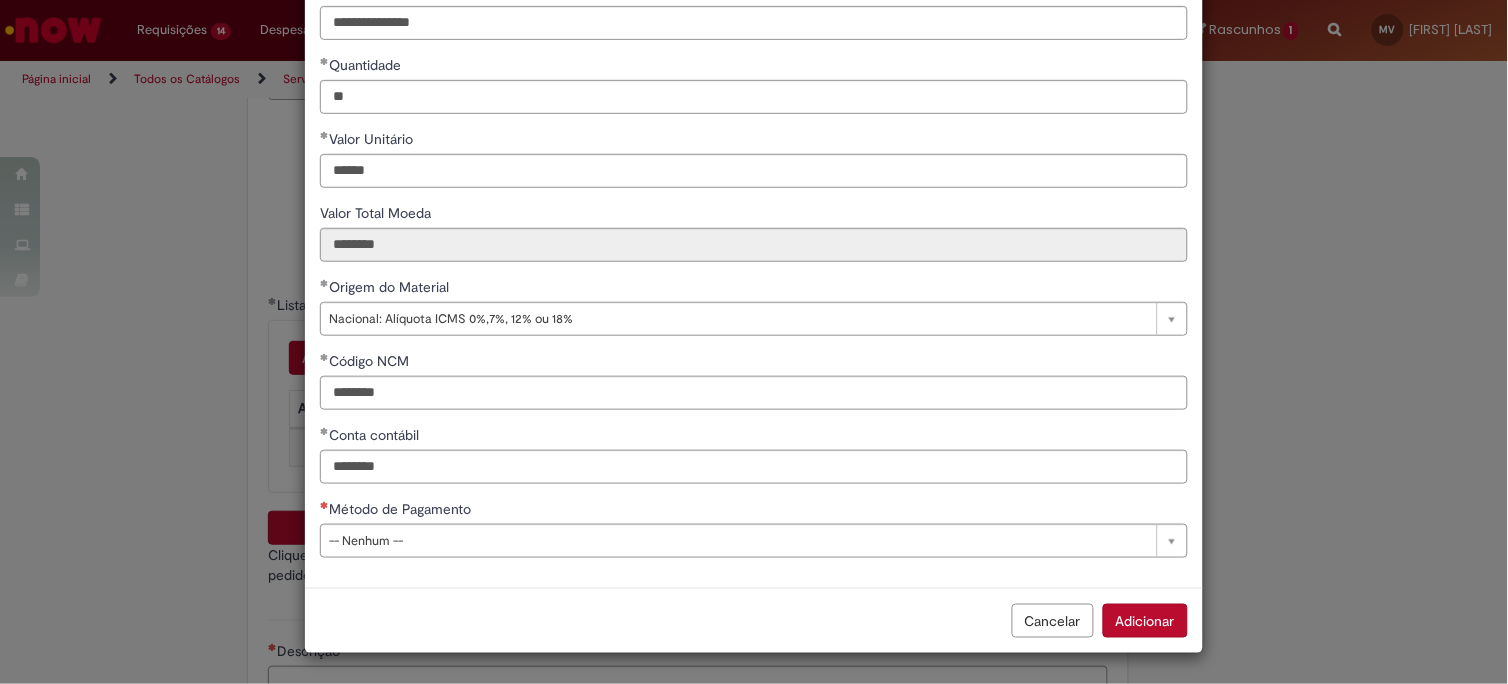 click on "Método de Pagamento" at bounding box center (754, 511) 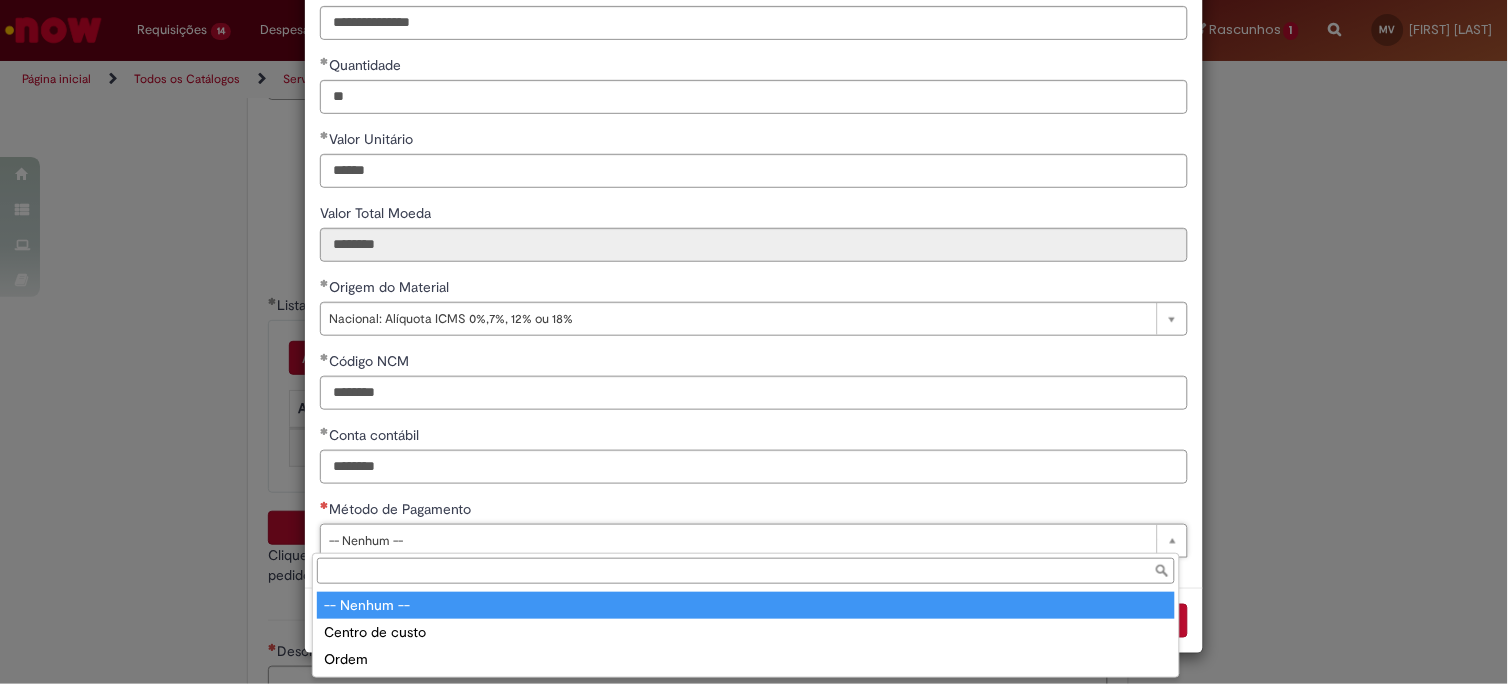 scroll, scrollTop: 196, scrollLeft: 0, axis: vertical 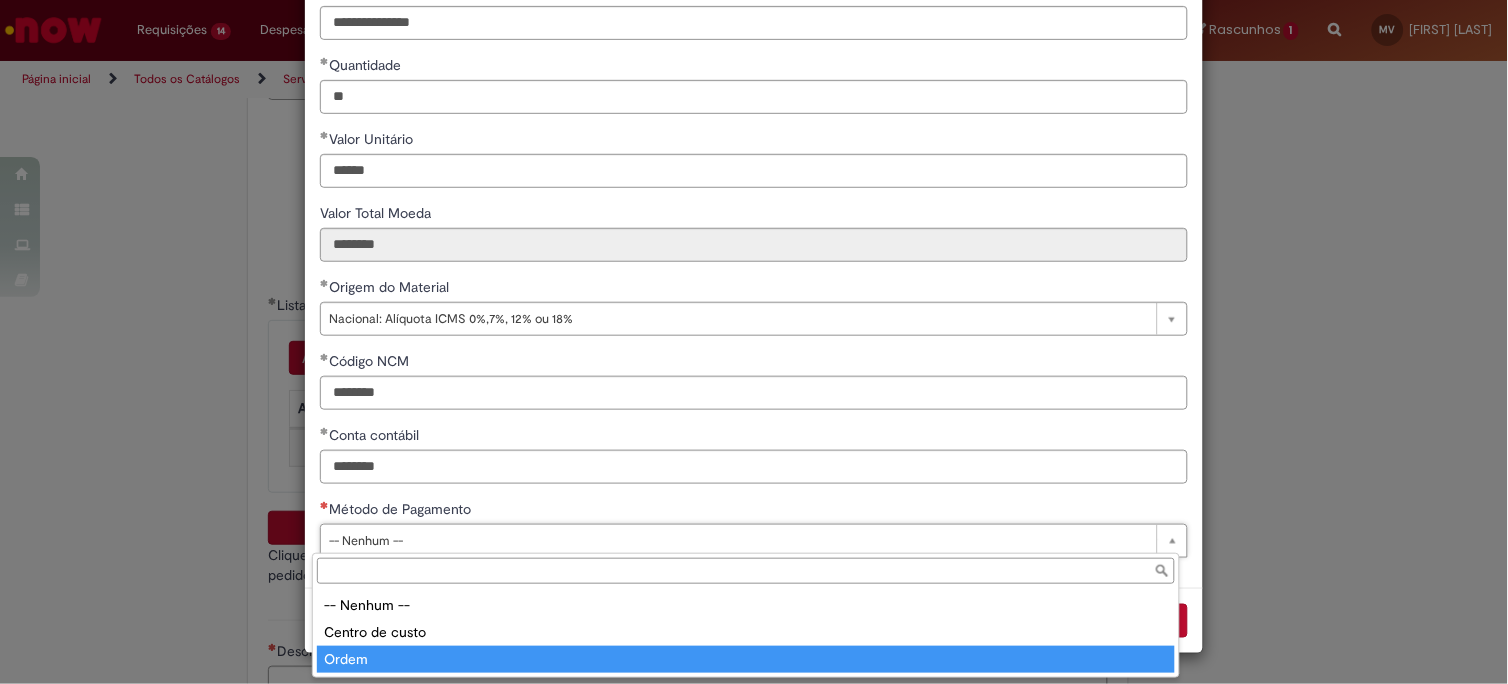 type on "*****" 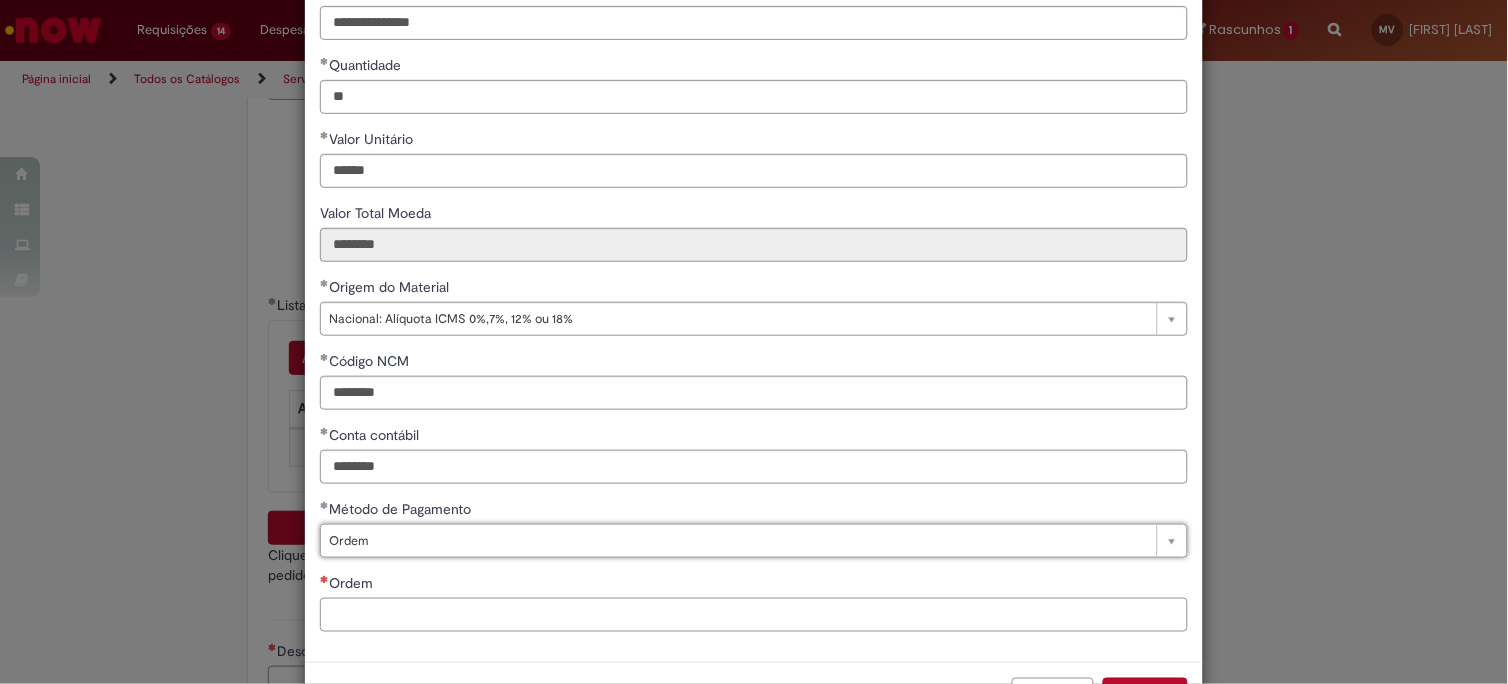 click on "Ordem" at bounding box center [754, 615] 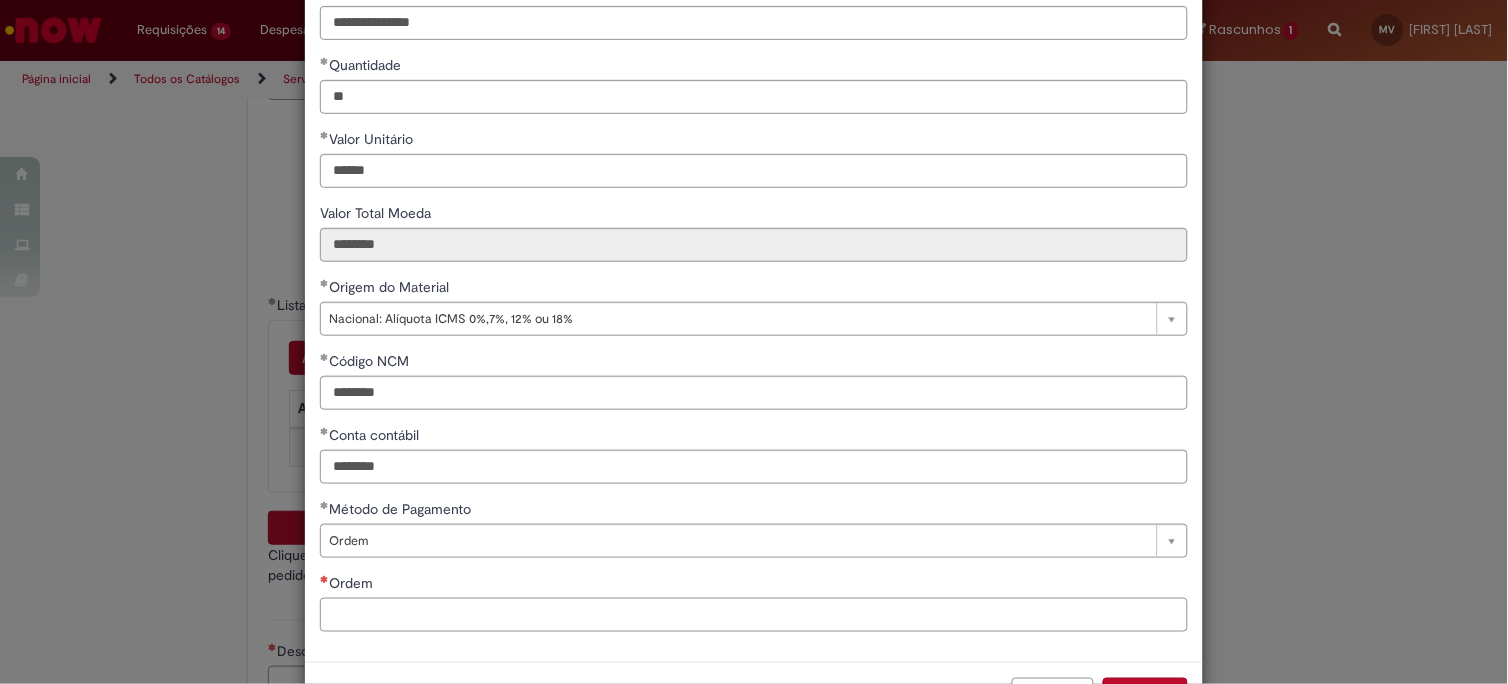 paste on "**********" 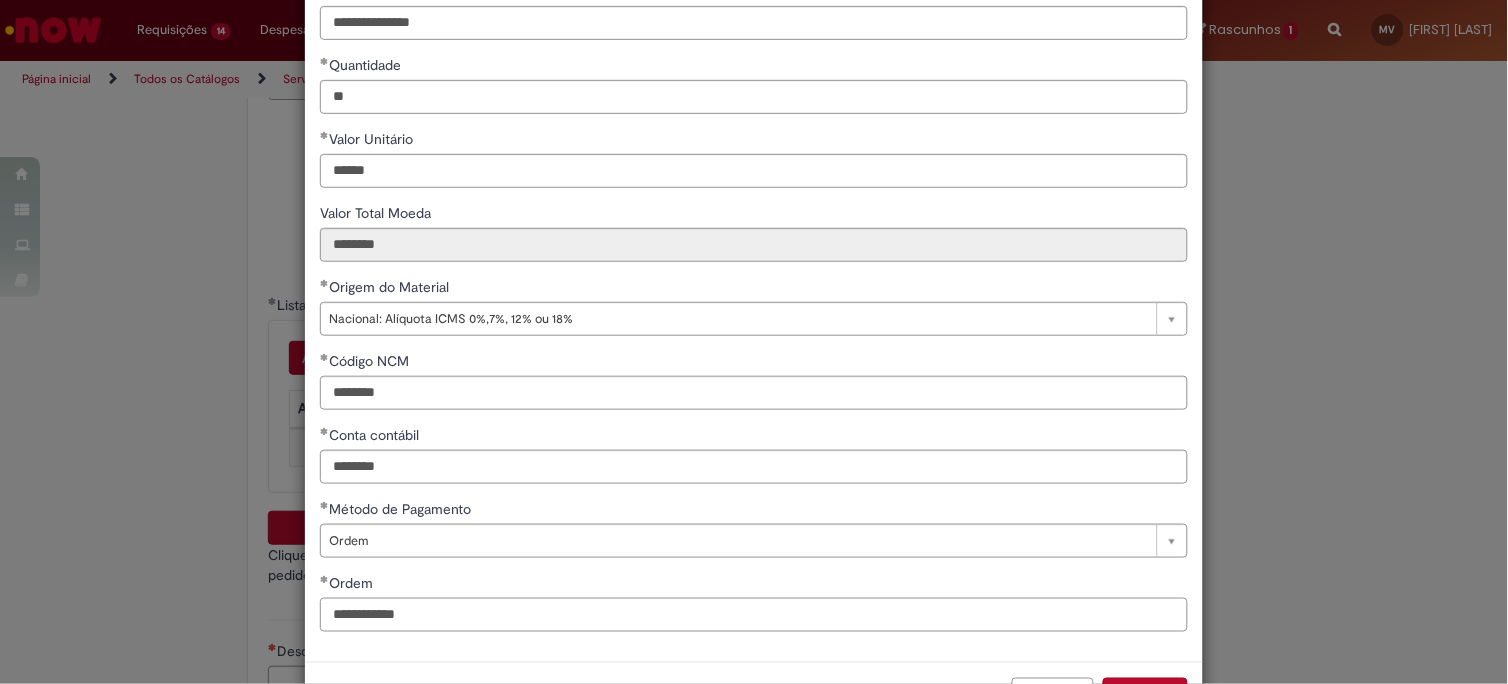 scroll, scrollTop: 270, scrollLeft: 0, axis: vertical 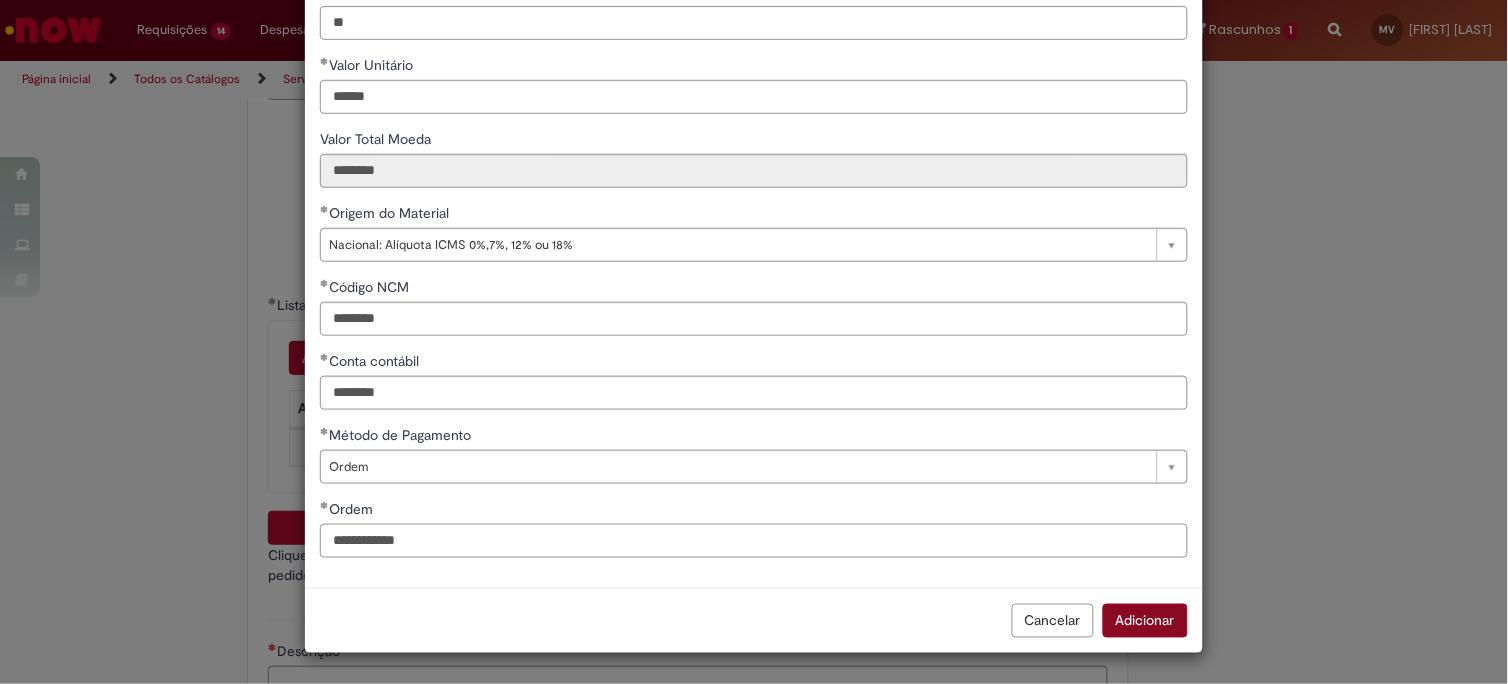 type on "**********" 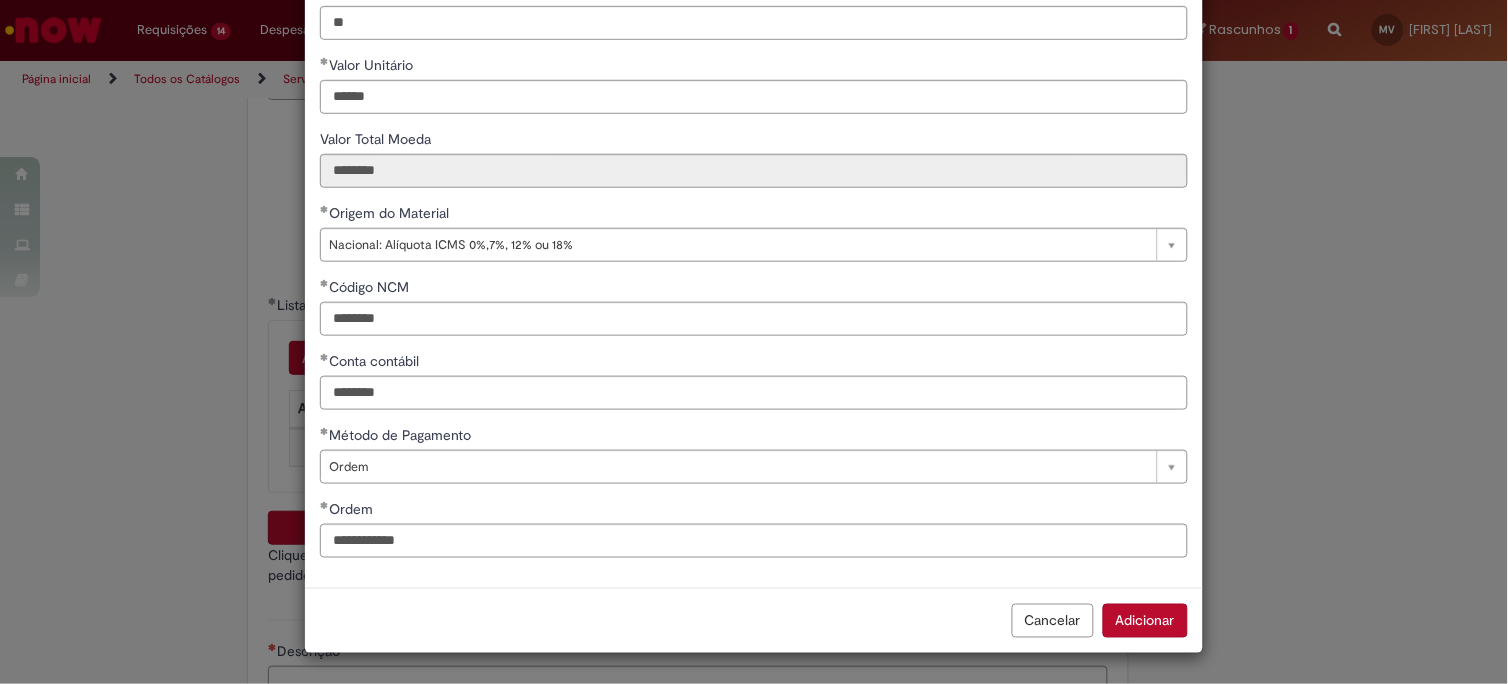 click on "Adicionar" at bounding box center (1145, 621) 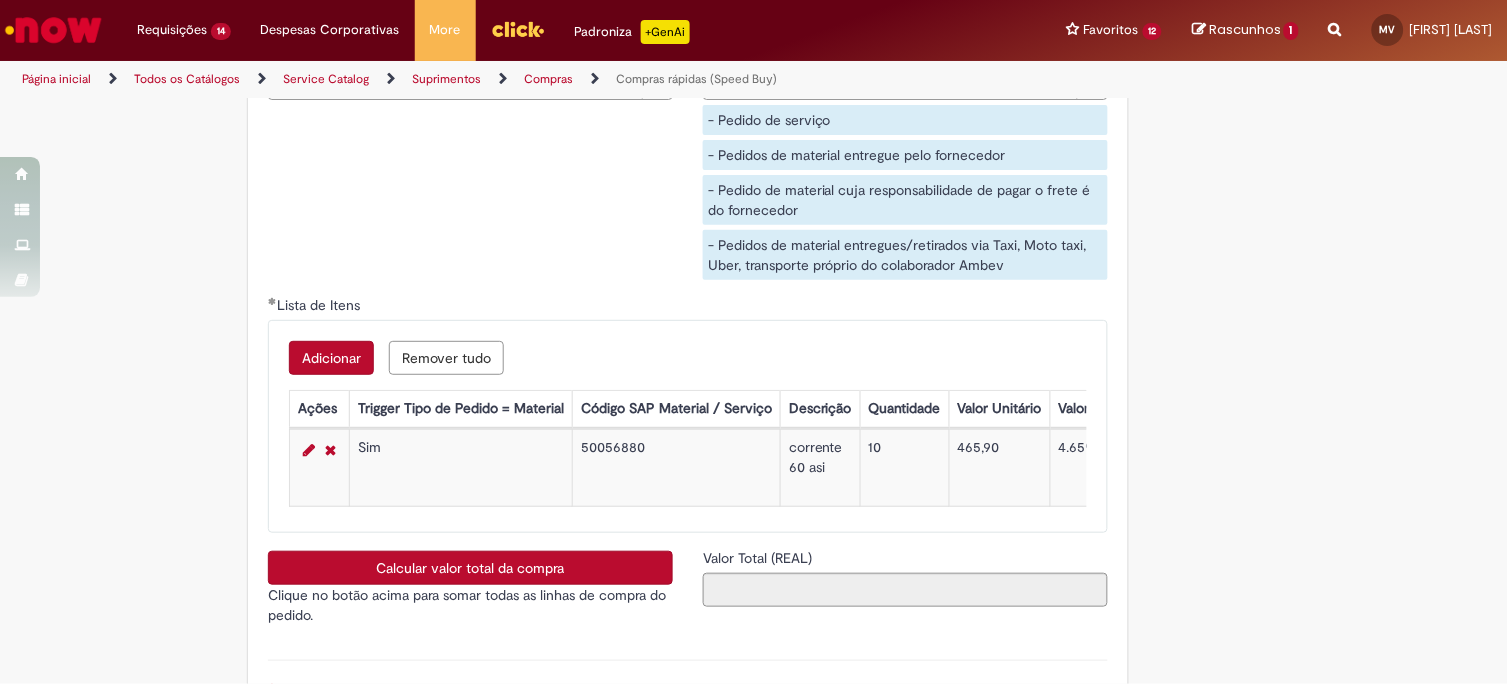 scroll, scrollTop: 3444, scrollLeft: 0, axis: vertical 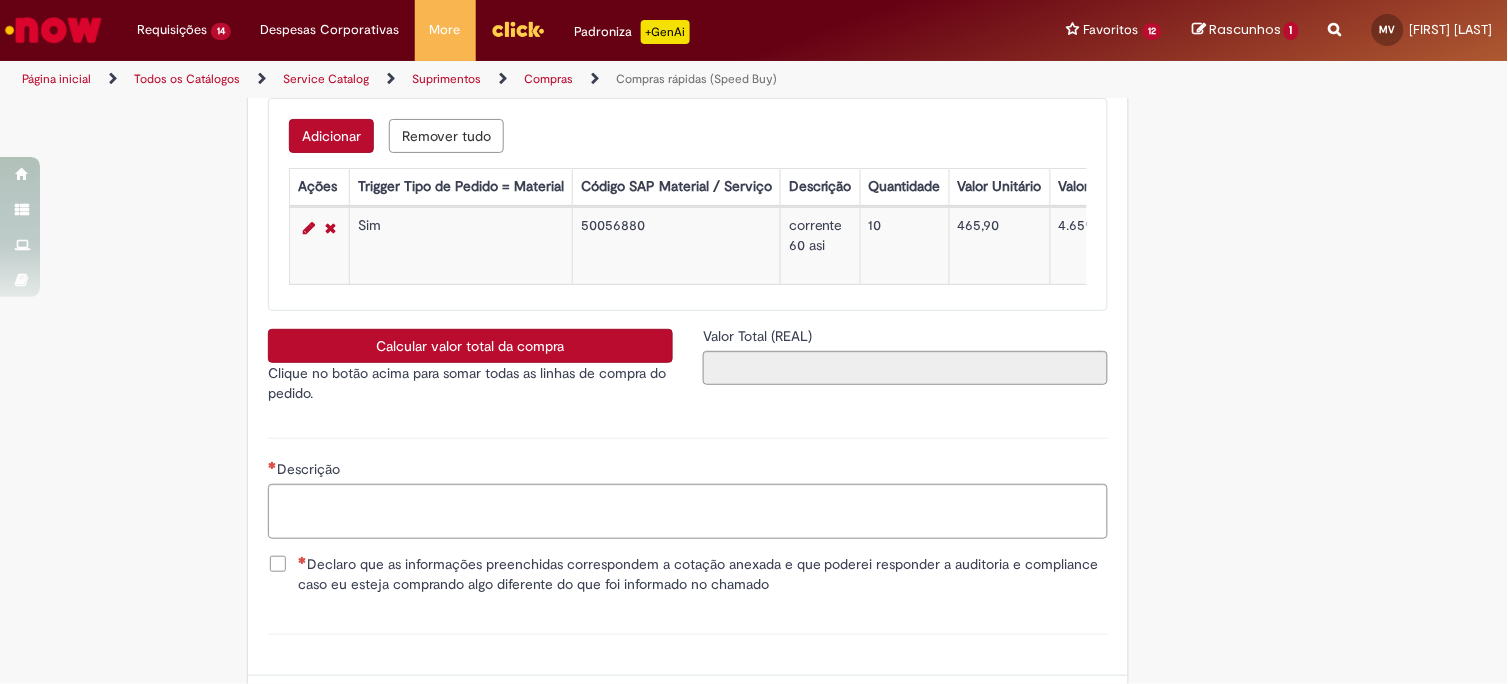 click on "Clique no botão acima para somar todas as linhas de compra do pedido." at bounding box center [470, 383] 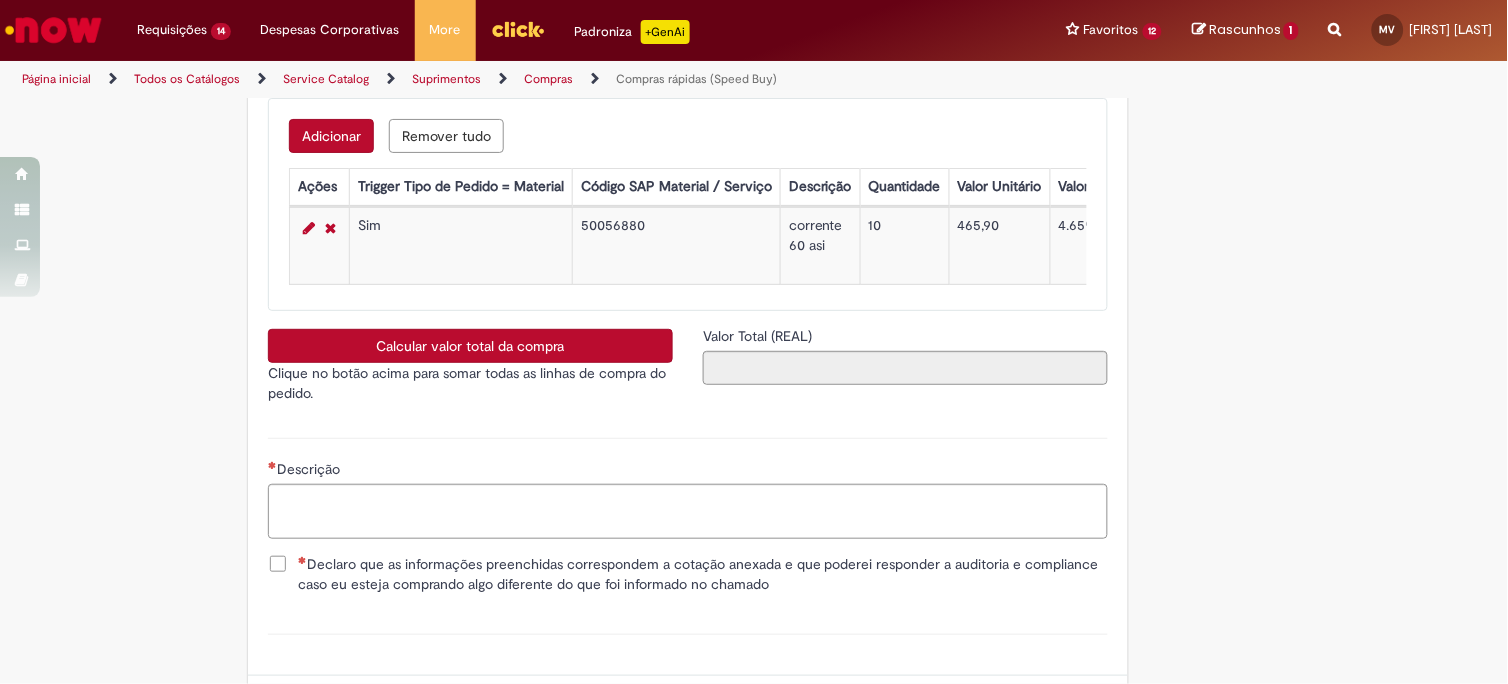 click on "Calcular valor total da compra" at bounding box center [470, 346] 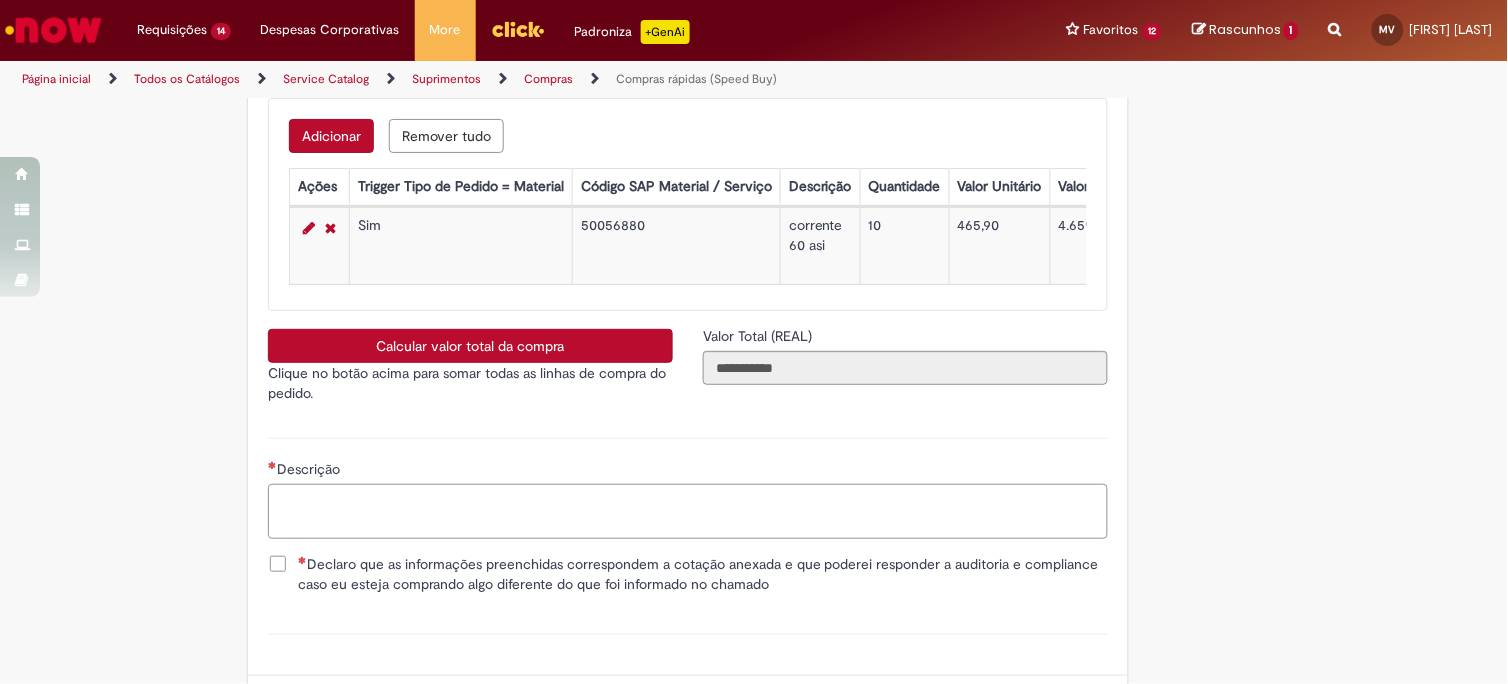 click on "Descrição" at bounding box center (688, 511) 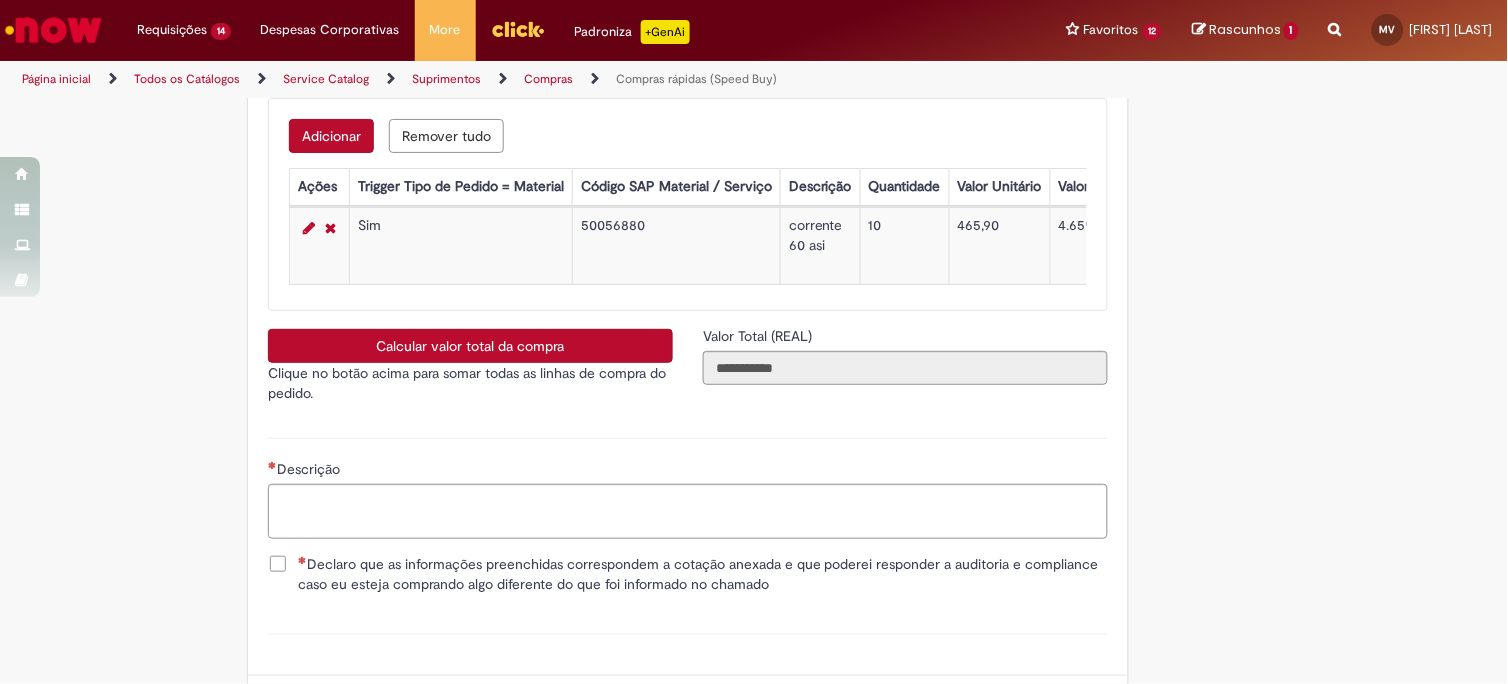 click on "Adicionar" at bounding box center [331, 136] 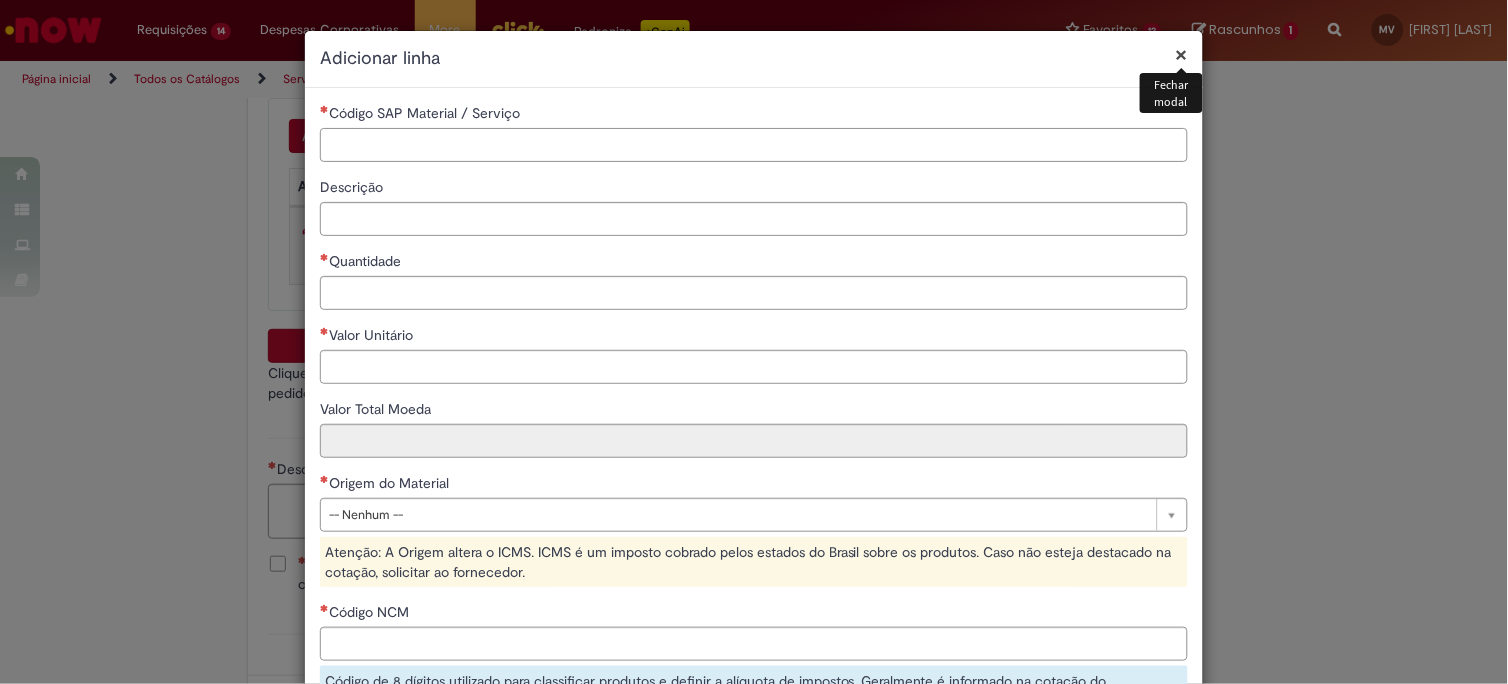 click on "Código SAP Material / Serviço" at bounding box center [754, 145] 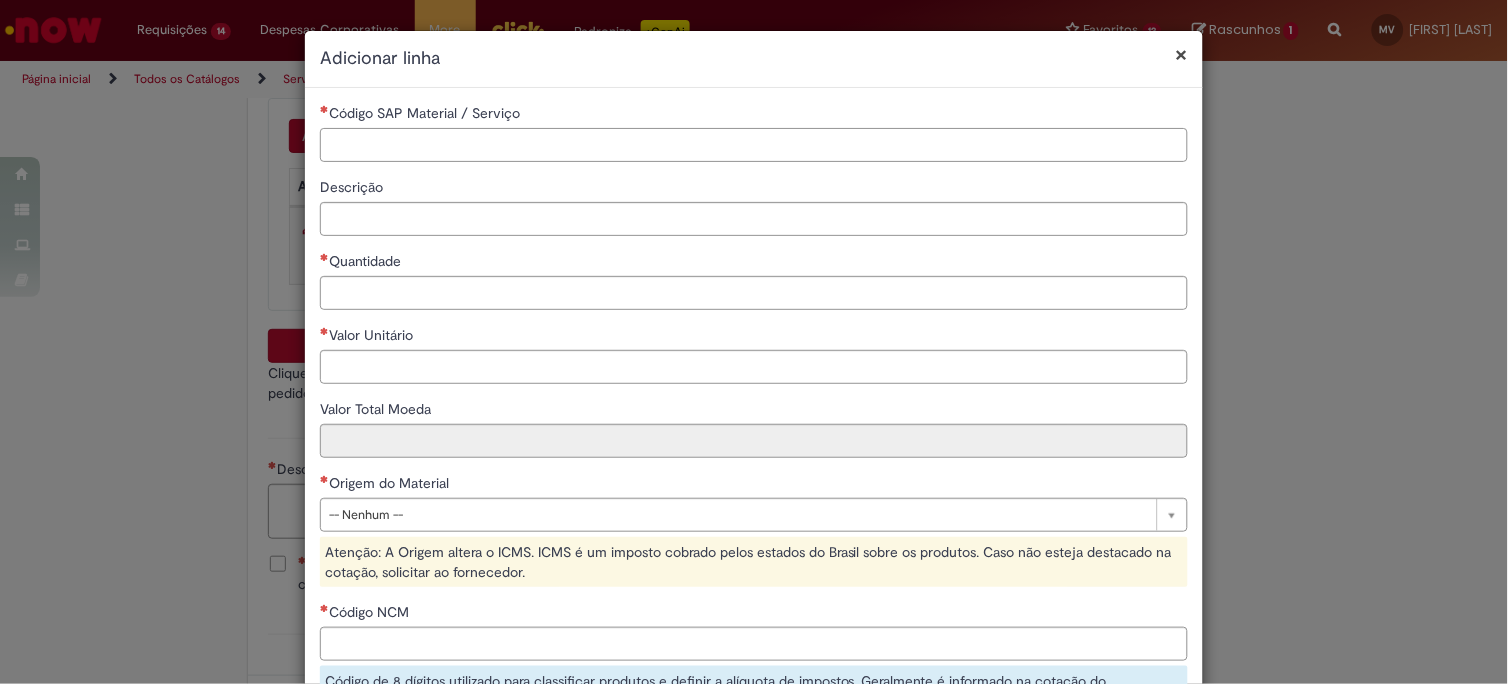 paste on "********" 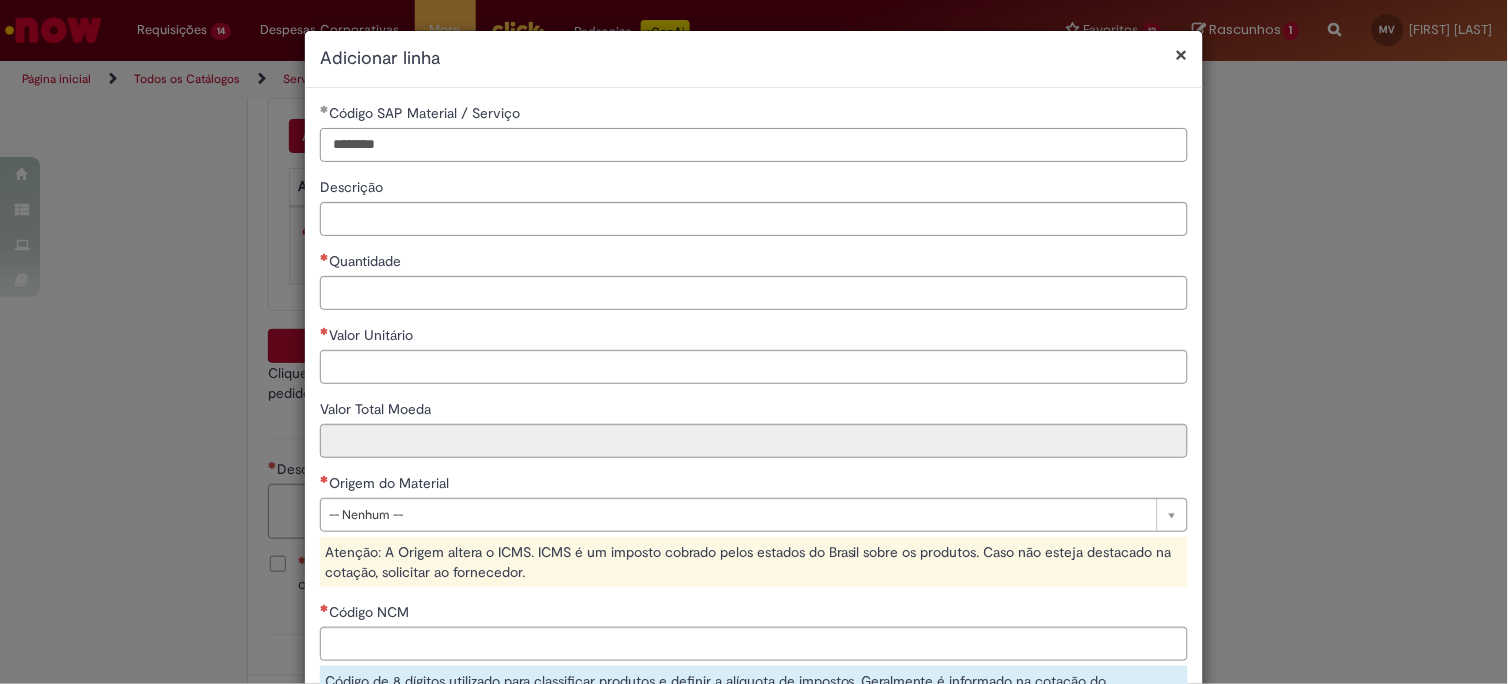 type on "********" 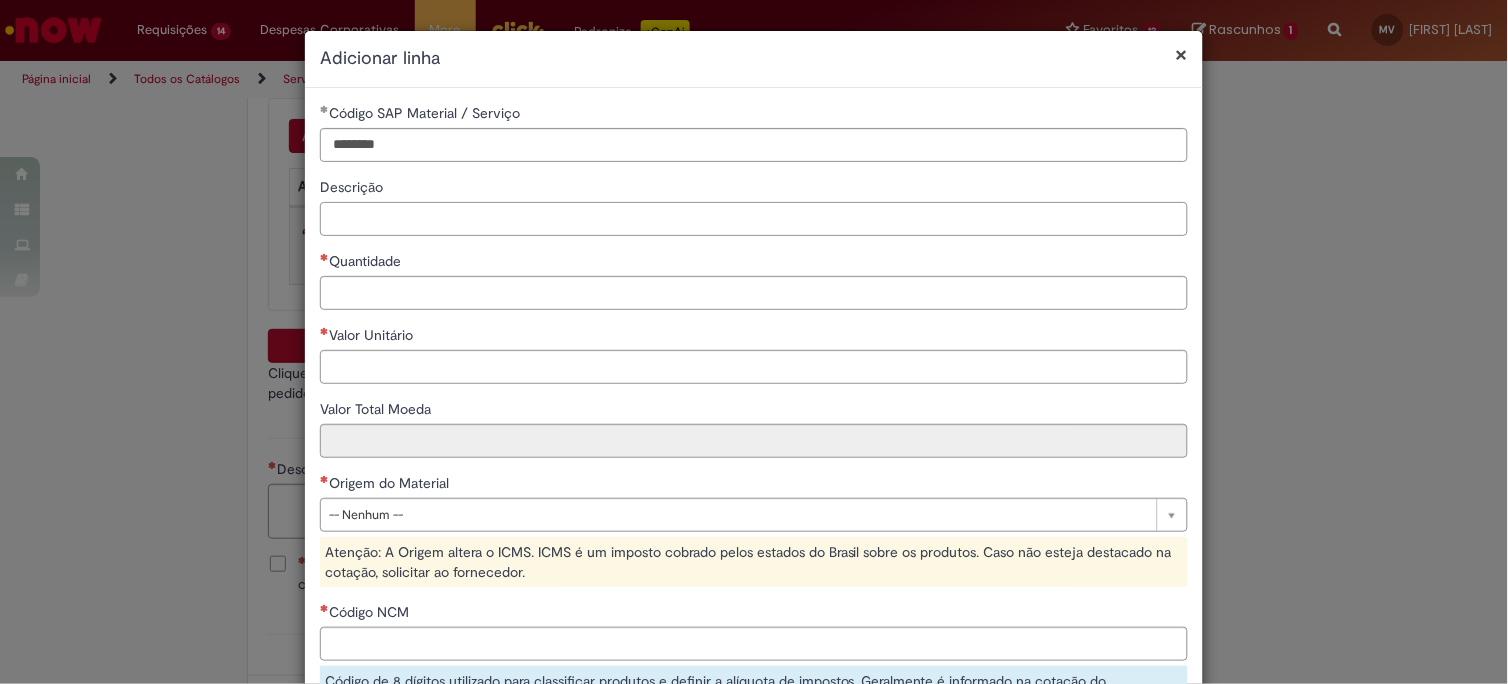 click on "Descrição" at bounding box center (754, 219) 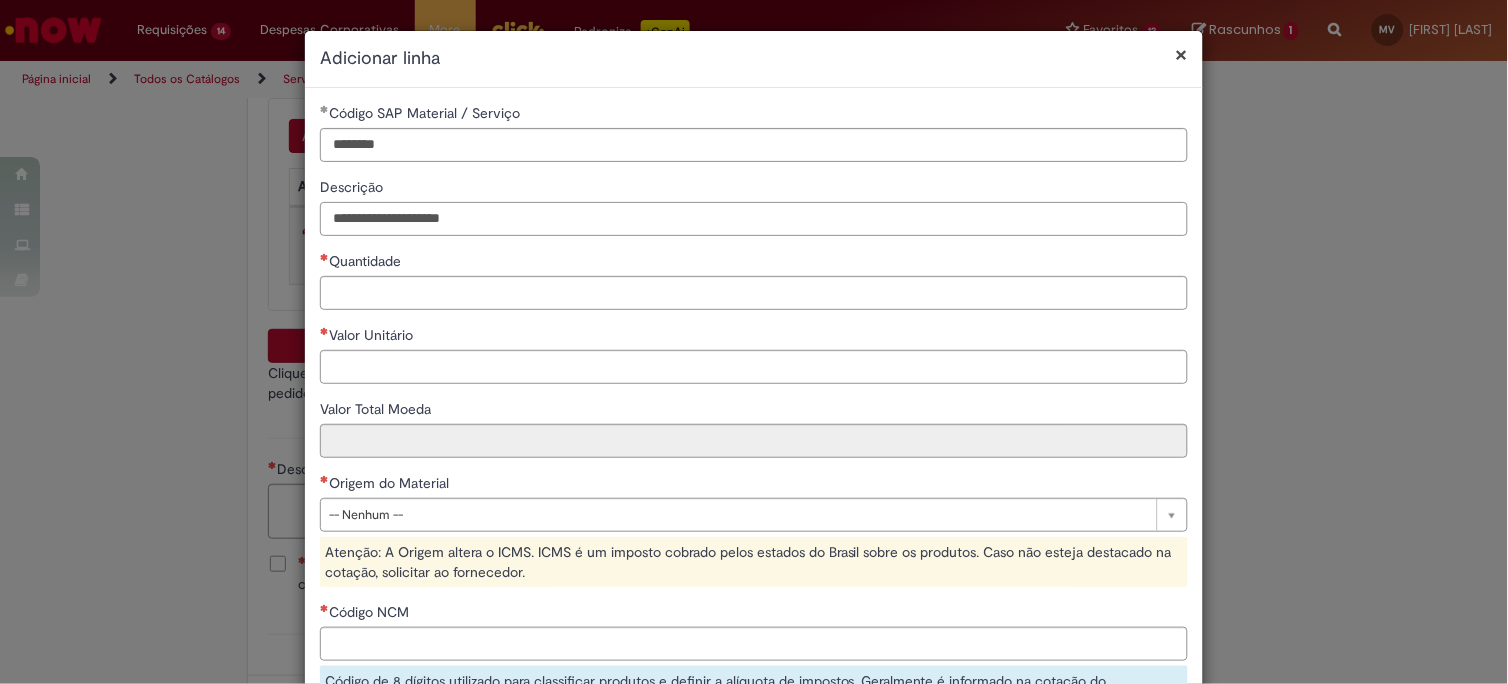 type on "**********" 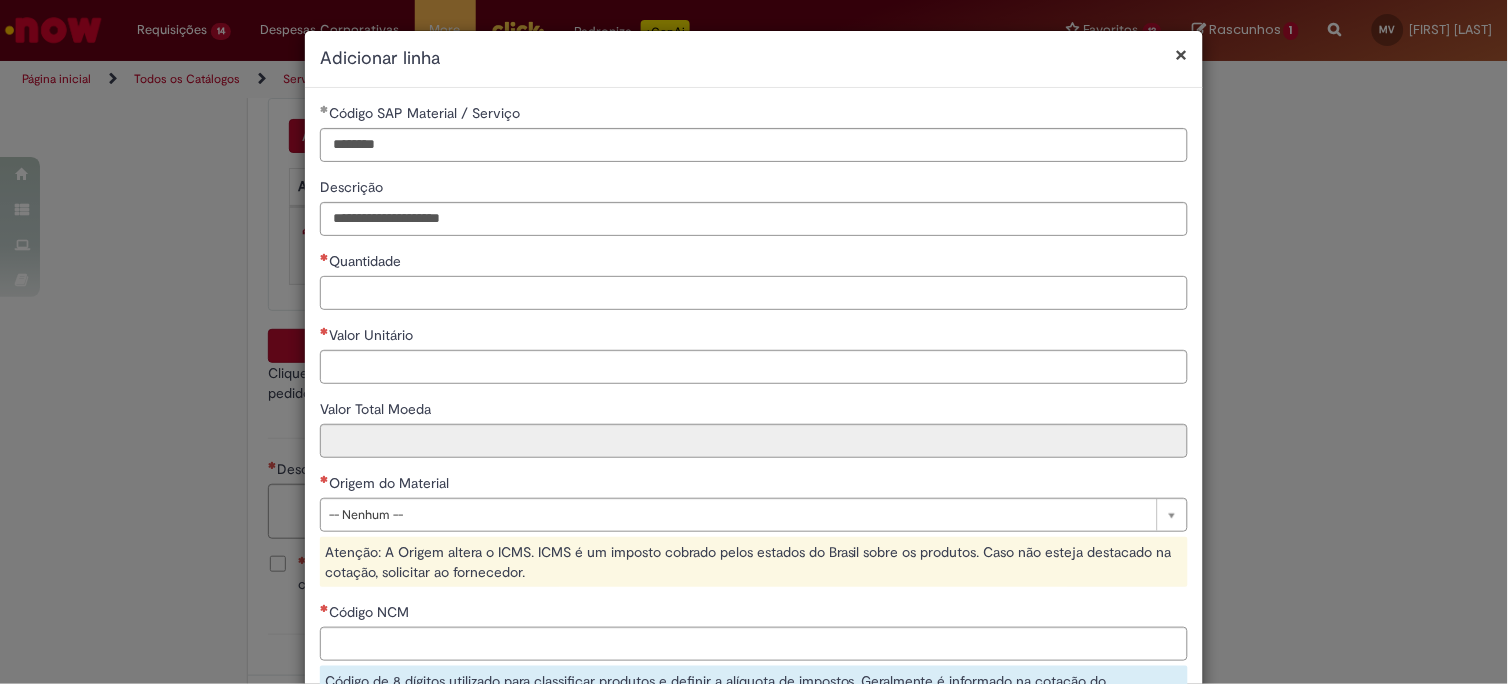 click on "Quantidade" at bounding box center [754, 293] 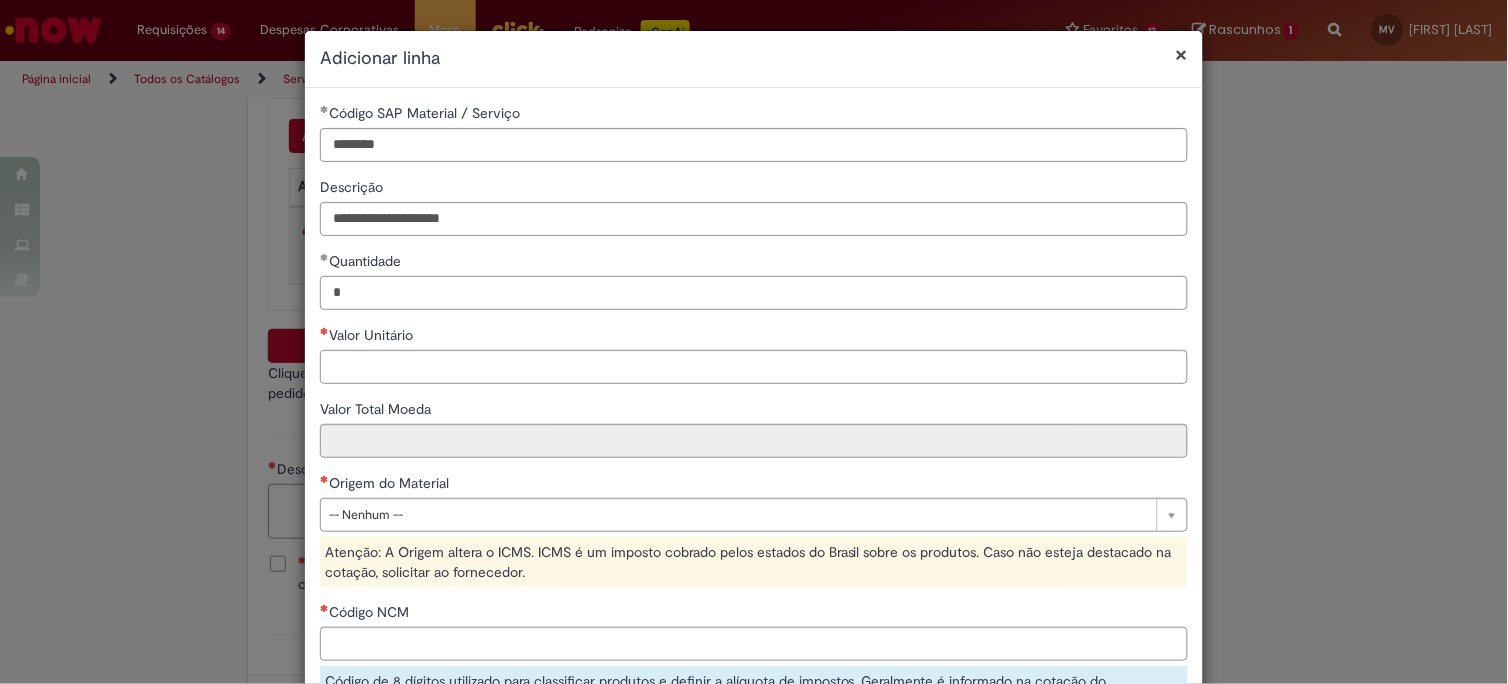 type on "*" 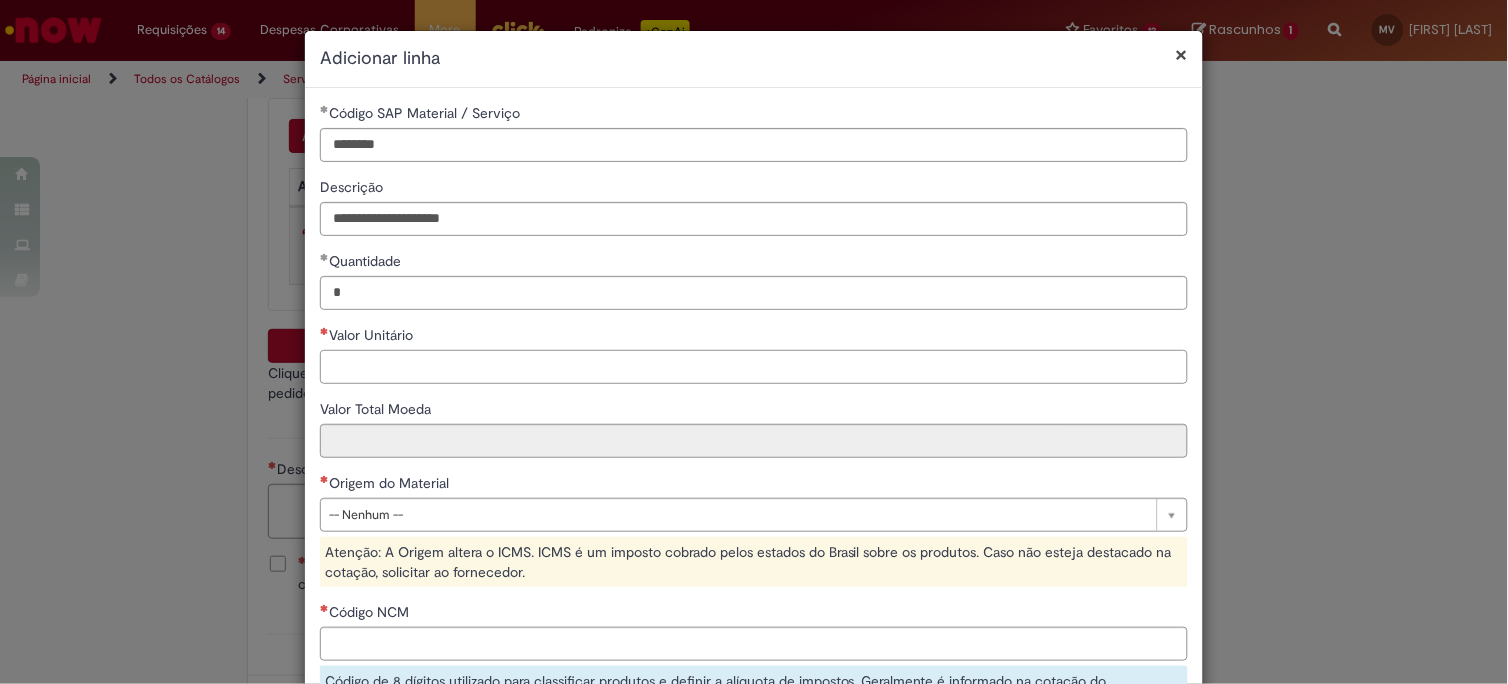 click on "Valor Unitário" at bounding box center (754, 367) 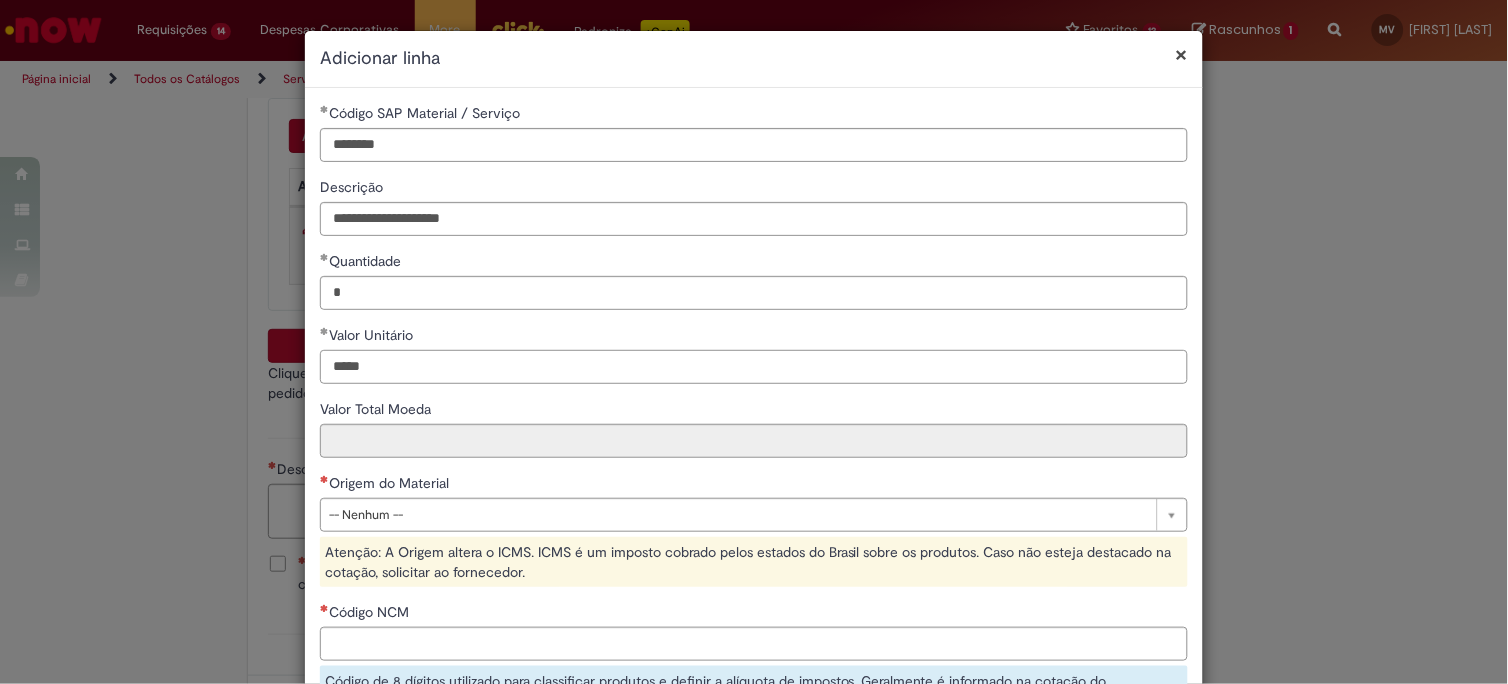 type on "*****" 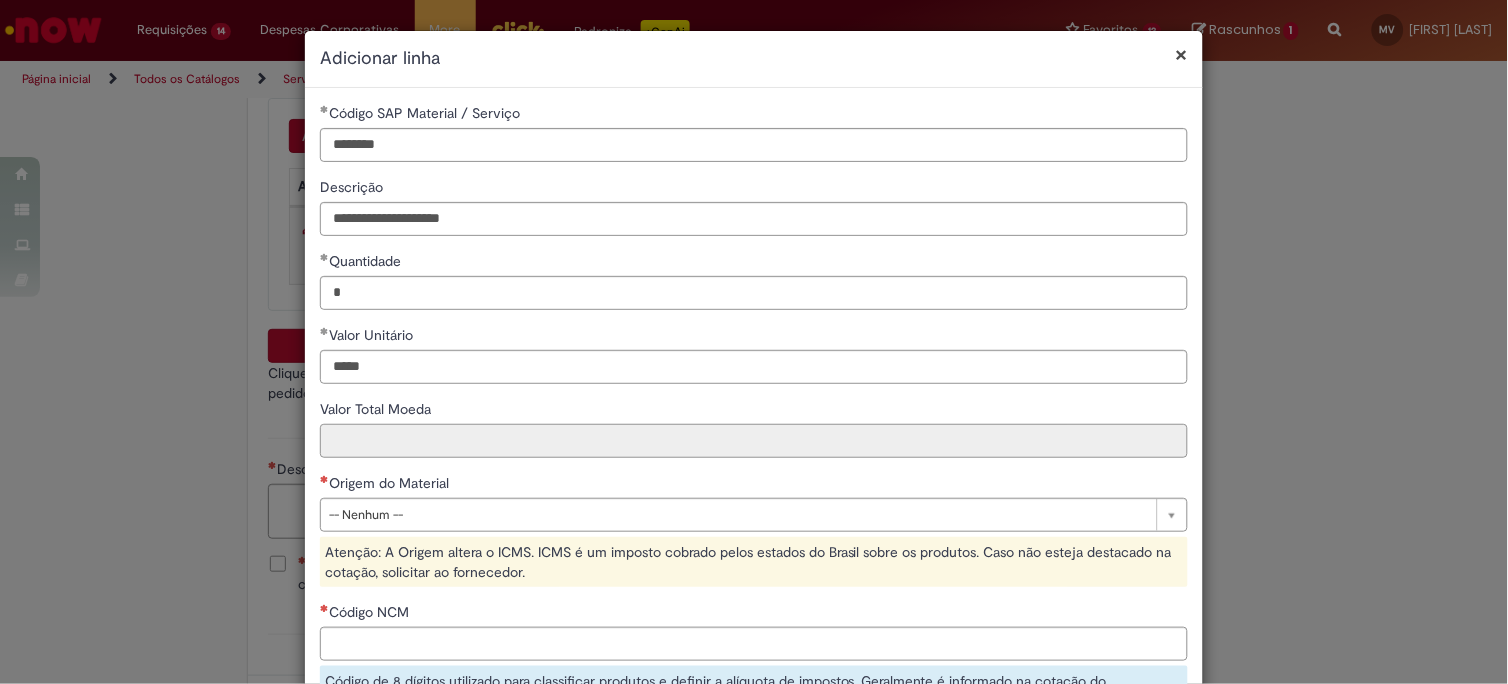 type on "******" 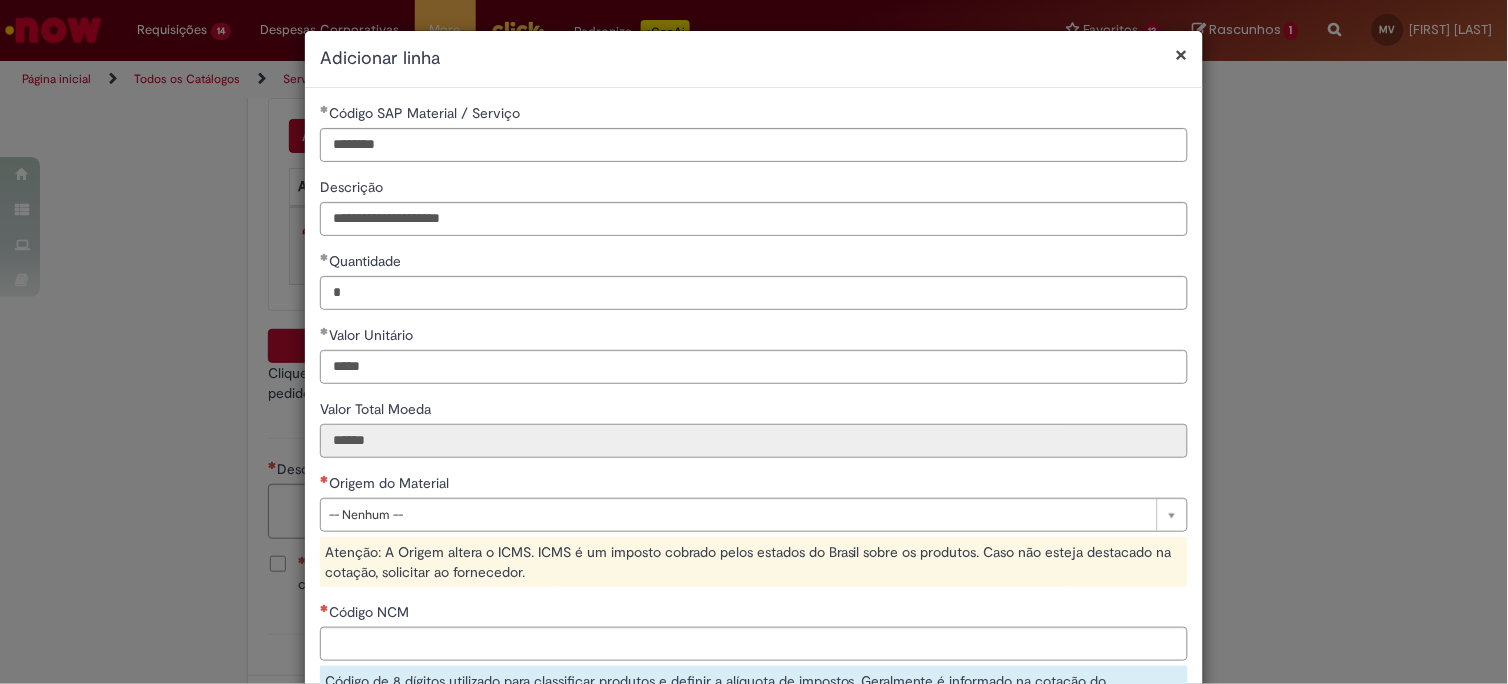 click on "******" at bounding box center [754, 441] 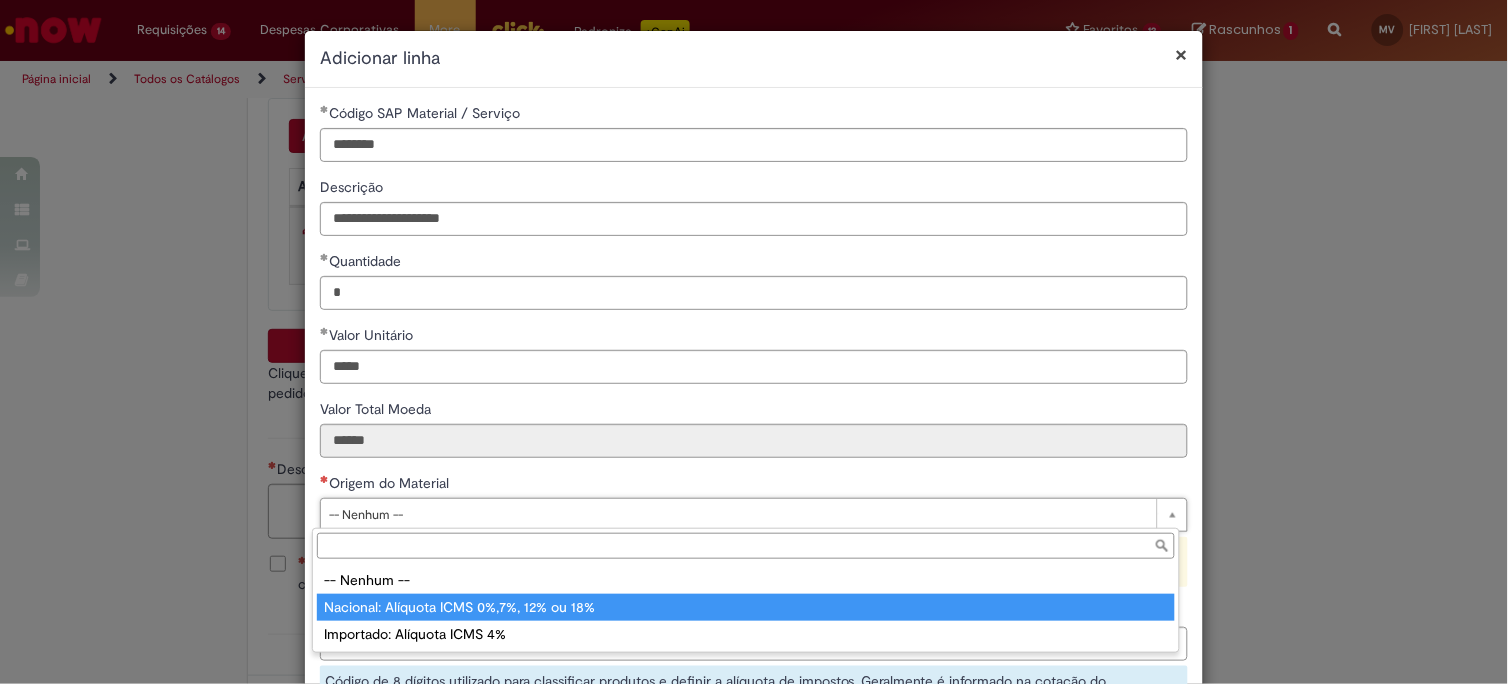 type on "**********" 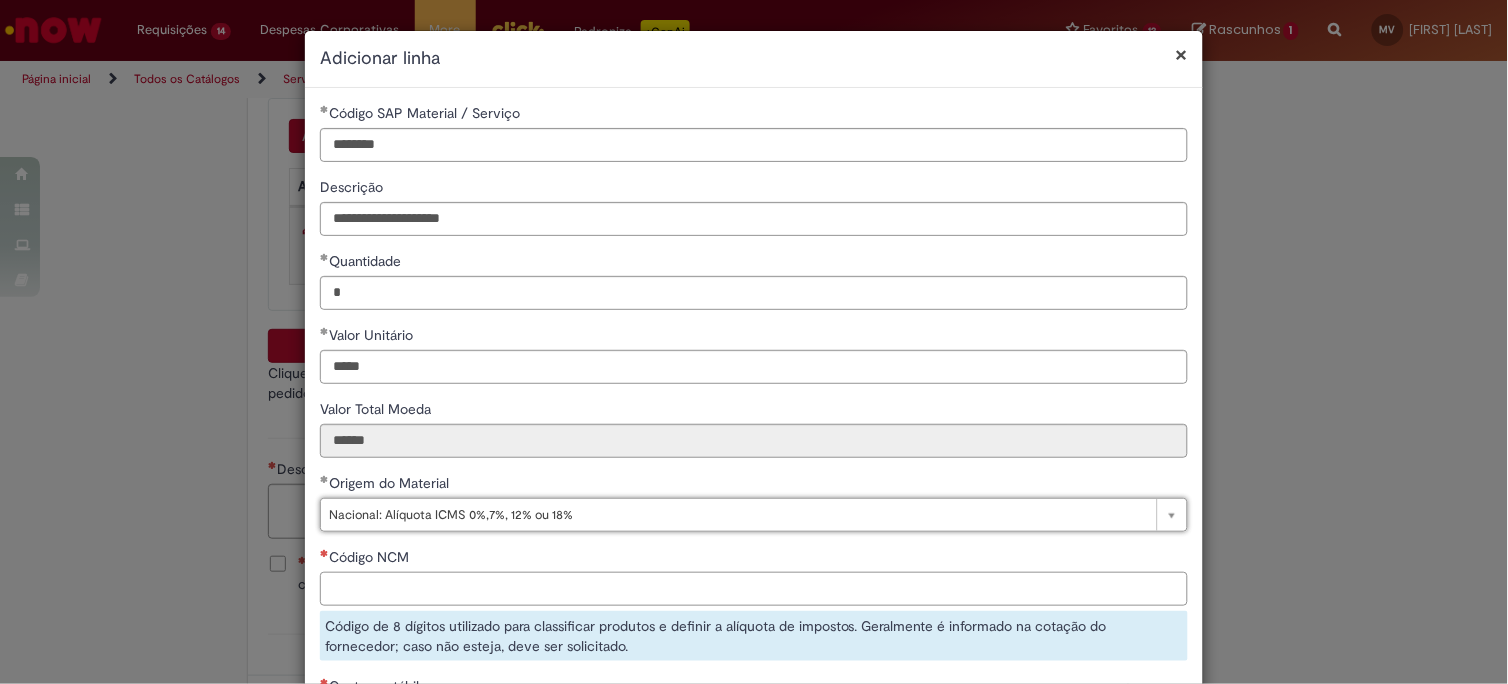 click on "Código NCM" at bounding box center (754, 589) 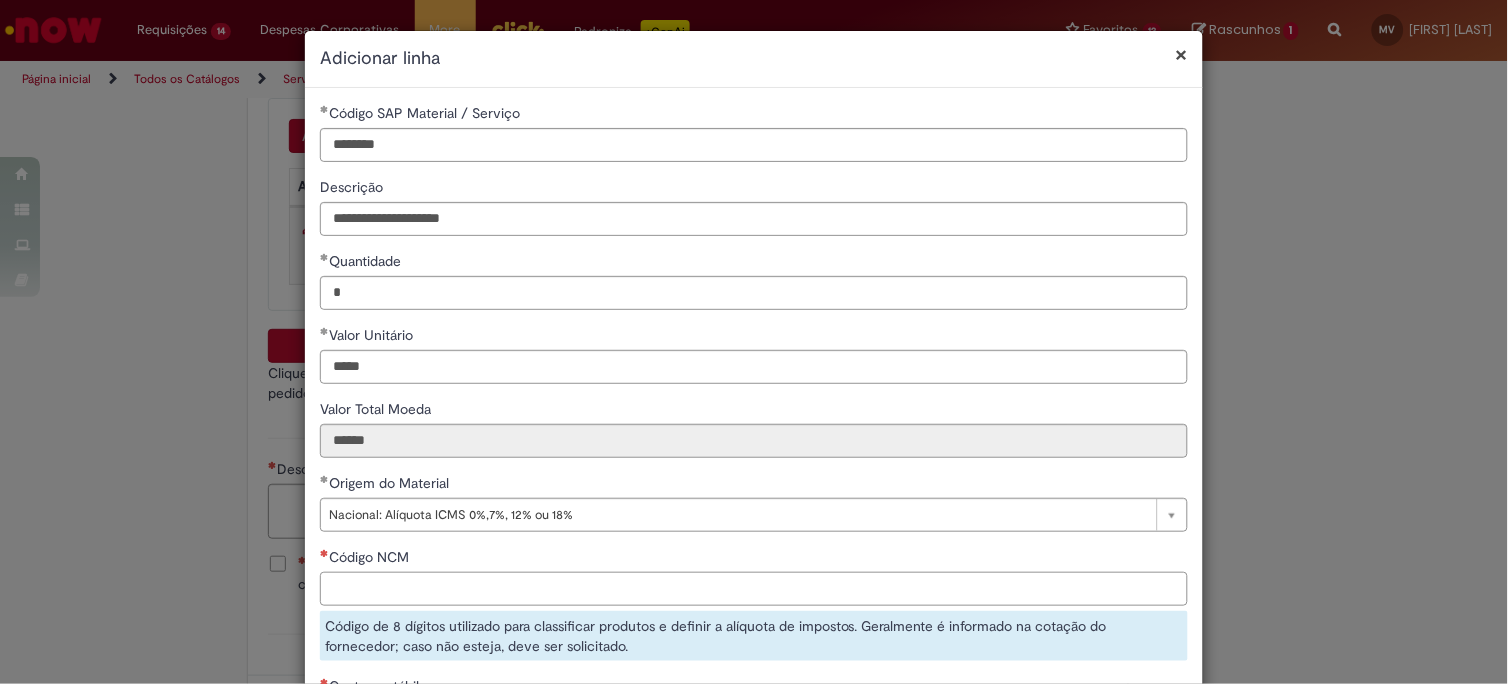 paste on "**********" 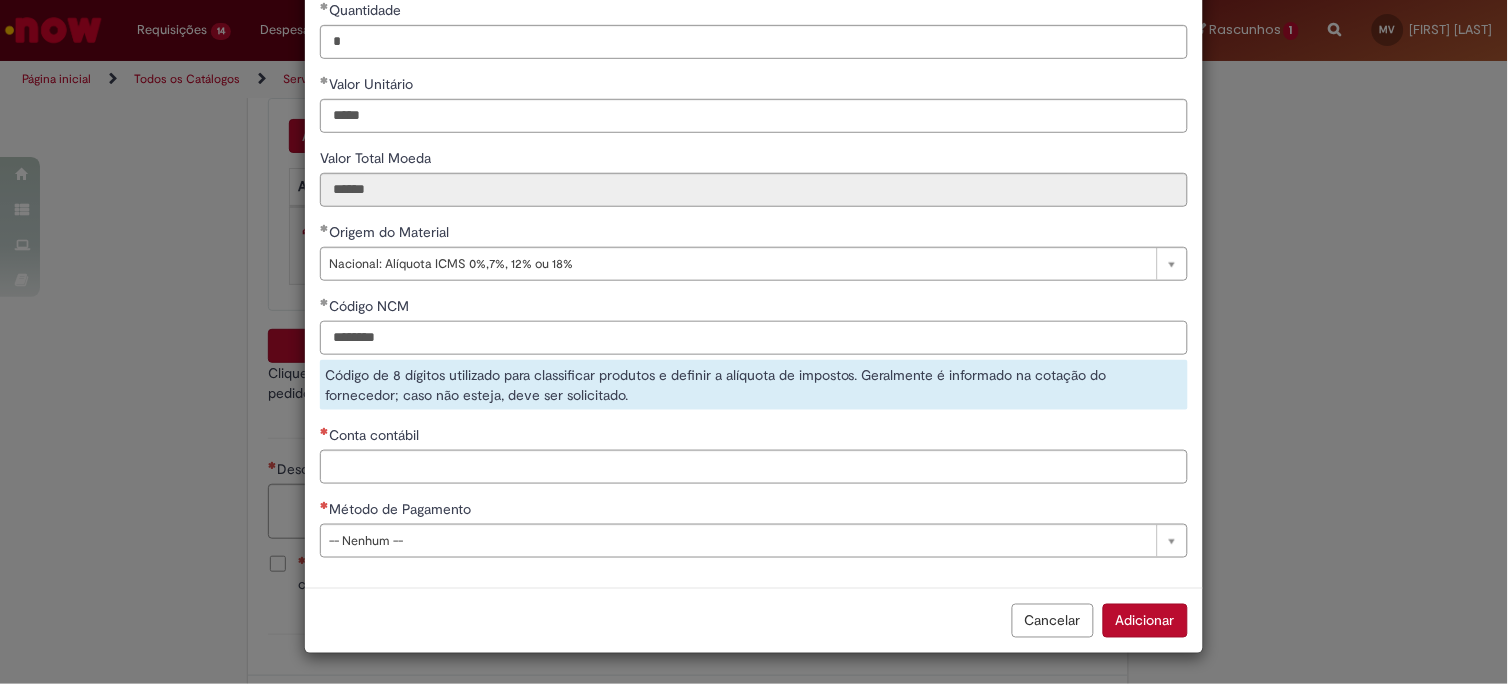 type on "********" 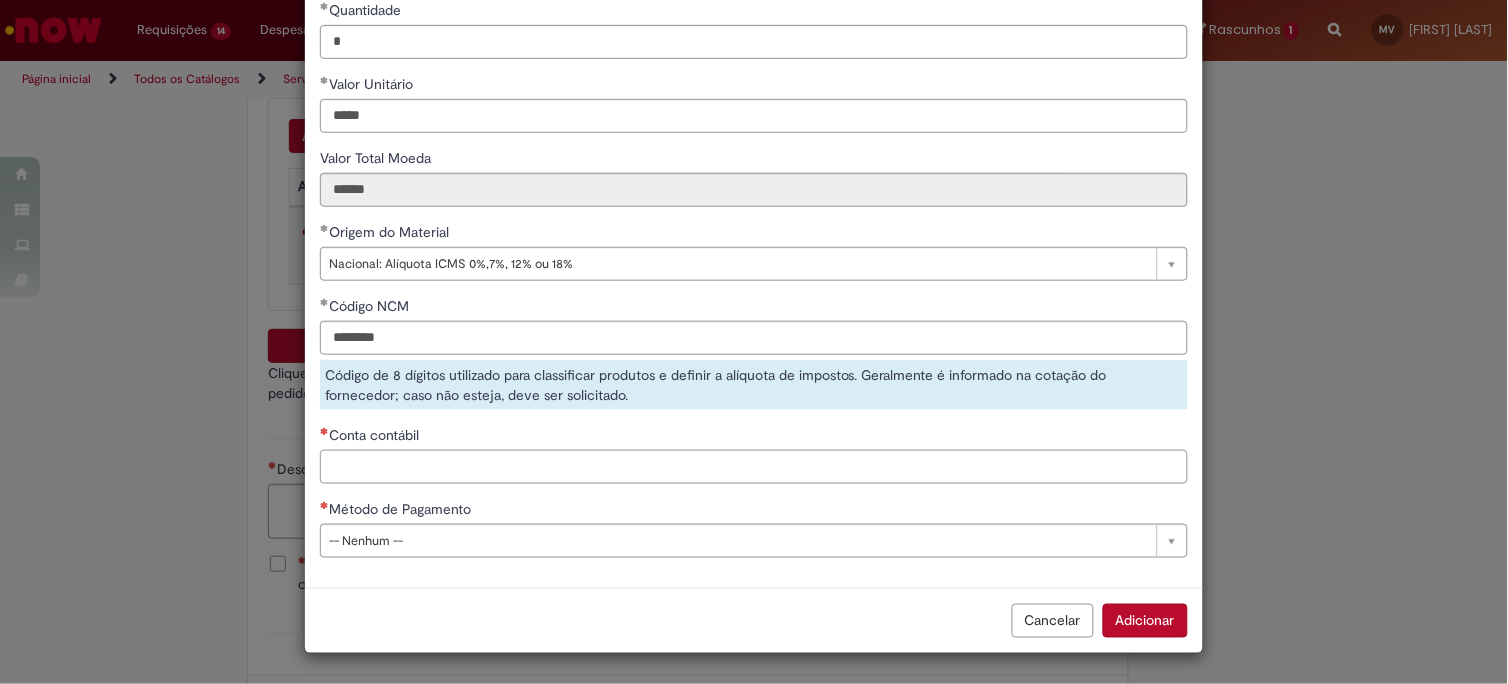 click on "Conta contábil" at bounding box center (754, 467) 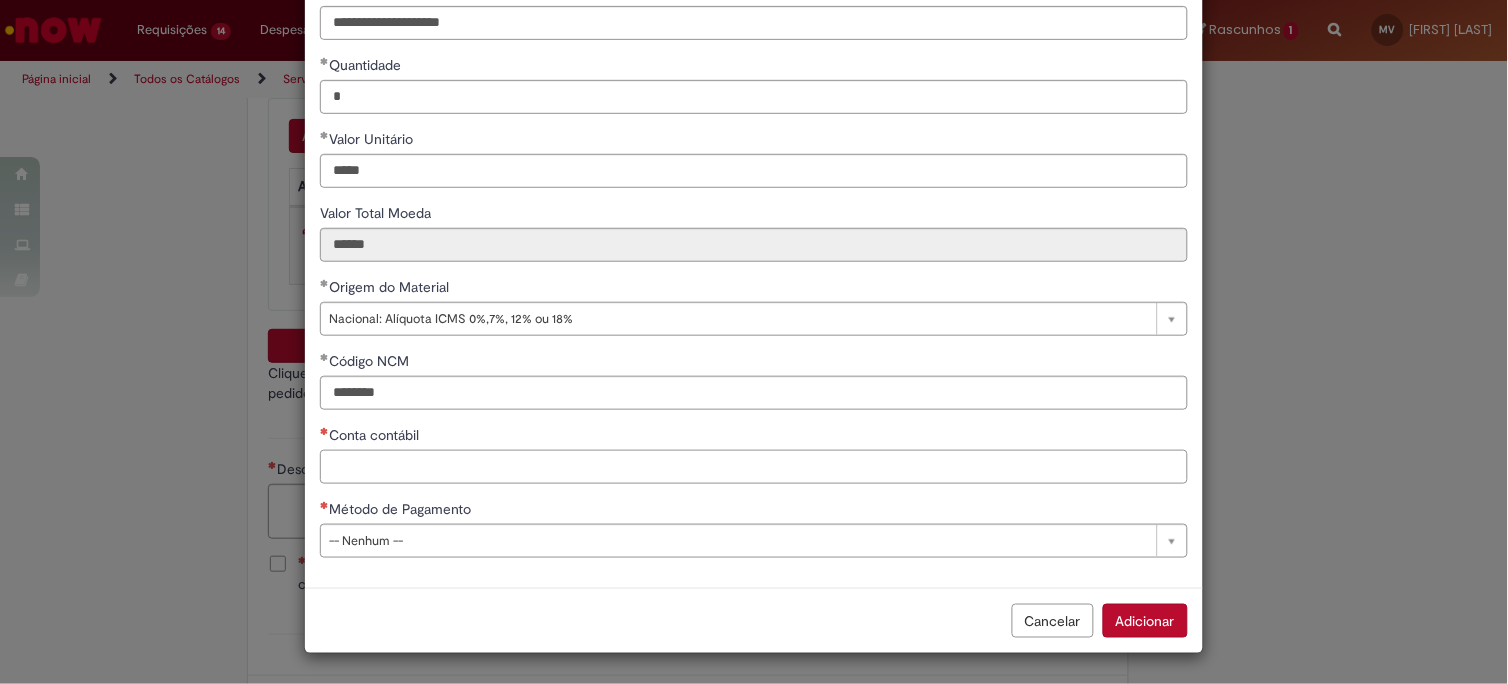 scroll, scrollTop: 196, scrollLeft: 0, axis: vertical 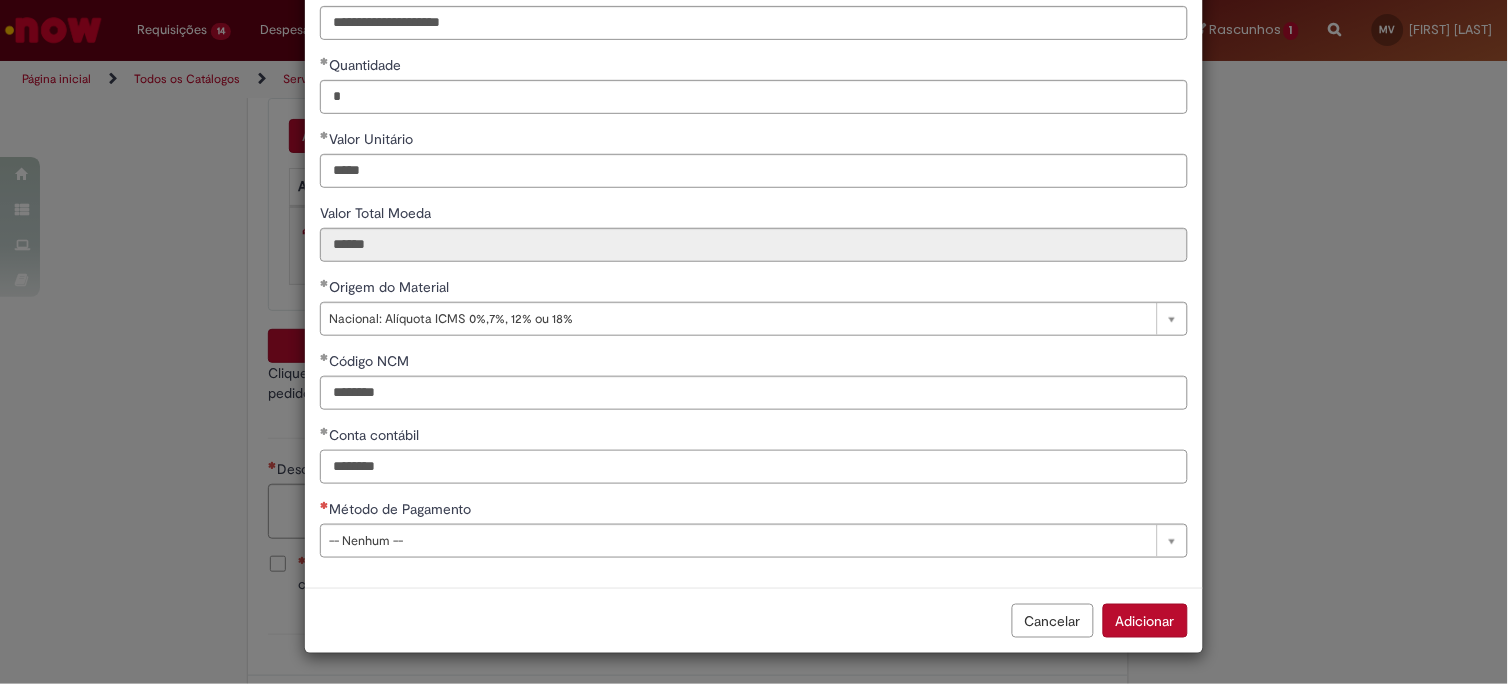 type on "********" 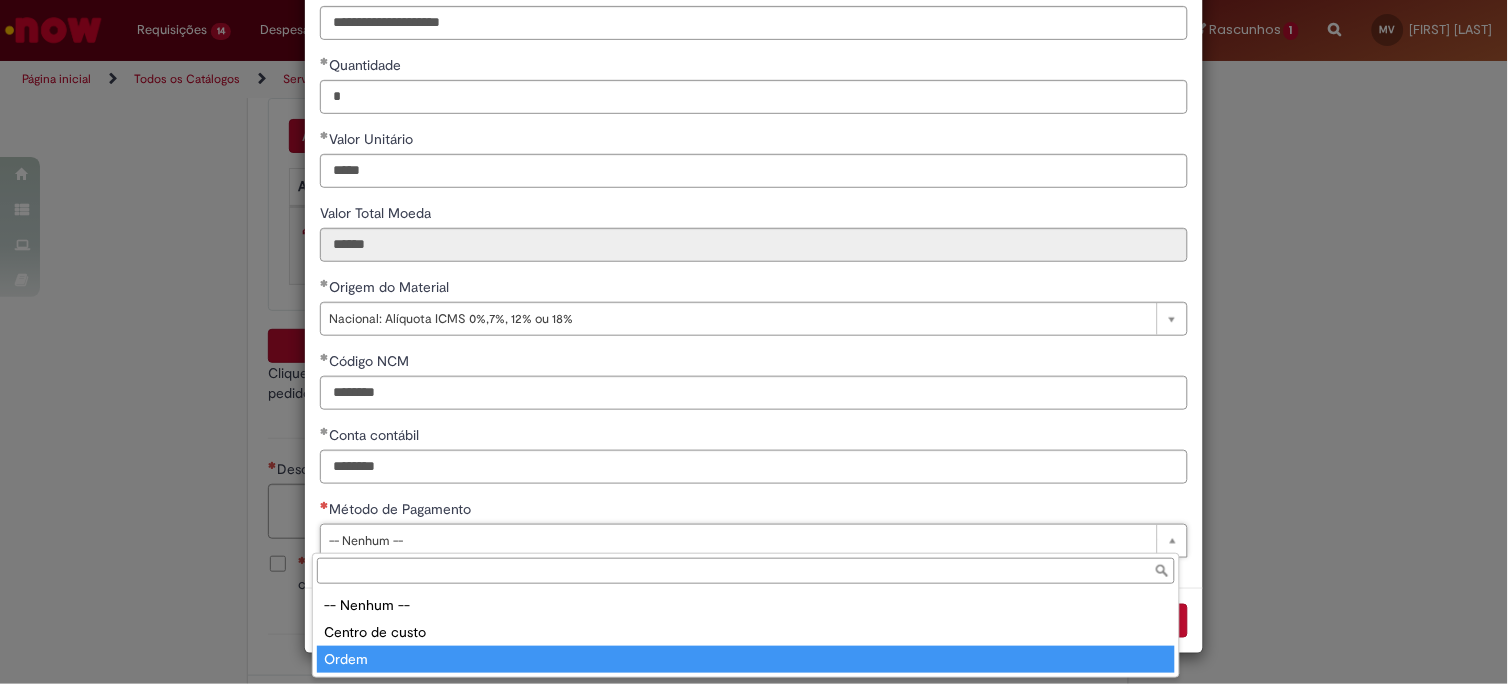 type on "*****" 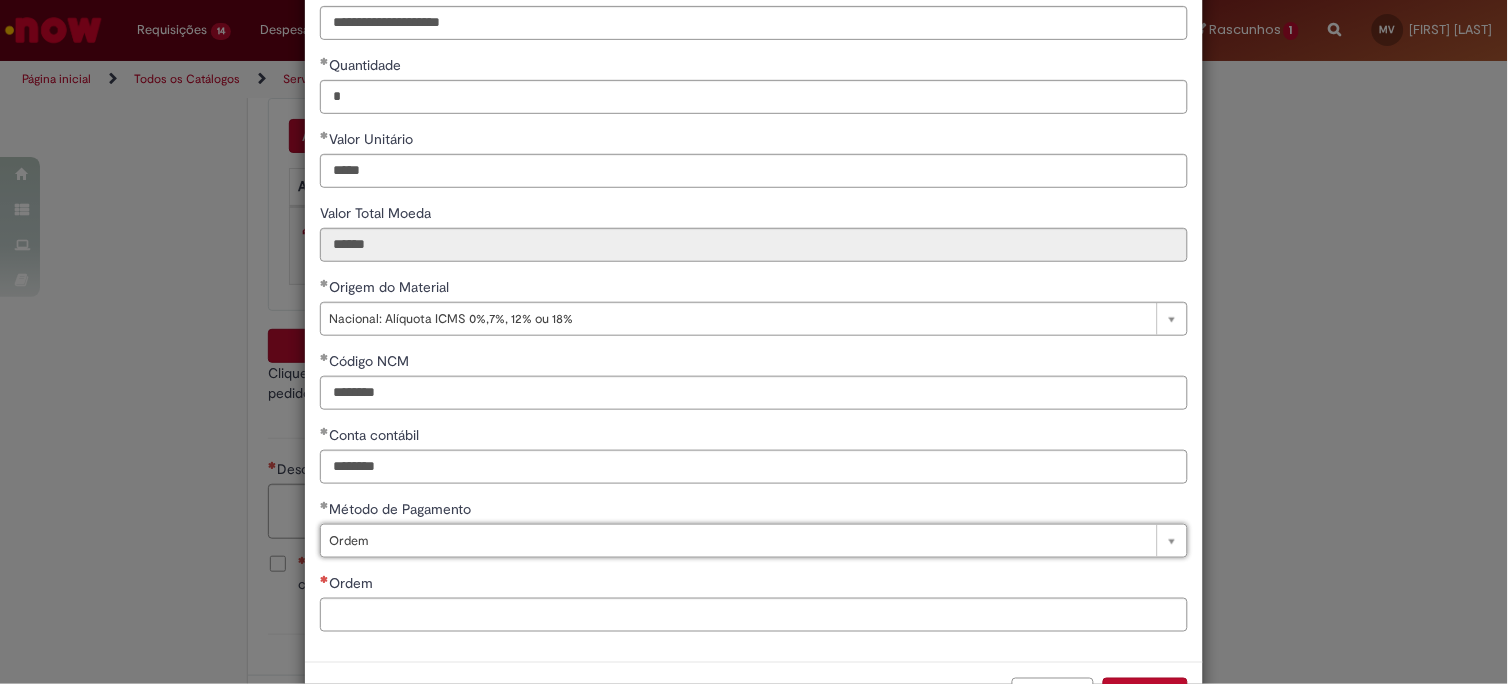 scroll, scrollTop: 270, scrollLeft: 0, axis: vertical 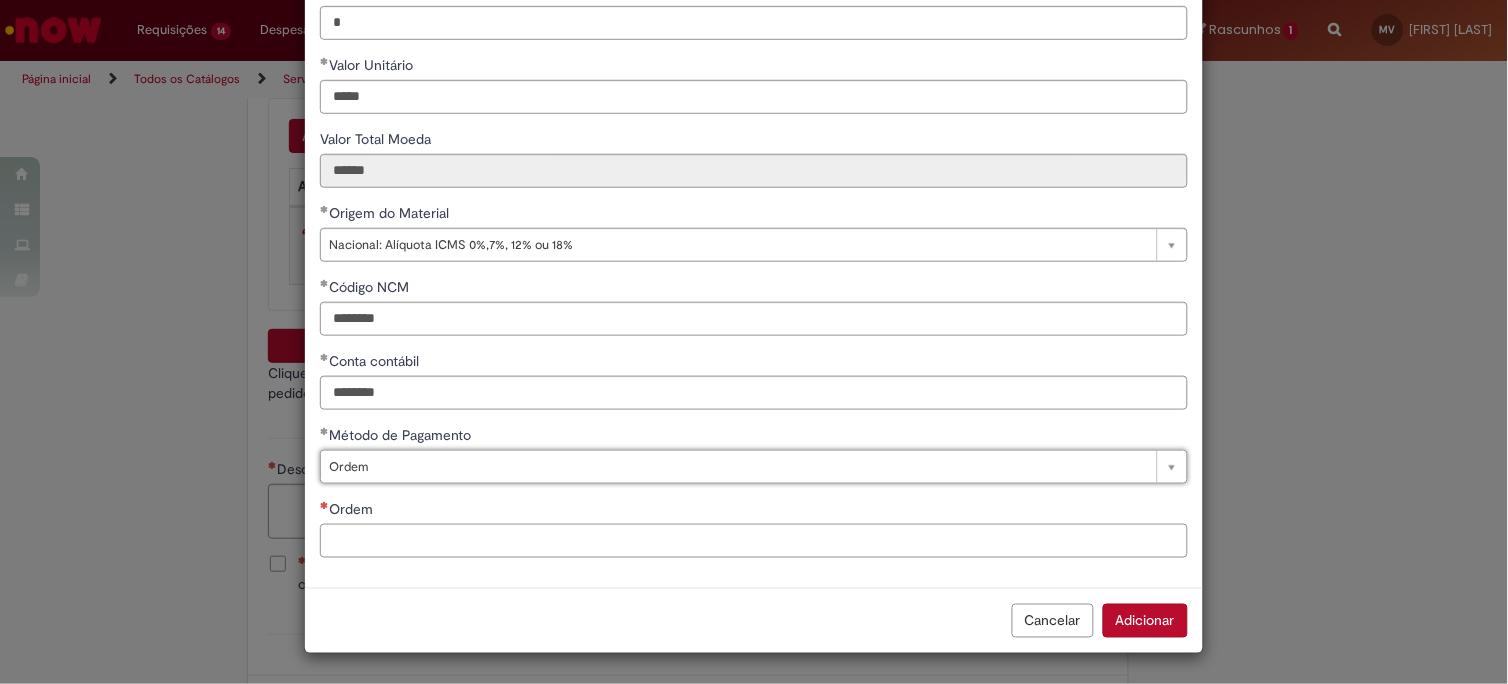 click on "Ordem" at bounding box center [754, 541] 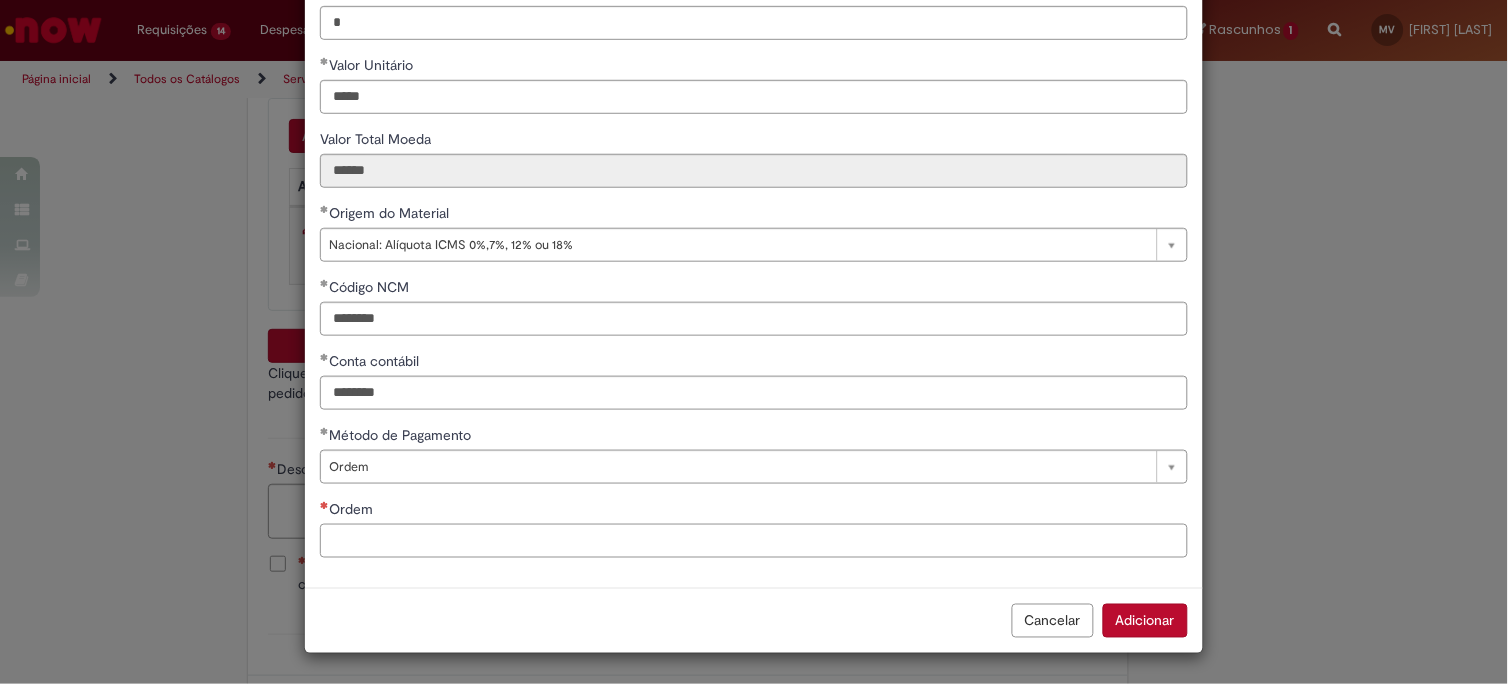 paste on "**********" 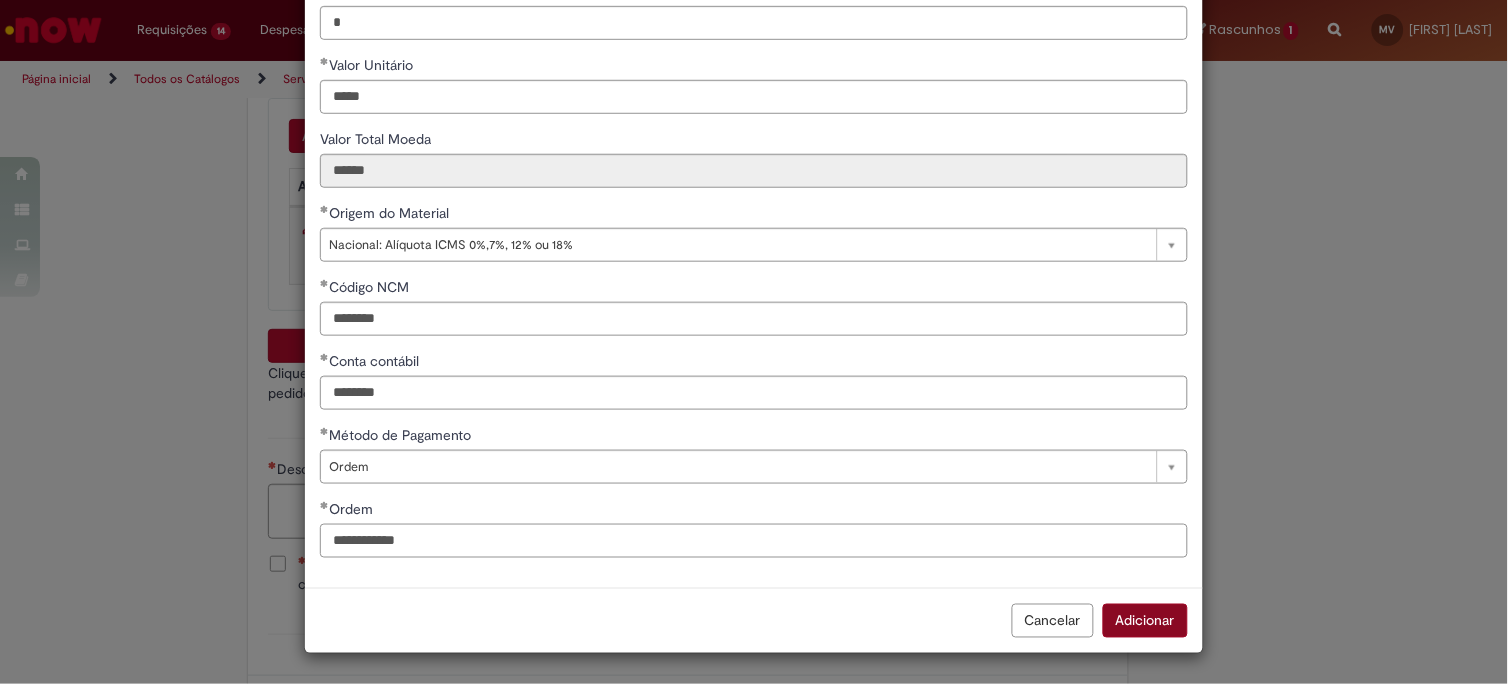 type on "**********" 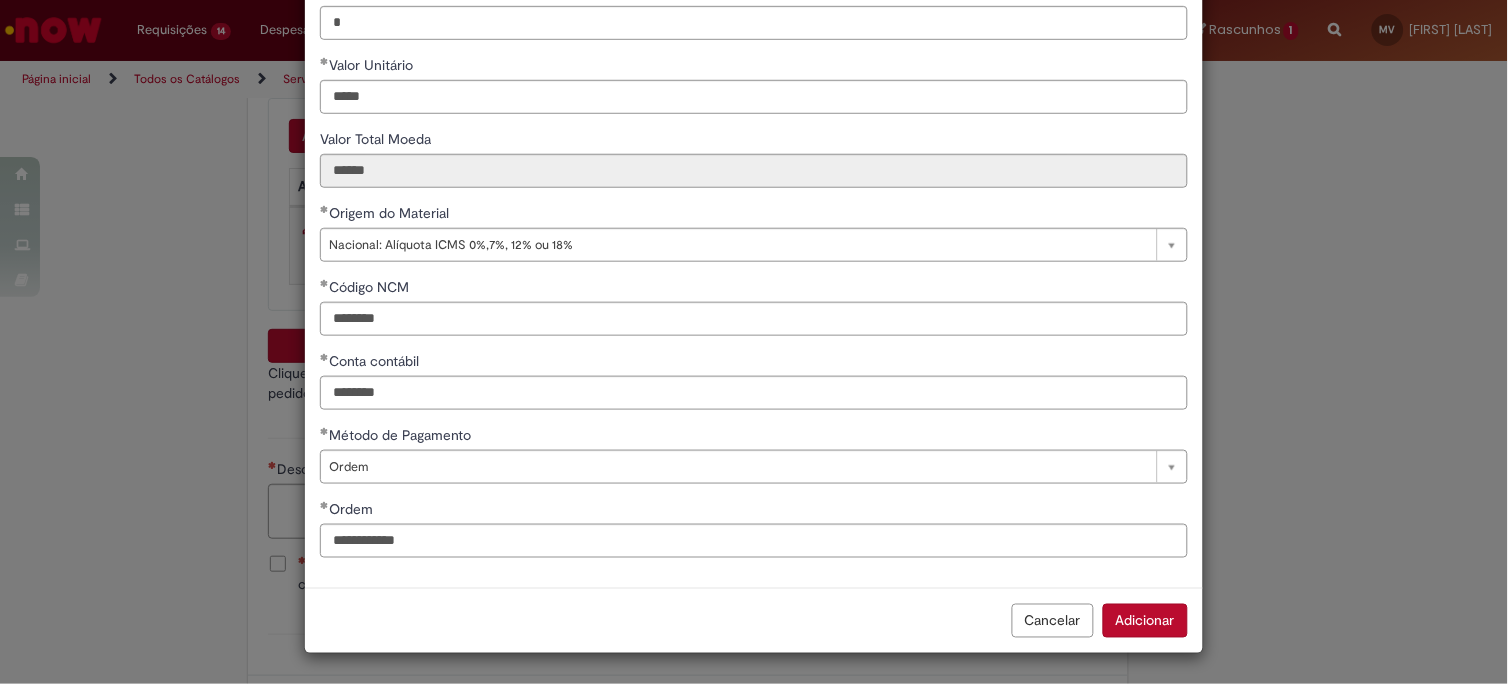 click on "Adicionar" at bounding box center [1145, 621] 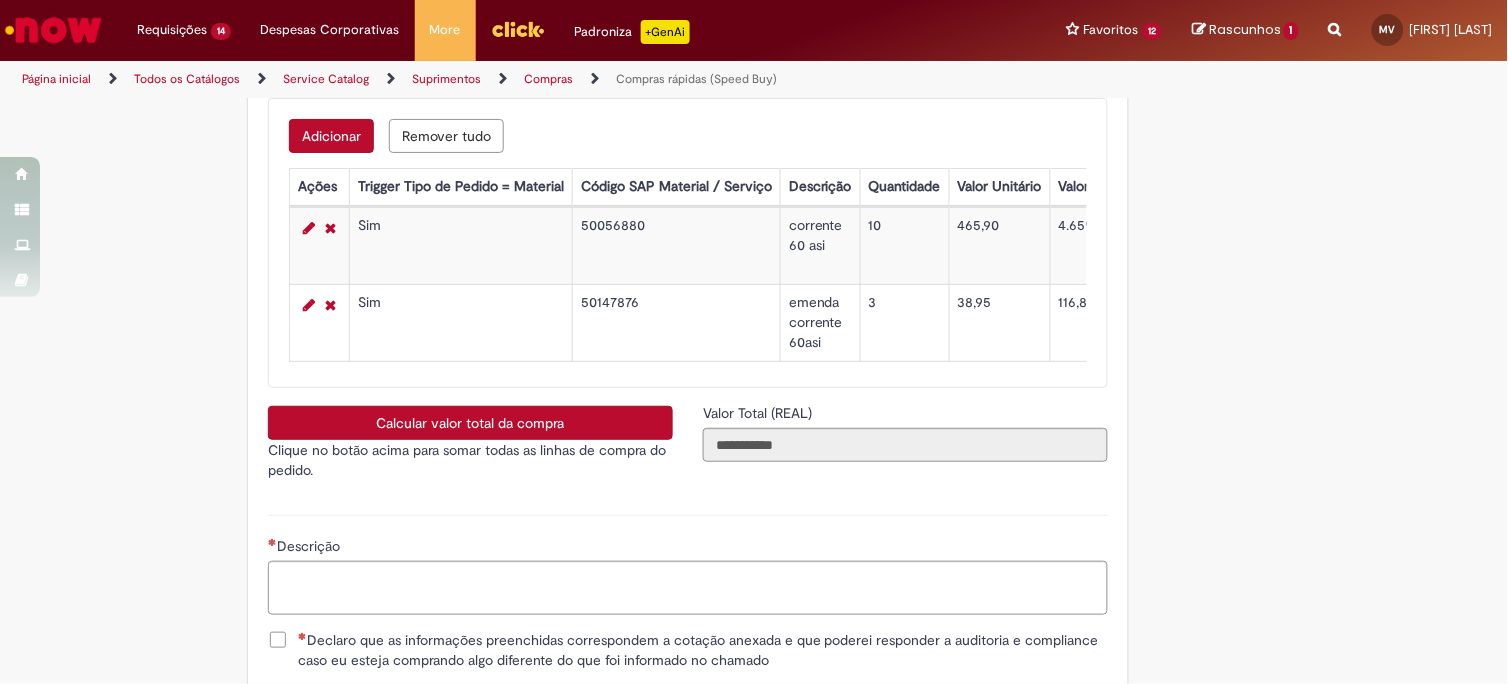 scroll, scrollTop: 3555, scrollLeft: 0, axis: vertical 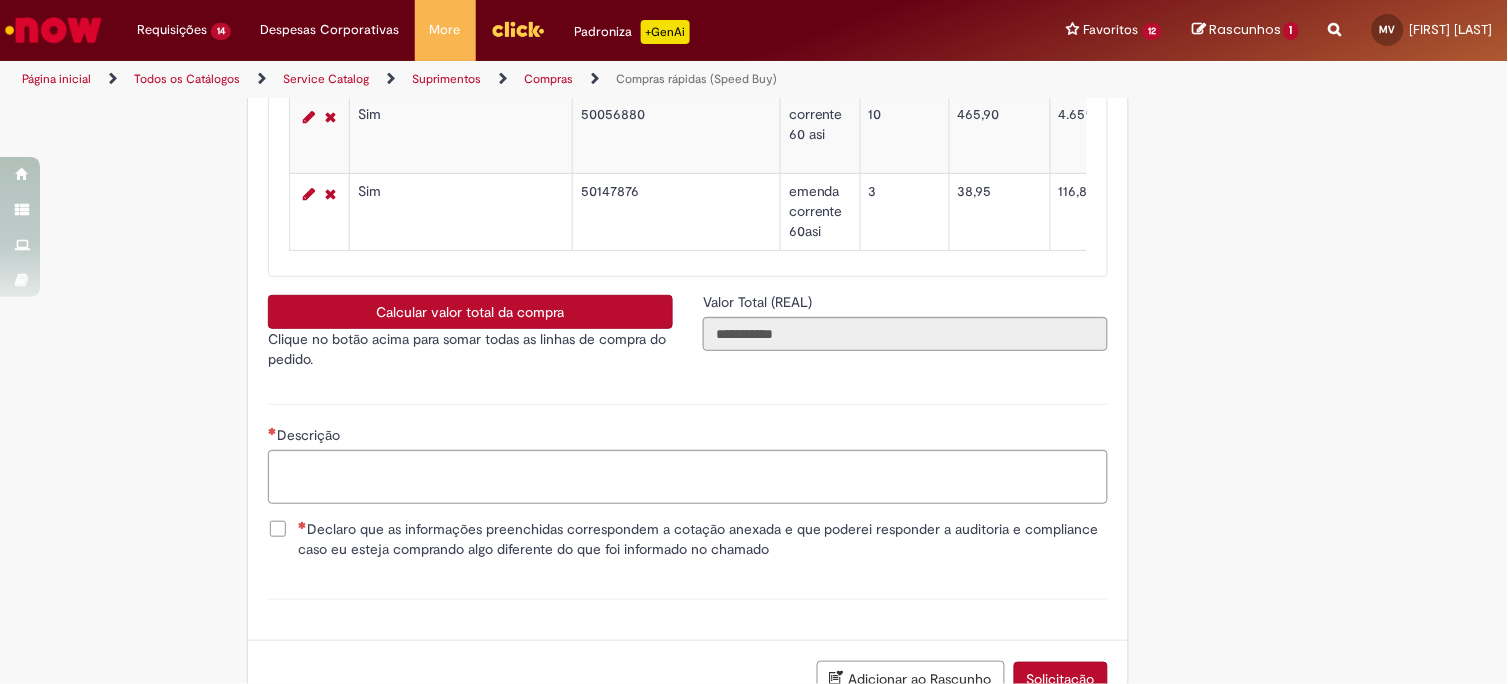 click on "Calcular valor total da compra" at bounding box center (470, 312) 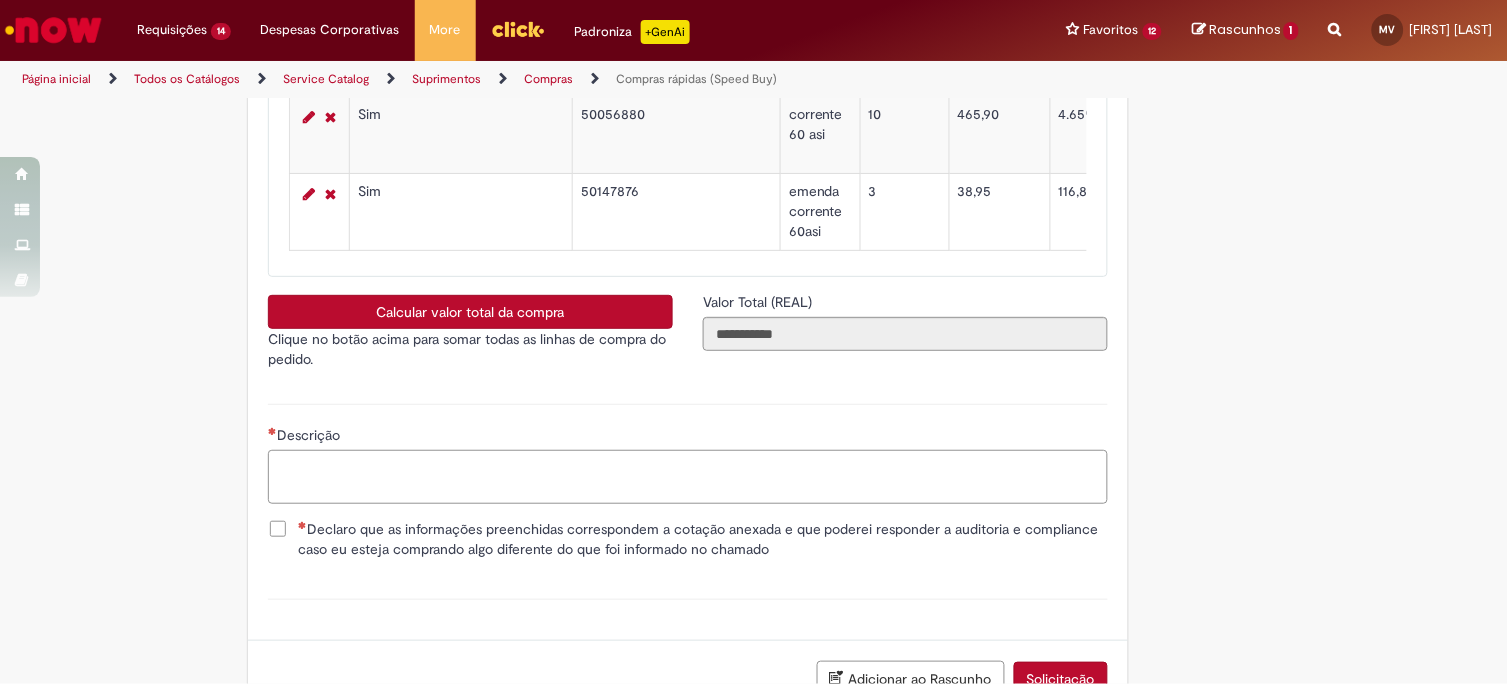 click on "Descrição" at bounding box center (688, 477) 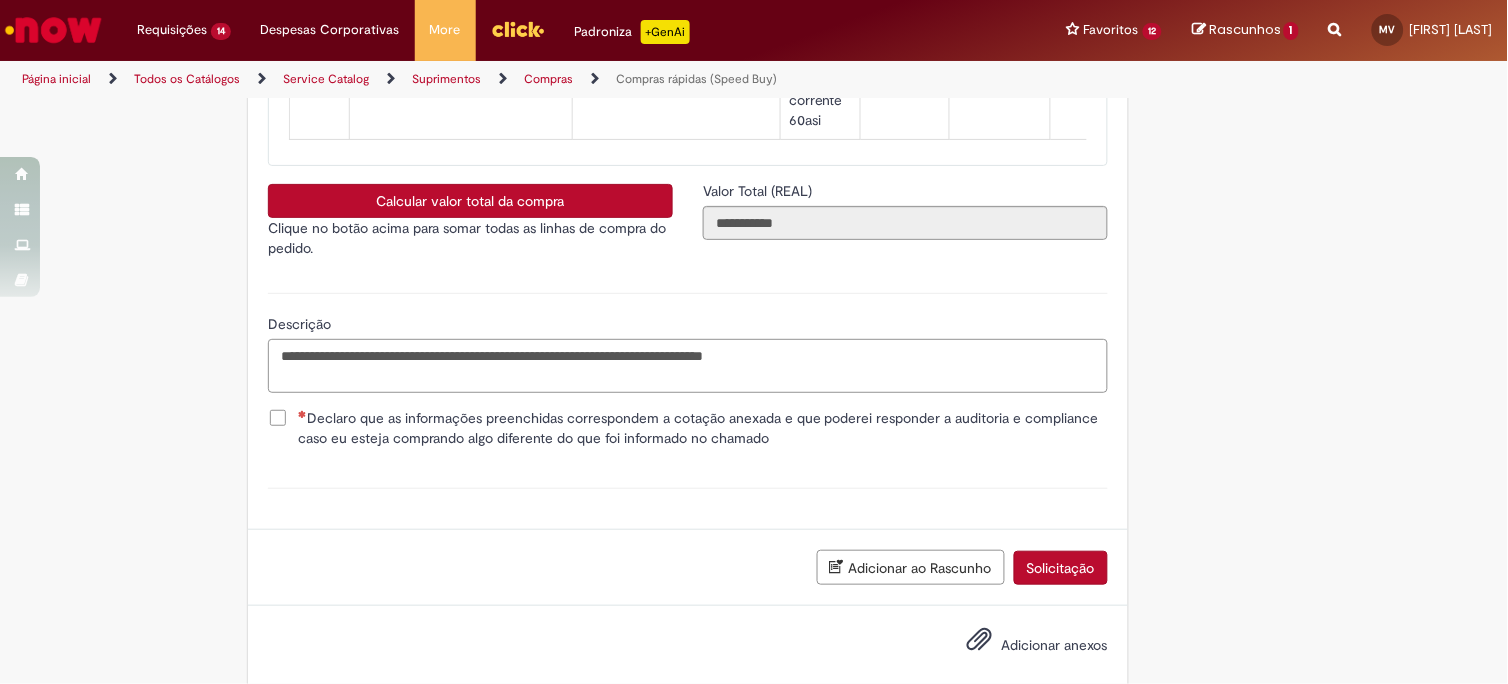 scroll, scrollTop: 3745, scrollLeft: 0, axis: vertical 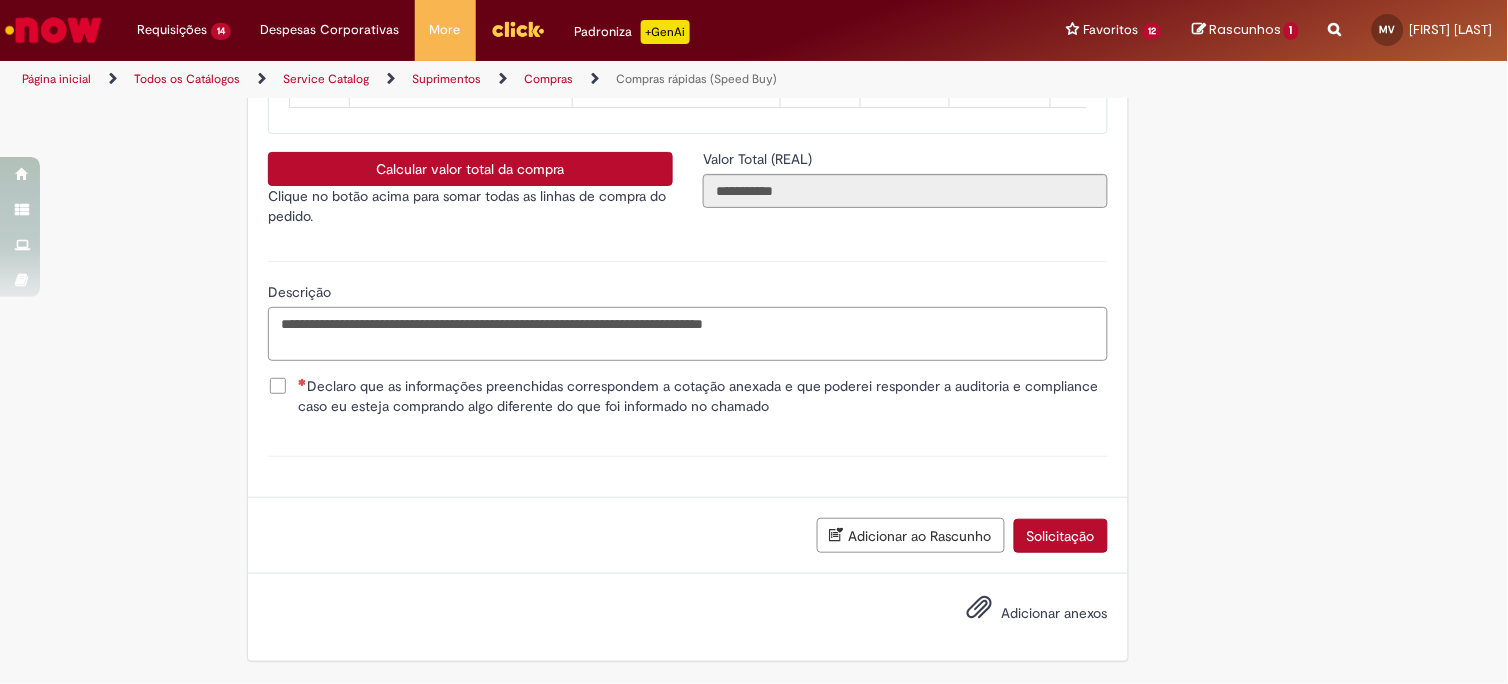 type on "**********" 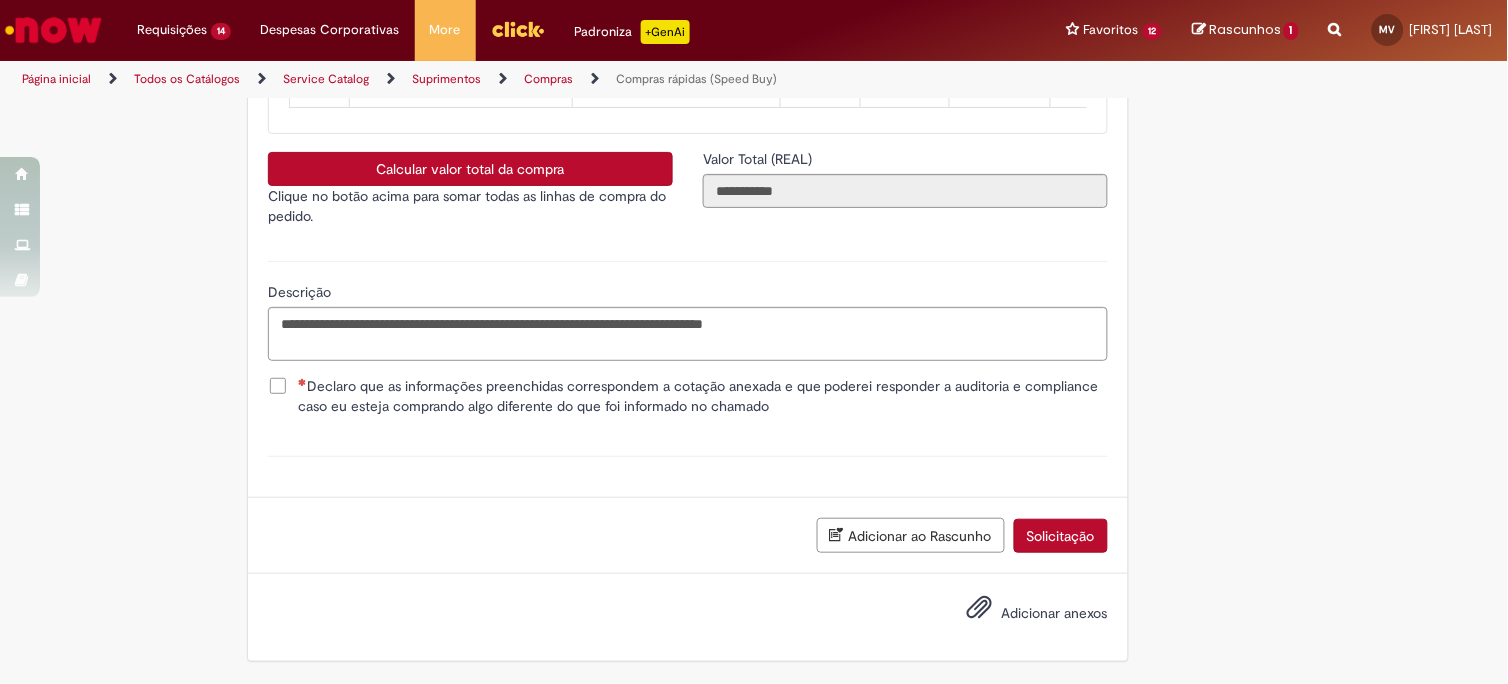 click on "Declaro que as informações preenchidas correspondem a cotação anexada e que poderei responder a auditoria e compliance caso eu esteja comprando algo diferente do que foi informado no chamado" at bounding box center [703, 396] 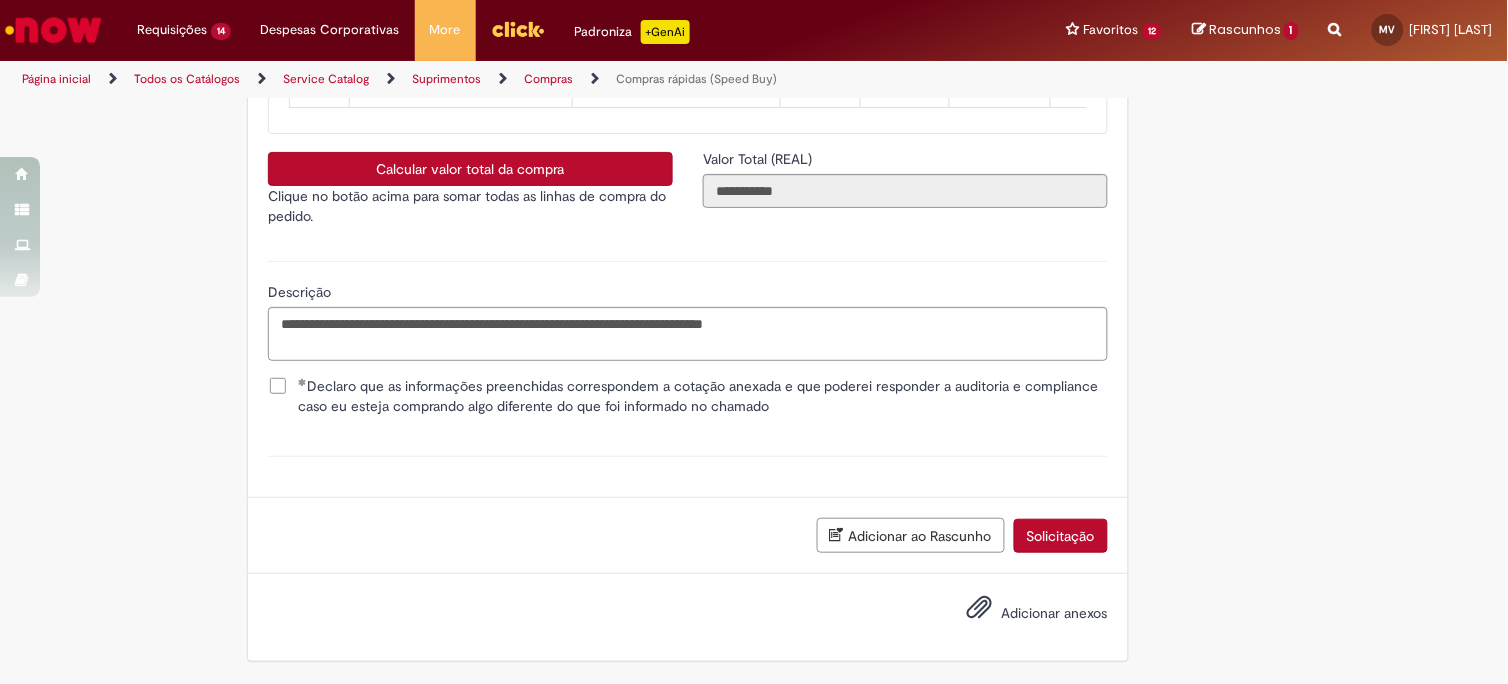 click on "Adicionar anexos" at bounding box center (1055, 614) 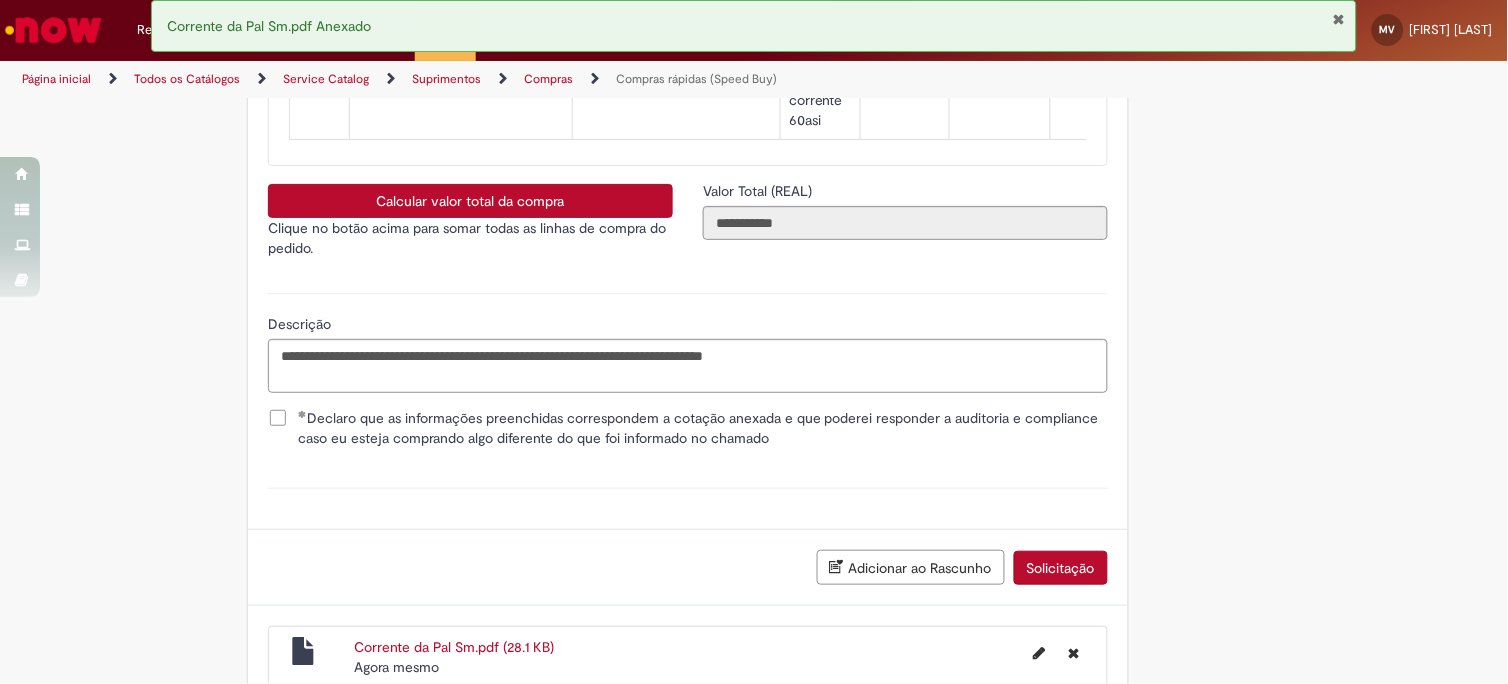 scroll, scrollTop: 3817, scrollLeft: 0, axis: vertical 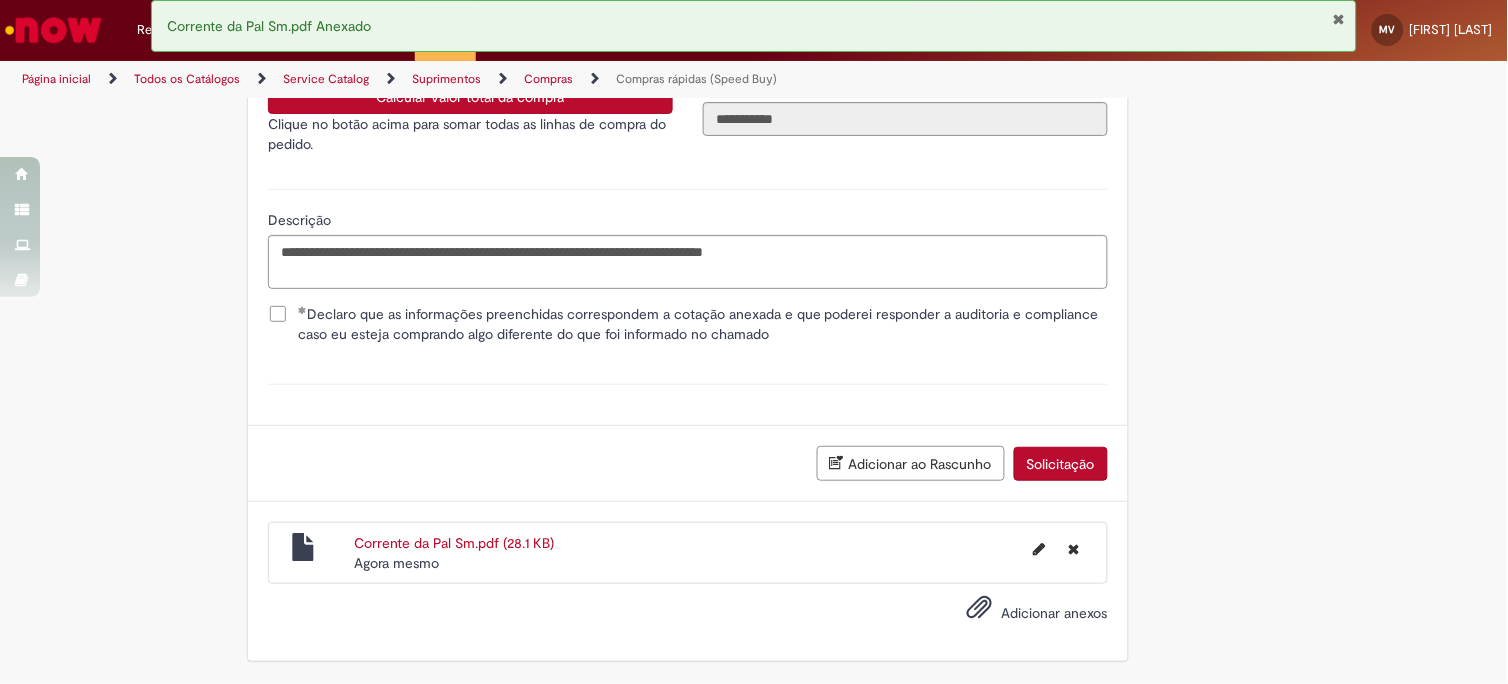 click on "Solicitação" at bounding box center (1061, 464) 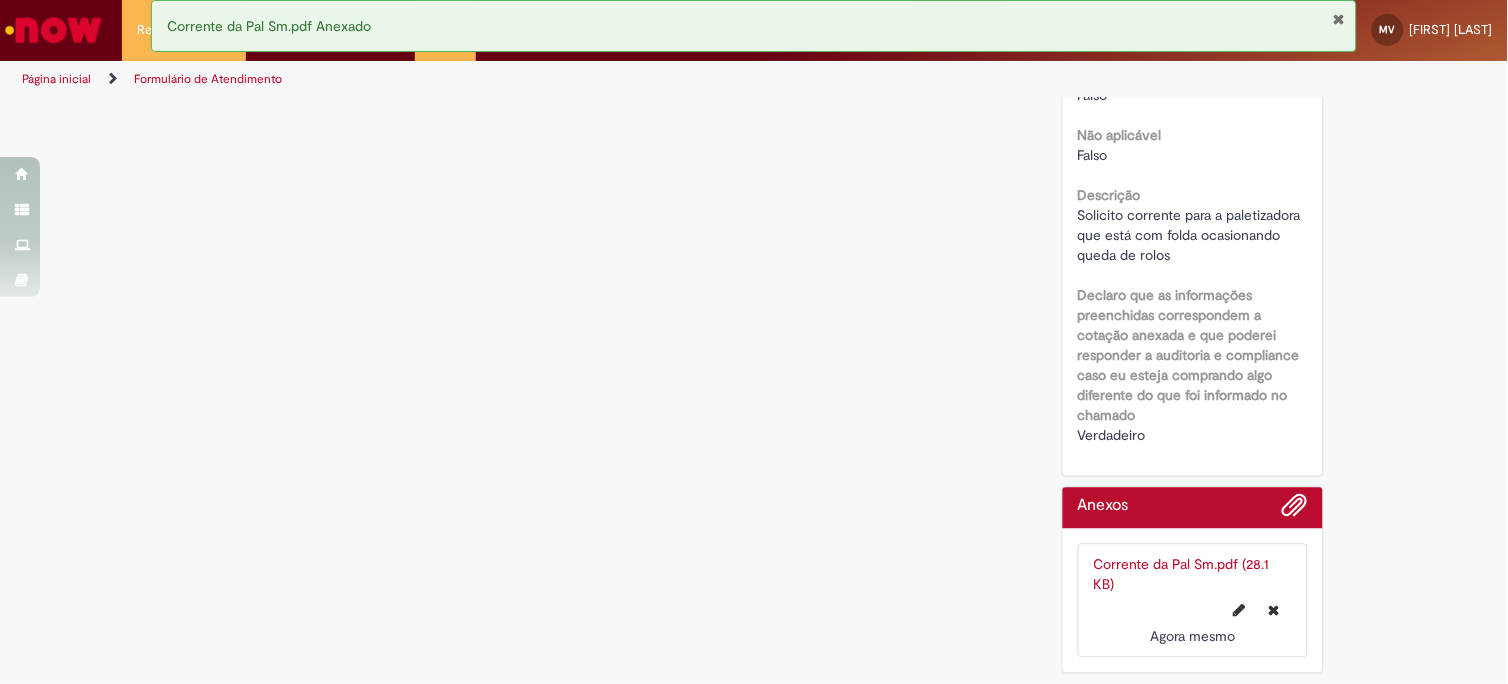 scroll, scrollTop: 0, scrollLeft: 0, axis: both 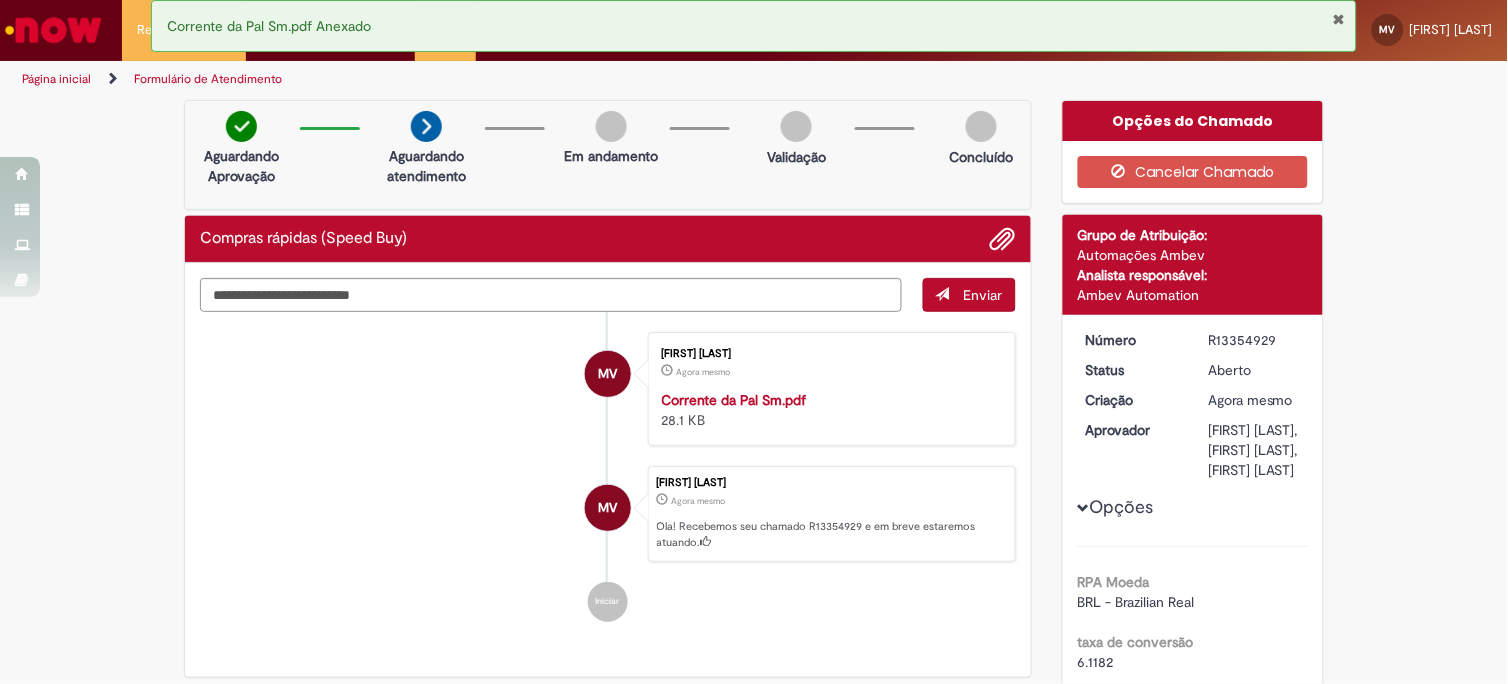drag, startPoint x: 1202, startPoint y: 334, endPoint x: 1284, endPoint y: 344, distance: 82.607506 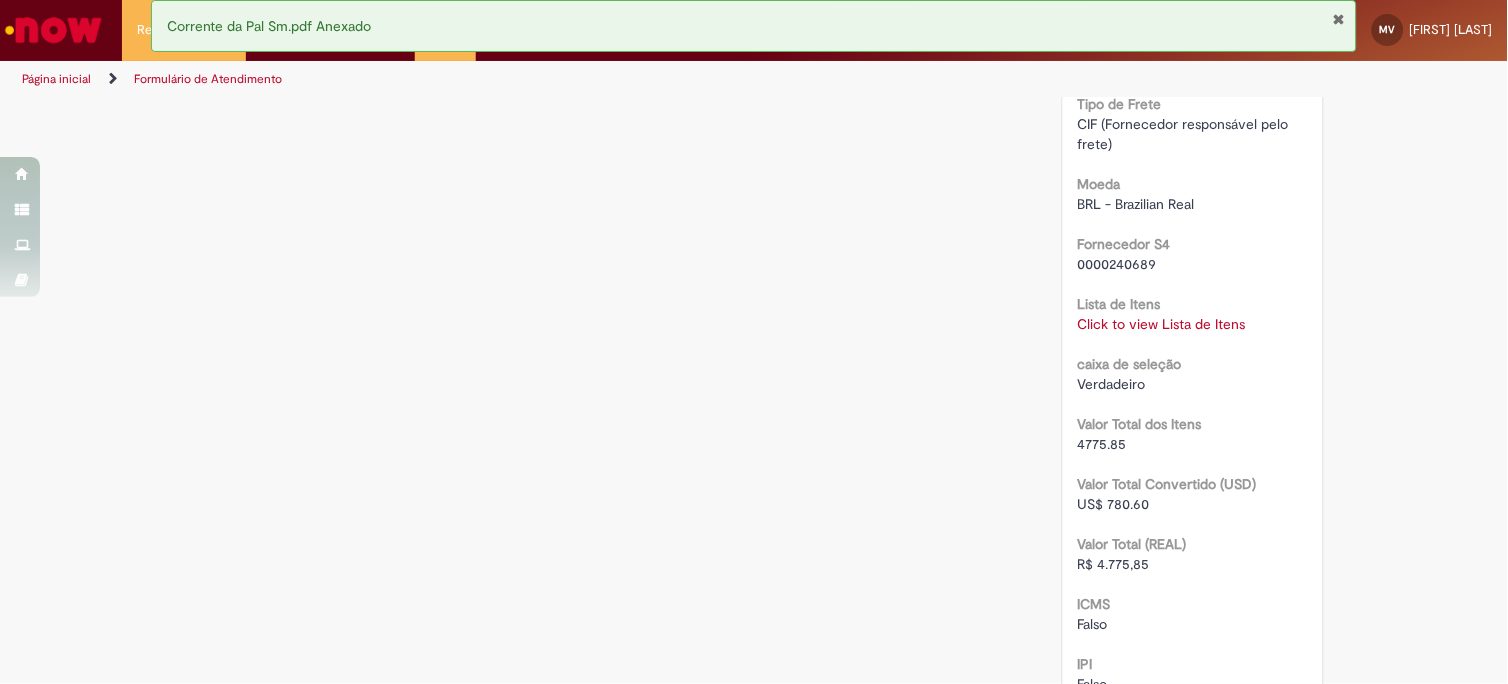 scroll, scrollTop: 2000, scrollLeft: 0, axis: vertical 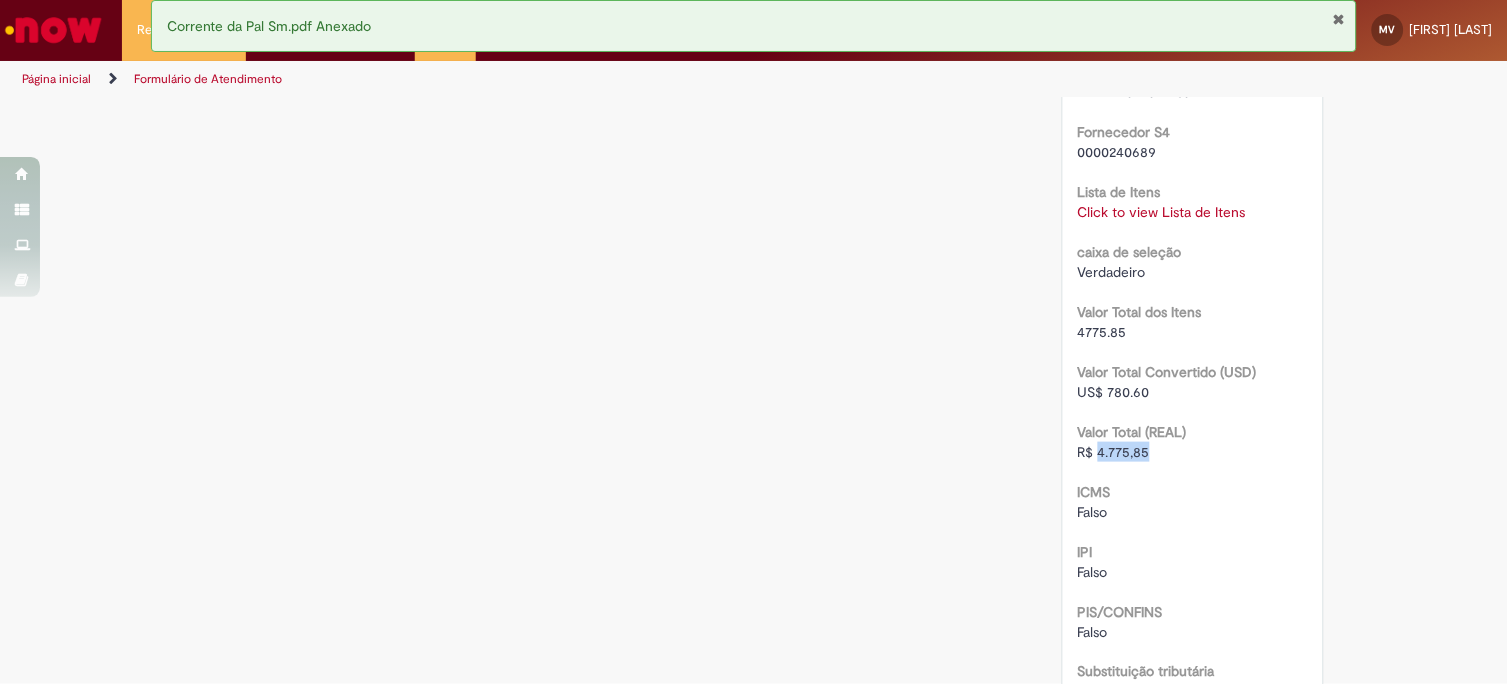 drag, startPoint x: 1091, startPoint y: 574, endPoint x: 1148, endPoint y: 568, distance: 57.31492 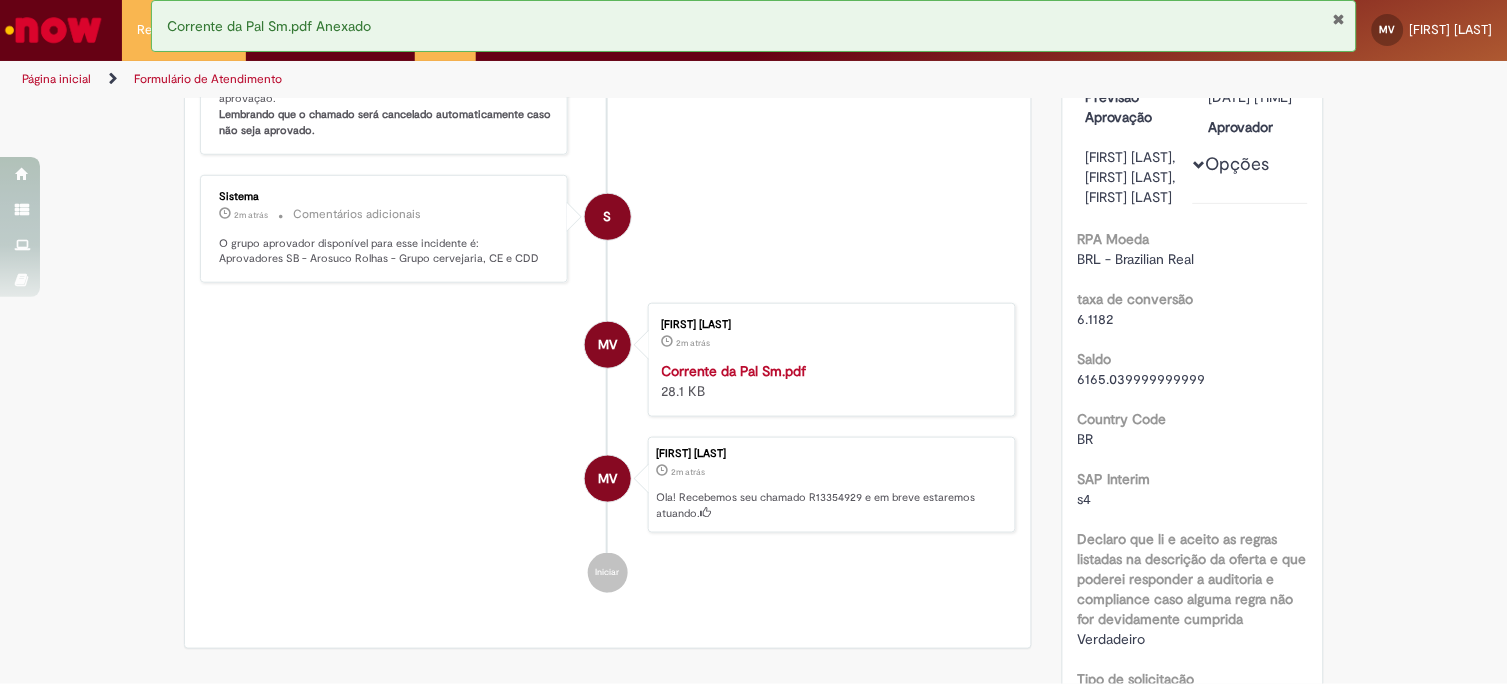 scroll, scrollTop: 111, scrollLeft: 0, axis: vertical 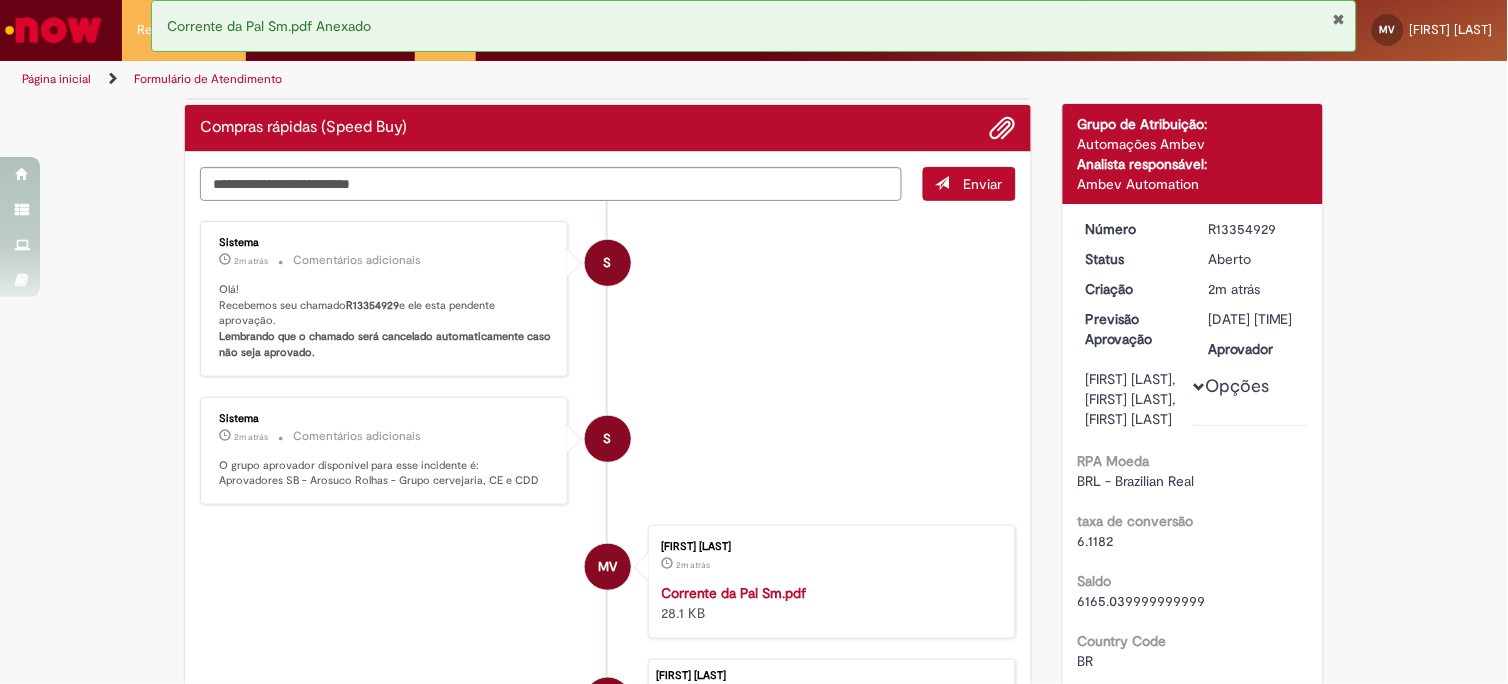 click at bounding box center (1339, 19) 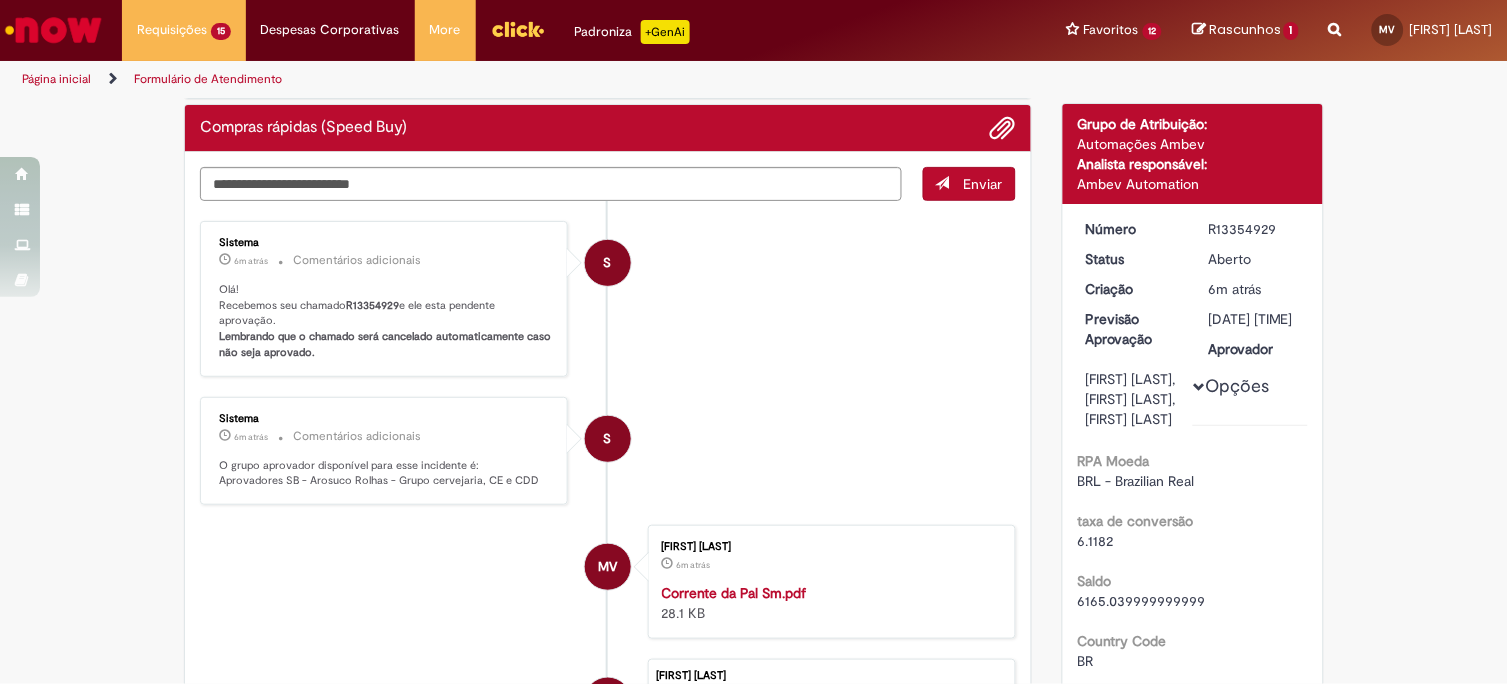 drag, startPoint x: 215, startPoint y: 193, endPoint x: 882, endPoint y: 244, distance: 668.94696 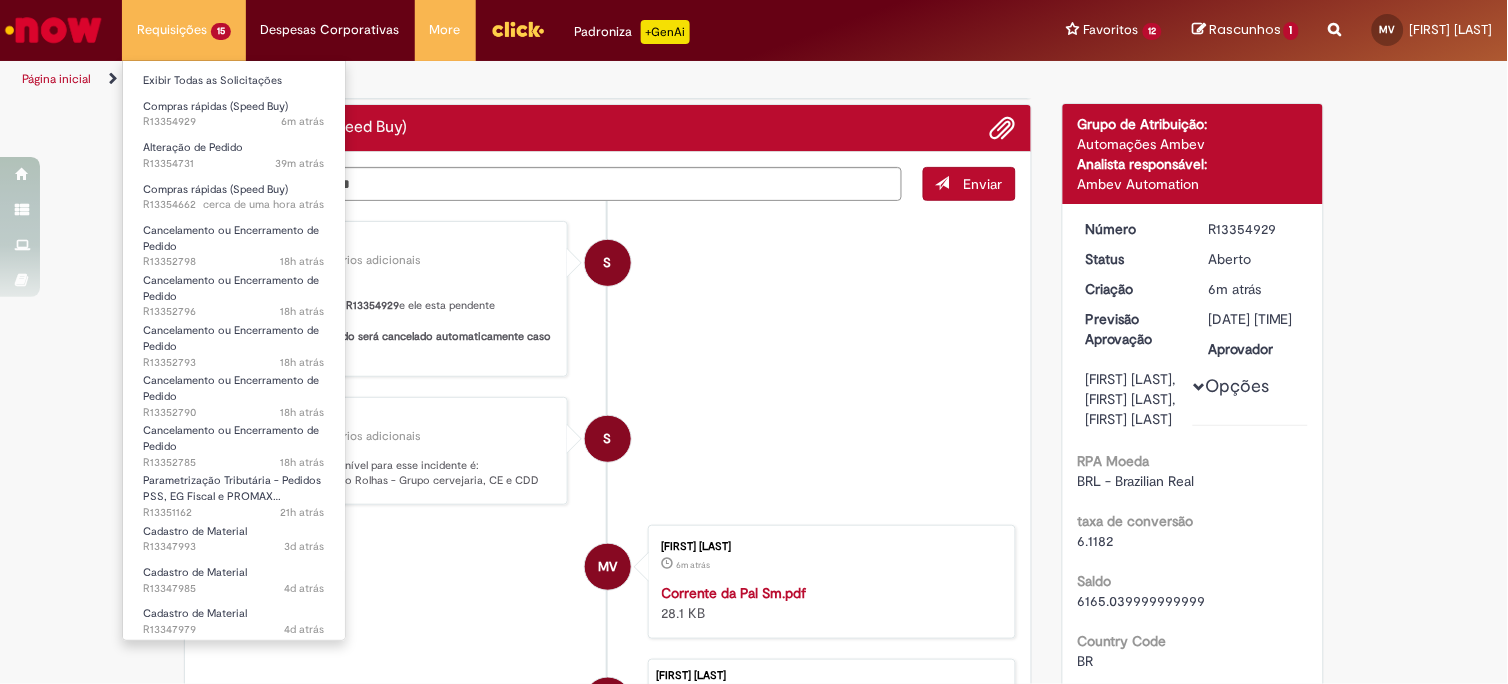 scroll, scrollTop: 0, scrollLeft: 0, axis: both 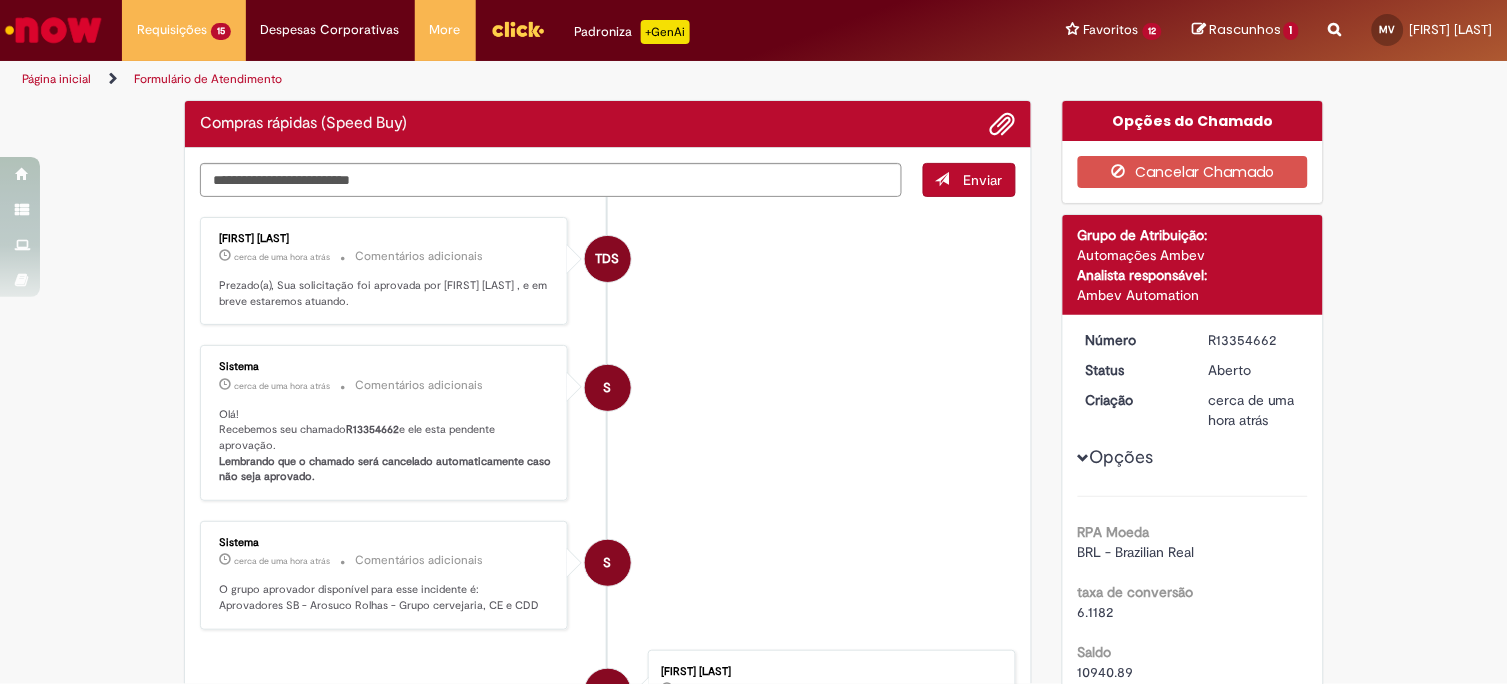 click on "TDS
Tiago Dos Santos Ribeiro
cerca de uma hora atrás cerca de uma hora atrás     Comentários adicionais
Prezado(a), Sua solicitação foi aprovada por Tiago Dos Santos Ribeiro , e em breve estaremos atuando." at bounding box center (608, 271) 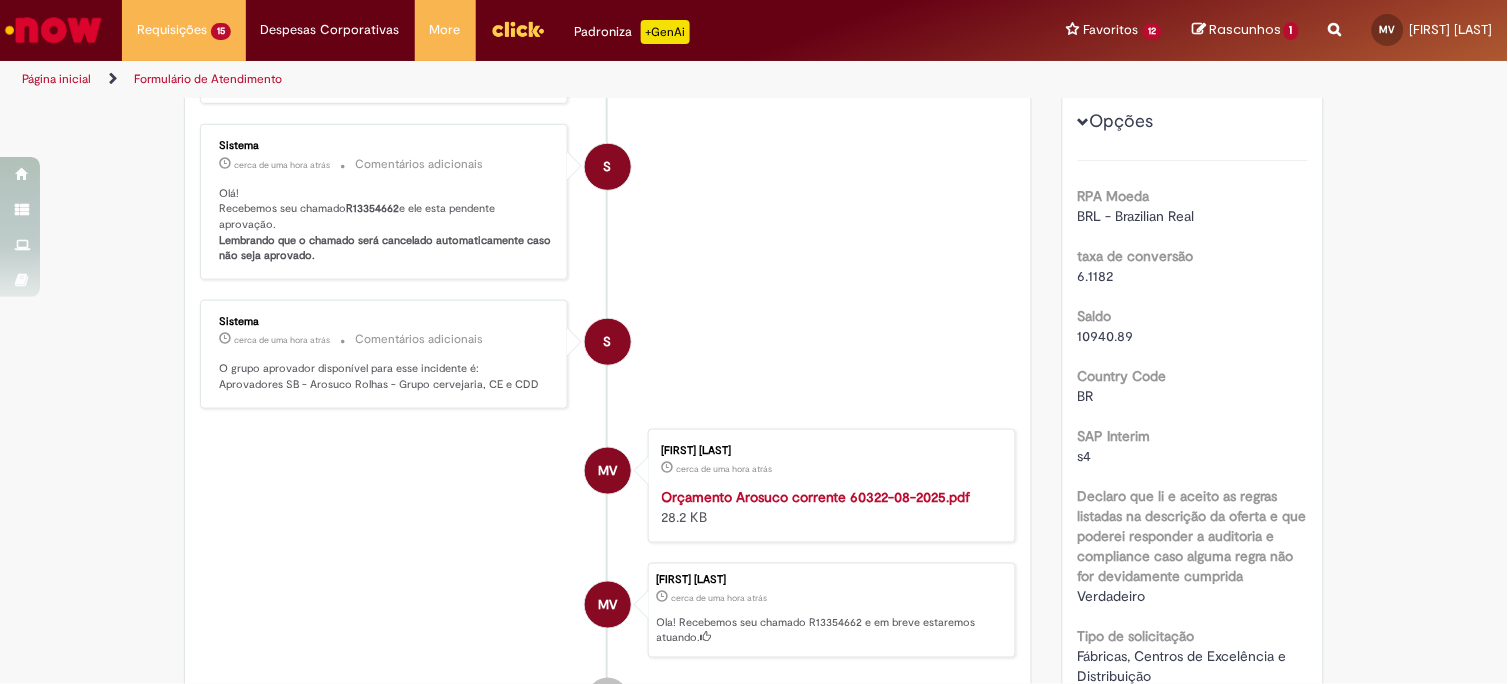 scroll, scrollTop: 0, scrollLeft: 0, axis: both 